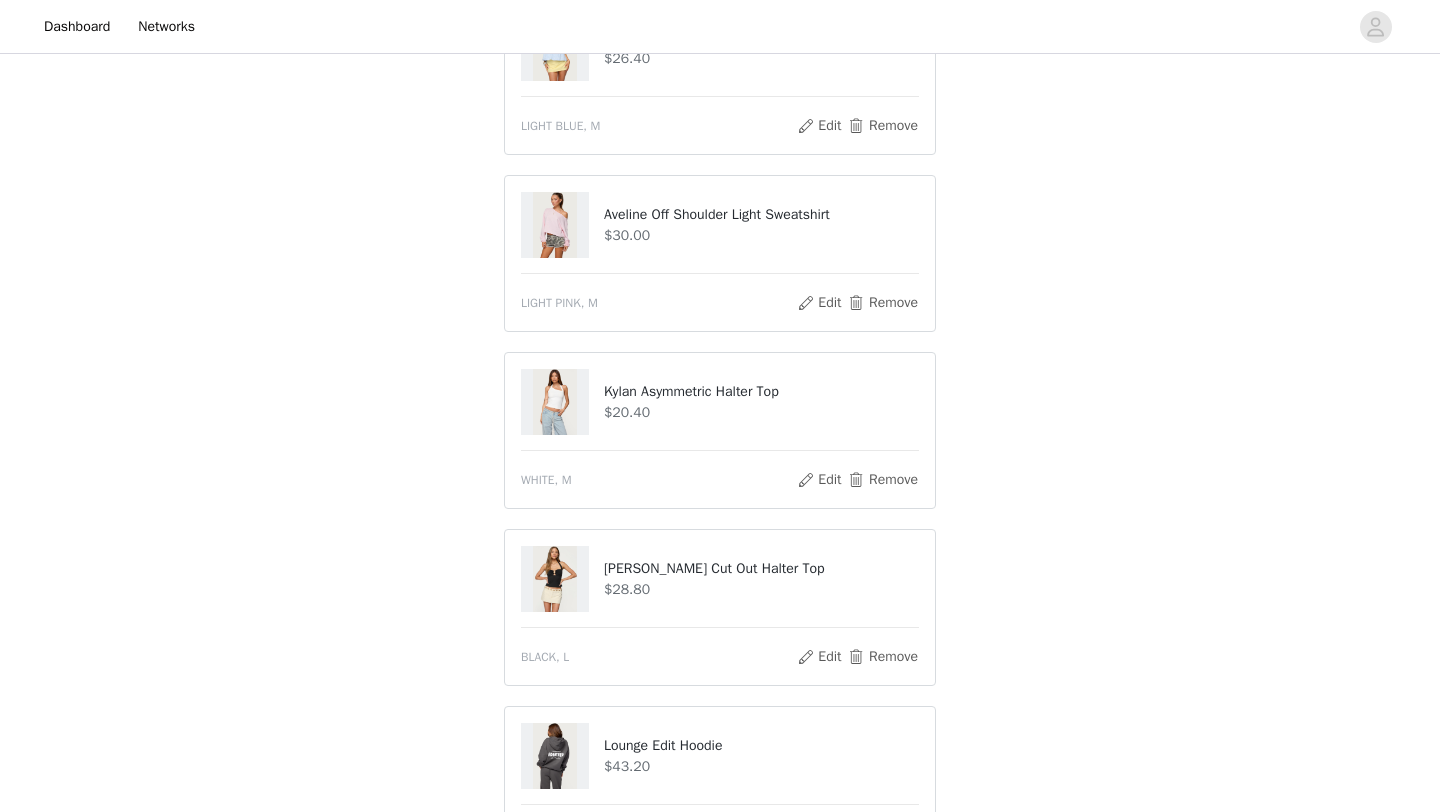 scroll, scrollTop: 1160, scrollLeft: 0, axis: vertical 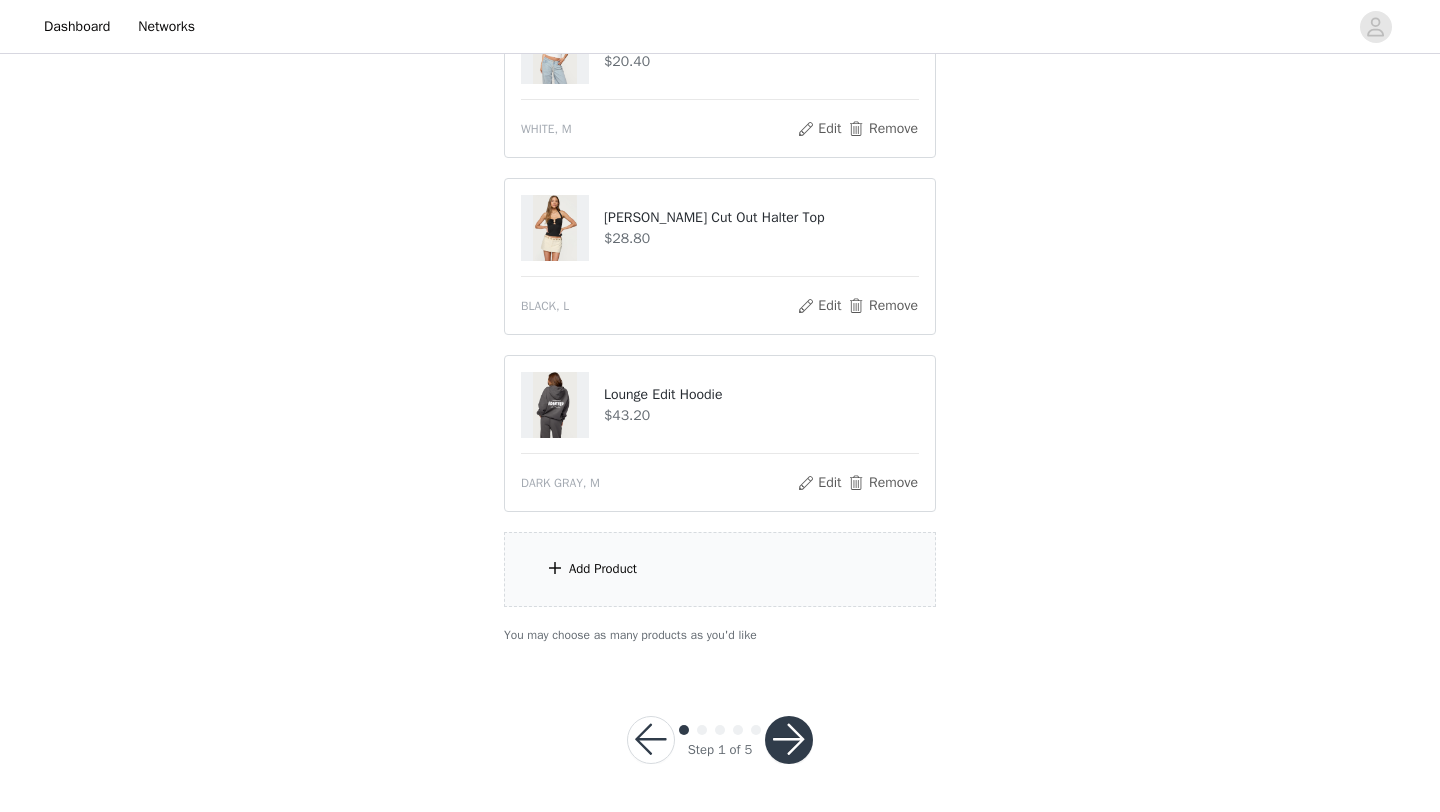 click on "Add Product" at bounding box center (720, 569) 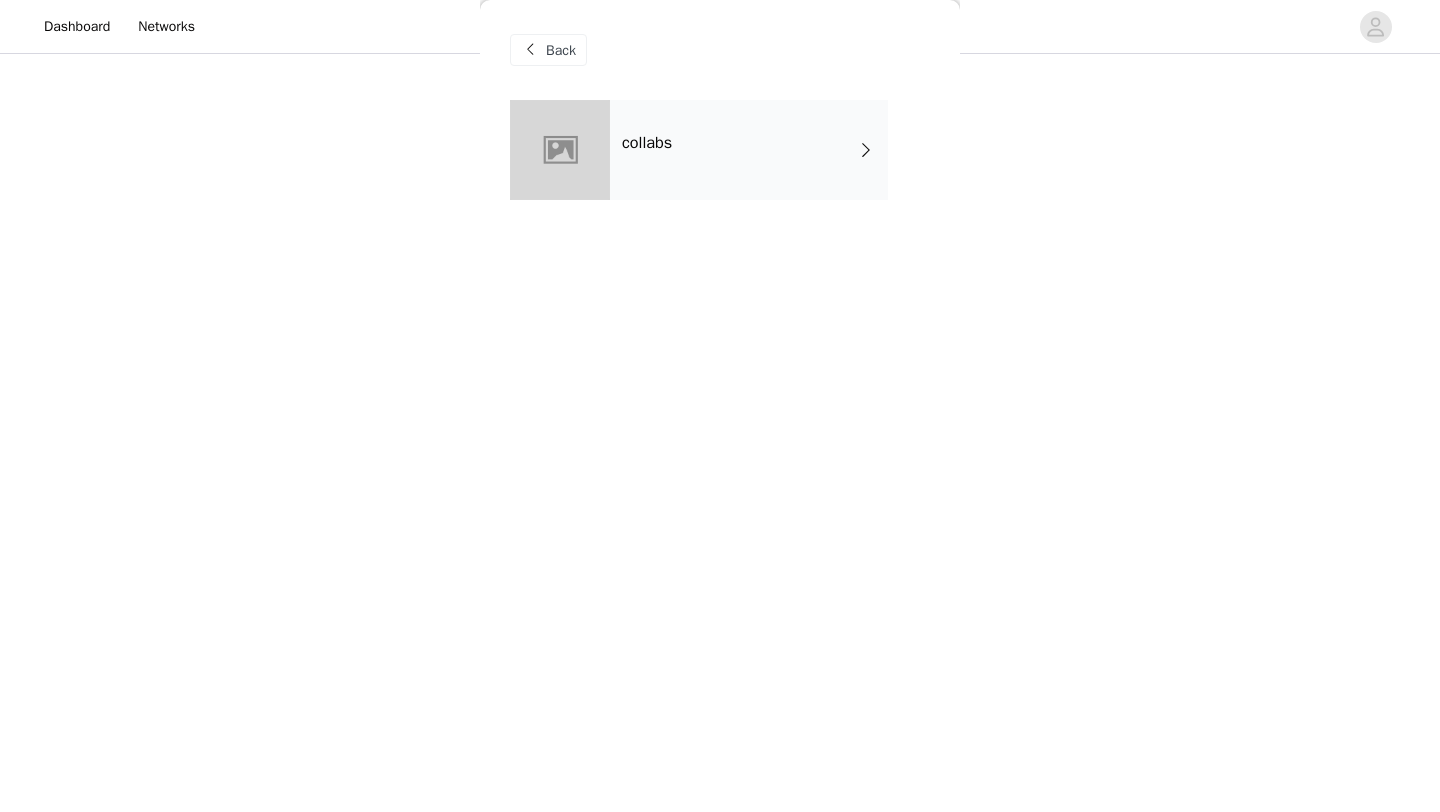 click on "collabs" at bounding box center [749, 150] 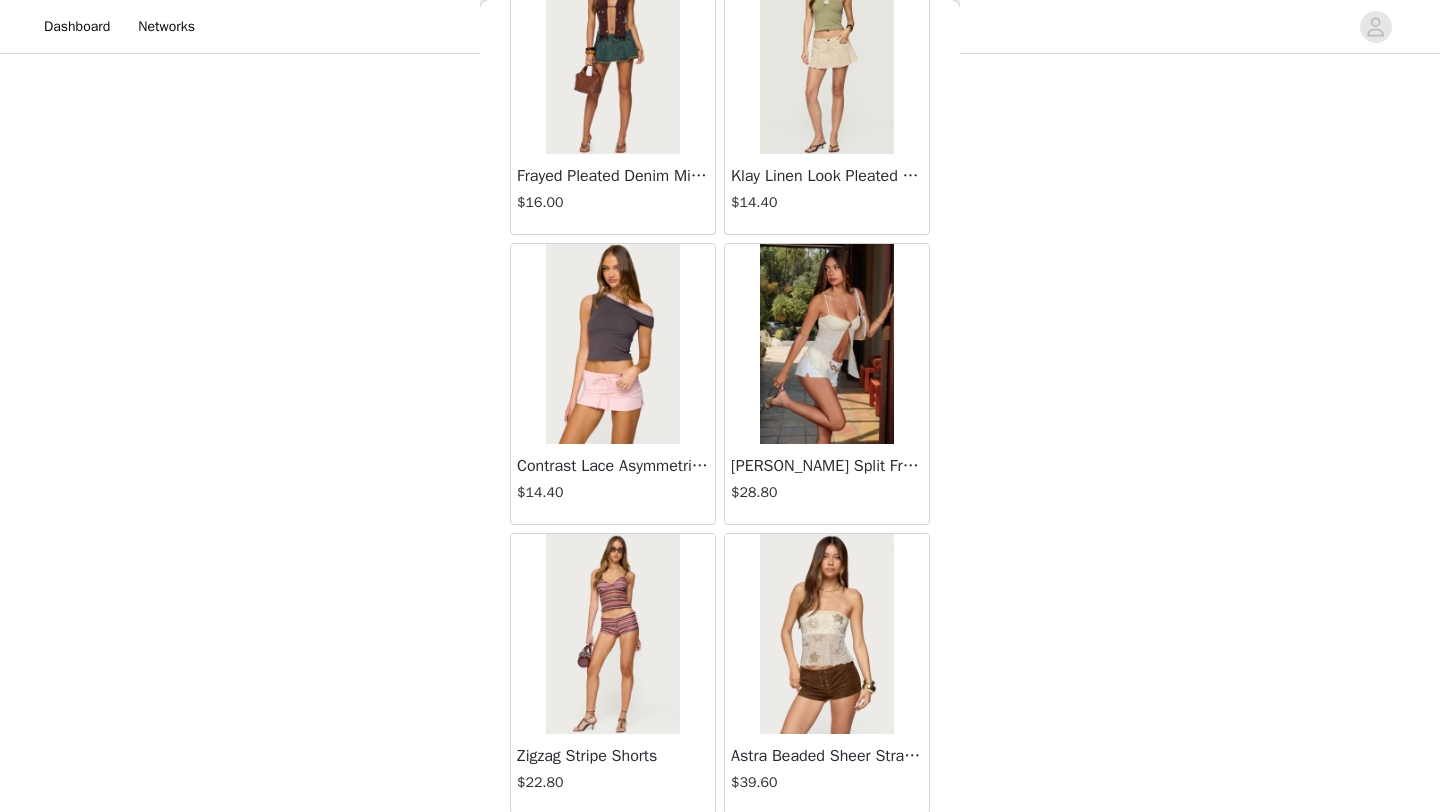 scroll, scrollTop: 2248, scrollLeft: 0, axis: vertical 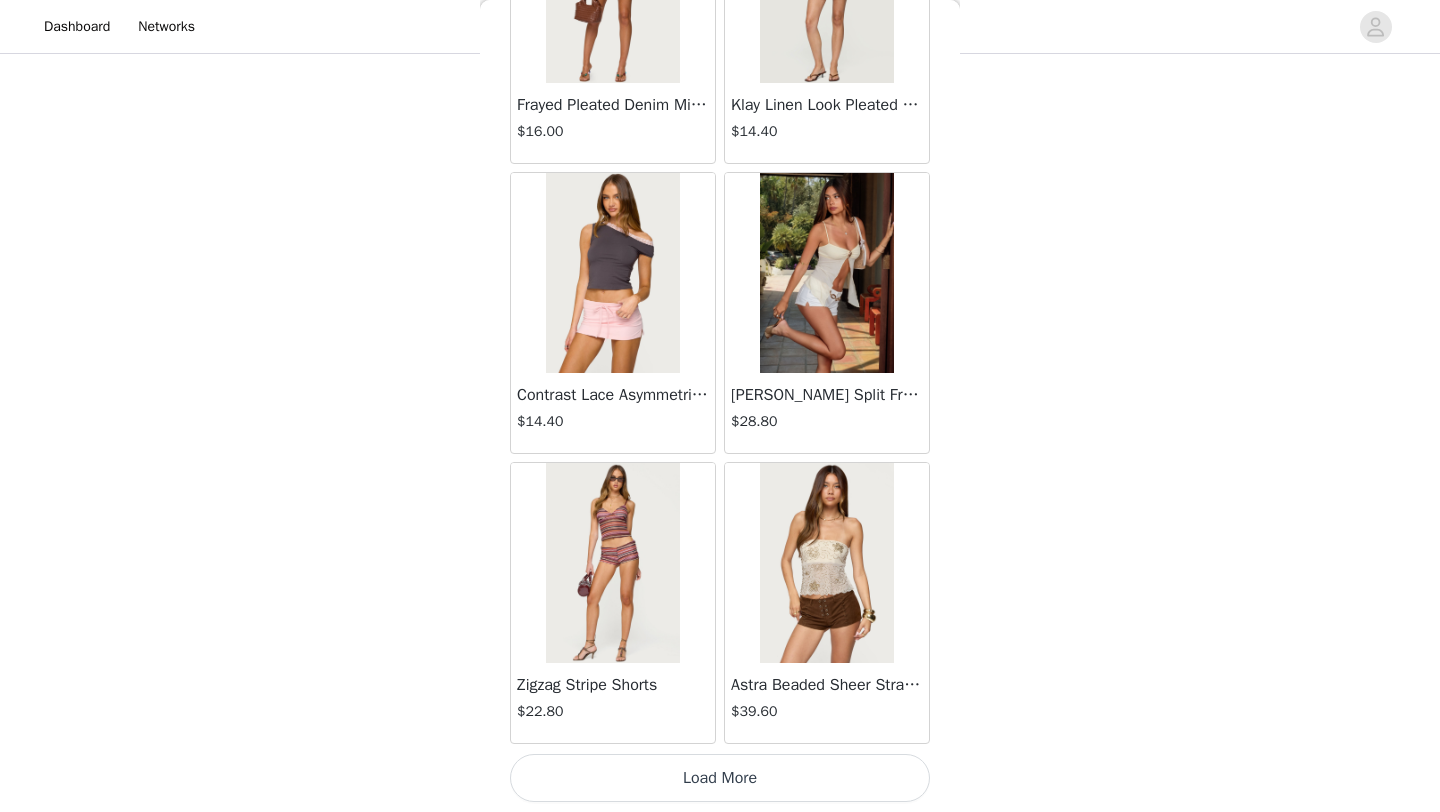 click on "Load More" at bounding box center (720, 778) 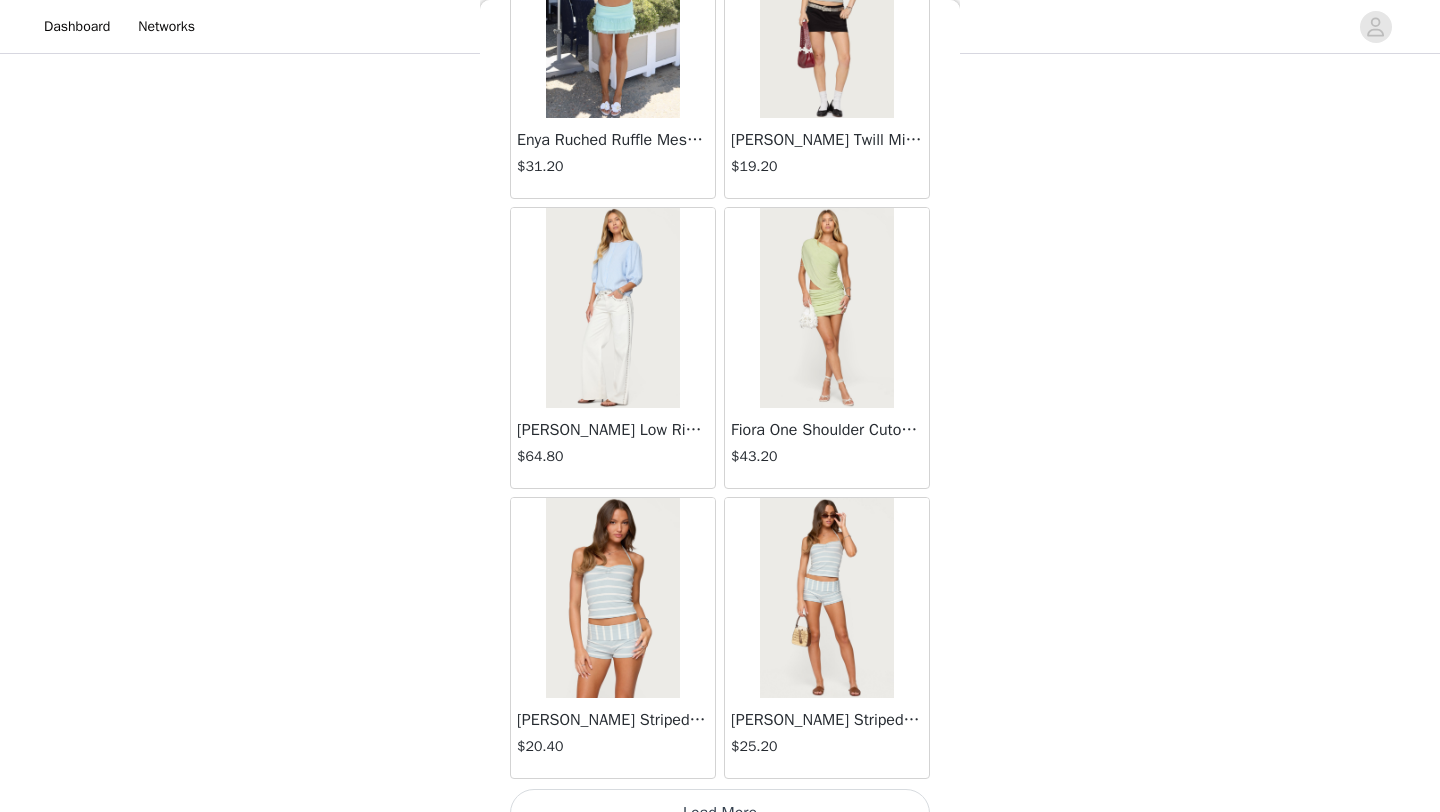 scroll, scrollTop: 5148, scrollLeft: 0, axis: vertical 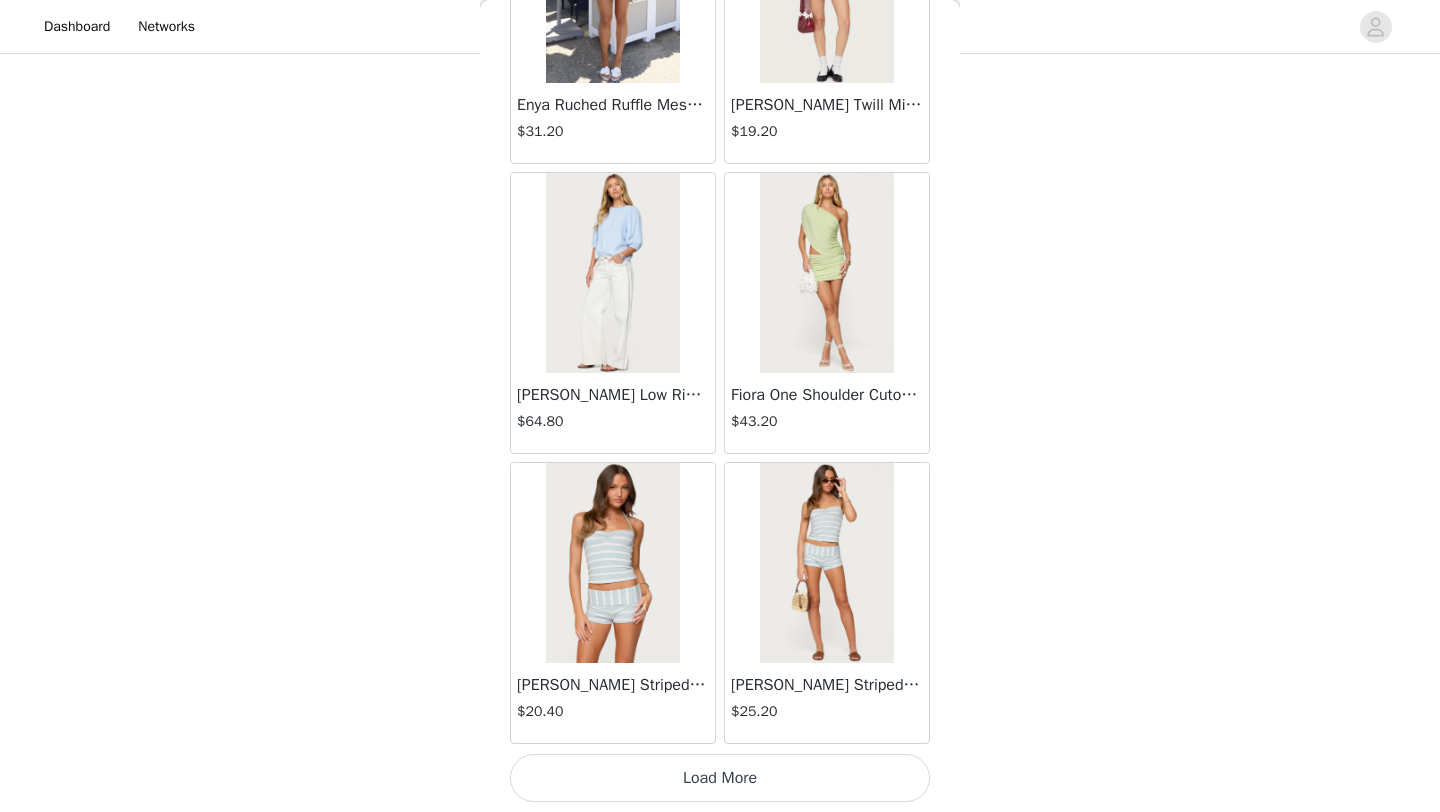 click on "Load More" at bounding box center [720, 778] 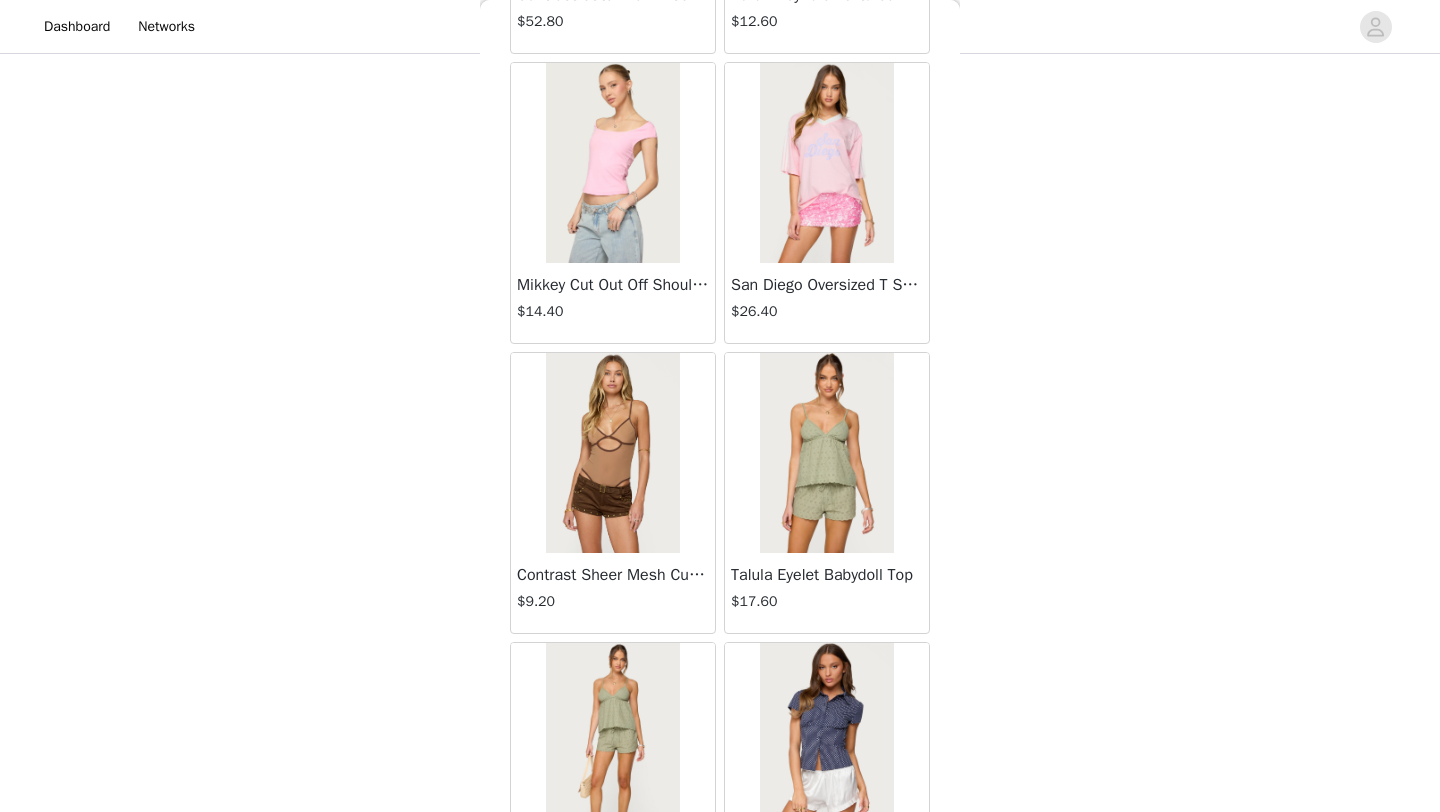 scroll, scrollTop: 3532, scrollLeft: 0, axis: vertical 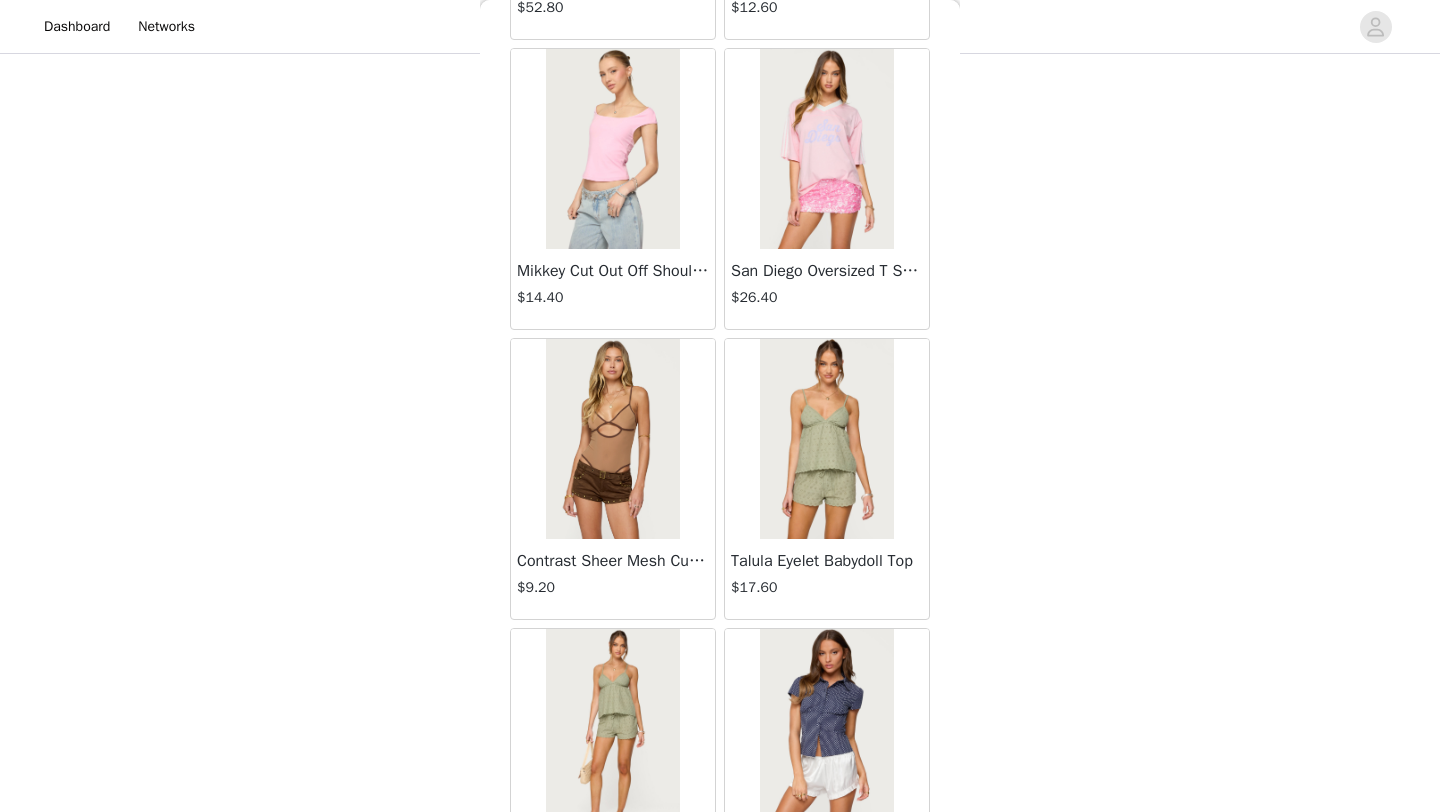 click on "Talula Eyelet Babydoll Top   $17.60" at bounding box center [827, 579] 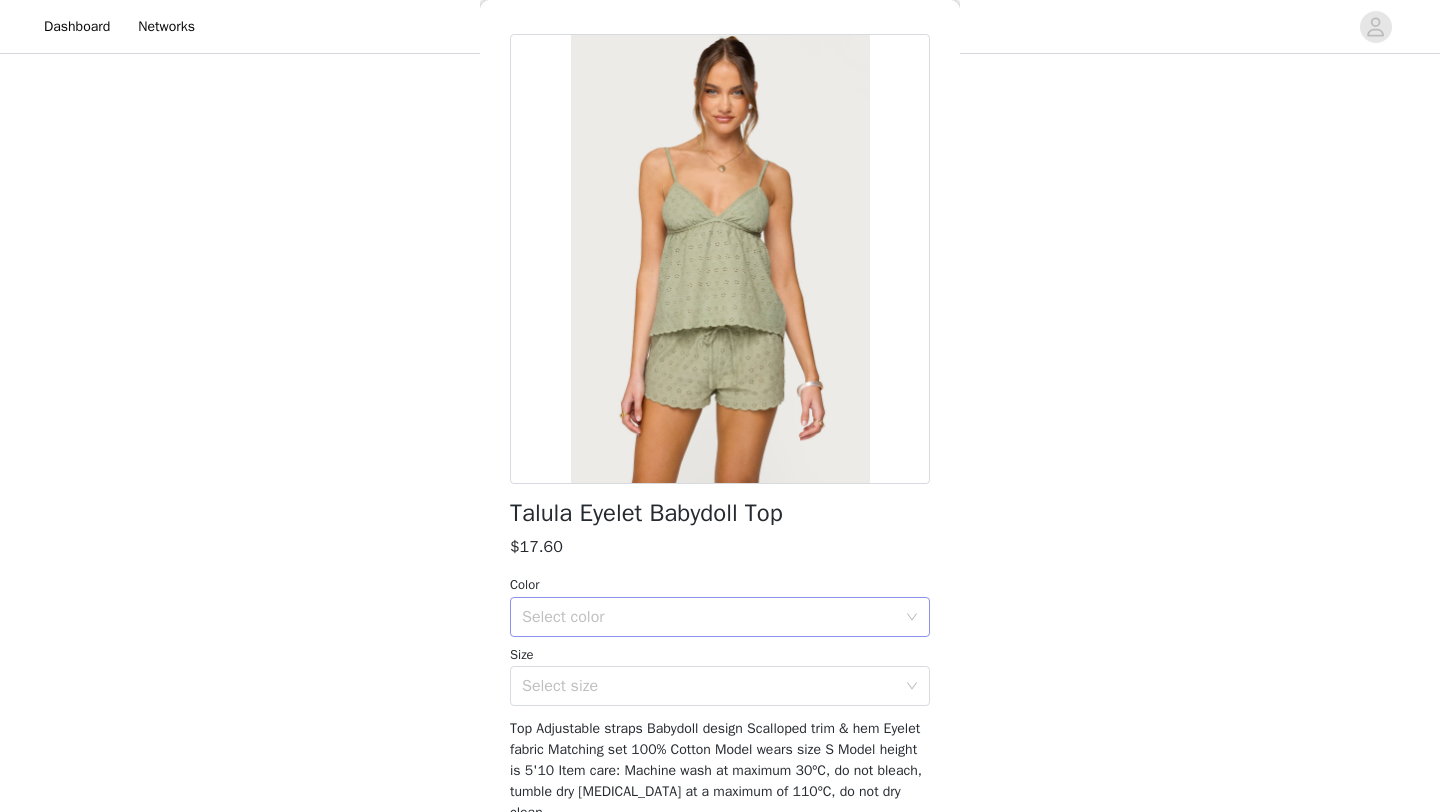 scroll, scrollTop: 67, scrollLeft: 0, axis: vertical 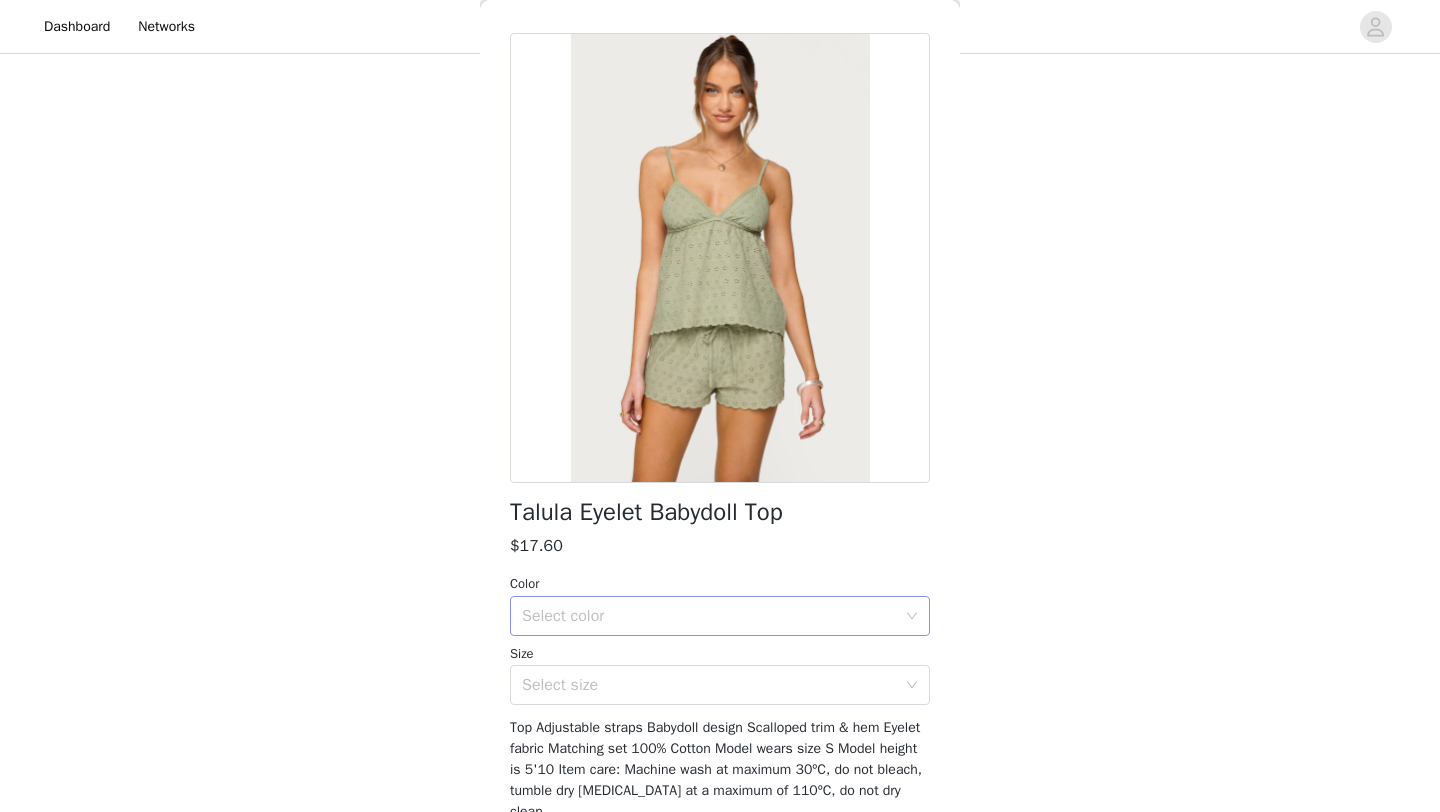 click on "Select color" at bounding box center (709, 616) 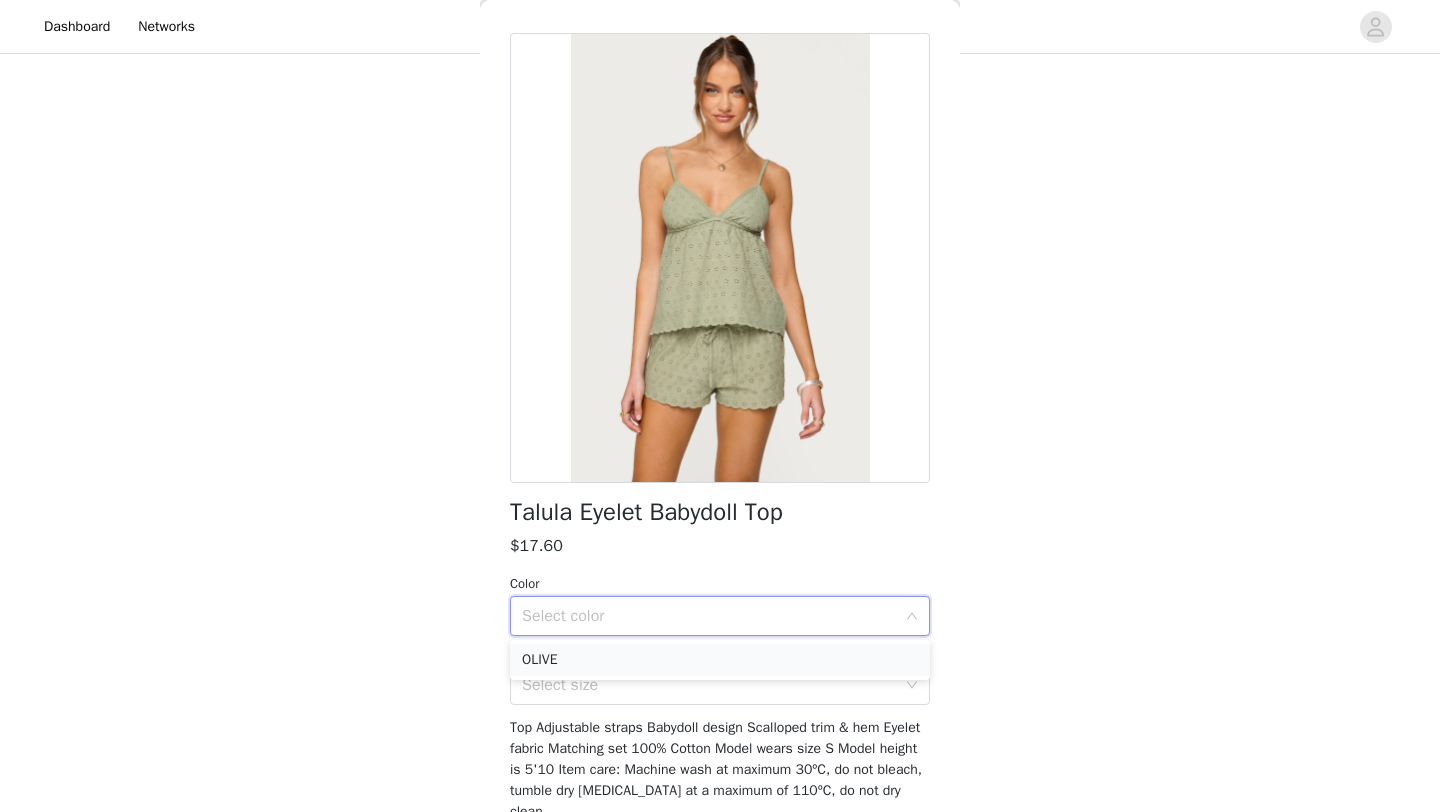 click on "OLIVE" at bounding box center (720, 660) 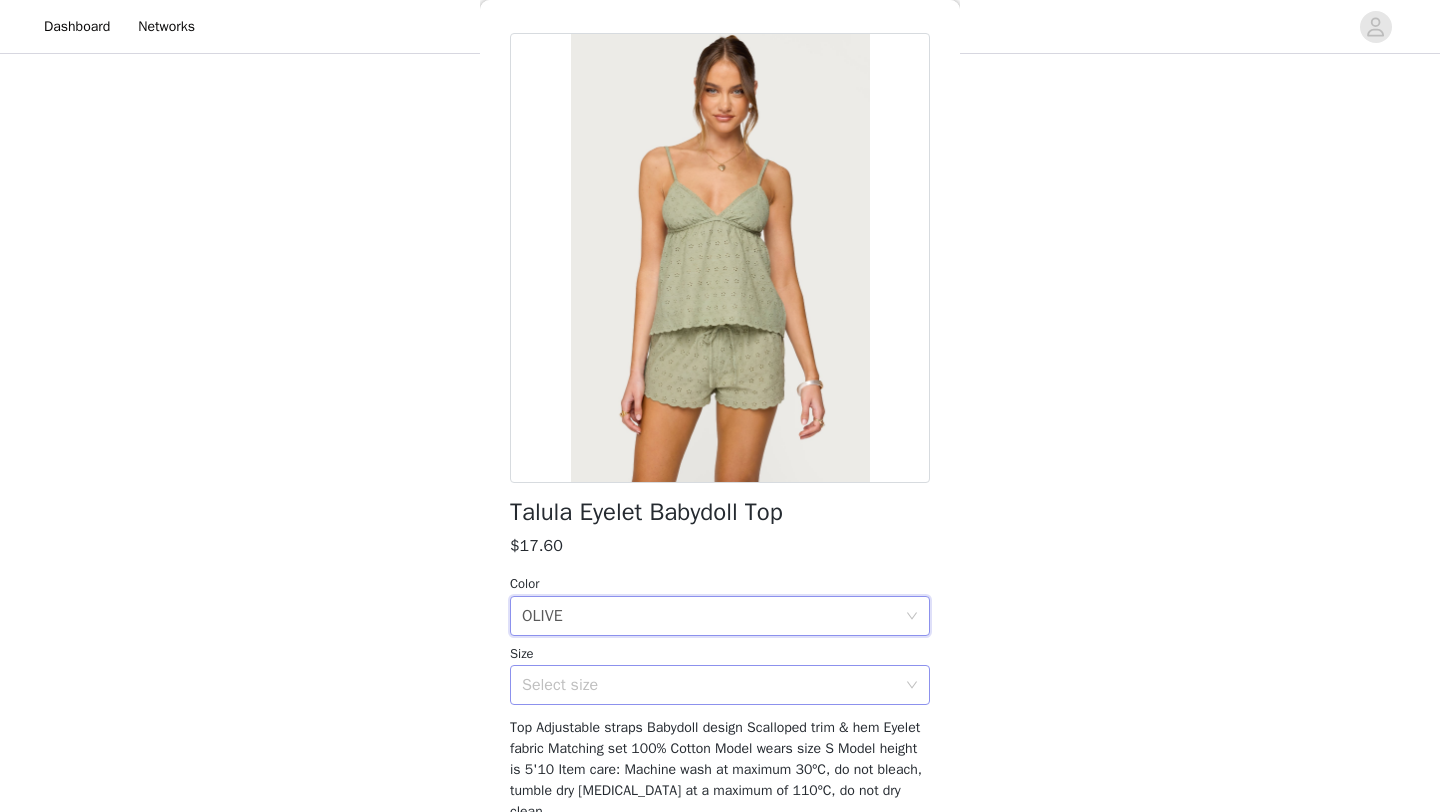 click on "Select size" at bounding box center [709, 685] 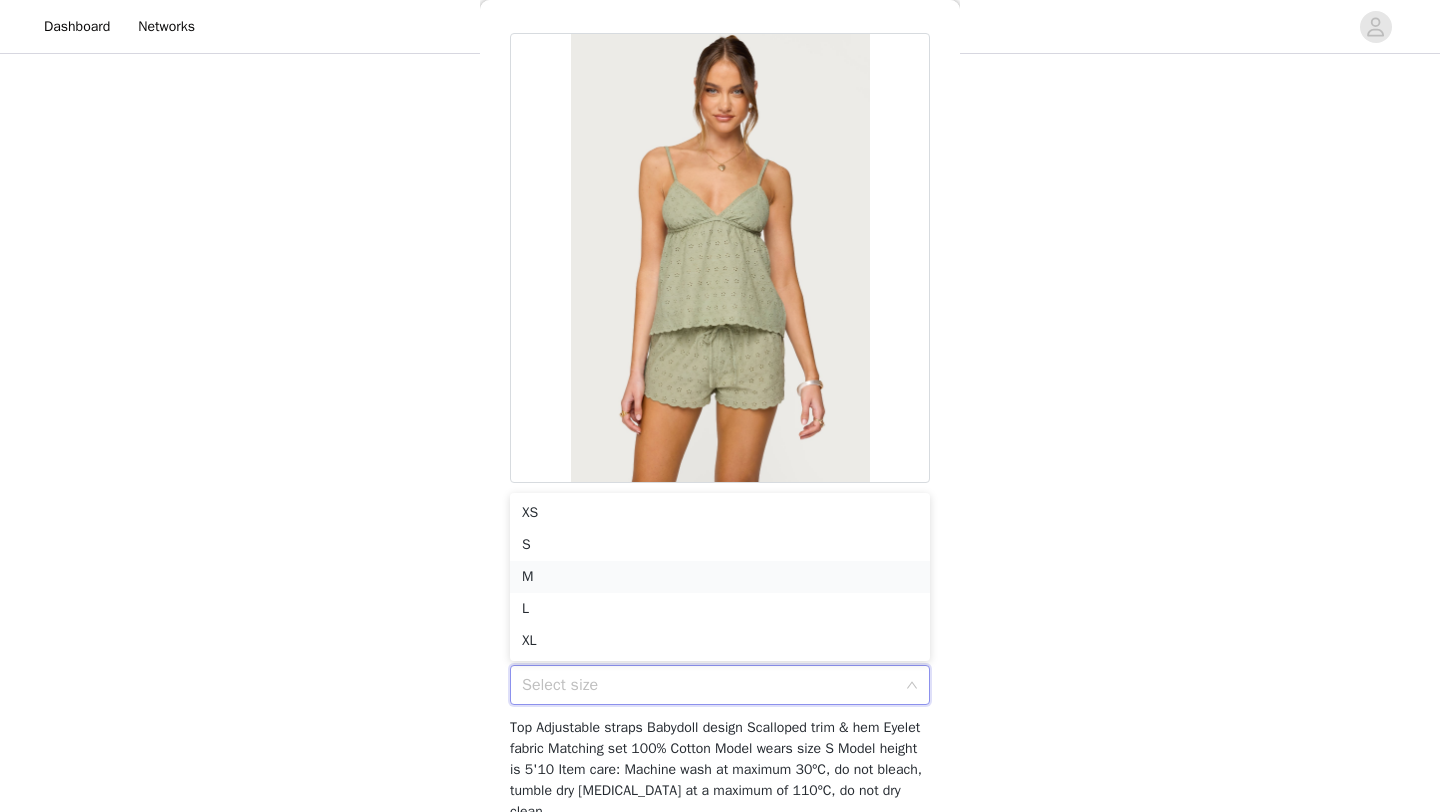 click on "M" at bounding box center (720, 577) 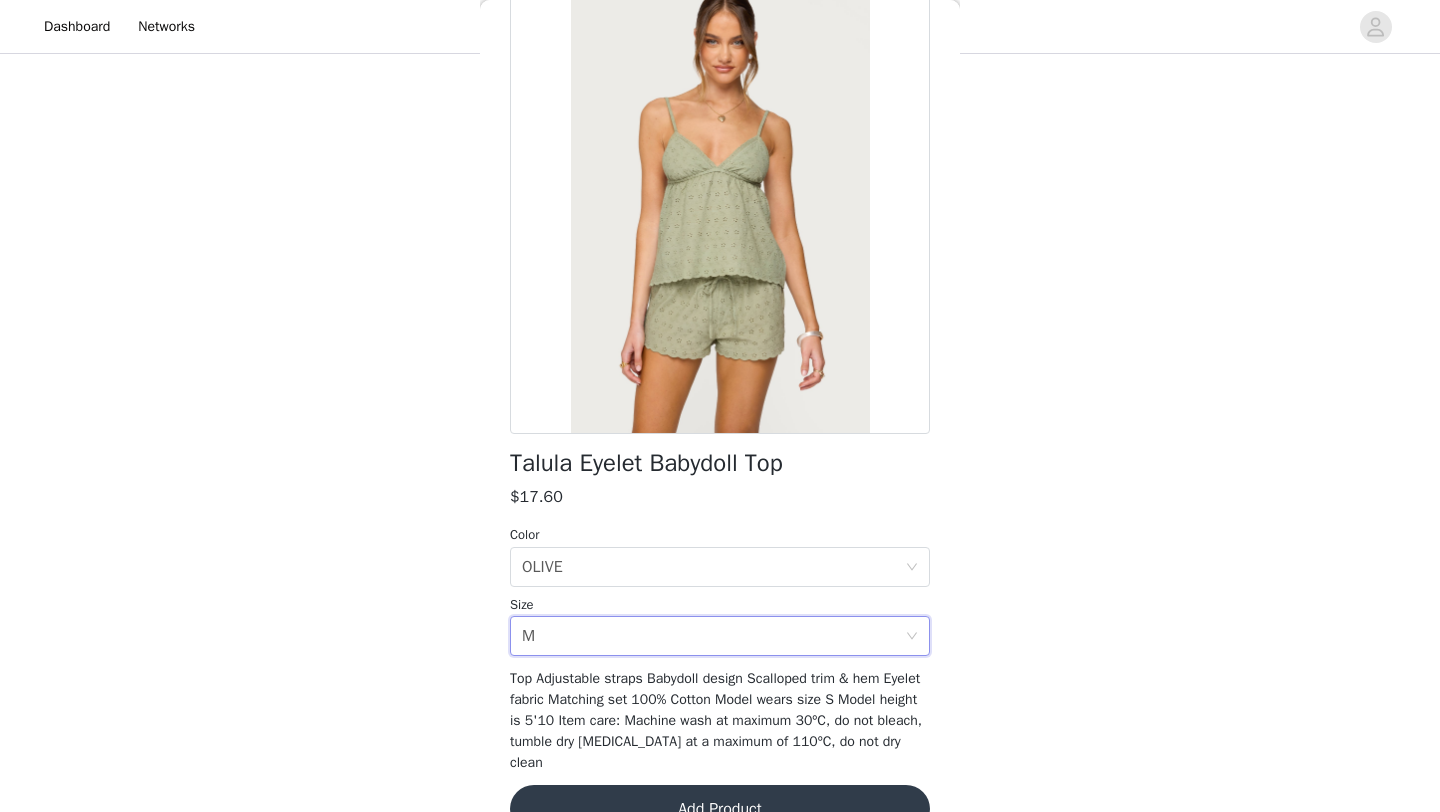 scroll, scrollTop: 161, scrollLeft: 0, axis: vertical 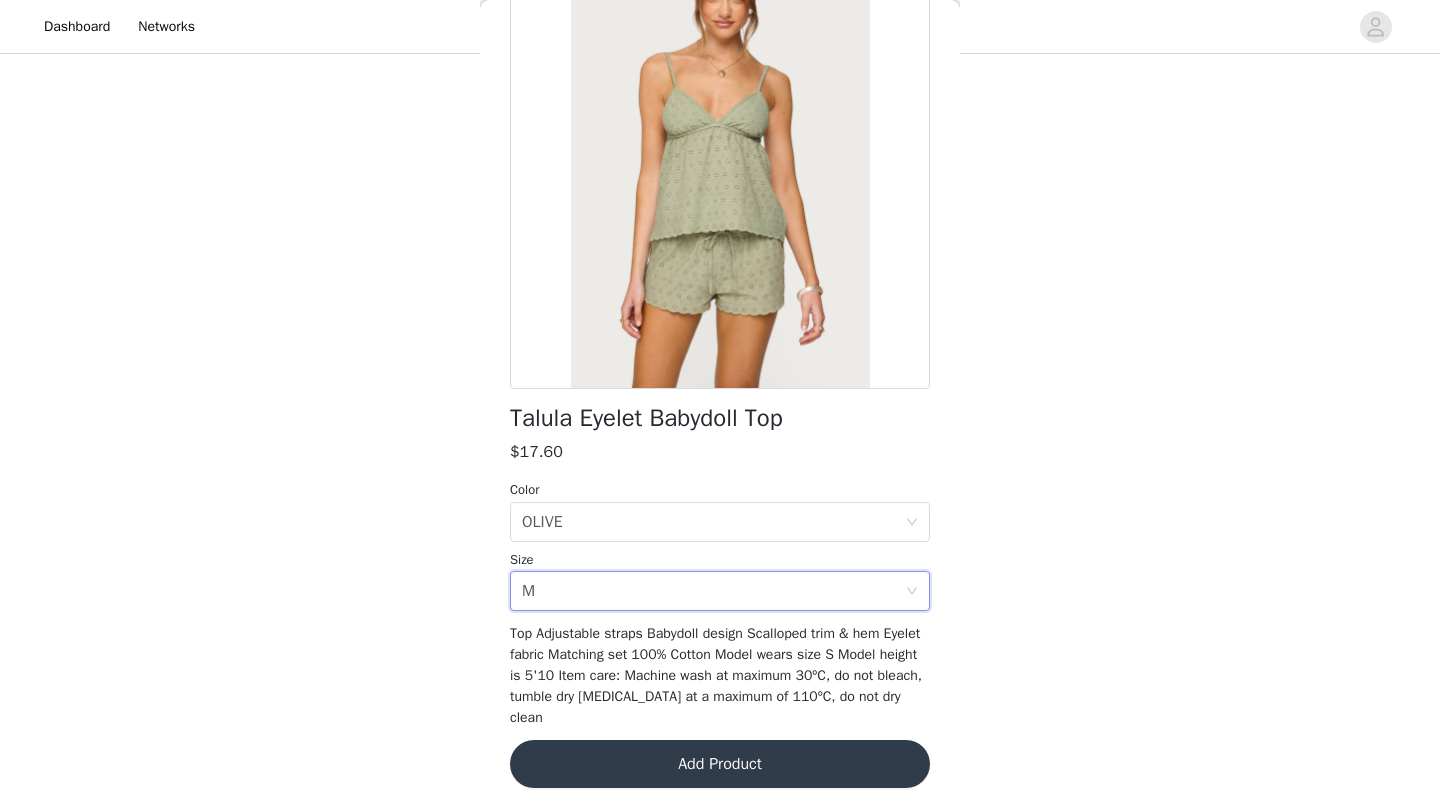 click on "Add Product" at bounding box center [720, 764] 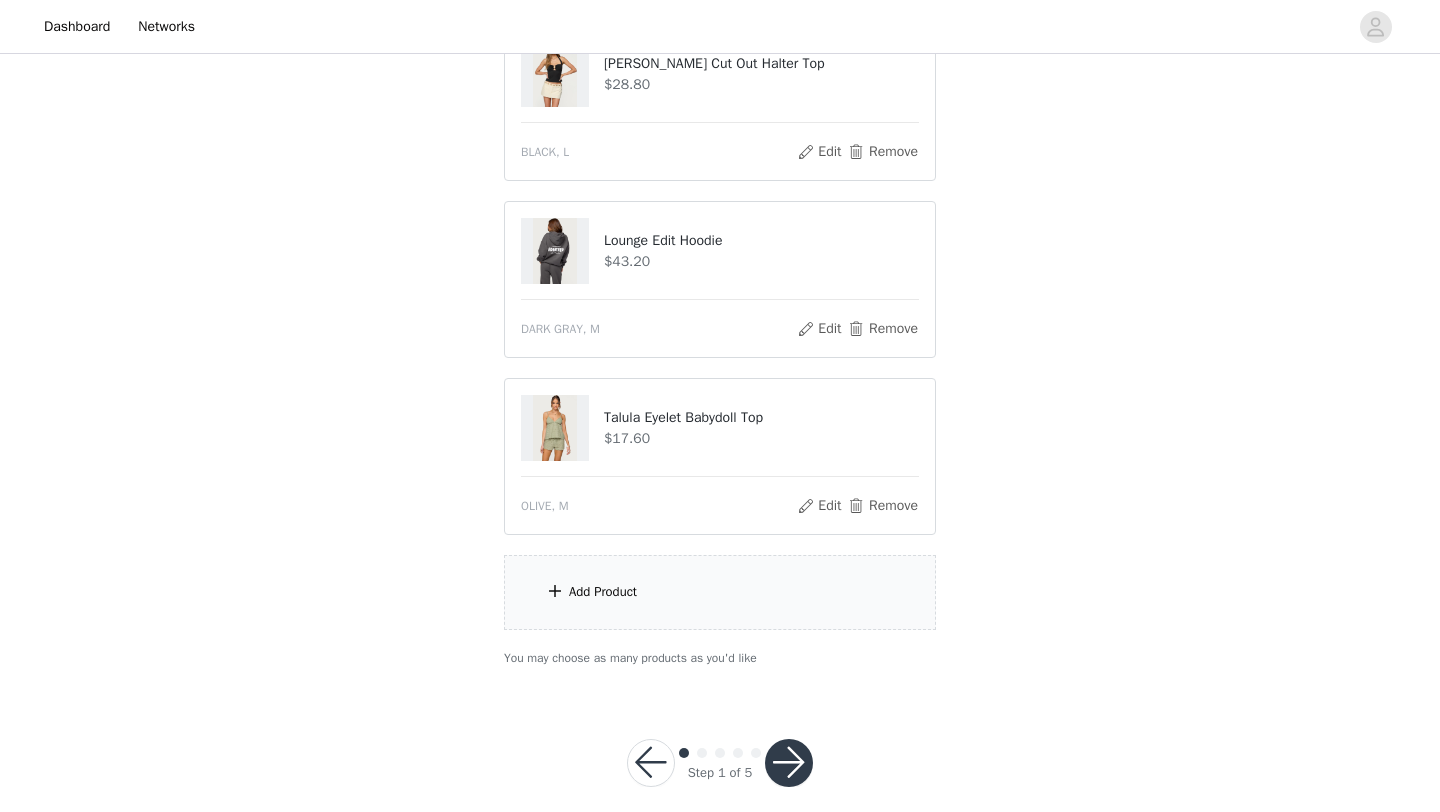 scroll, scrollTop: 1337, scrollLeft: 0, axis: vertical 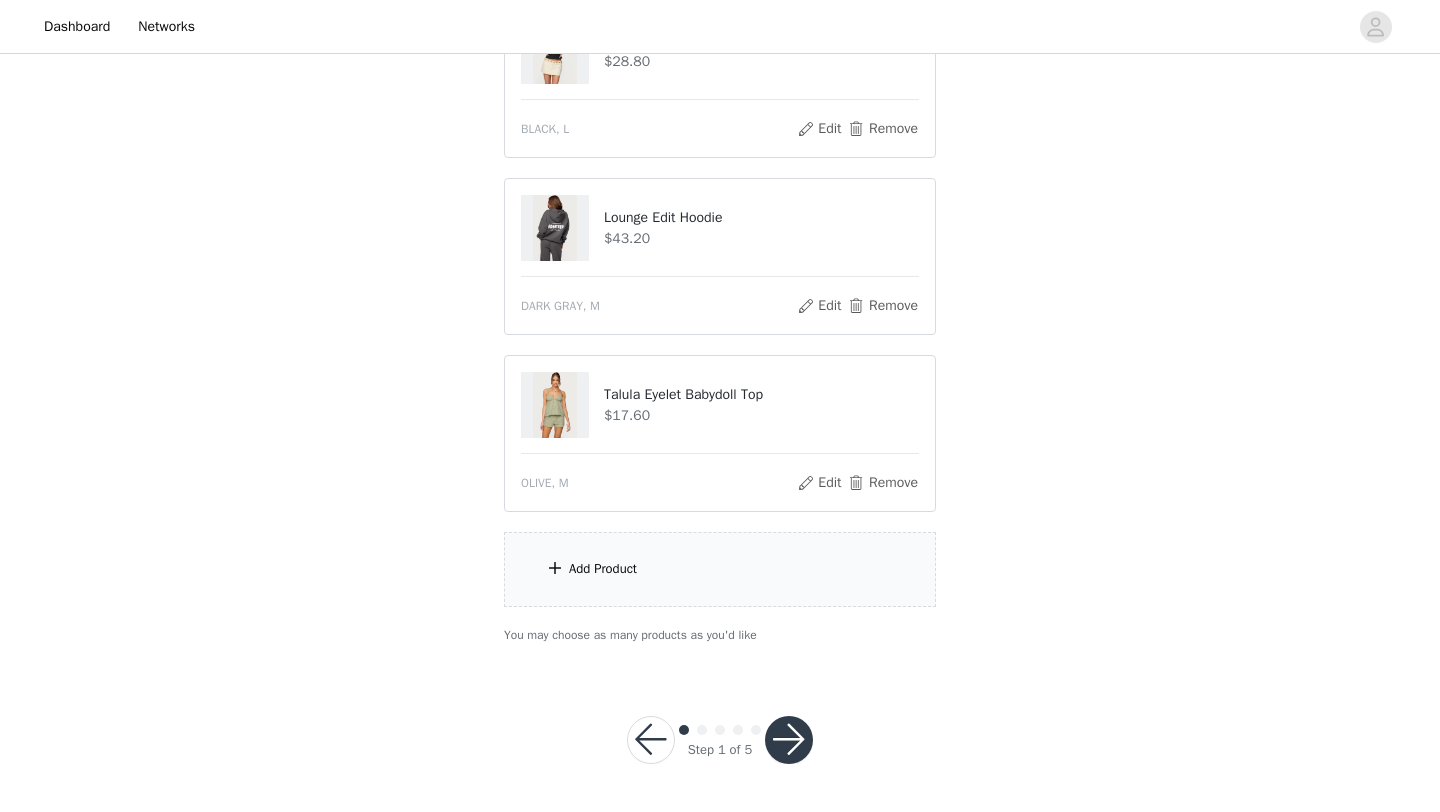 click at bounding box center [789, 740] 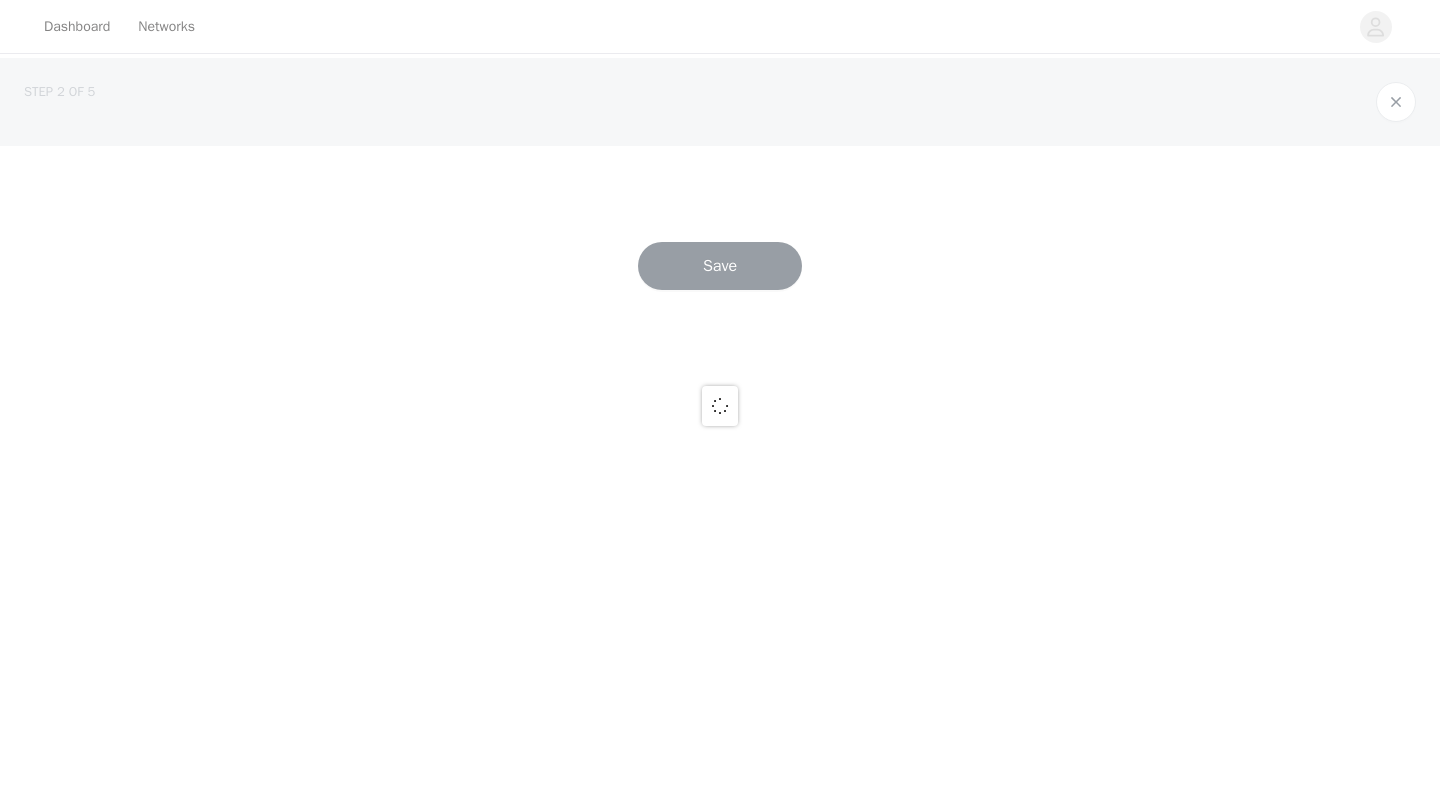 scroll, scrollTop: 0, scrollLeft: 0, axis: both 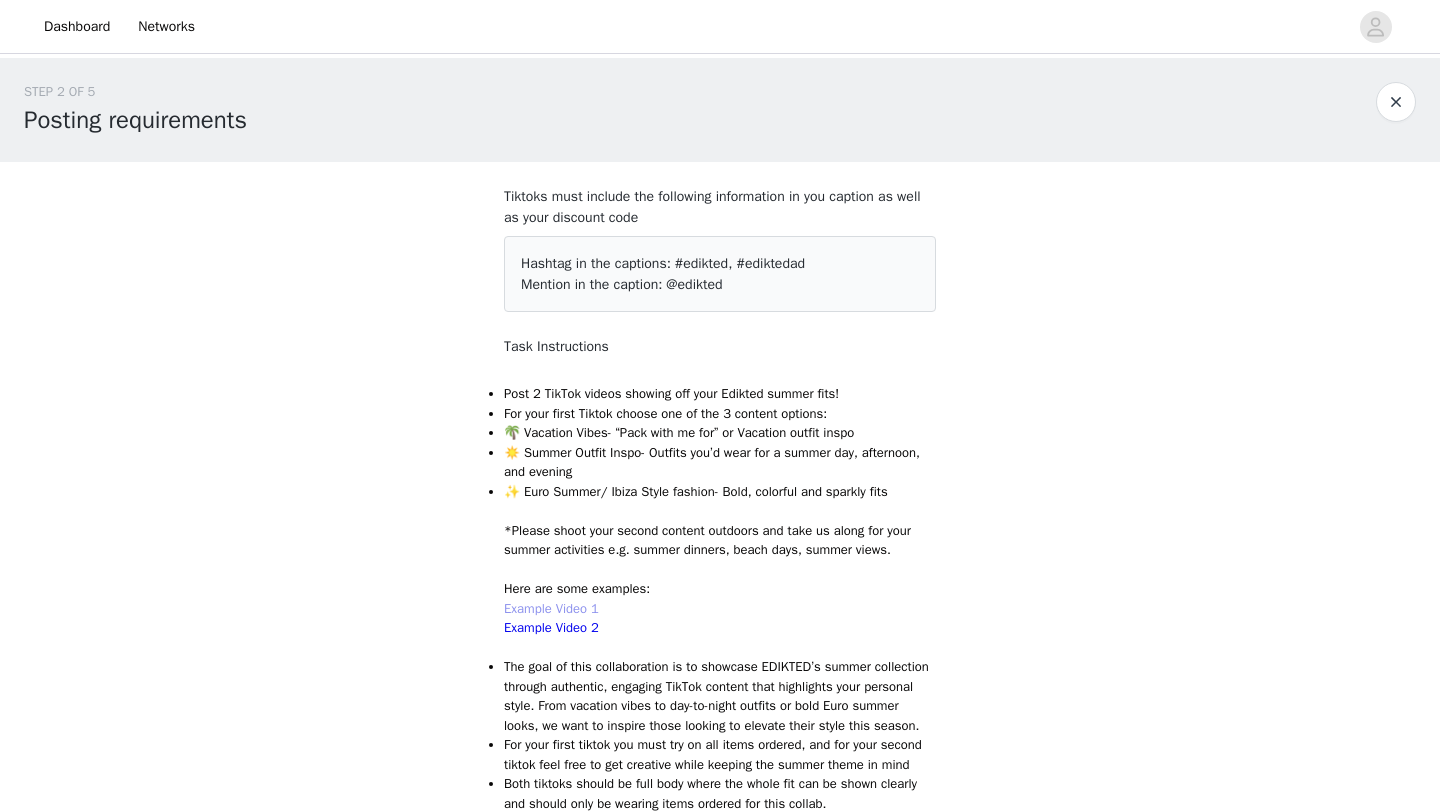 click on "Example Video 1" at bounding box center [551, 608] 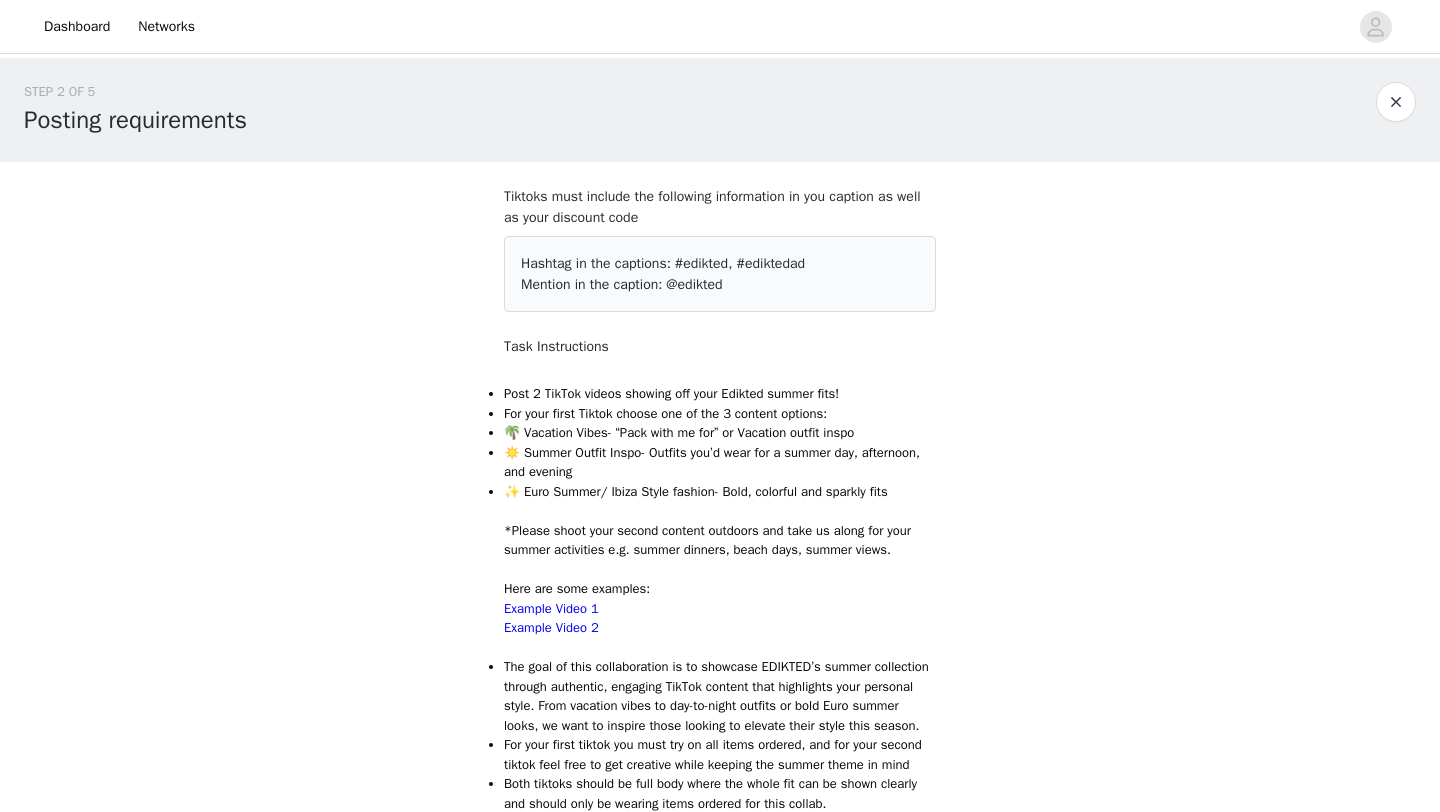 scroll, scrollTop: 0, scrollLeft: 0, axis: both 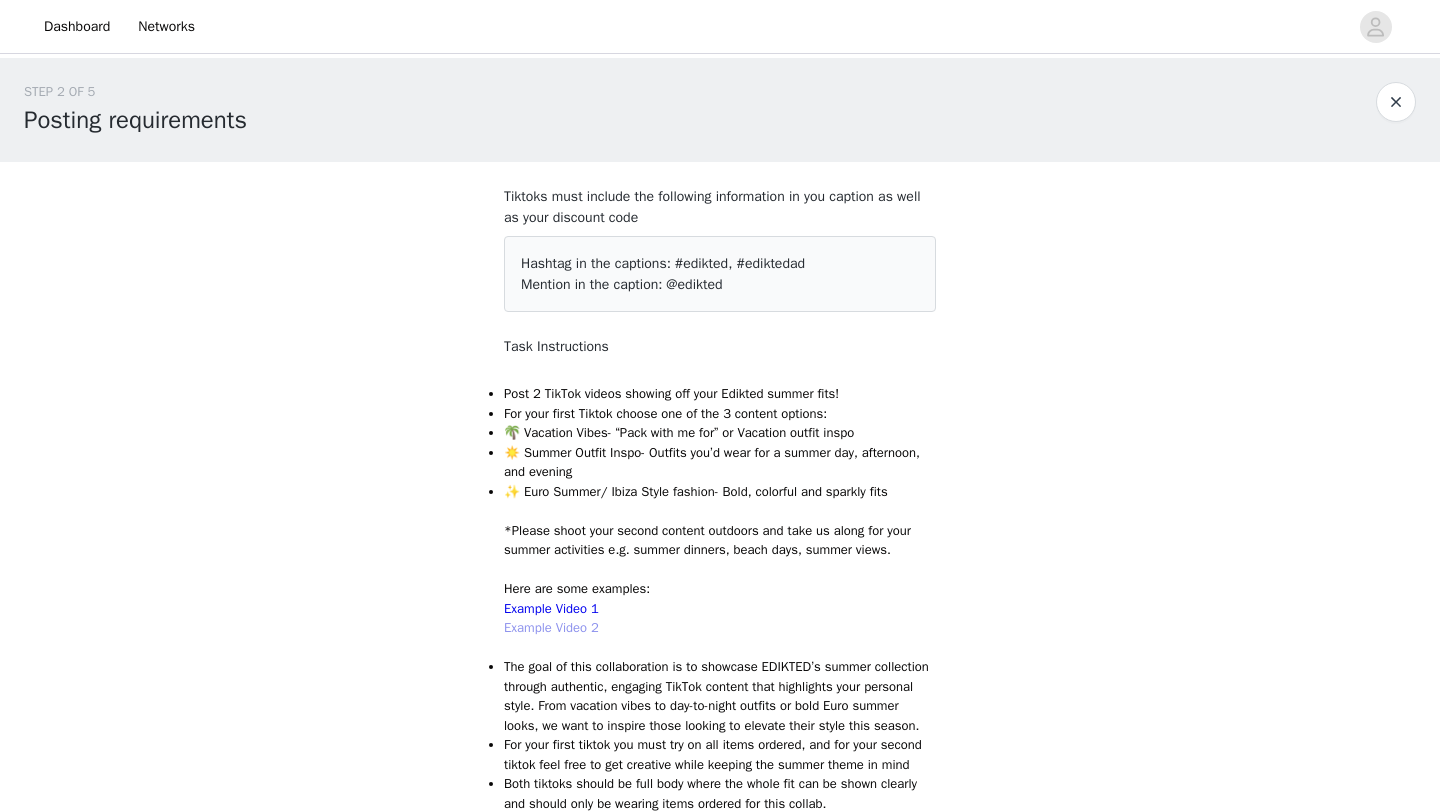 click on "Example Video 2" at bounding box center (551, 627) 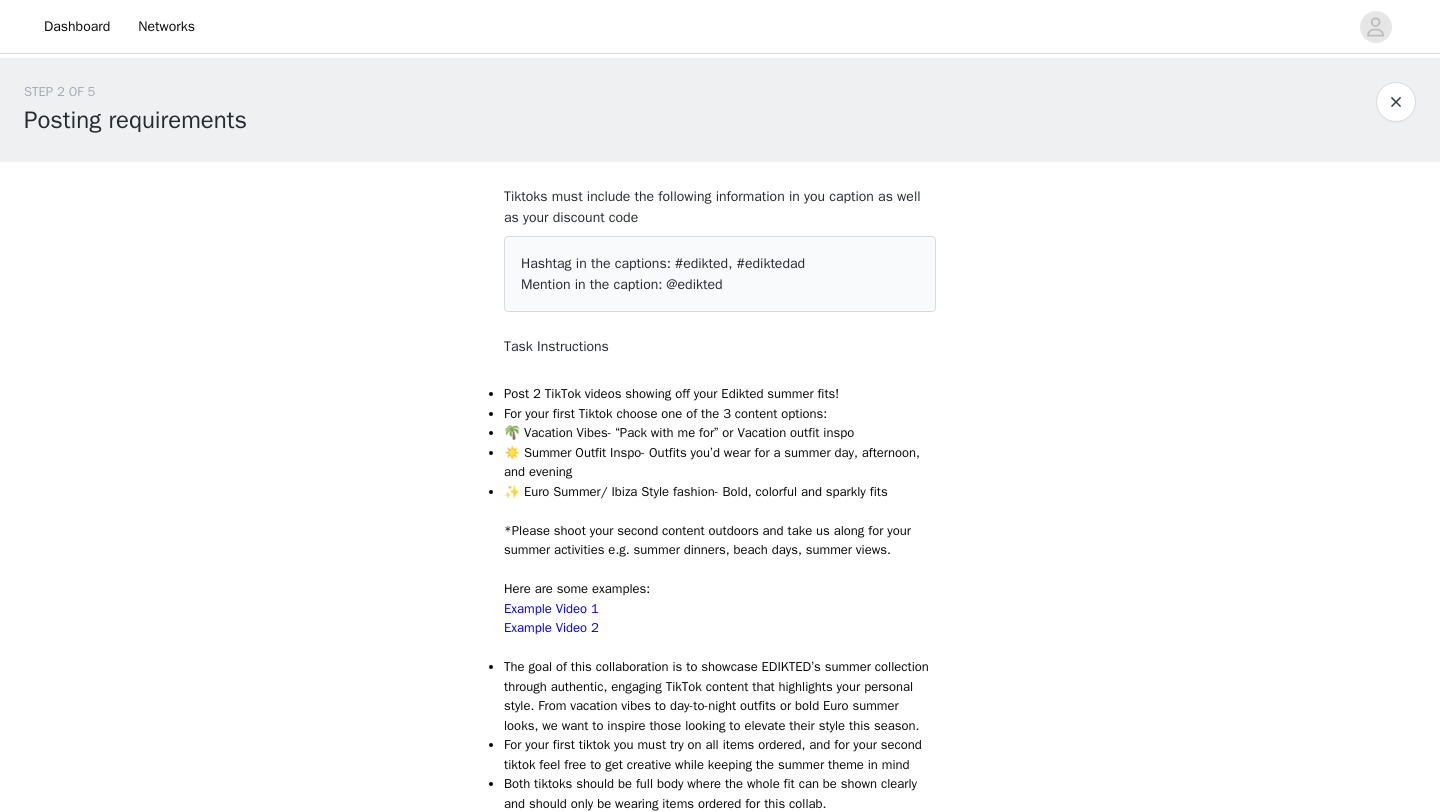 scroll, scrollTop: 0, scrollLeft: 0, axis: both 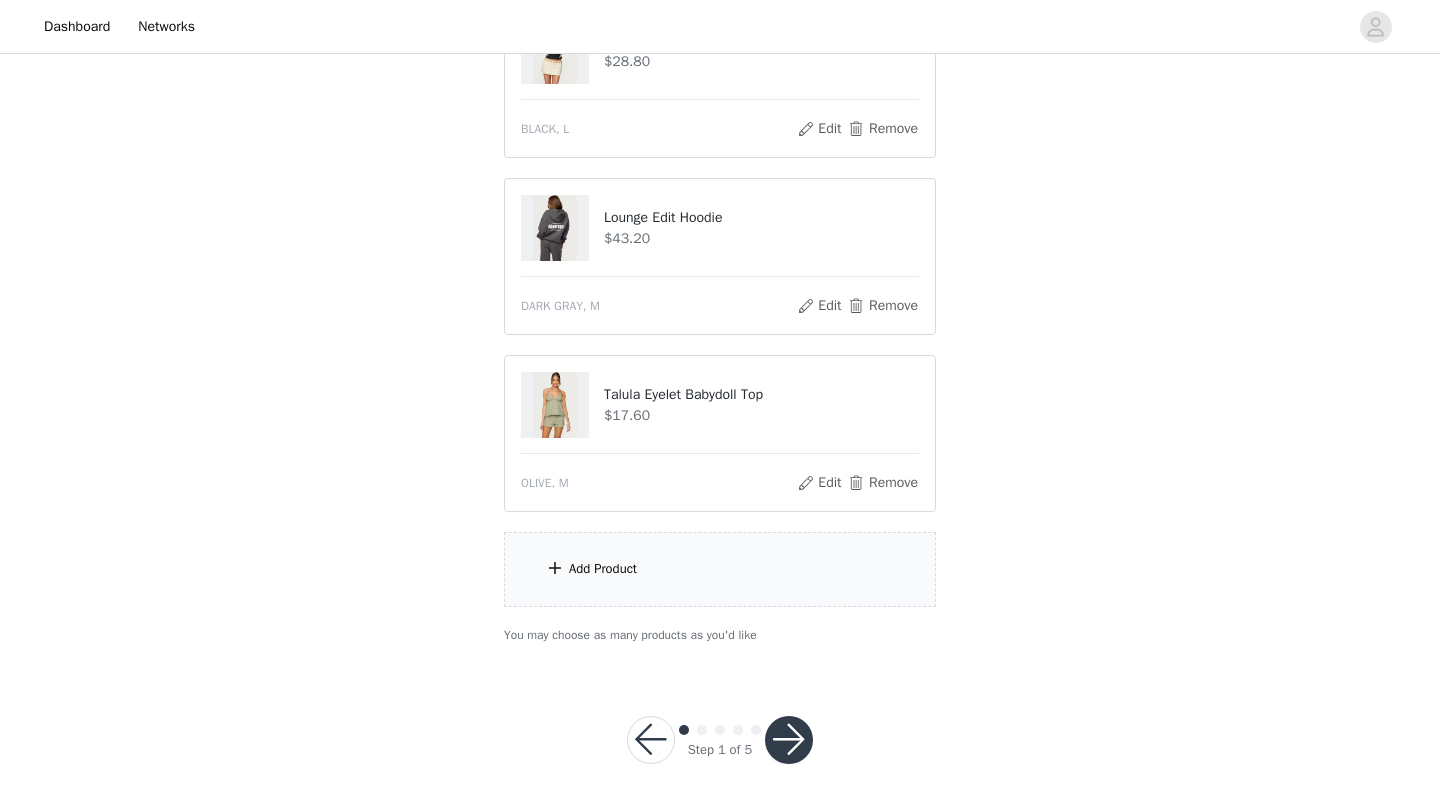 click on "Add Product" at bounding box center [603, 569] 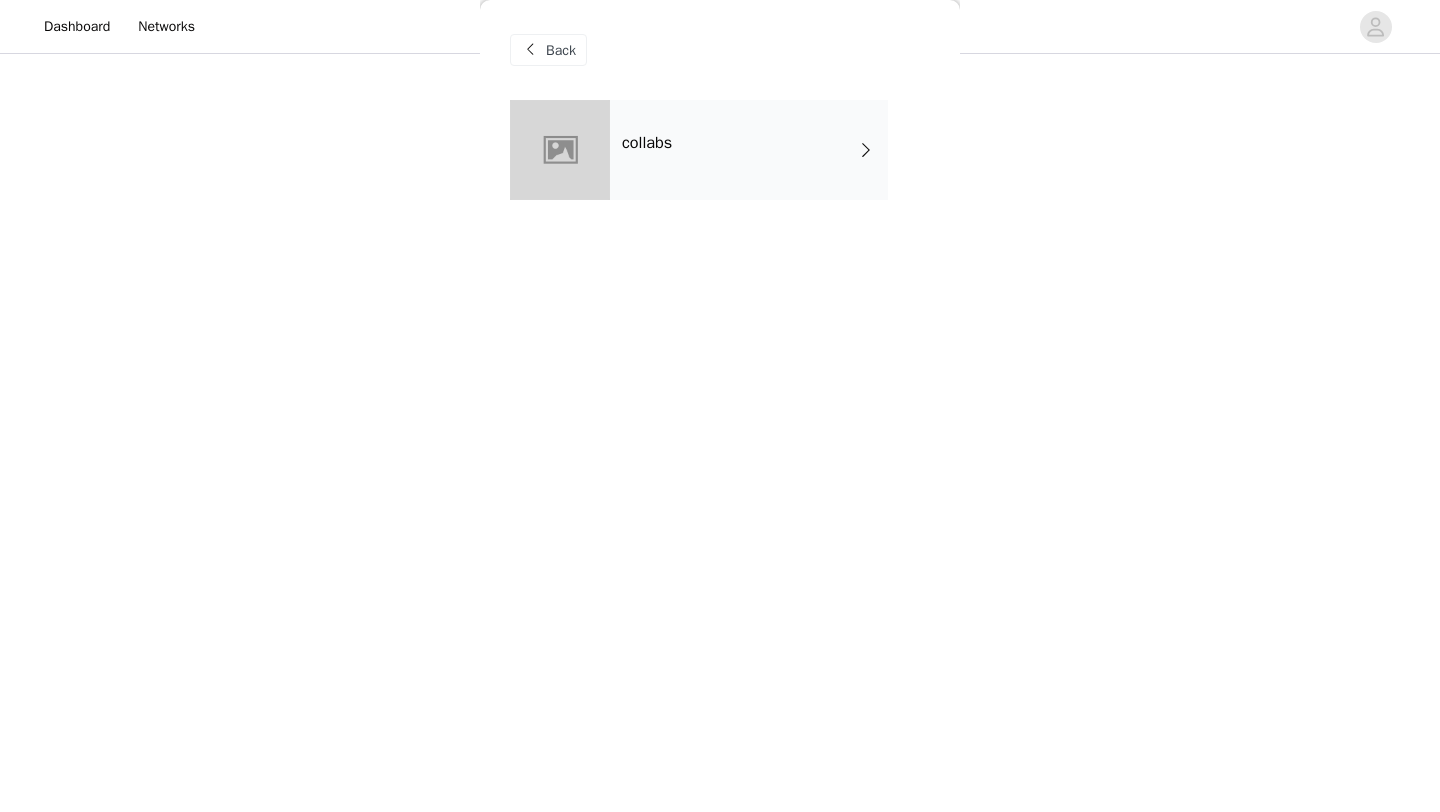 click on "collabs" at bounding box center (749, 150) 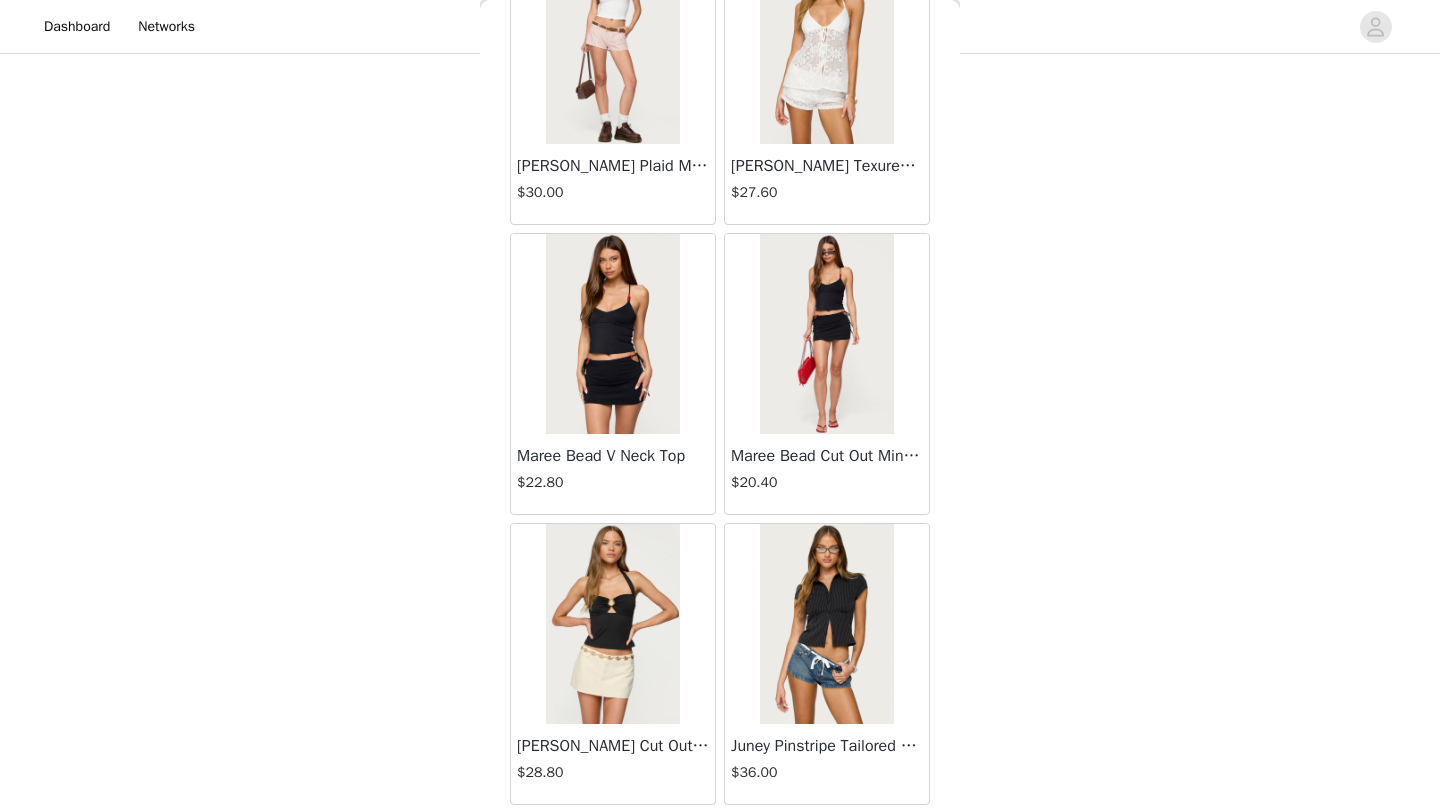 scroll, scrollTop: 1571, scrollLeft: 0, axis: vertical 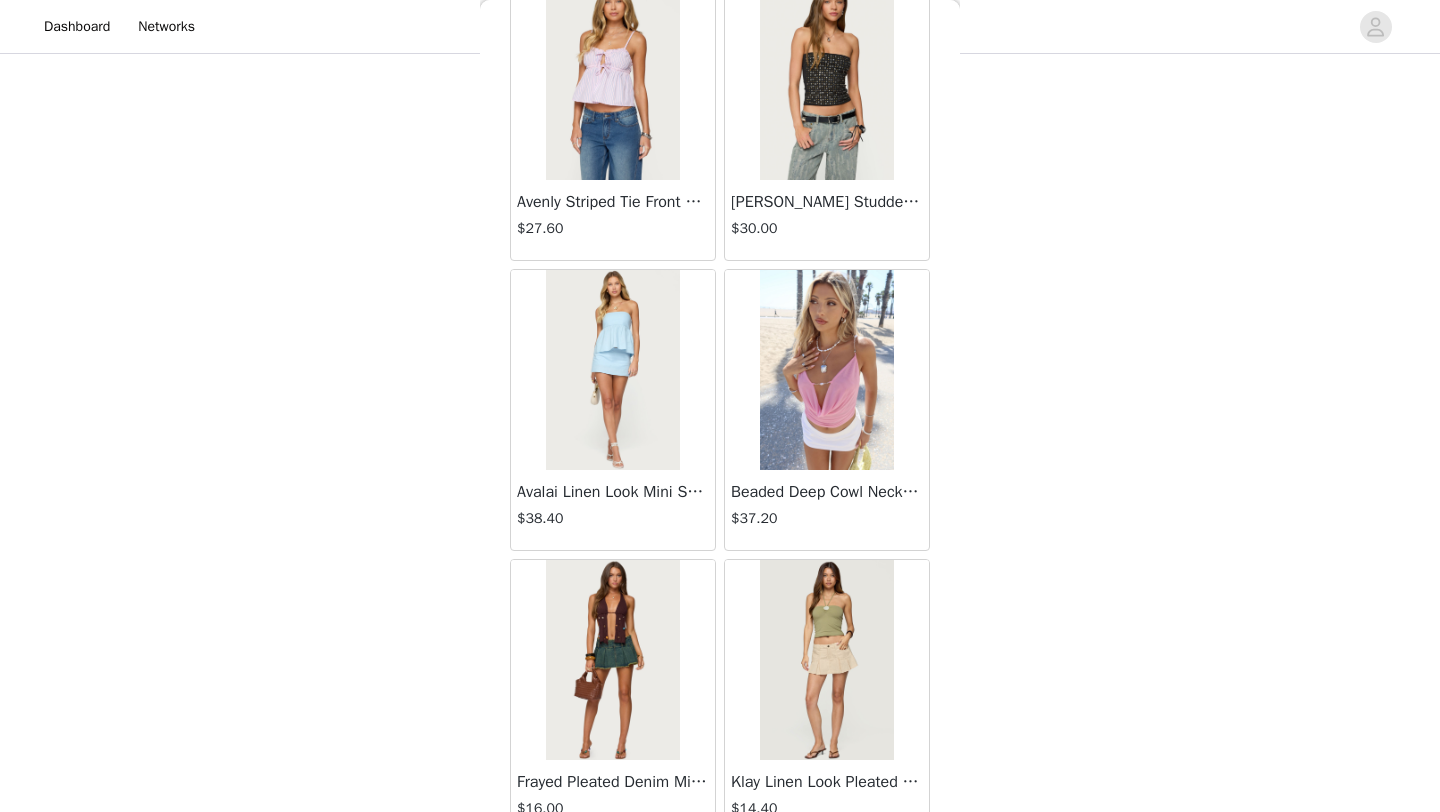 click at bounding box center [826, 80] 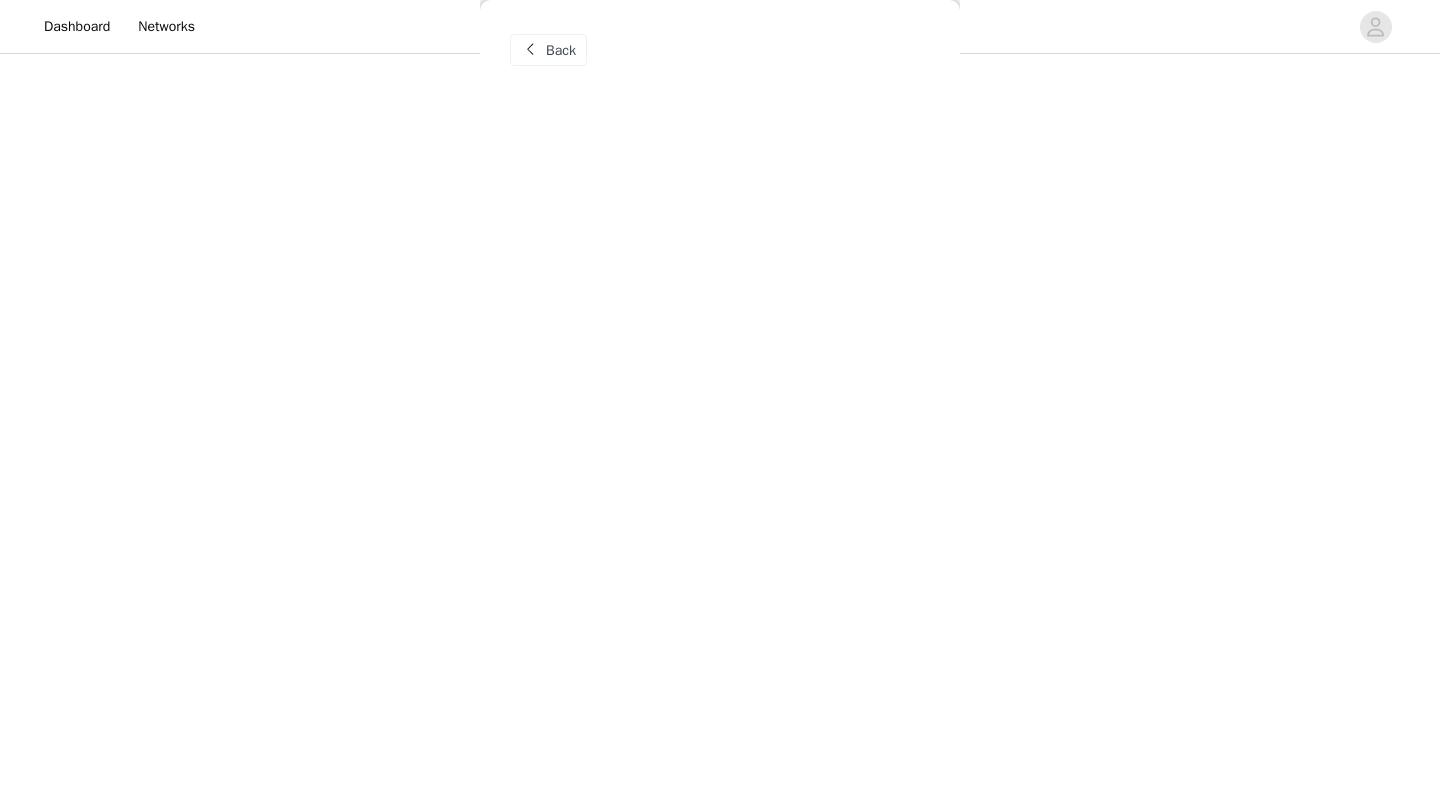 scroll, scrollTop: 0, scrollLeft: 0, axis: both 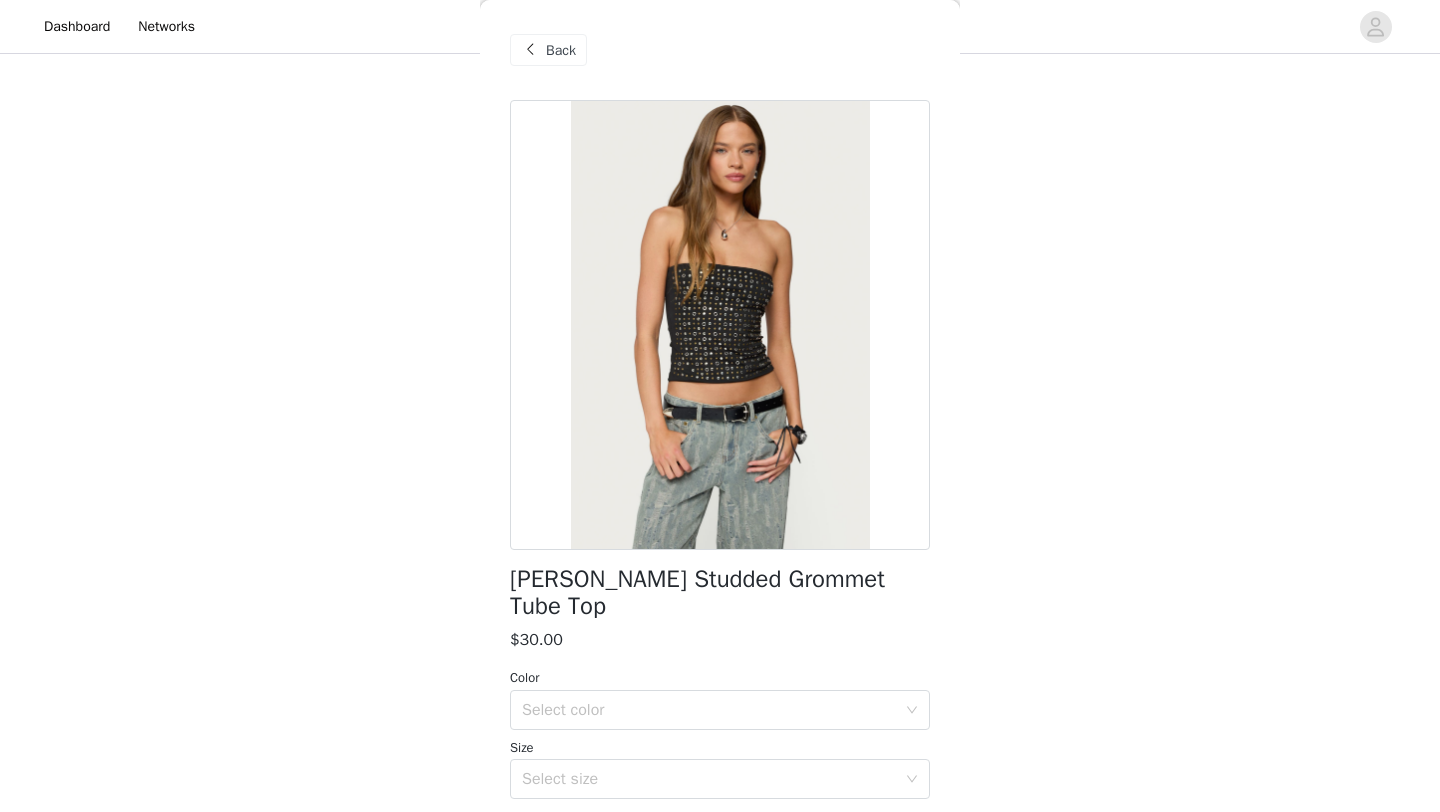 click on "Back" at bounding box center [561, 50] 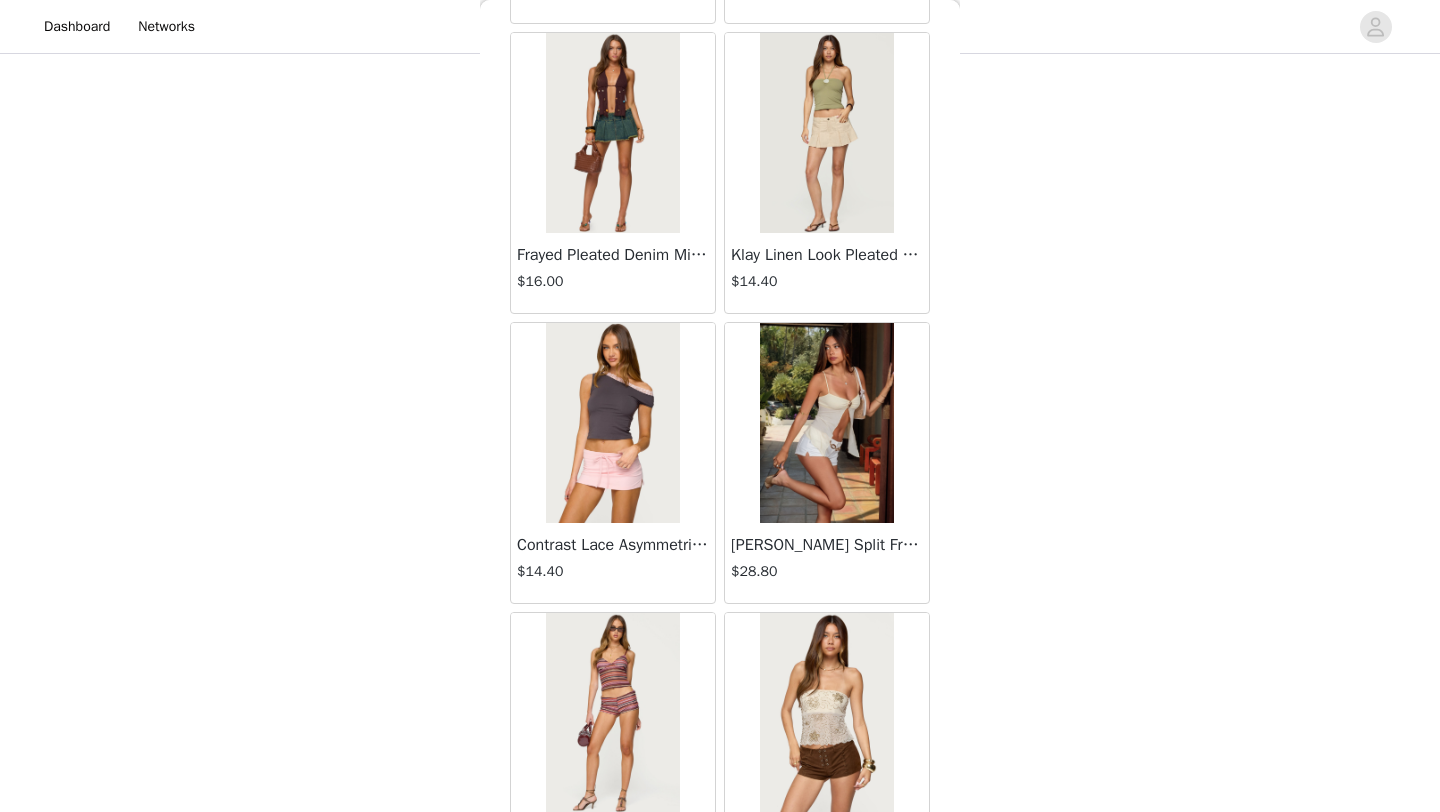 scroll, scrollTop: 2248, scrollLeft: 0, axis: vertical 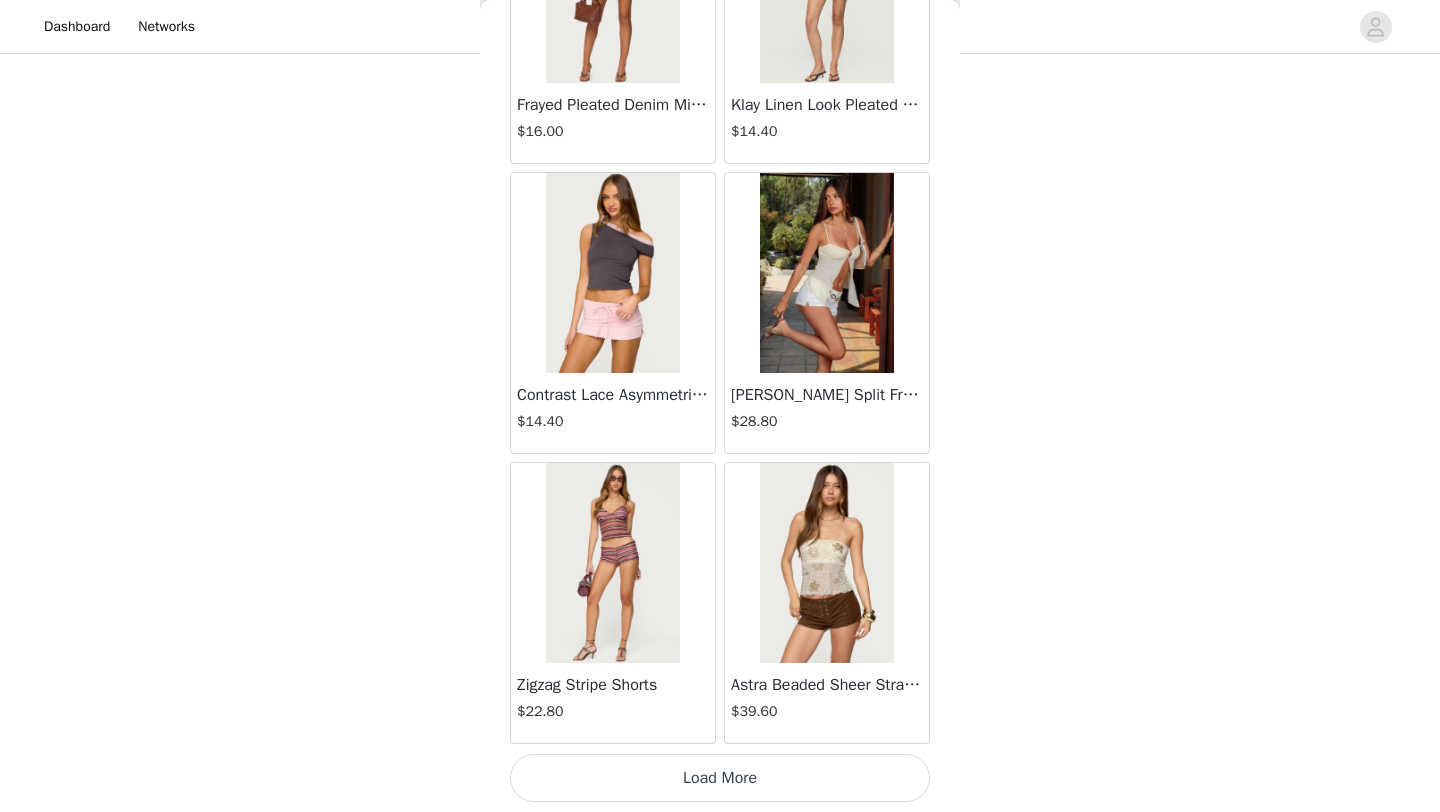 click on "Load More" at bounding box center [720, 778] 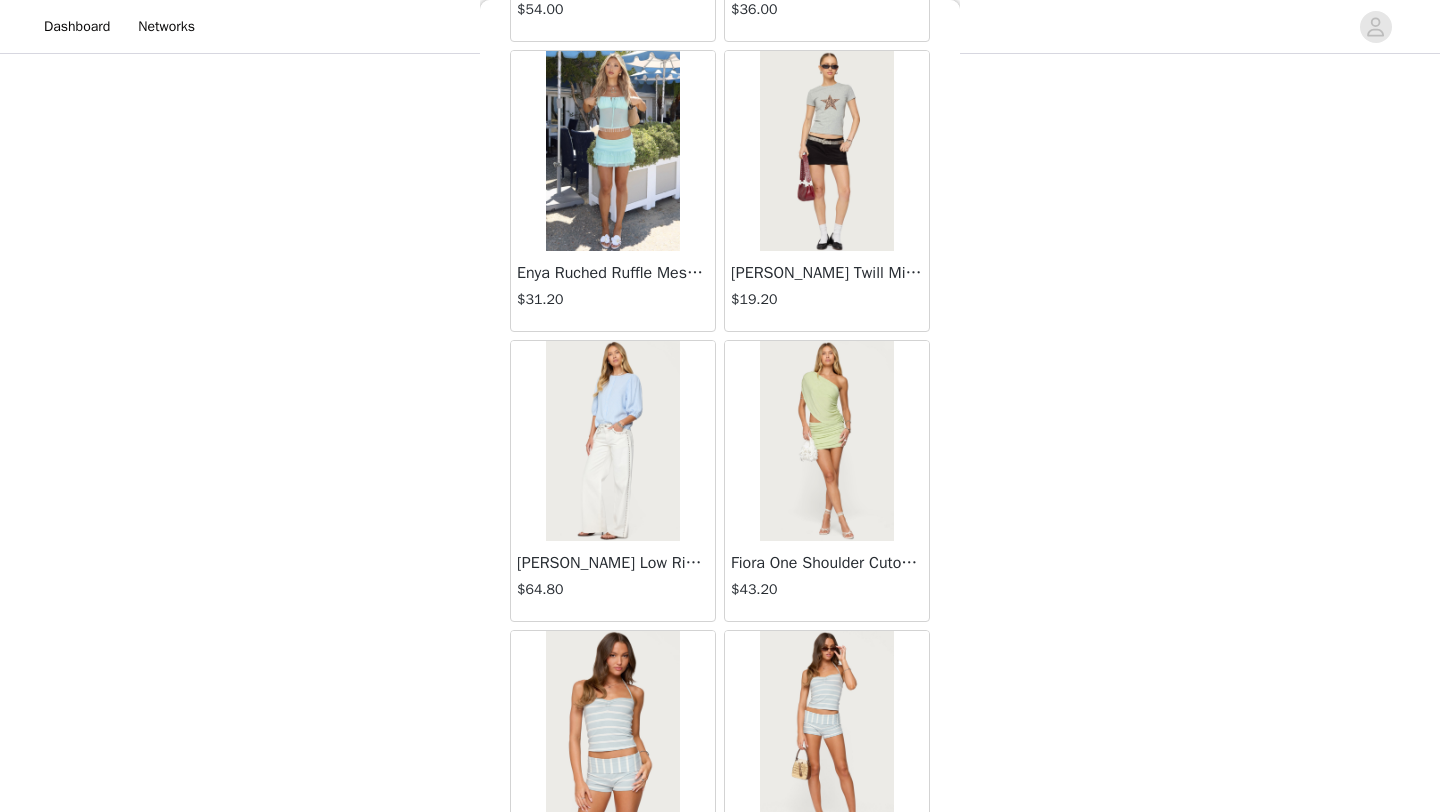 scroll, scrollTop: 5148, scrollLeft: 0, axis: vertical 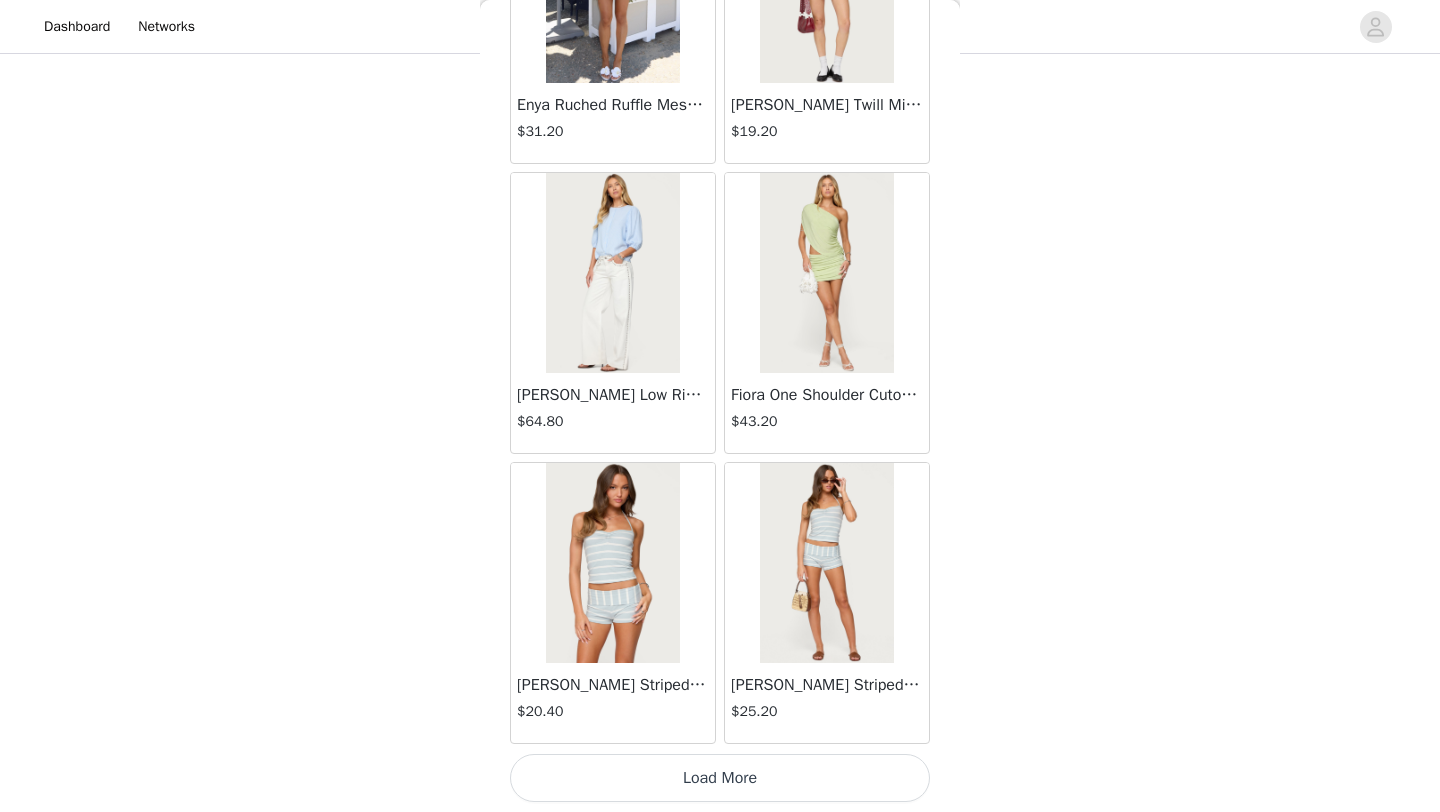 click on "Load More" at bounding box center (720, 778) 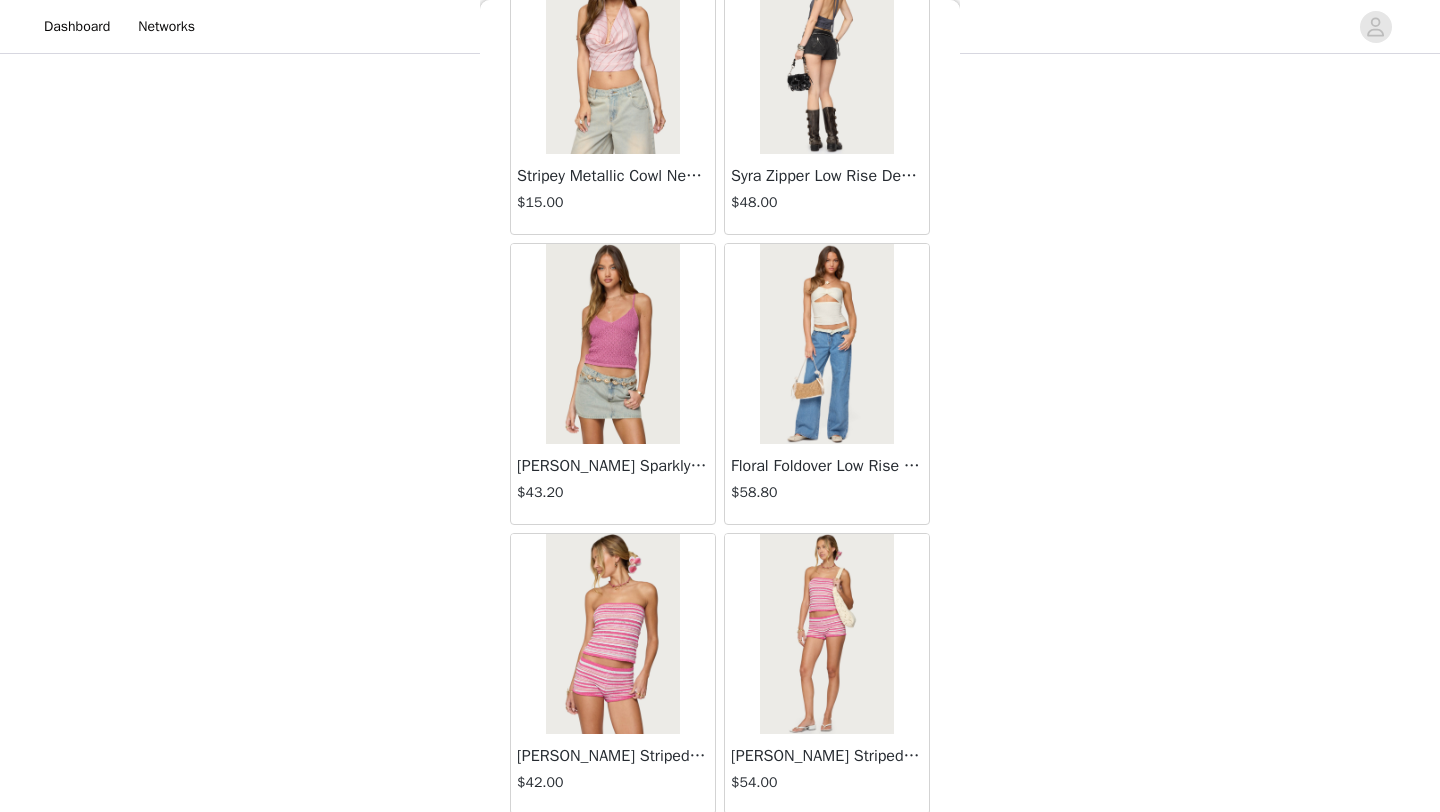 scroll, scrollTop: 8048, scrollLeft: 0, axis: vertical 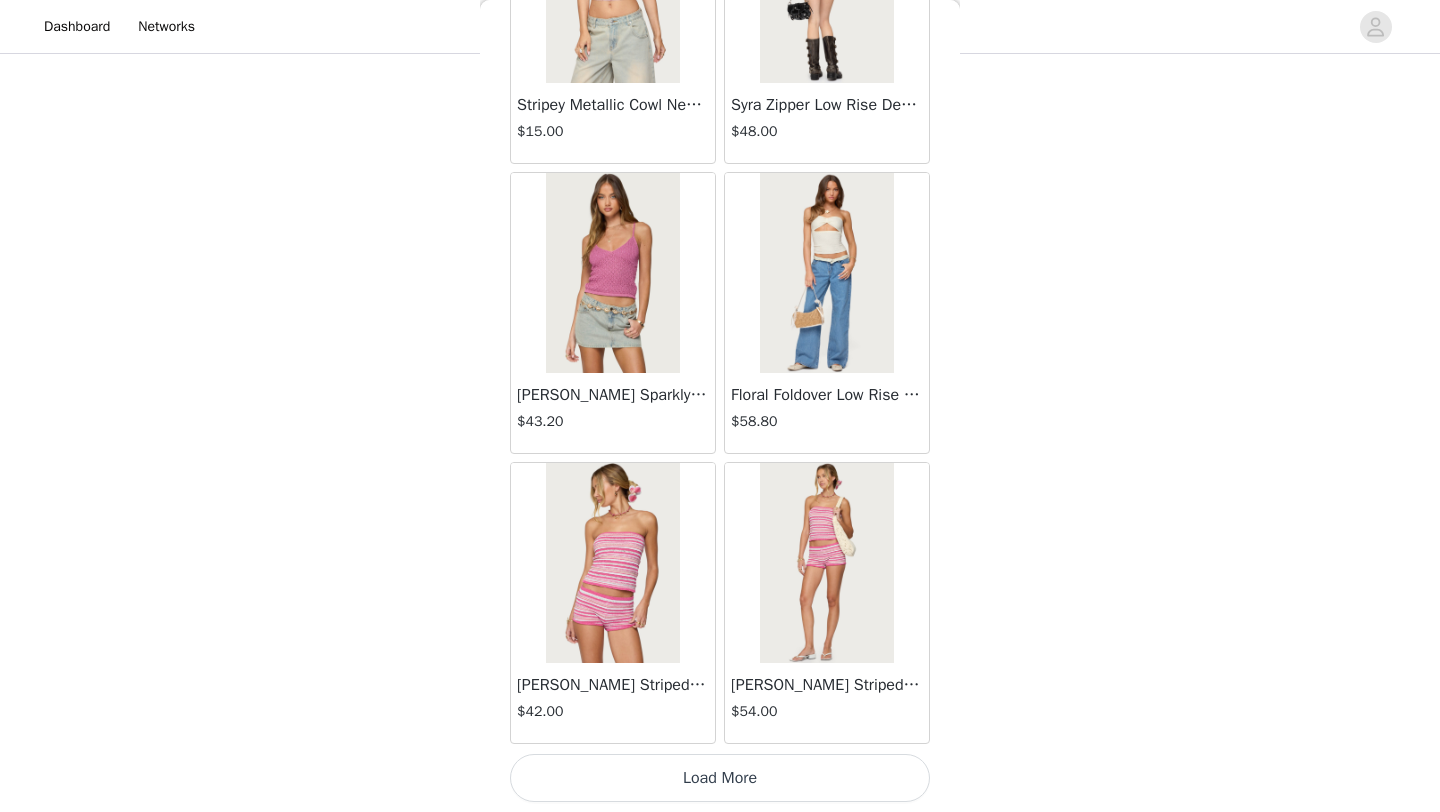 click on "Load More" at bounding box center [720, 778] 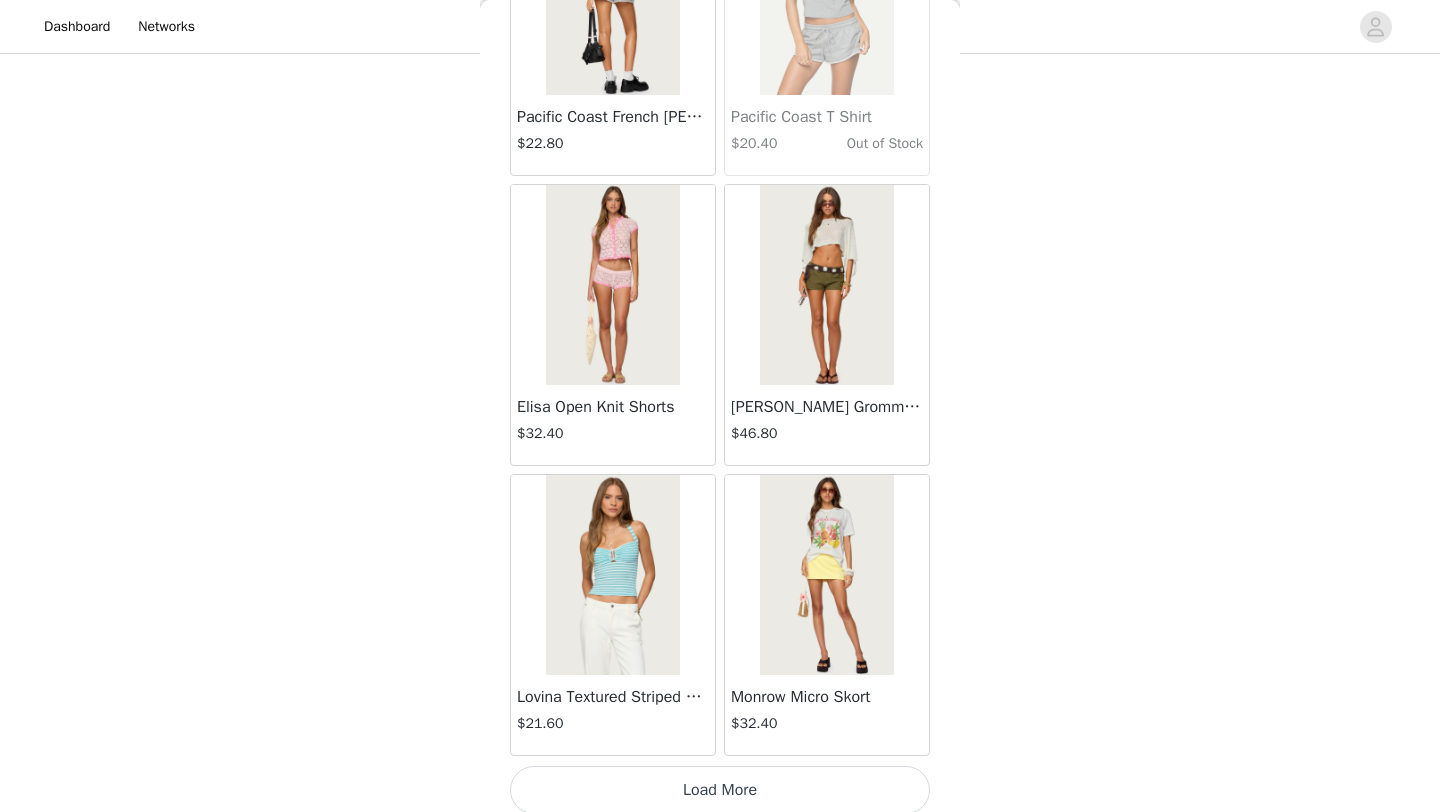 scroll, scrollTop: 10948, scrollLeft: 0, axis: vertical 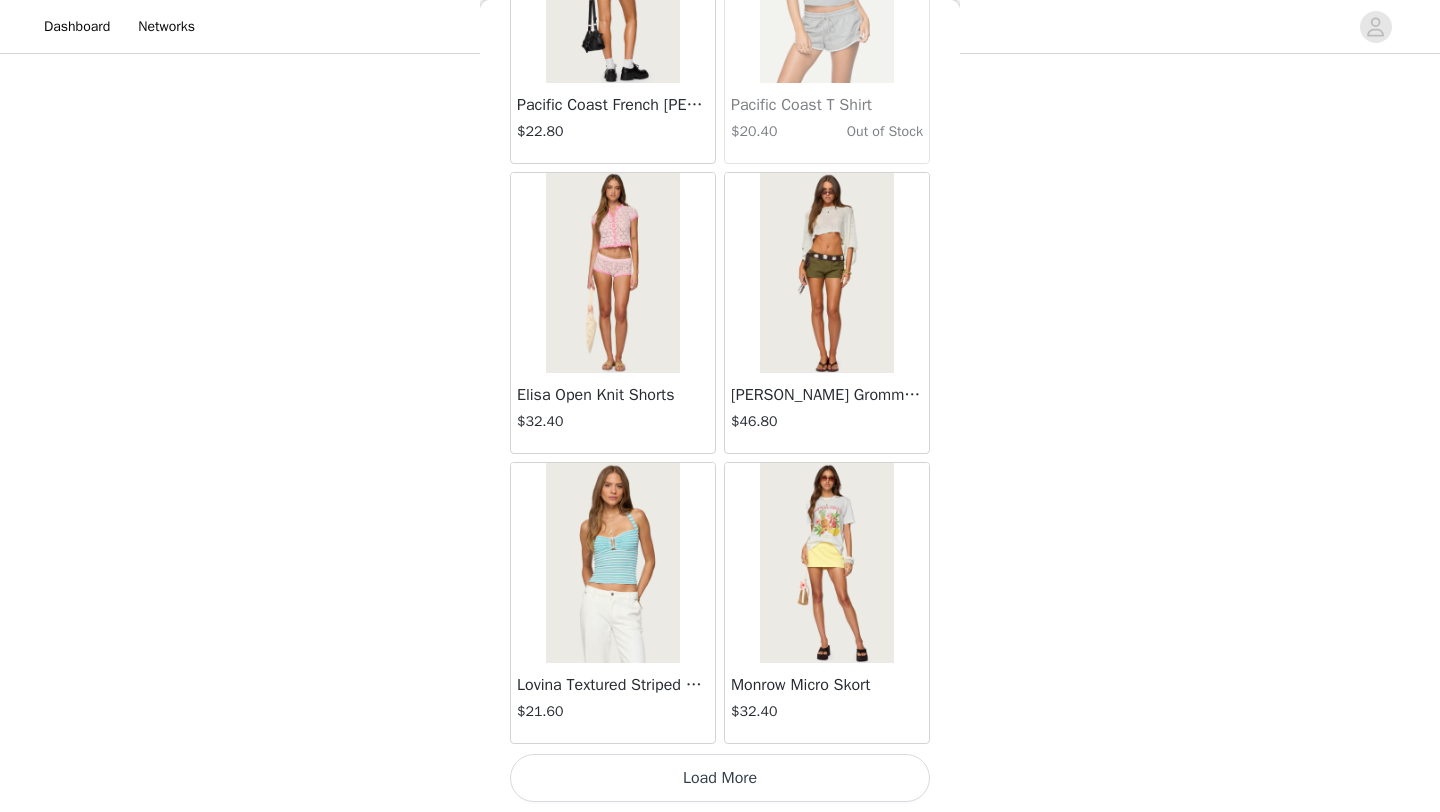 click on "Load More" at bounding box center (720, 778) 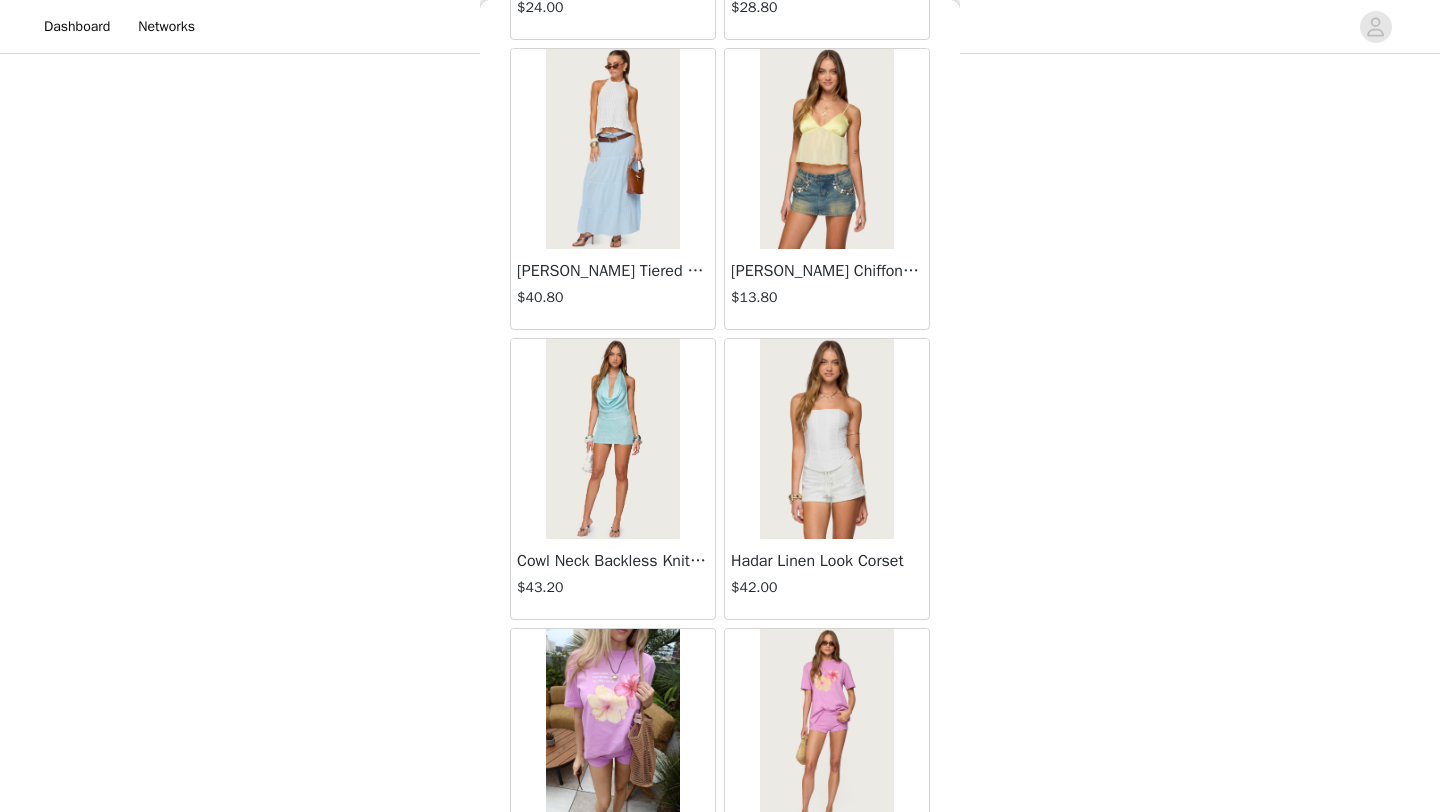 scroll, scrollTop: 13848, scrollLeft: 0, axis: vertical 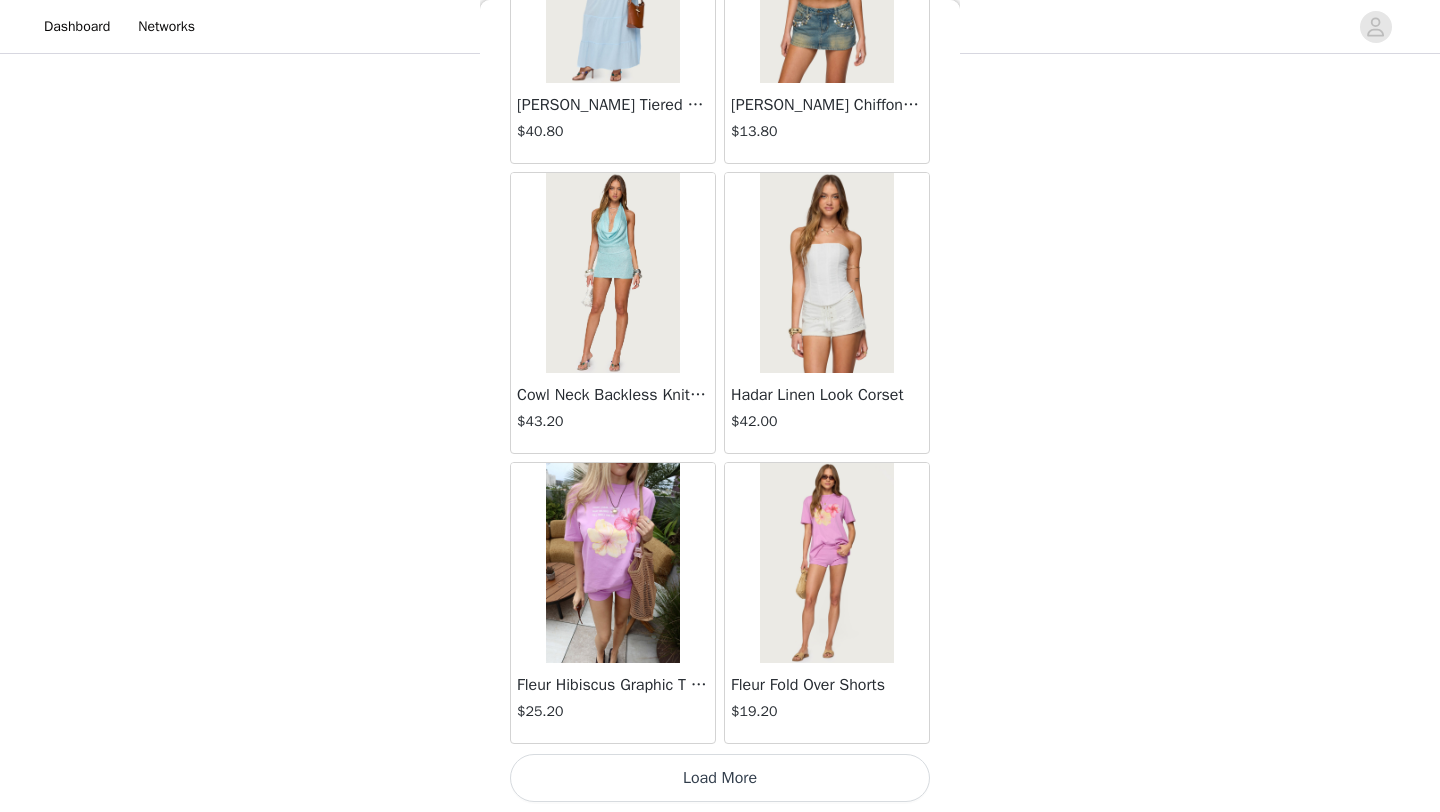 click on "Load More" at bounding box center (720, 778) 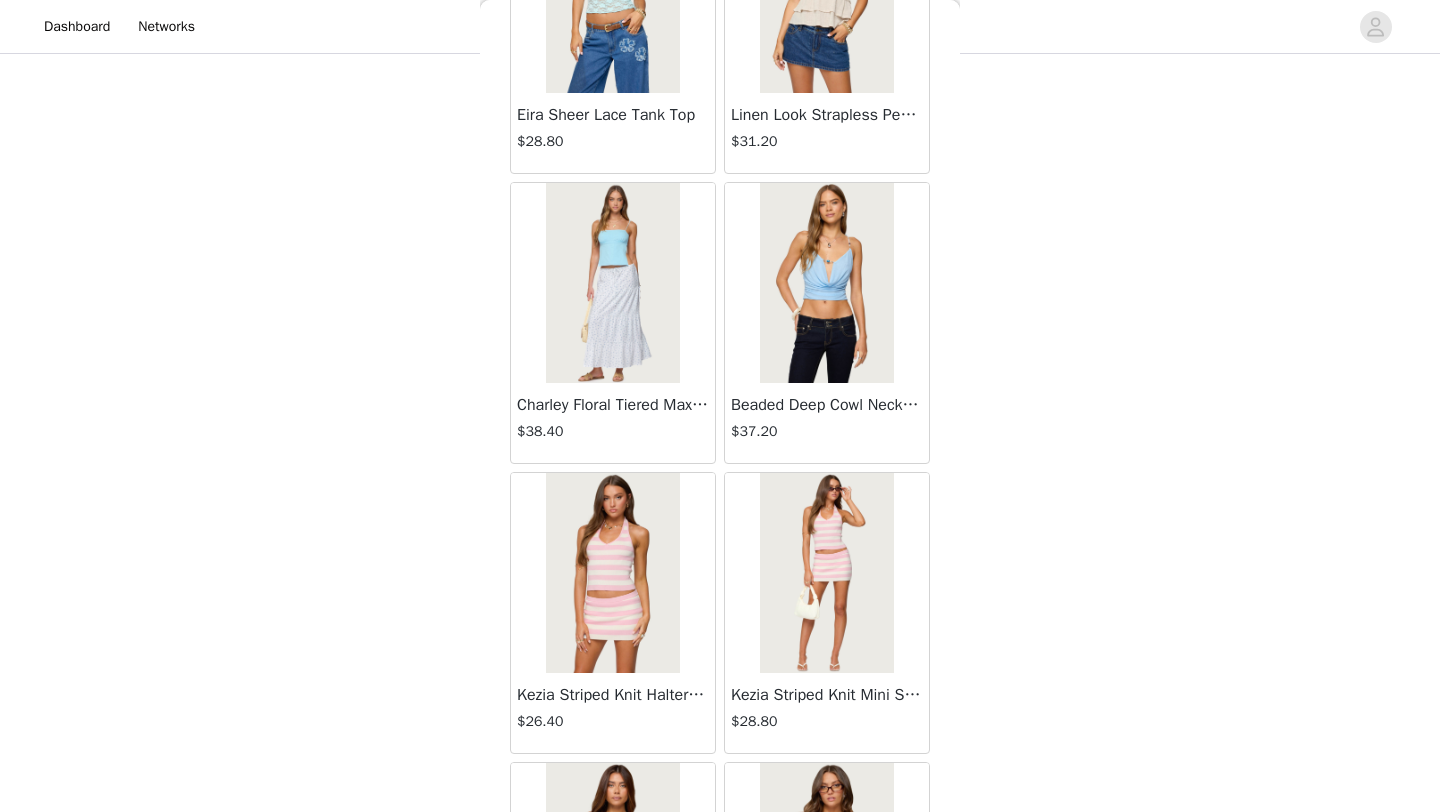 scroll, scrollTop: 16748, scrollLeft: 0, axis: vertical 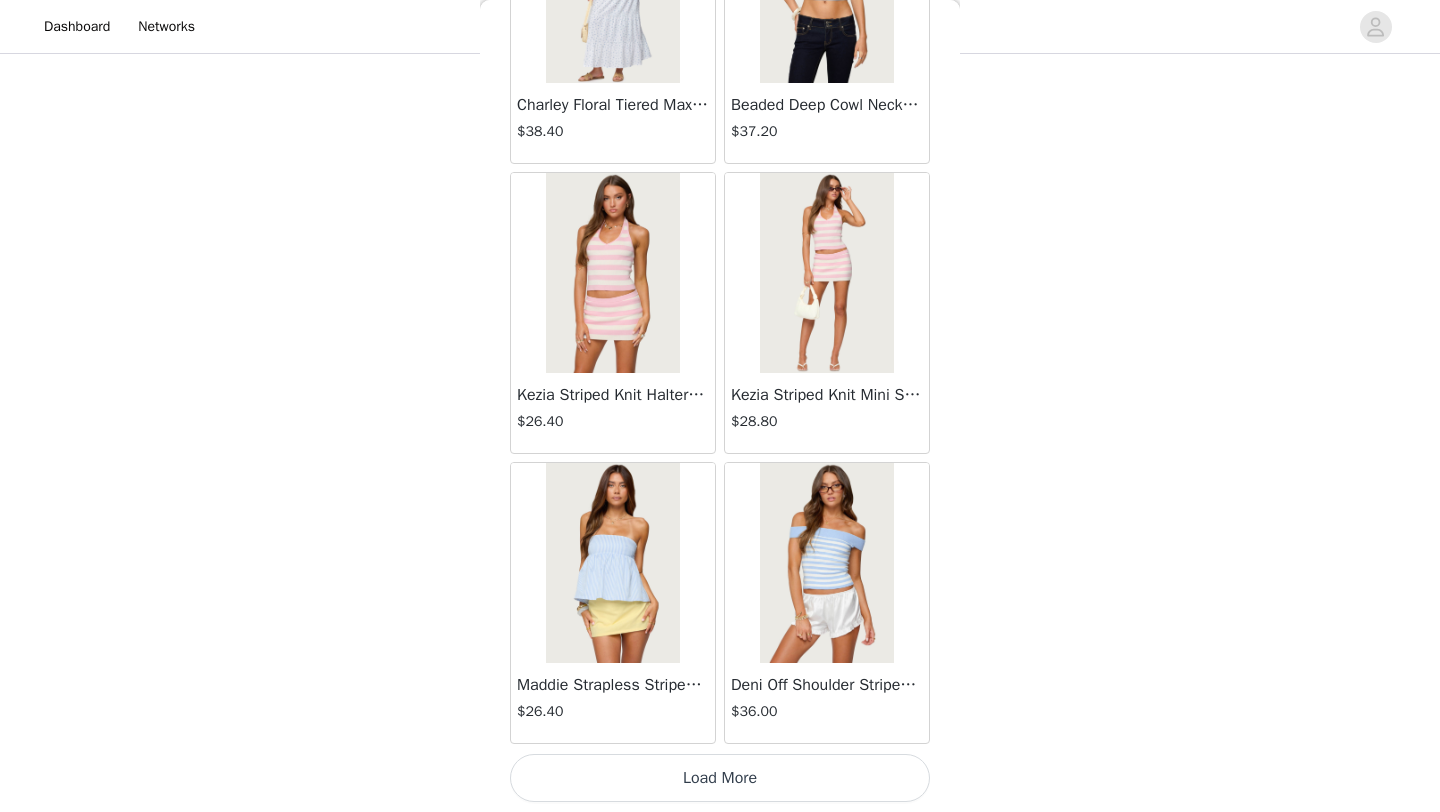 click on "Load More" at bounding box center [720, 778] 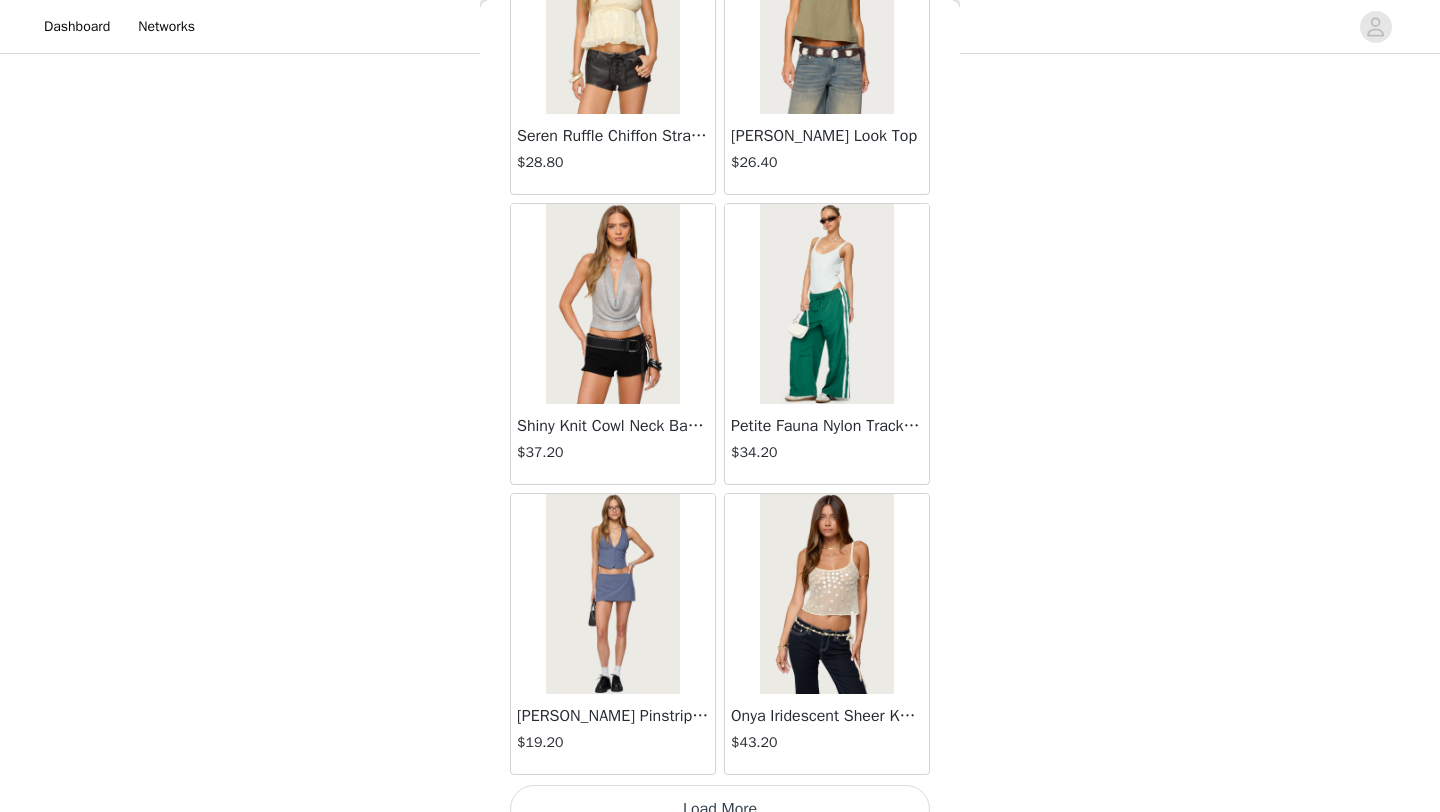 scroll, scrollTop: 19648, scrollLeft: 0, axis: vertical 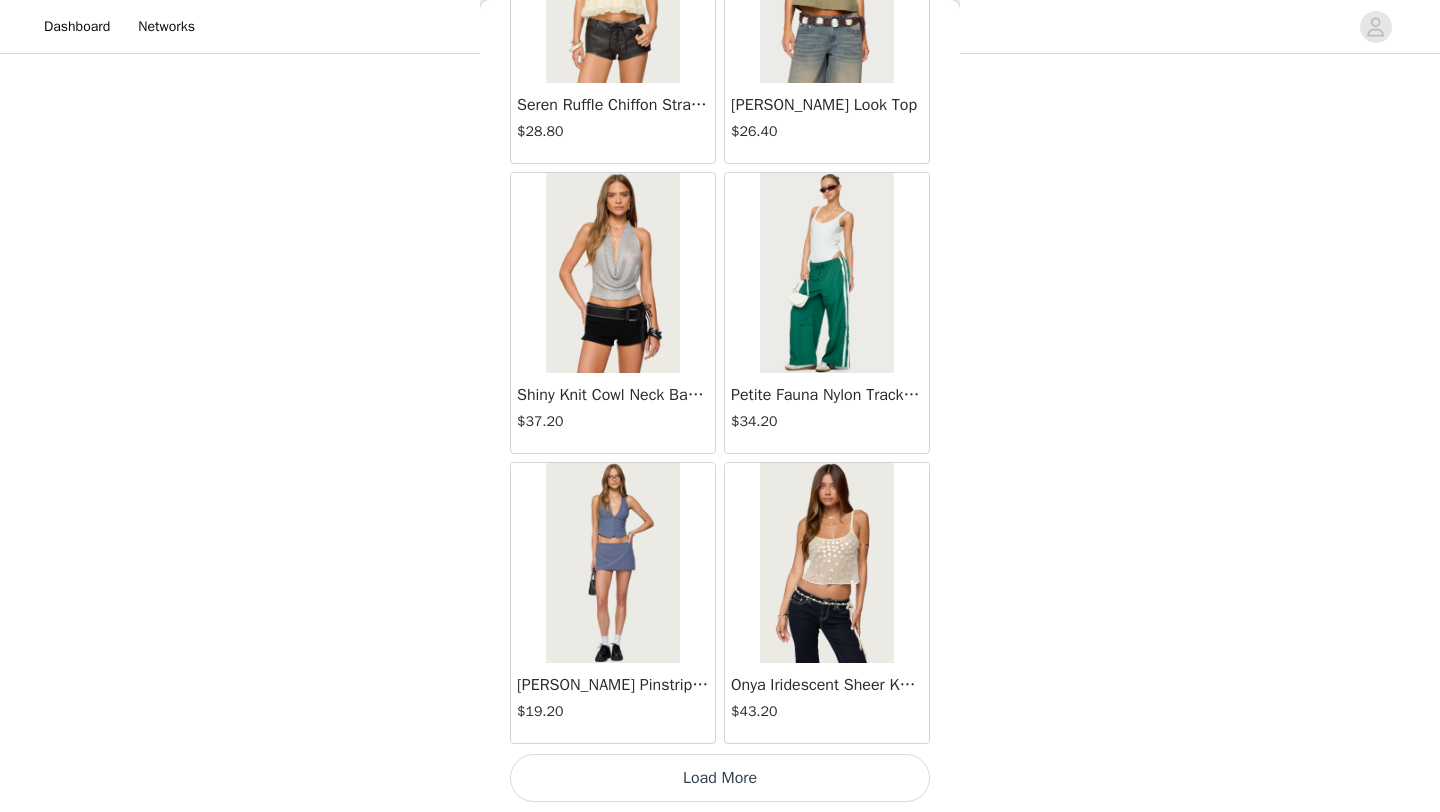 click on "Load More" at bounding box center [720, 778] 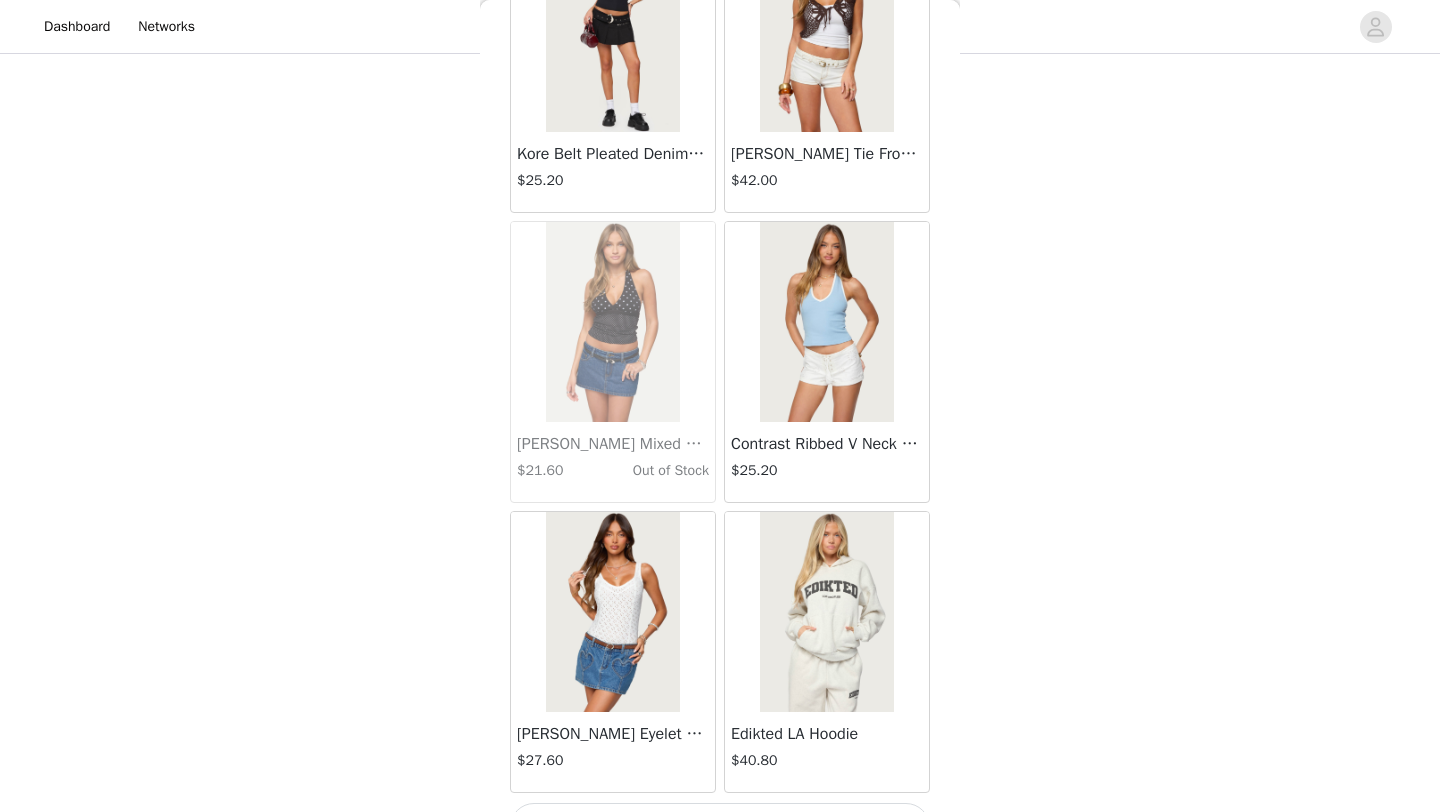 scroll, scrollTop: 22548, scrollLeft: 0, axis: vertical 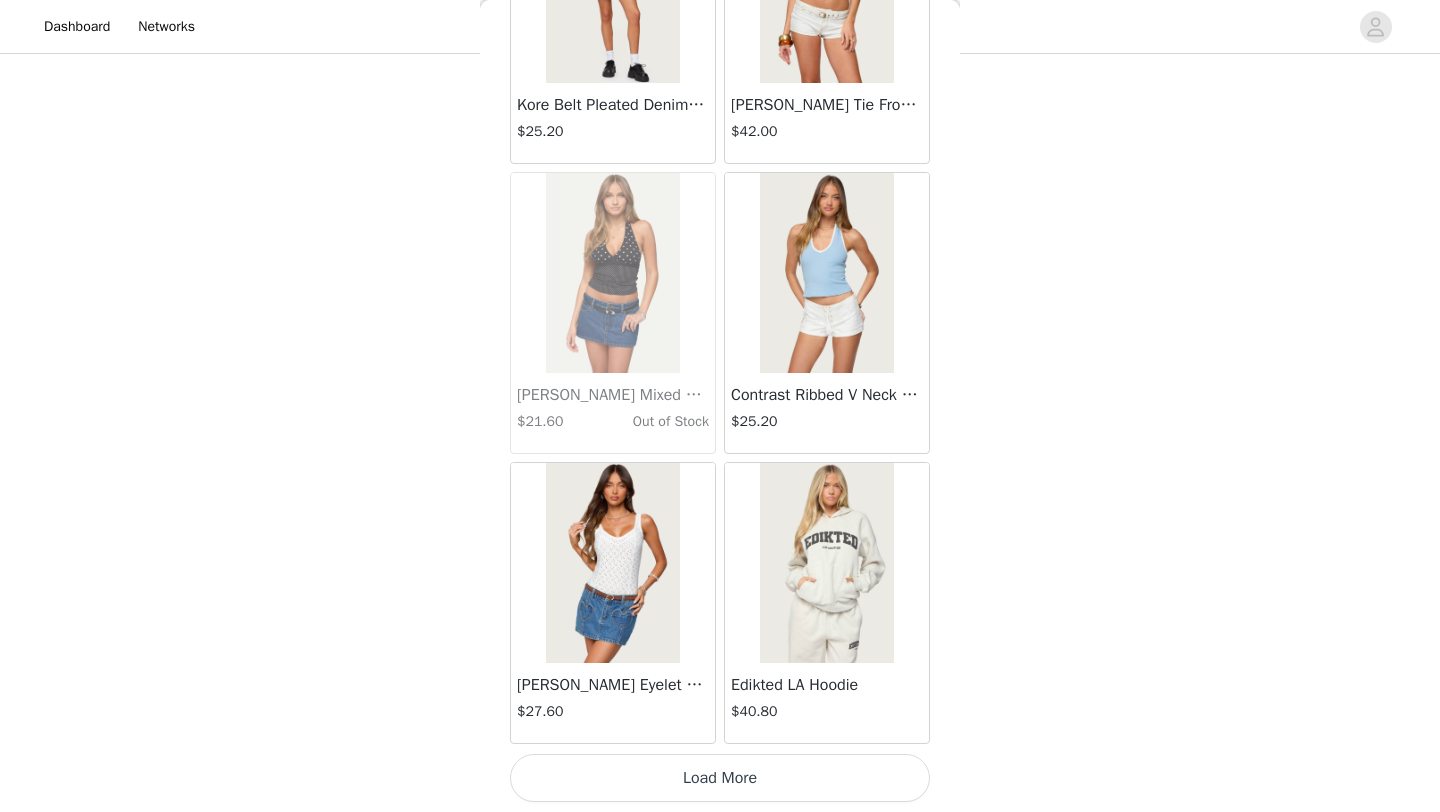 click on "Load More" at bounding box center [720, 778] 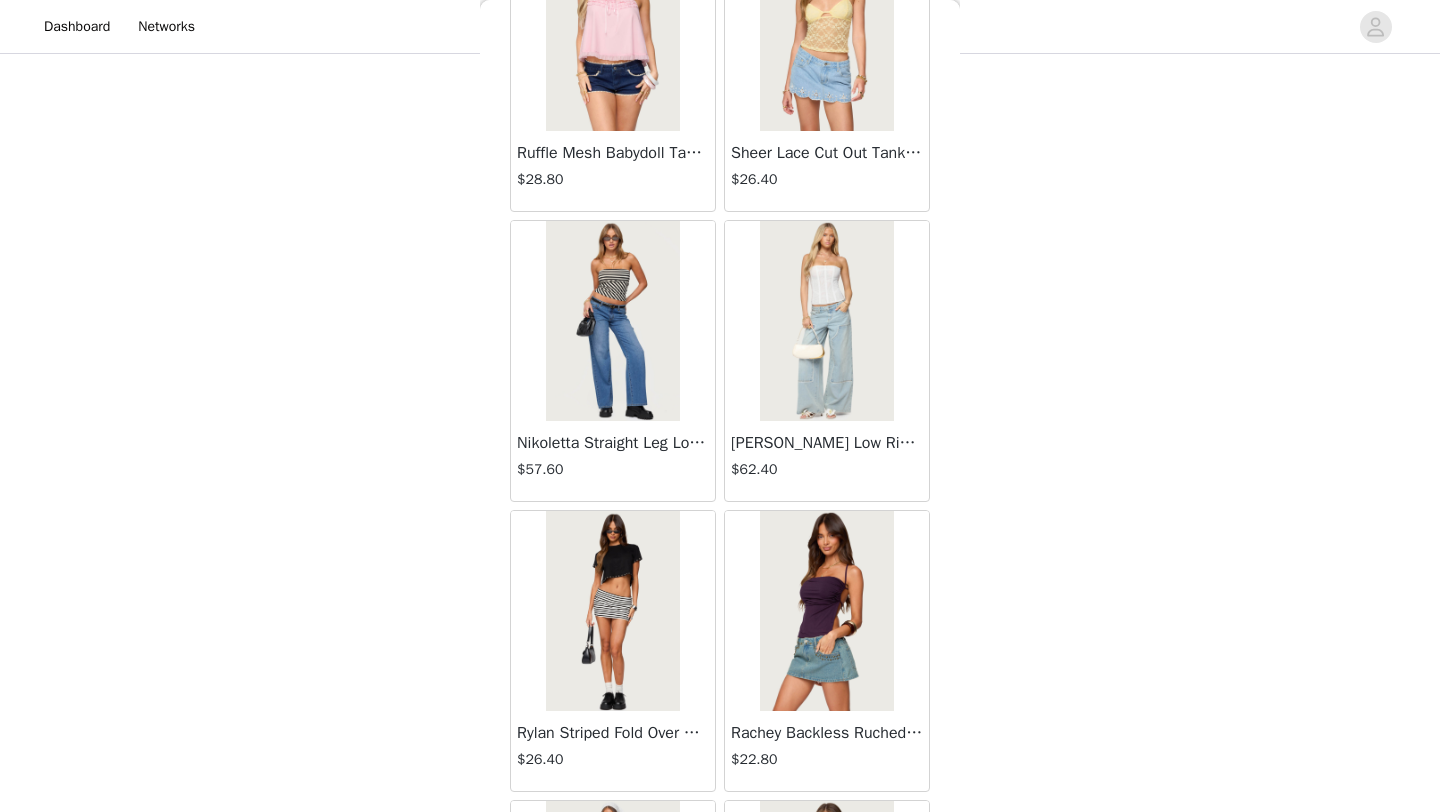 scroll, scrollTop: 25448, scrollLeft: 0, axis: vertical 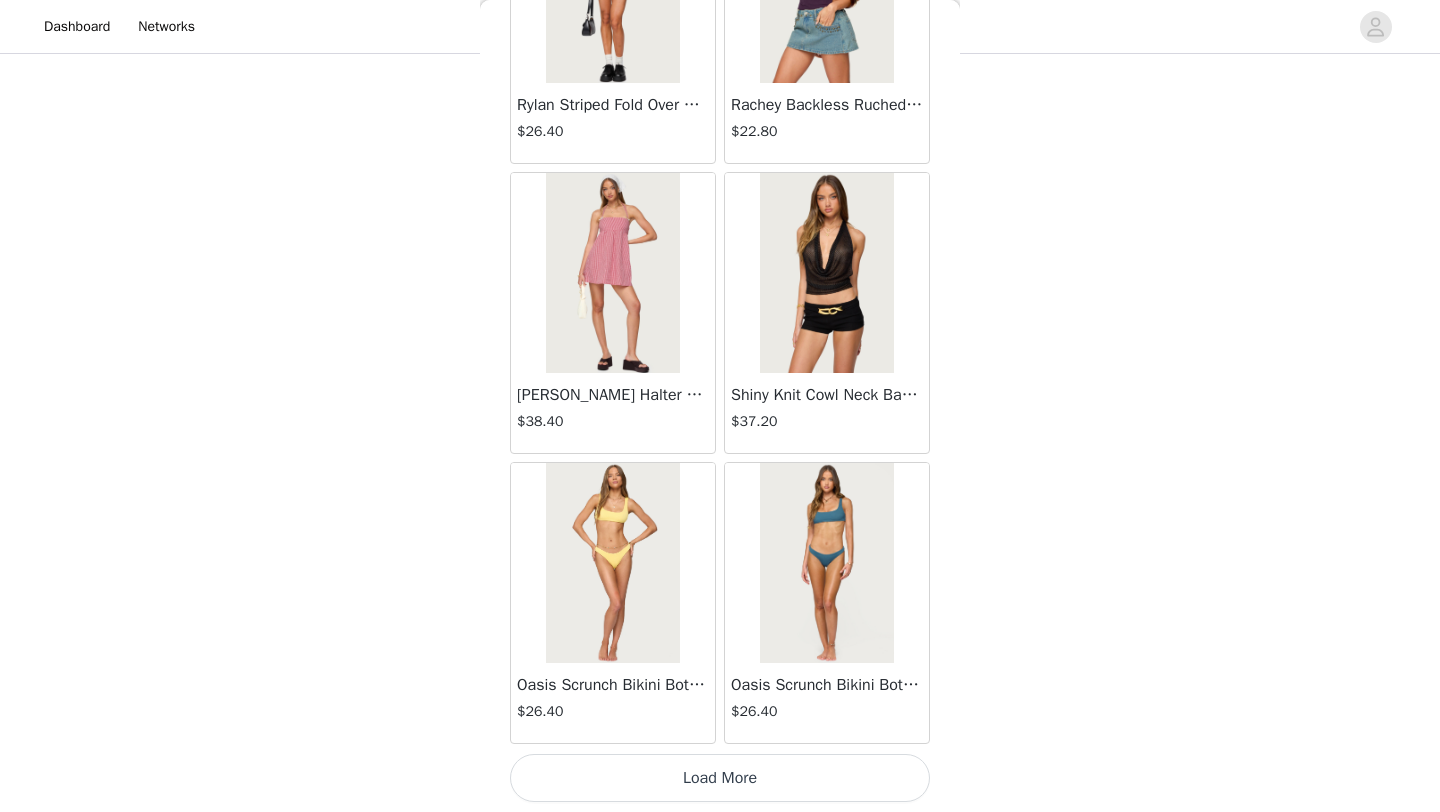 click on "Load More" at bounding box center (720, 778) 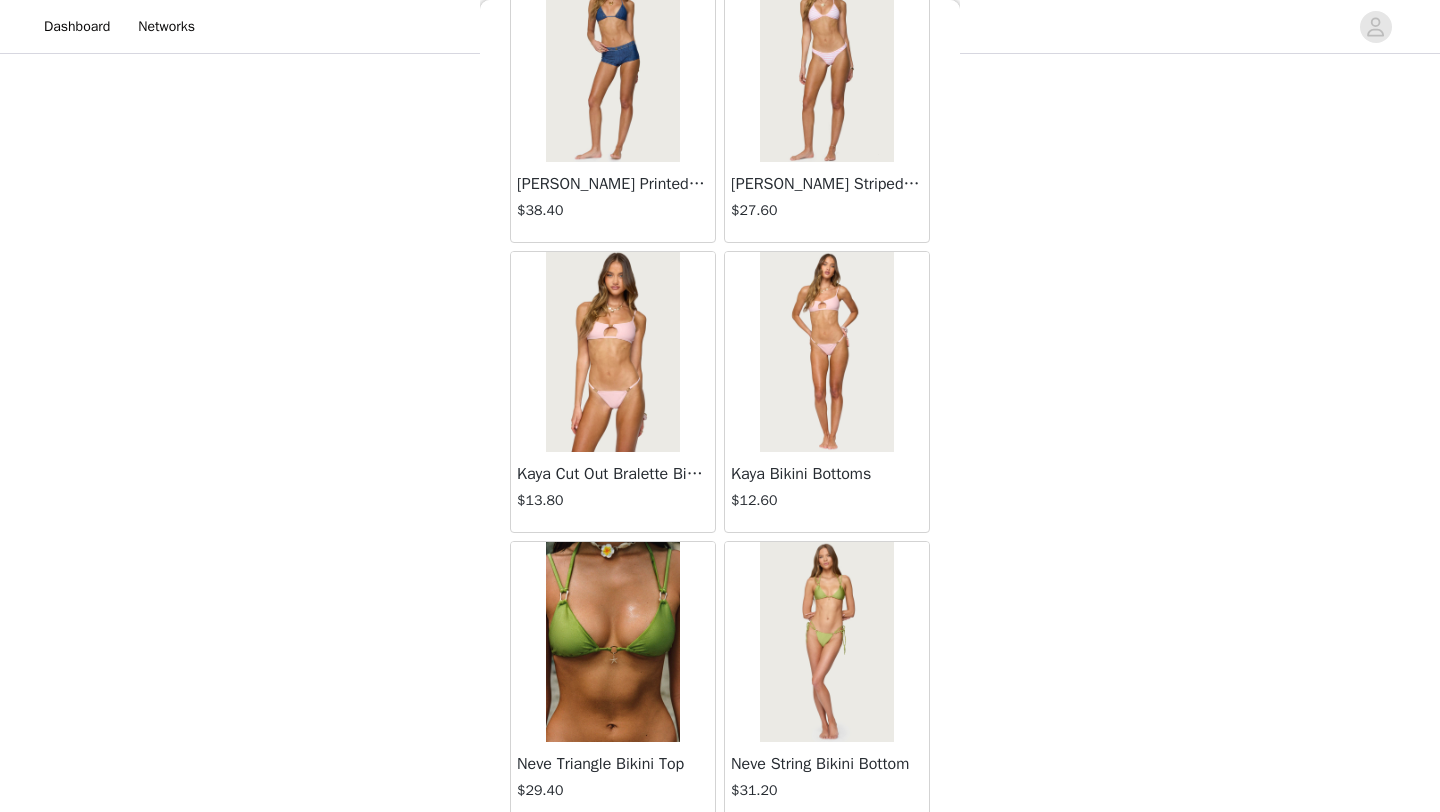 scroll, scrollTop: 28348, scrollLeft: 0, axis: vertical 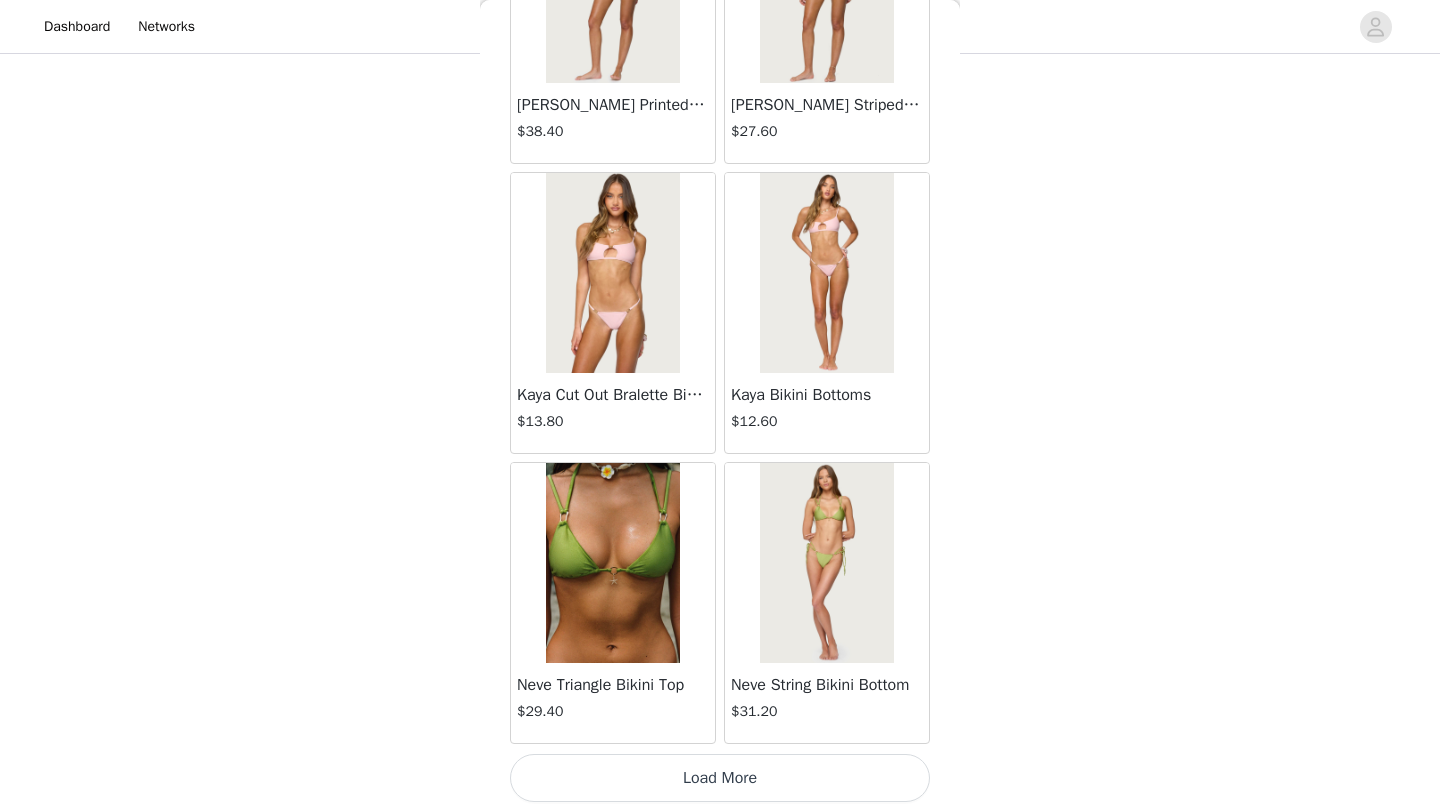 click on "Load More" at bounding box center (720, 778) 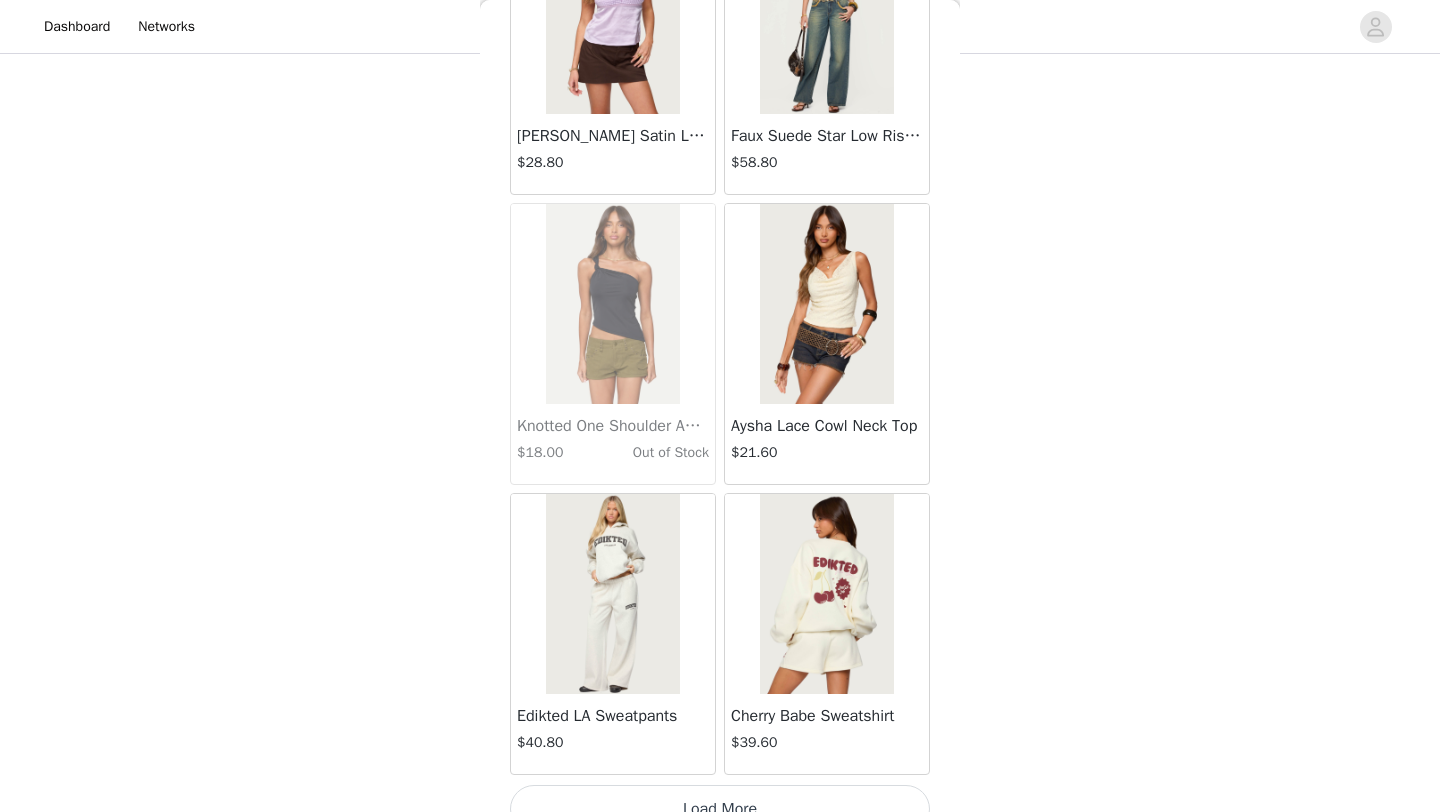 scroll, scrollTop: 31248, scrollLeft: 0, axis: vertical 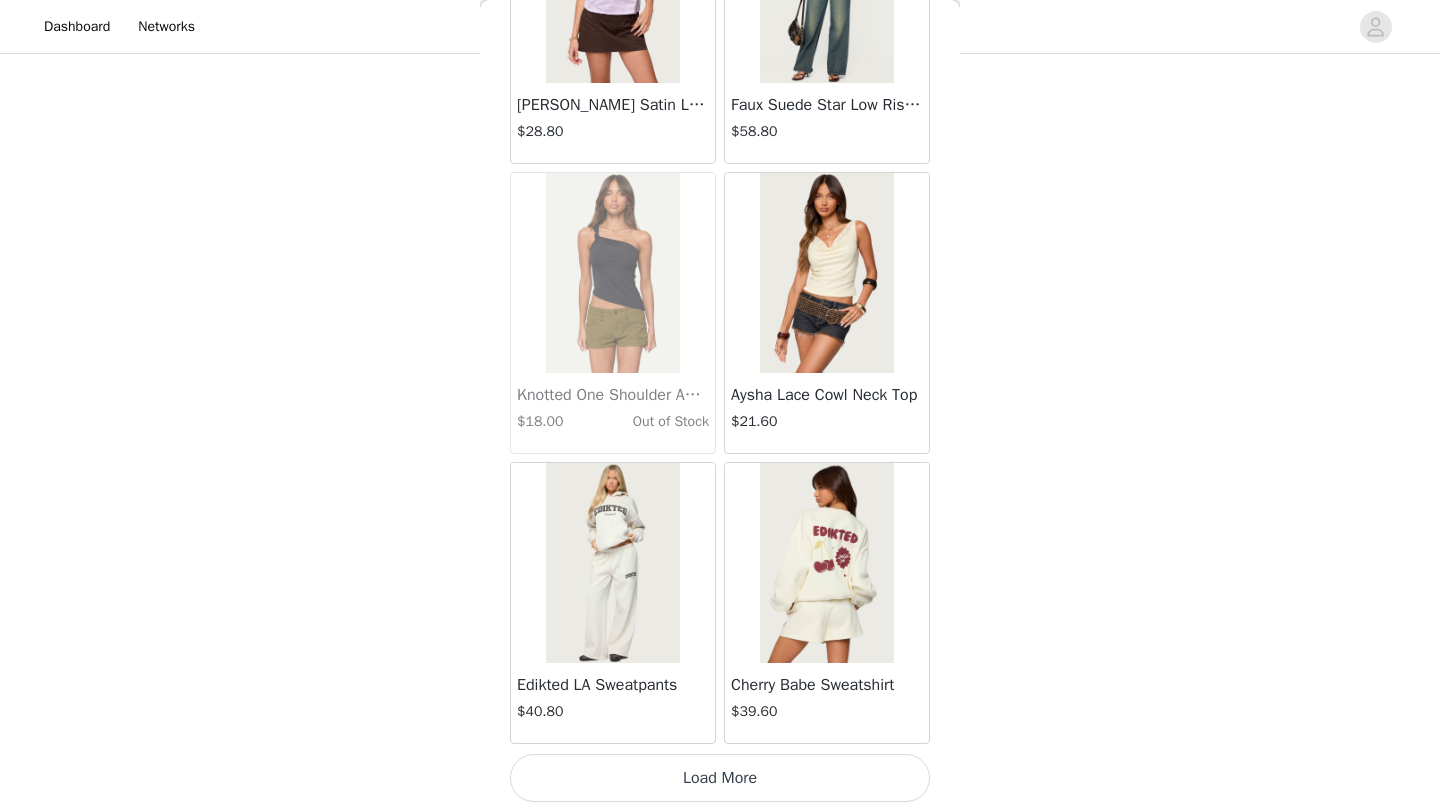 click on "Load More" at bounding box center [720, 778] 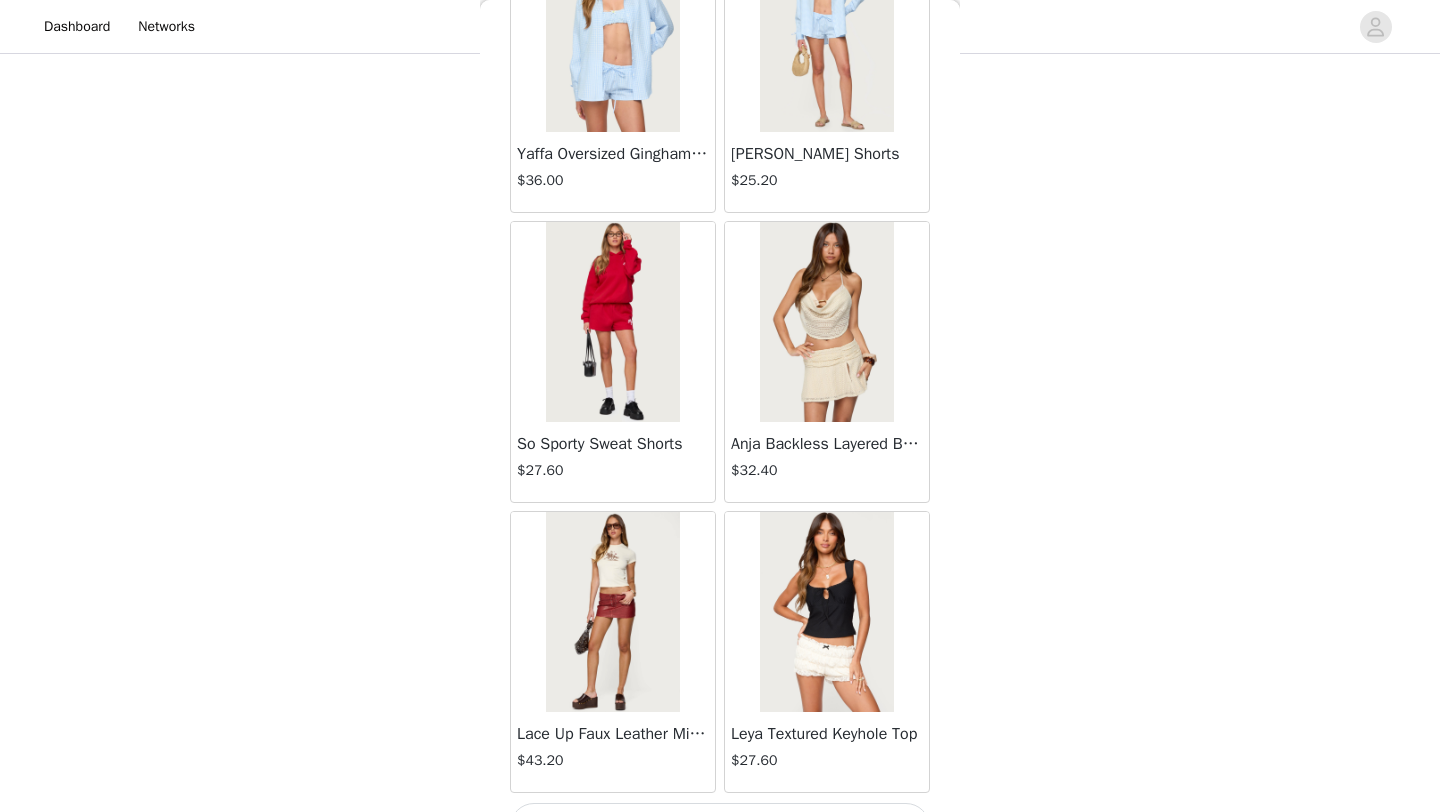 scroll, scrollTop: 34148, scrollLeft: 0, axis: vertical 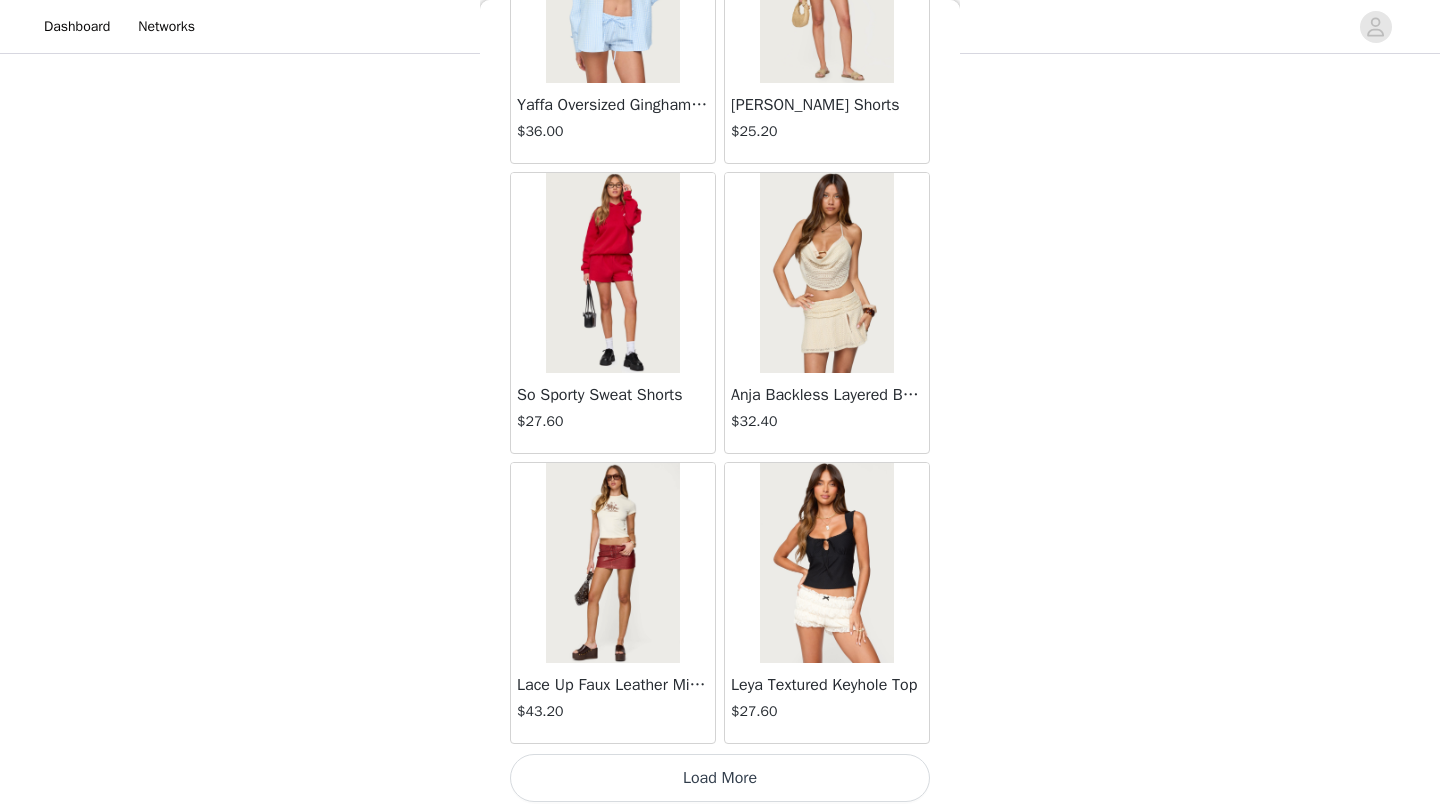 click on "Load More" at bounding box center [720, 778] 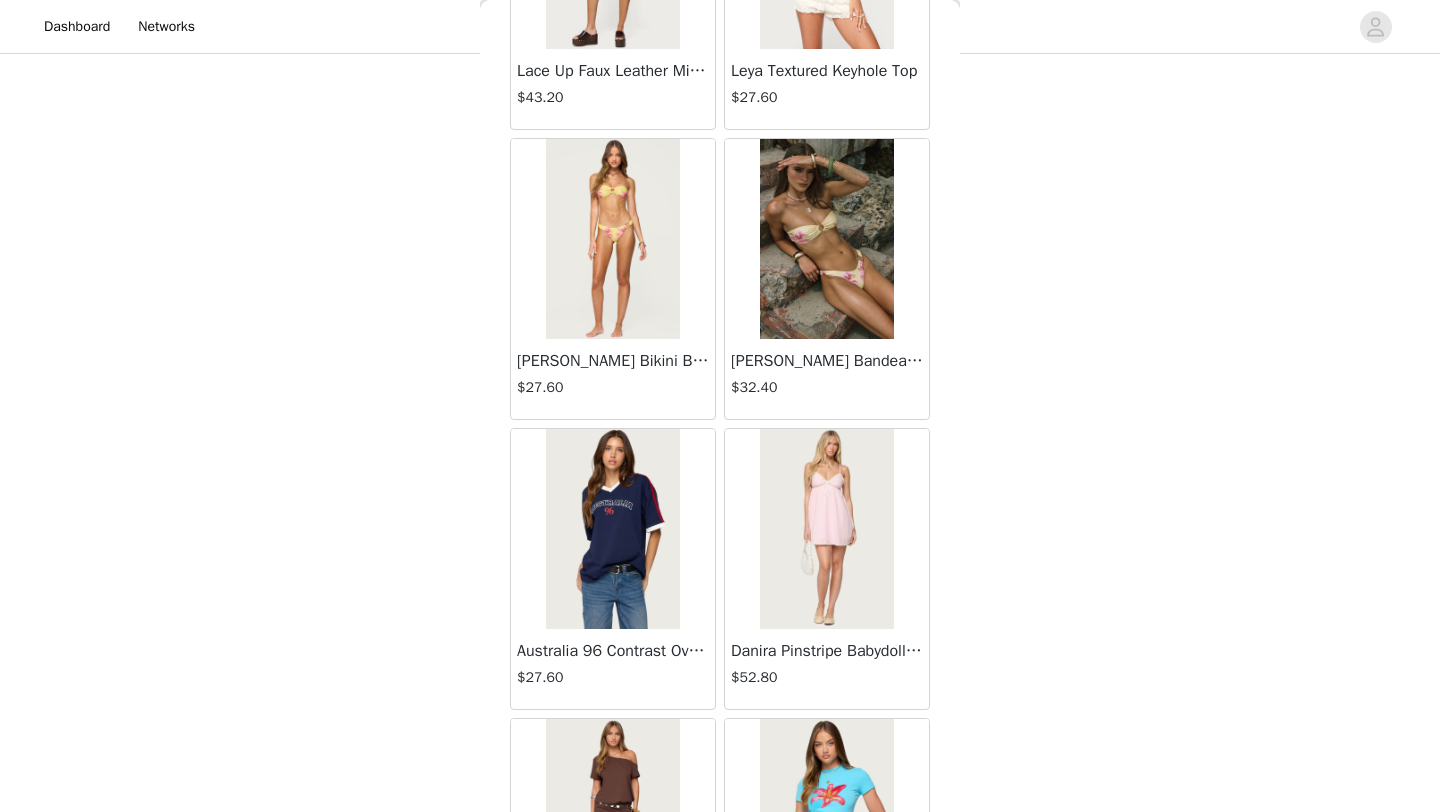 scroll, scrollTop: 35073, scrollLeft: 0, axis: vertical 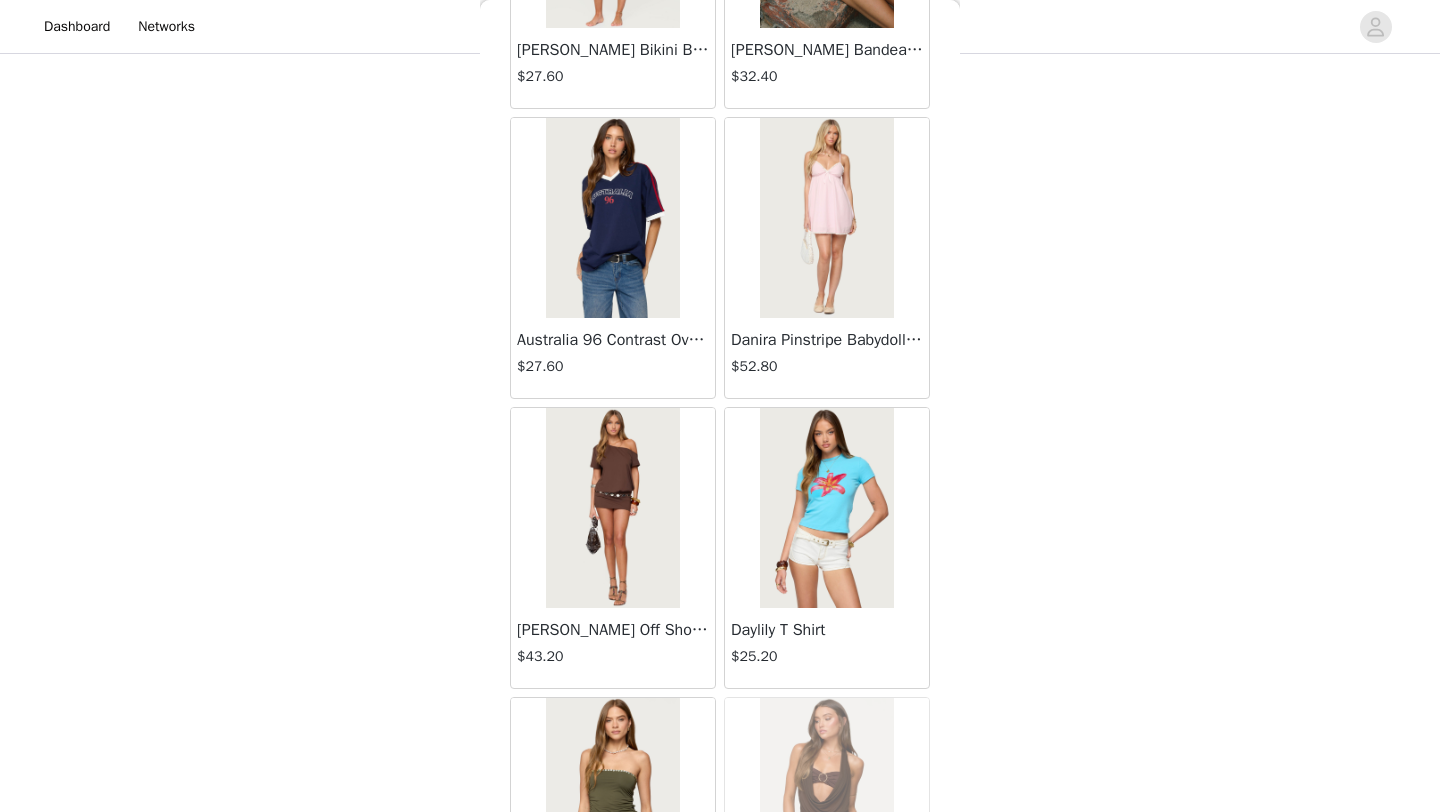 click at bounding box center [612, 508] 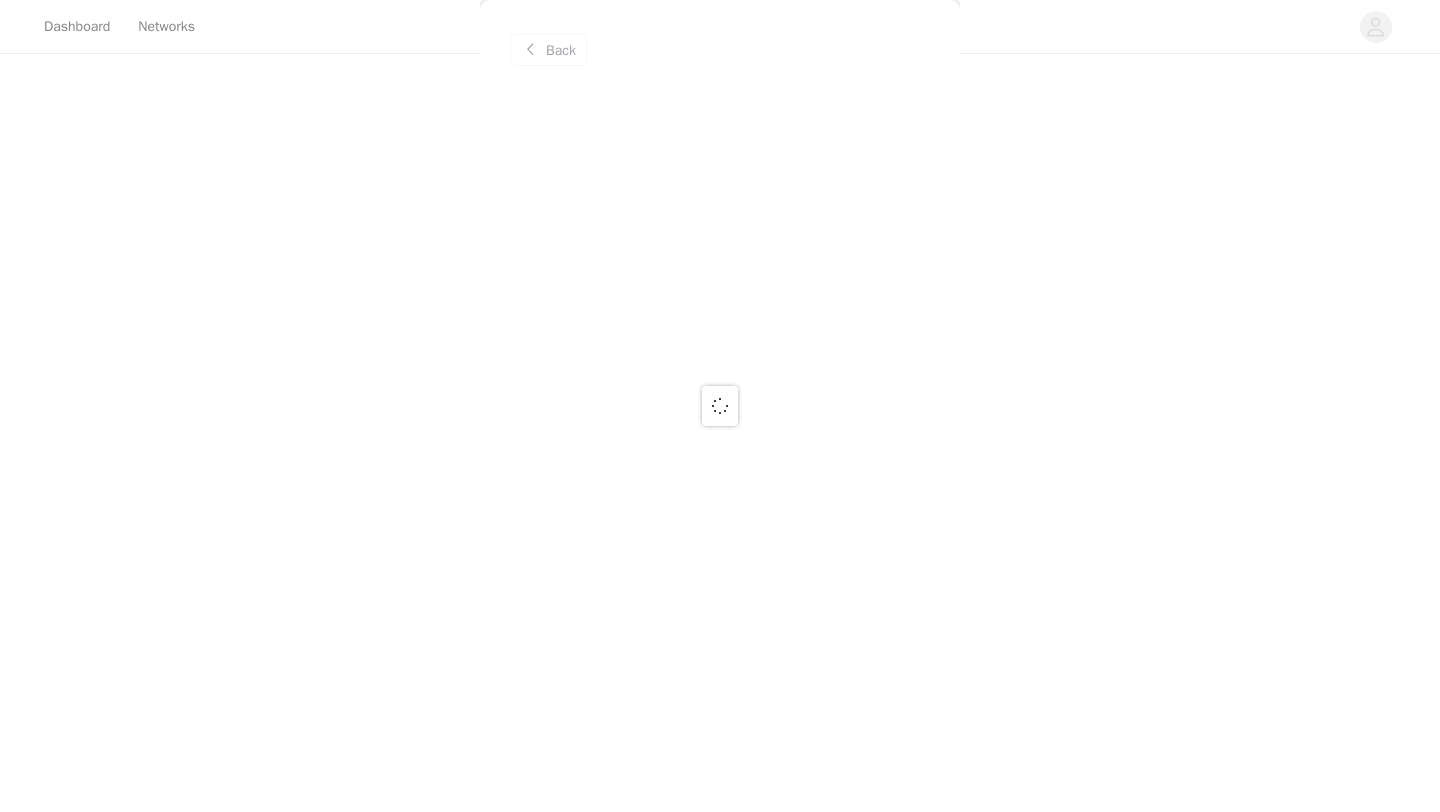 scroll, scrollTop: 0, scrollLeft: 0, axis: both 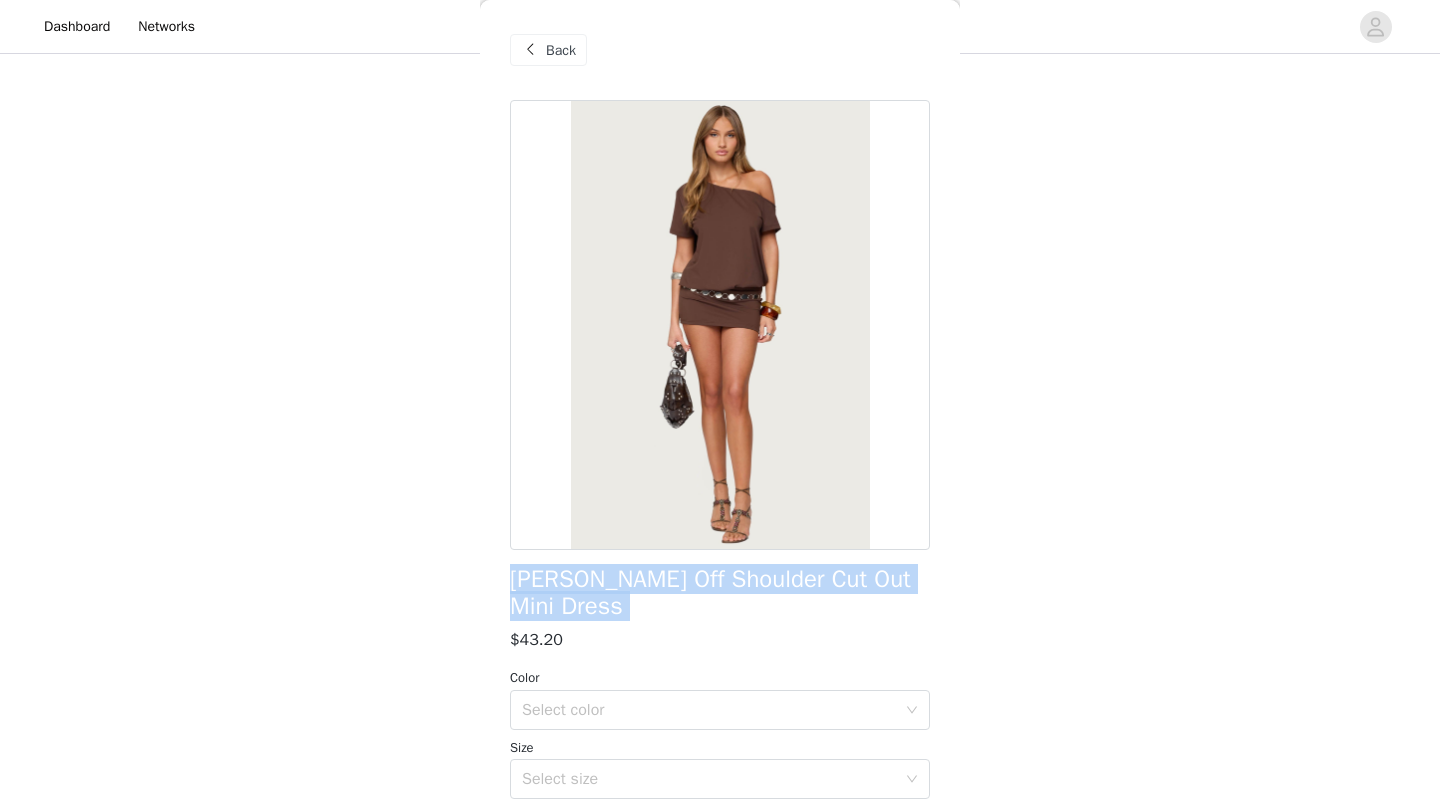 drag, startPoint x: 506, startPoint y: 588, endPoint x: 956, endPoint y: 595, distance: 450.05444 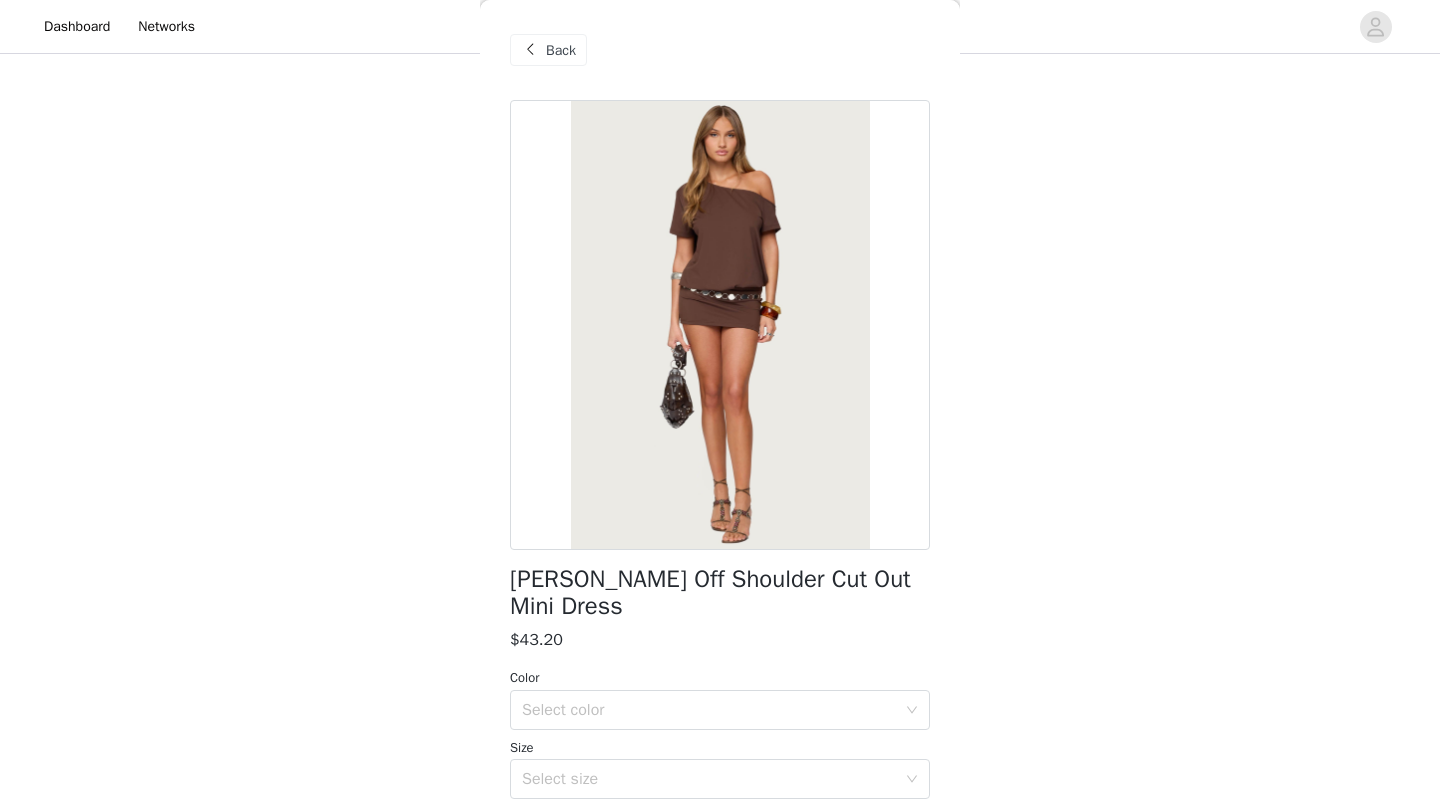 click on "Back" at bounding box center (561, 50) 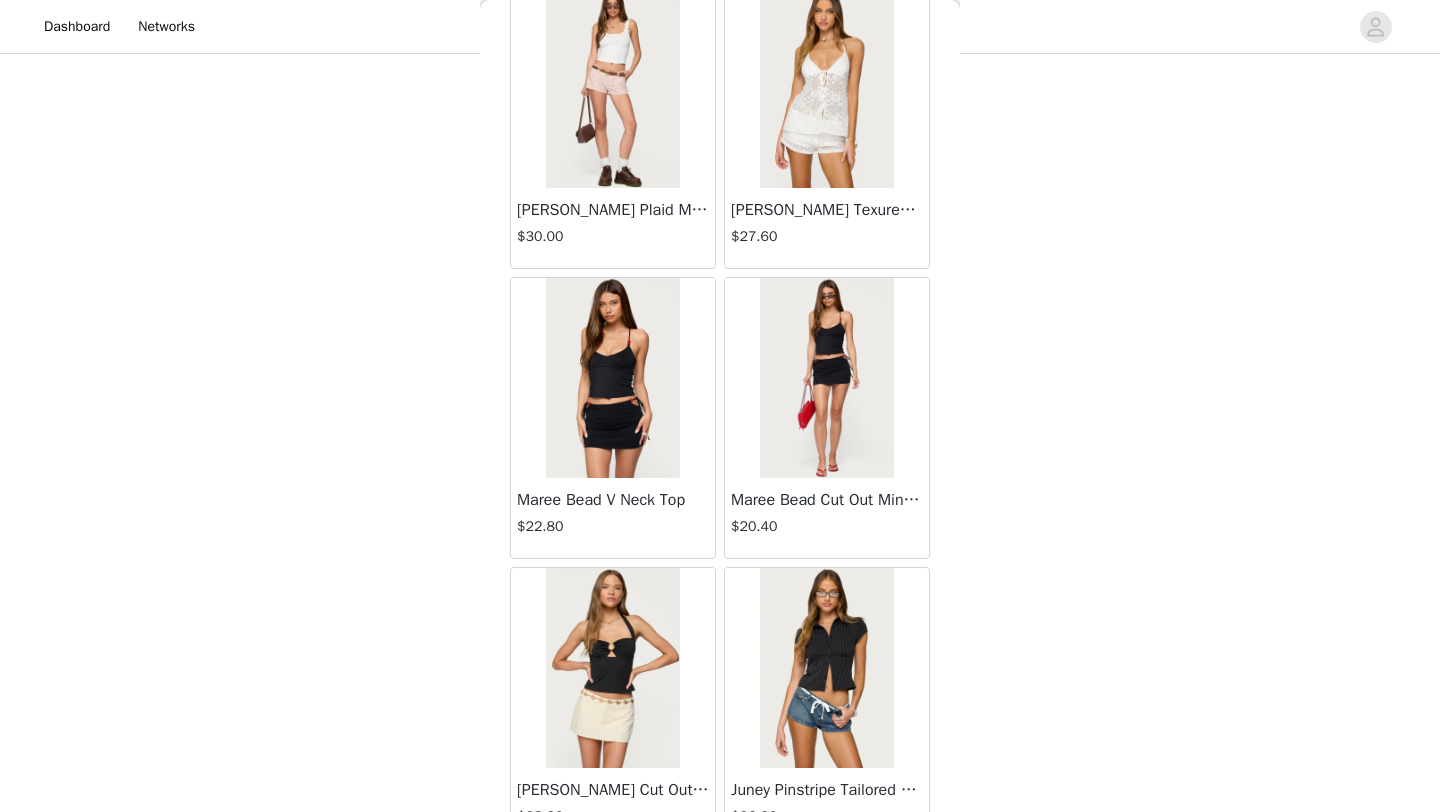 scroll, scrollTop: 902, scrollLeft: 0, axis: vertical 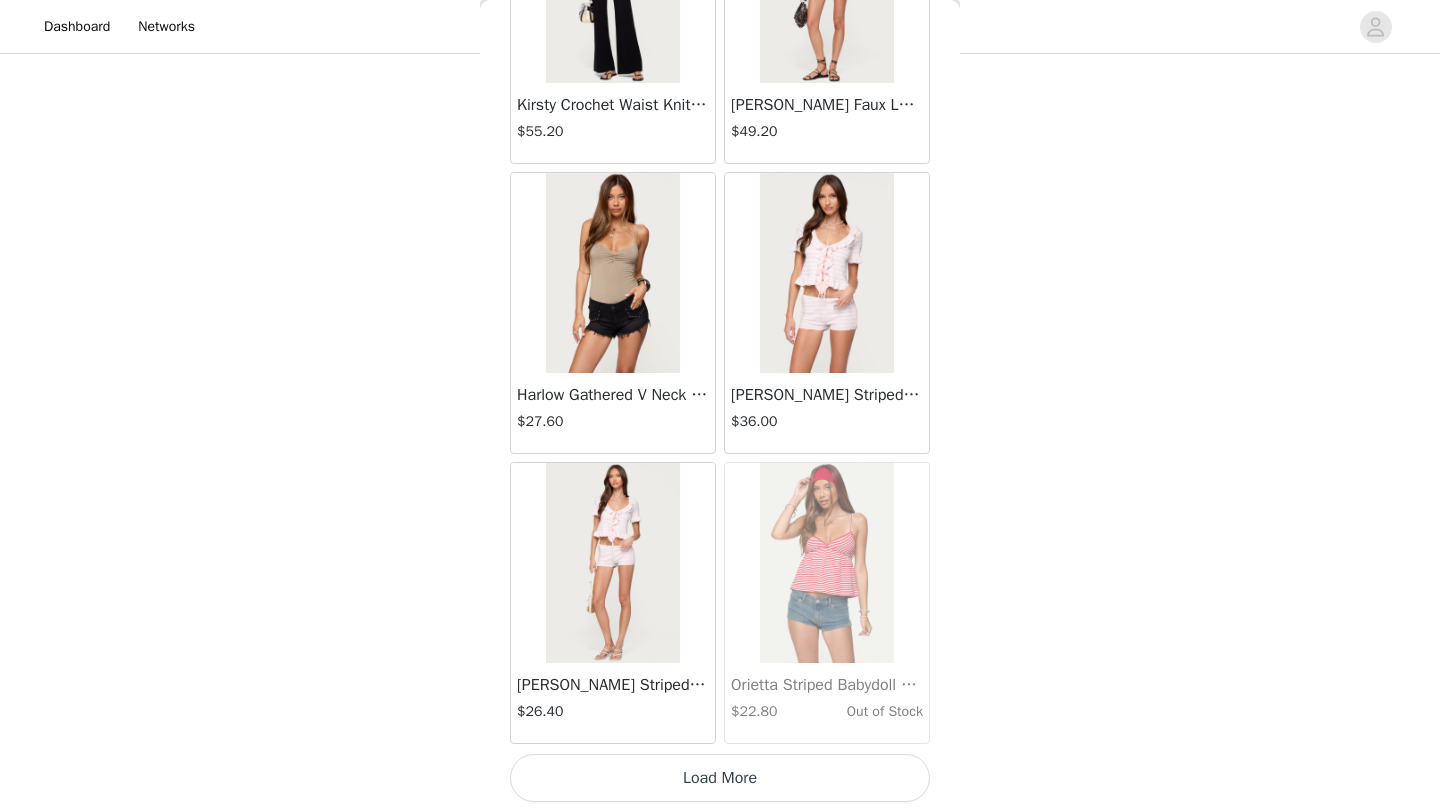 click on "Load More" at bounding box center [720, 778] 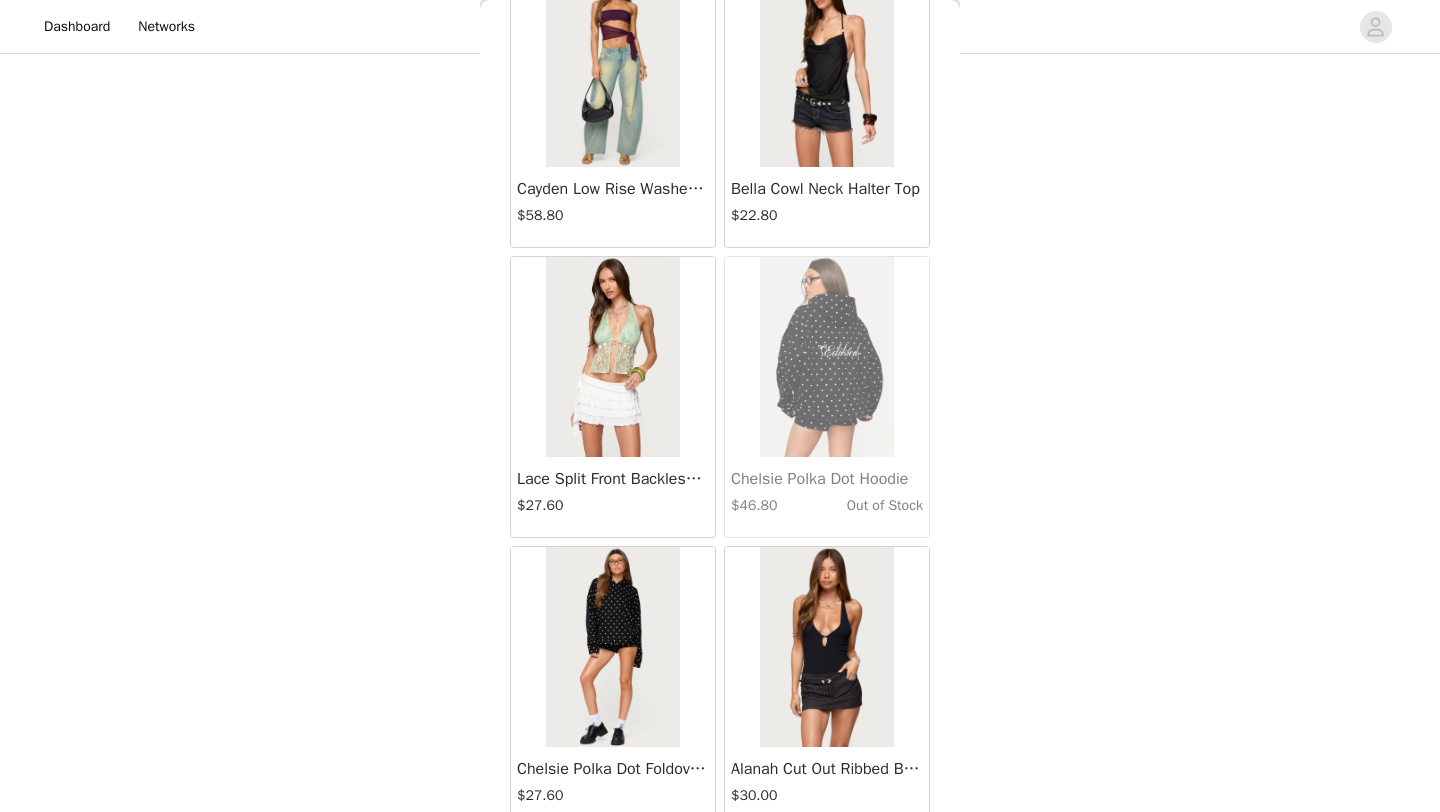 scroll, scrollTop: 39948, scrollLeft: 0, axis: vertical 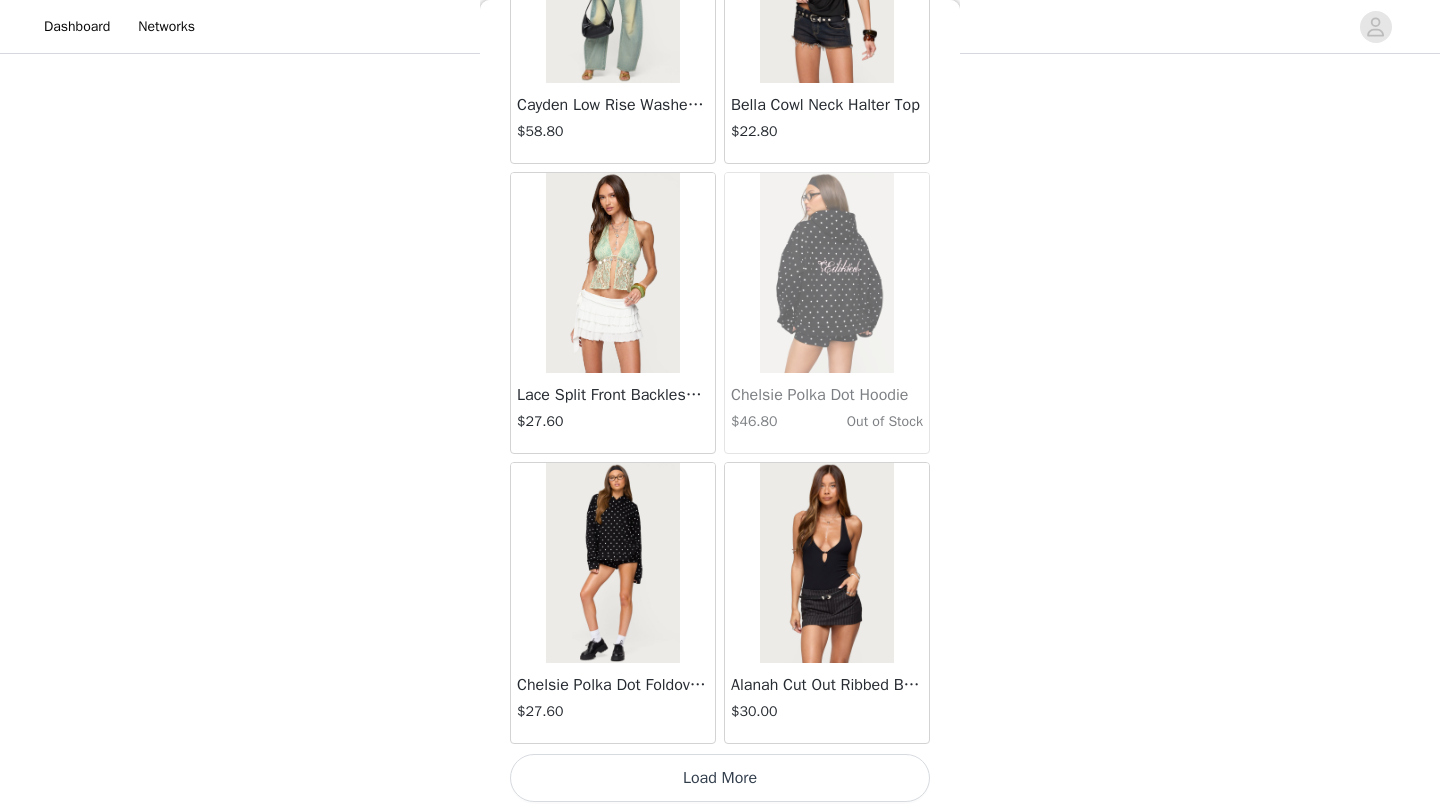 click on "Load More" at bounding box center (720, 778) 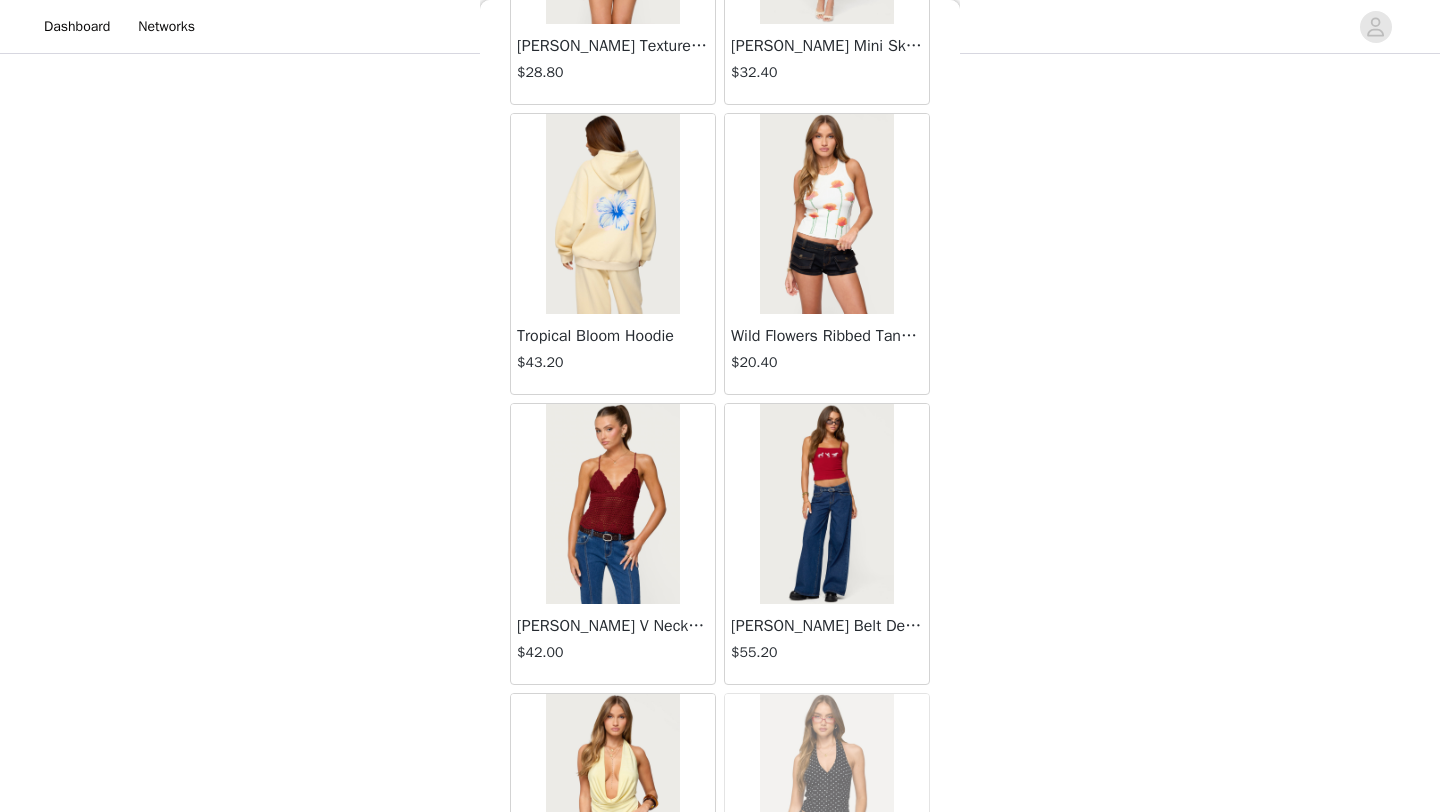 scroll, scrollTop: 42848, scrollLeft: 0, axis: vertical 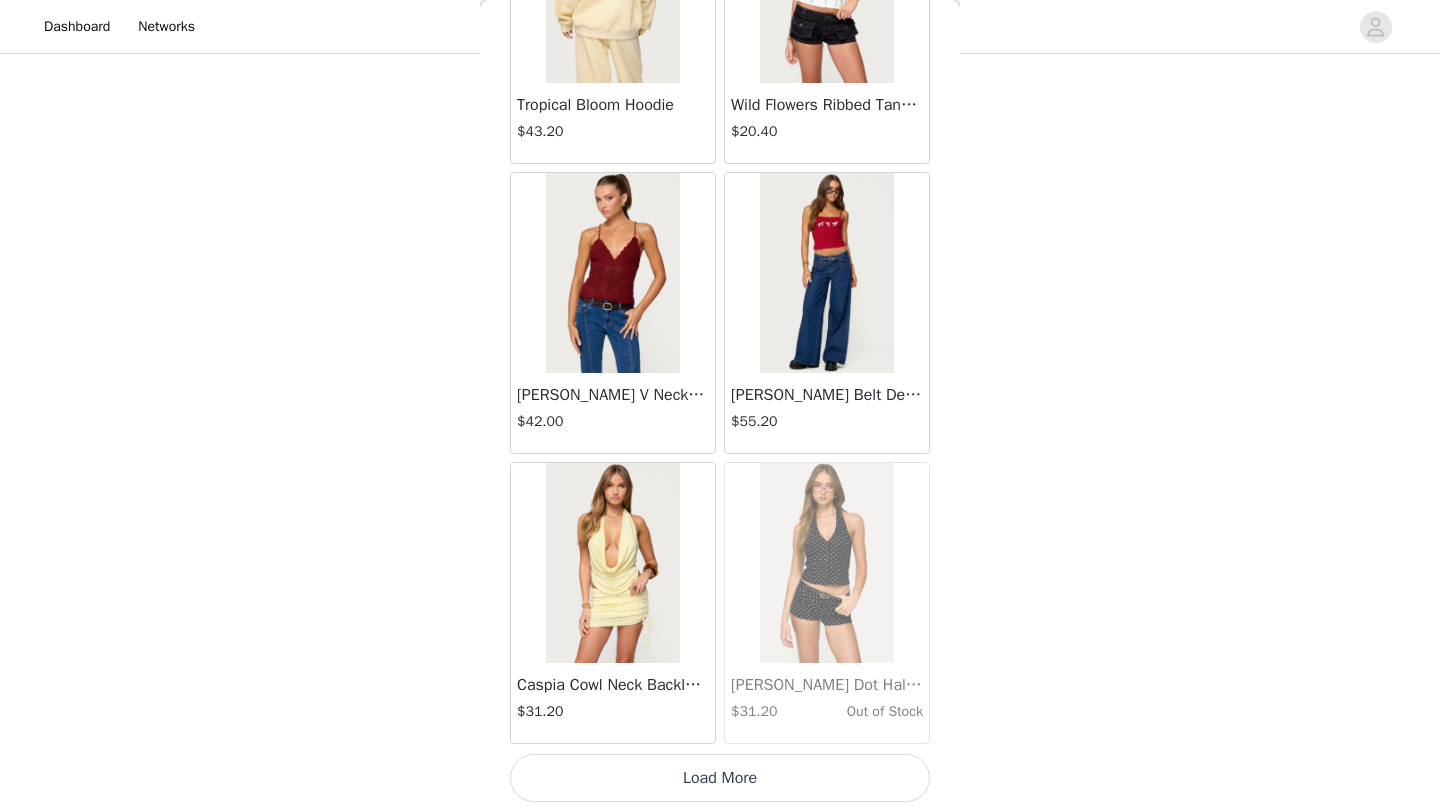 click on "Load More" at bounding box center [720, 778] 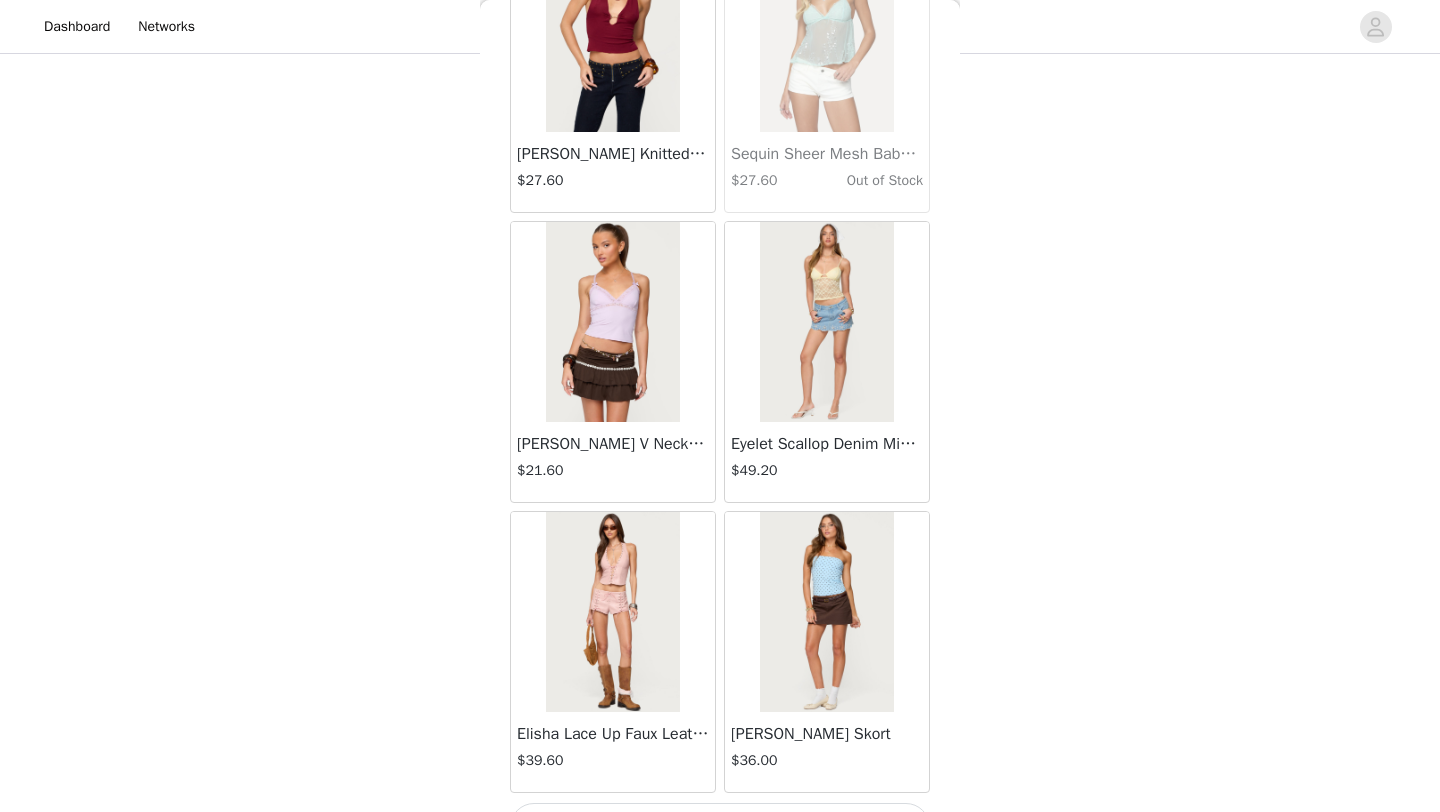 scroll, scrollTop: 45748, scrollLeft: 0, axis: vertical 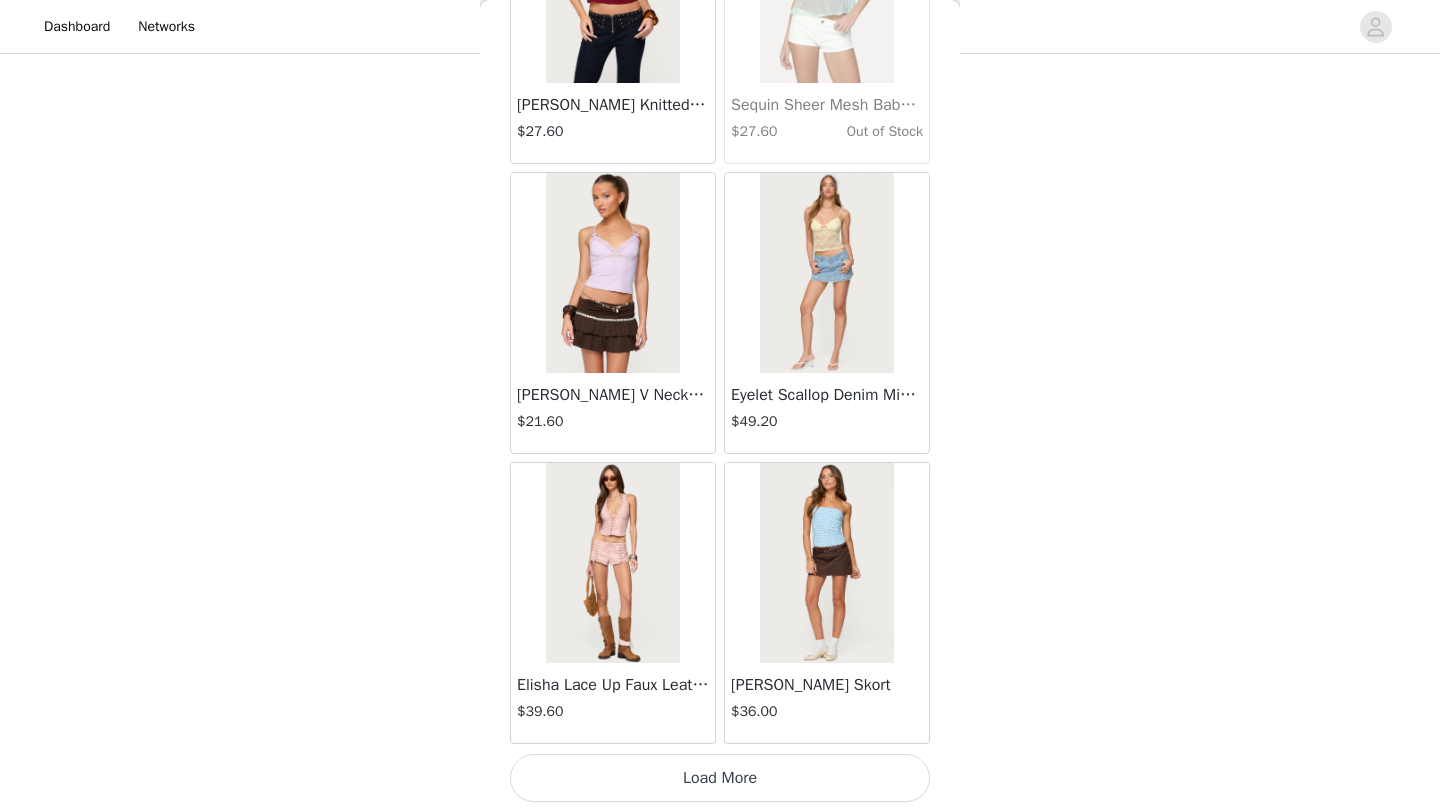 click on "Load More" at bounding box center (720, 778) 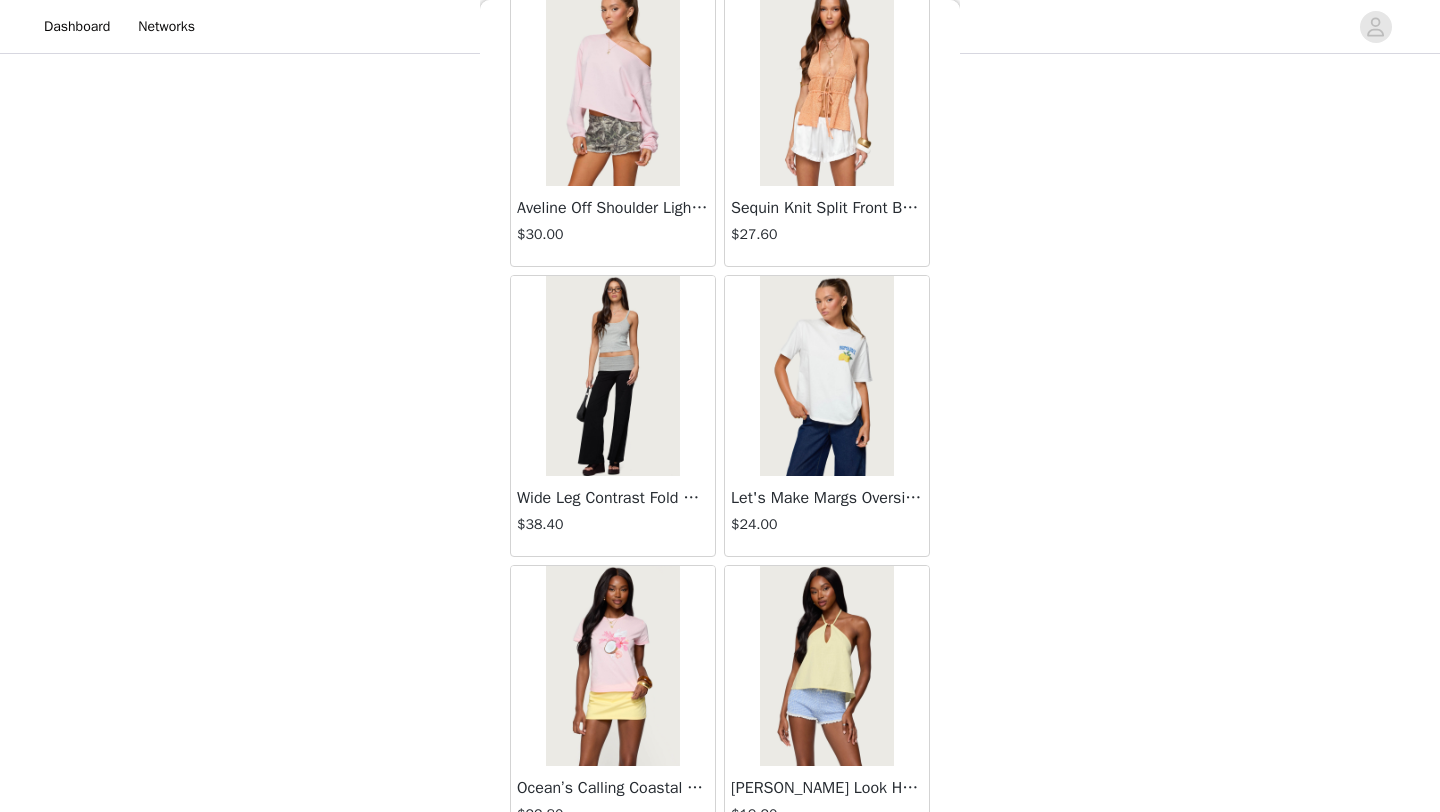 scroll, scrollTop: 48648, scrollLeft: 0, axis: vertical 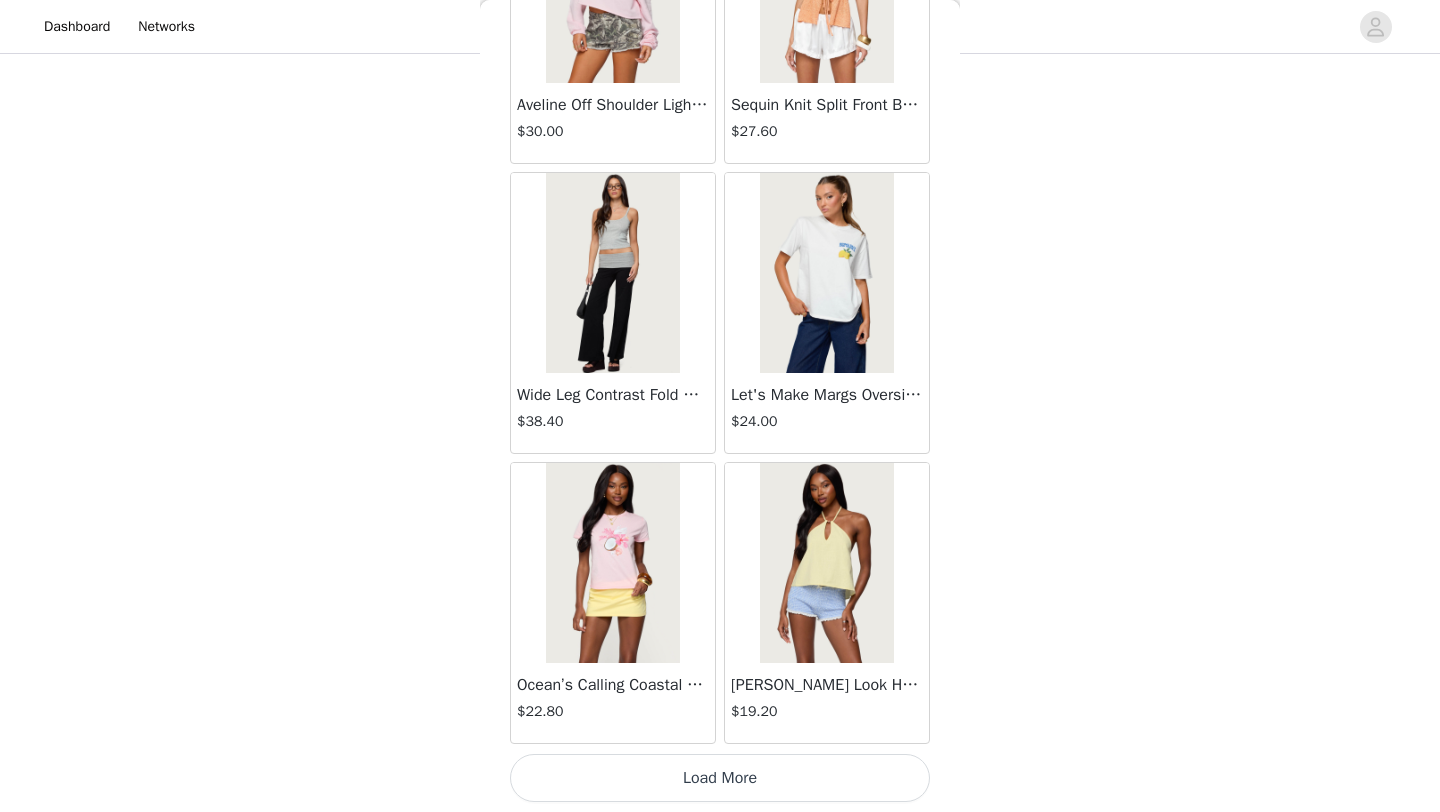 click on "Load More" at bounding box center [720, 778] 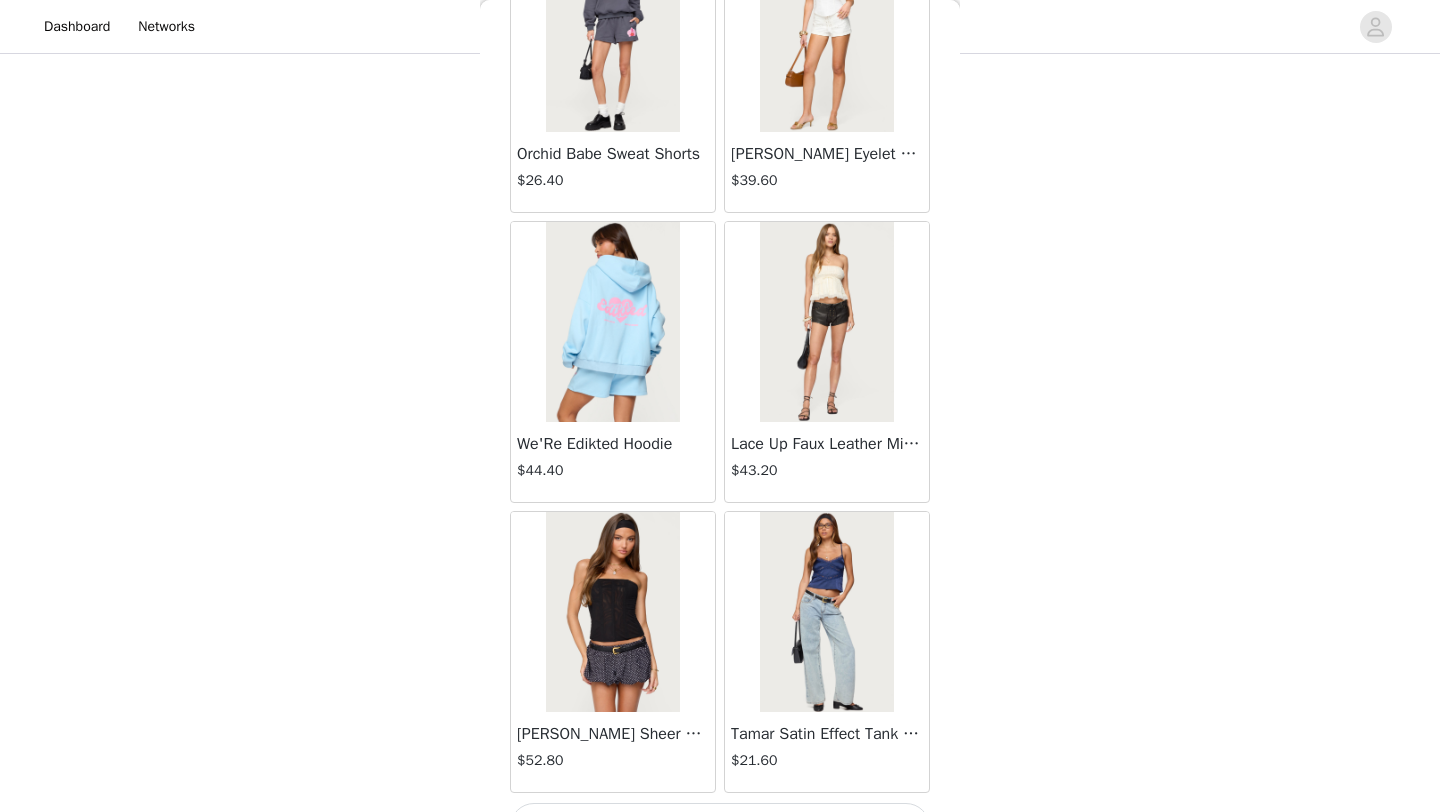 scroll, scrollTop: 51548, scrollLeft: 0, axis: vertical 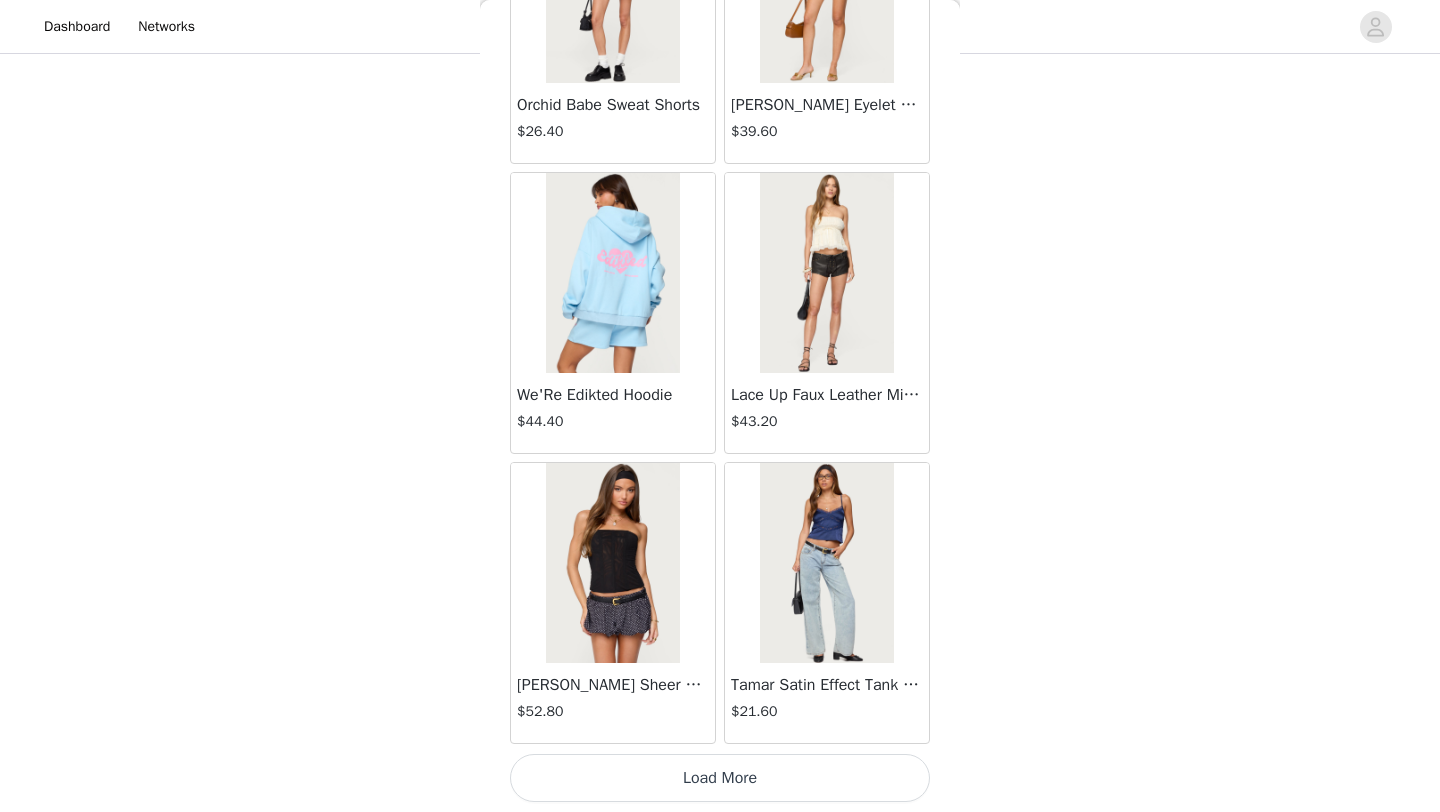 click on "Load More" at bounding box center [720, 778] 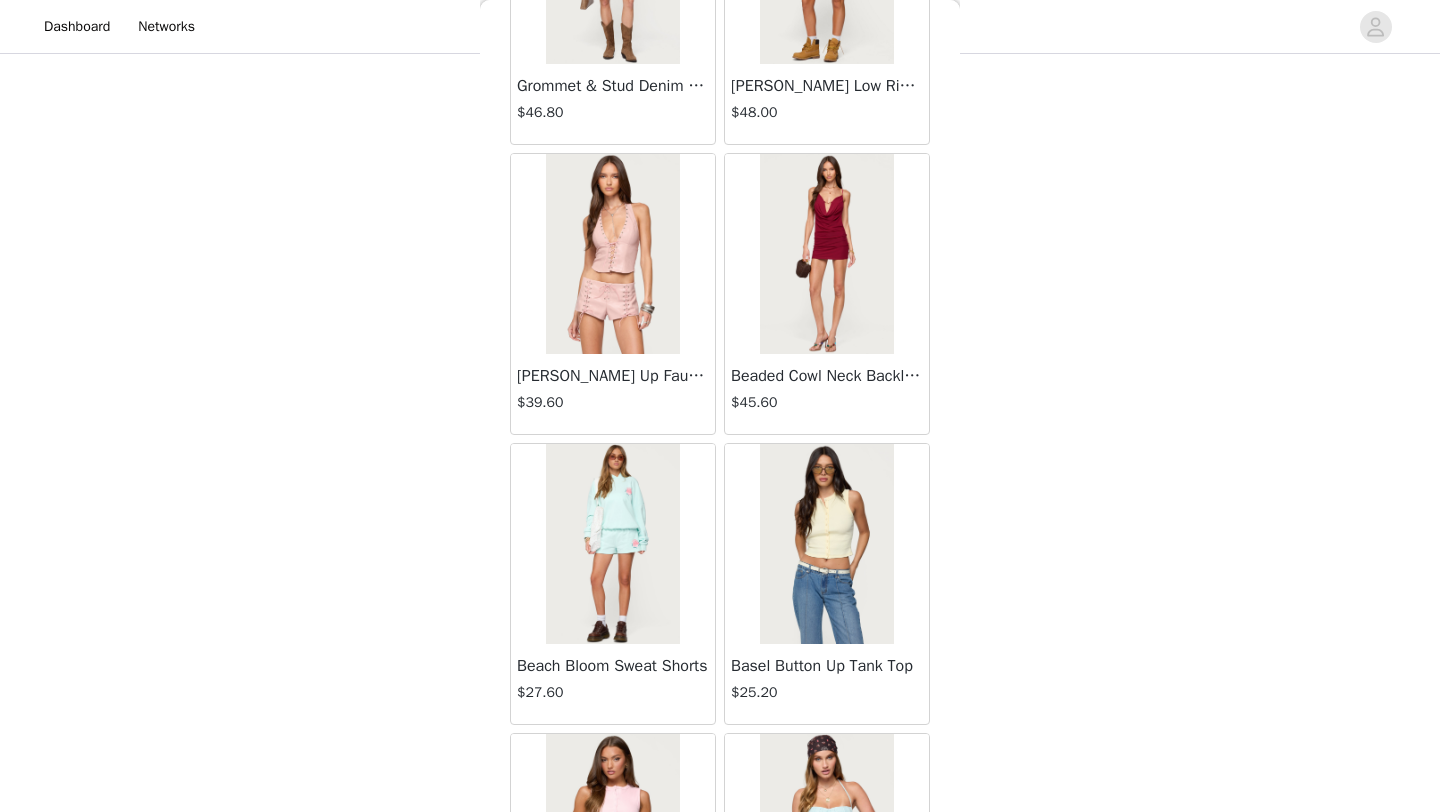 scroll, scrollTop: 54448, scrollLeft: 0, axis: vertical 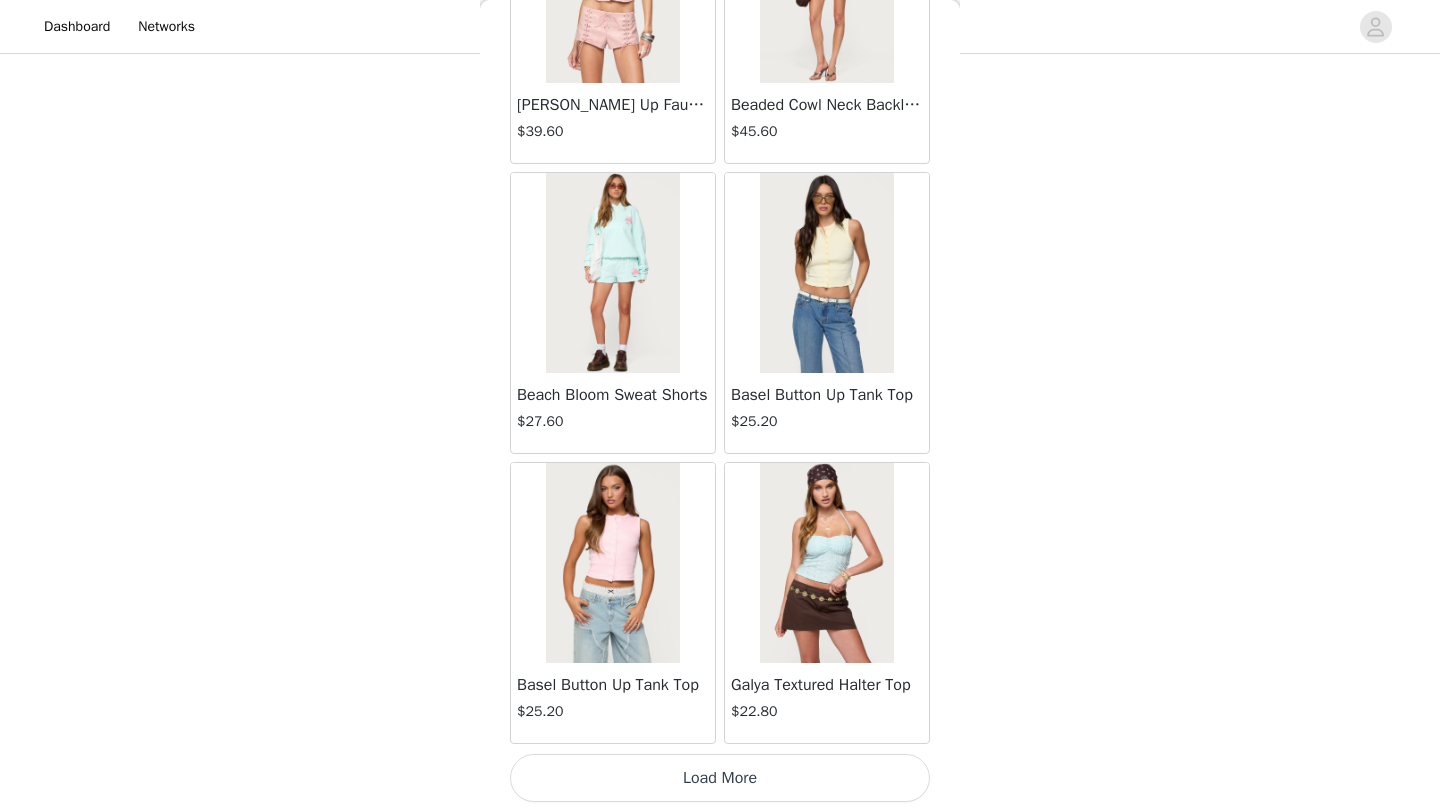click on "Load More" at bounding box center (720, 778) 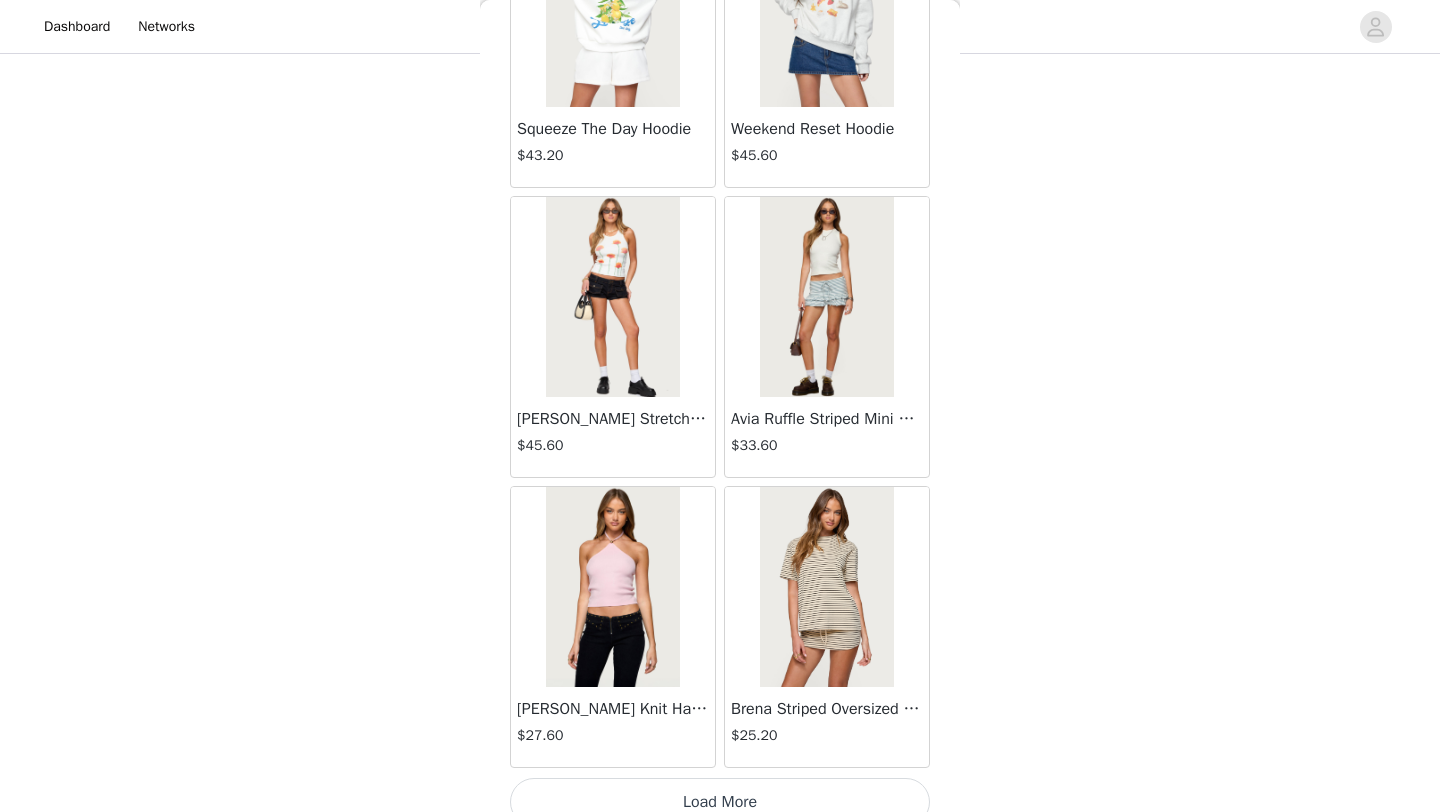 scroll, scrollTop: 57348, scrollLeft: 0, axis: vertical 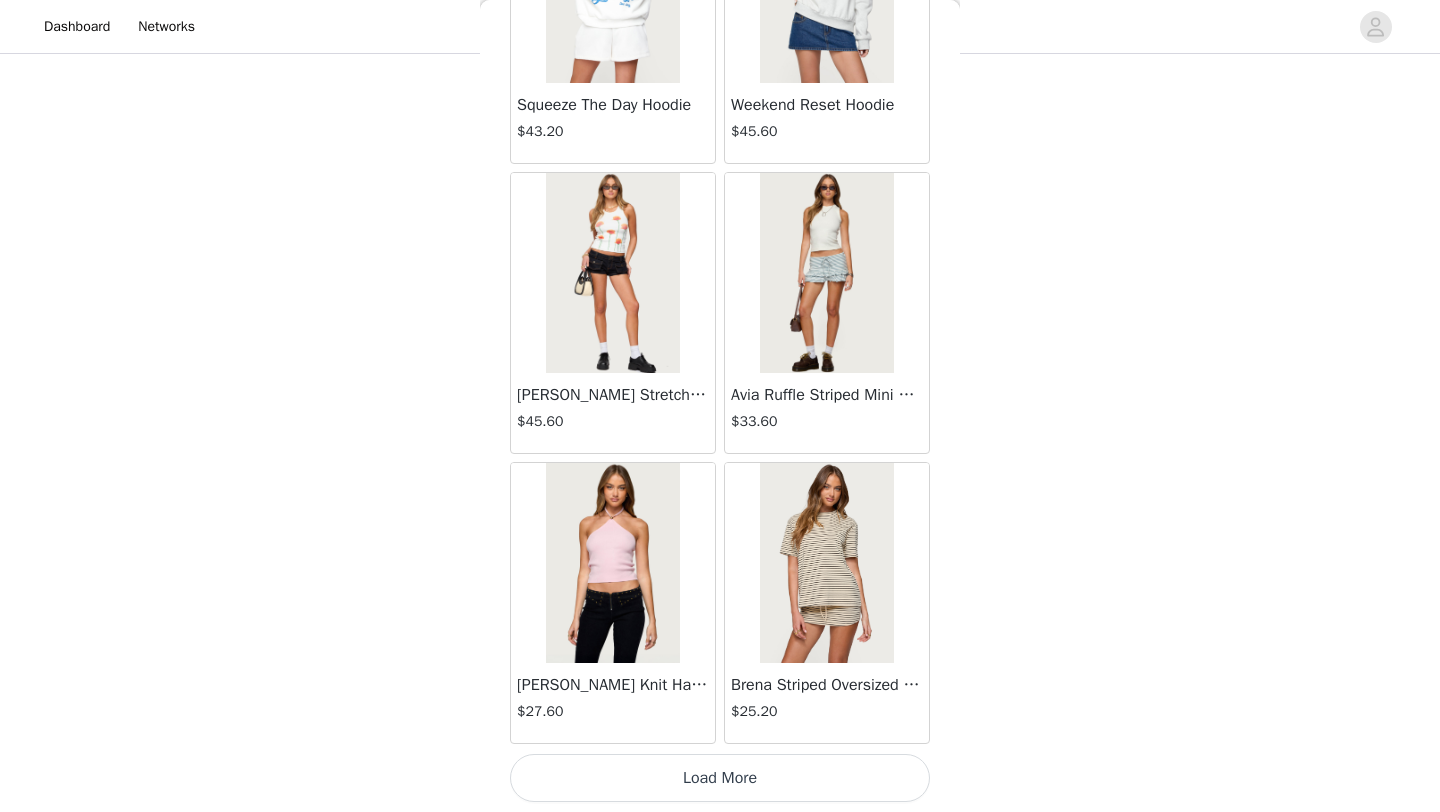 click on "Load More" at bounding box center (720, 778) 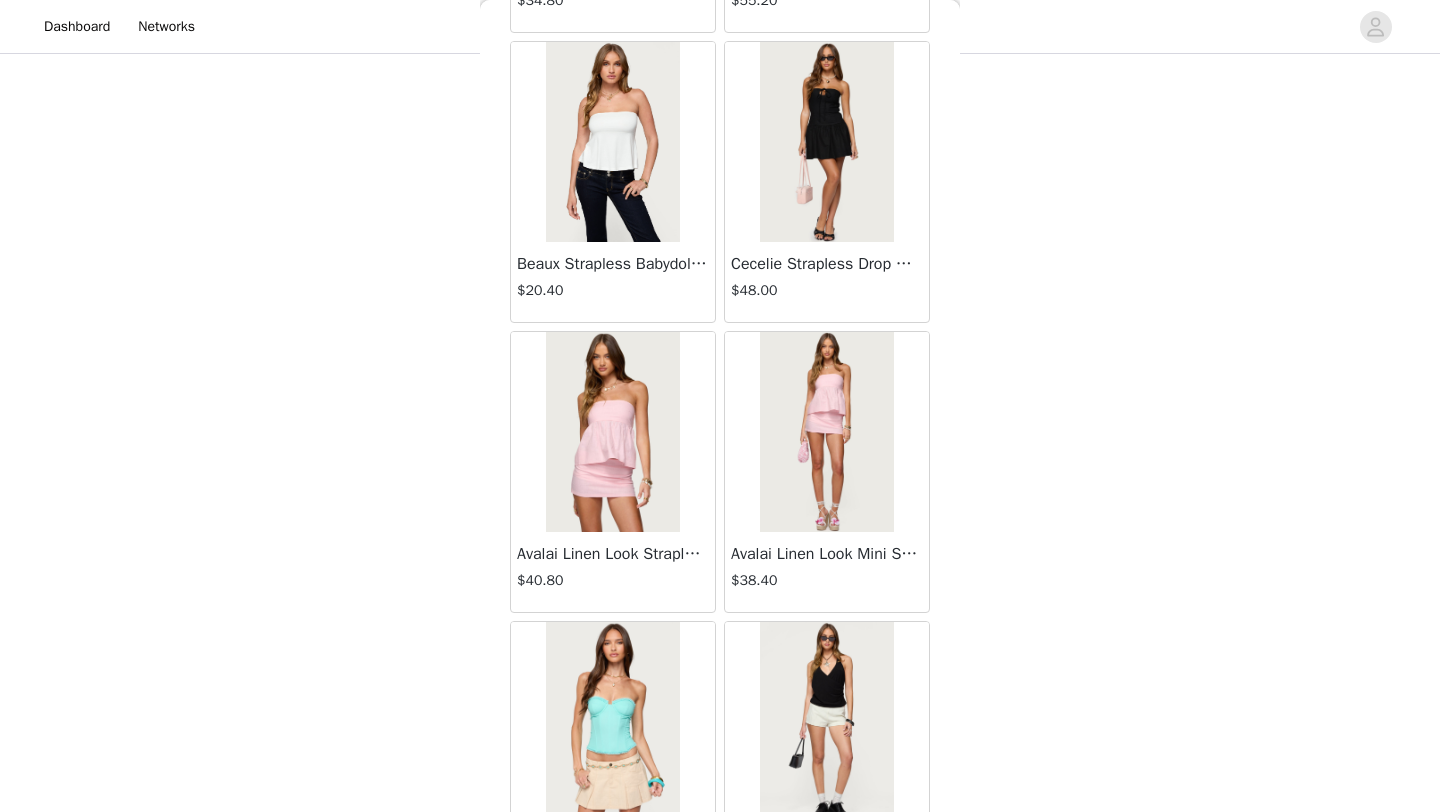 scroll, scrollTop: 58665, scrollLeft: 0, axis: vertical 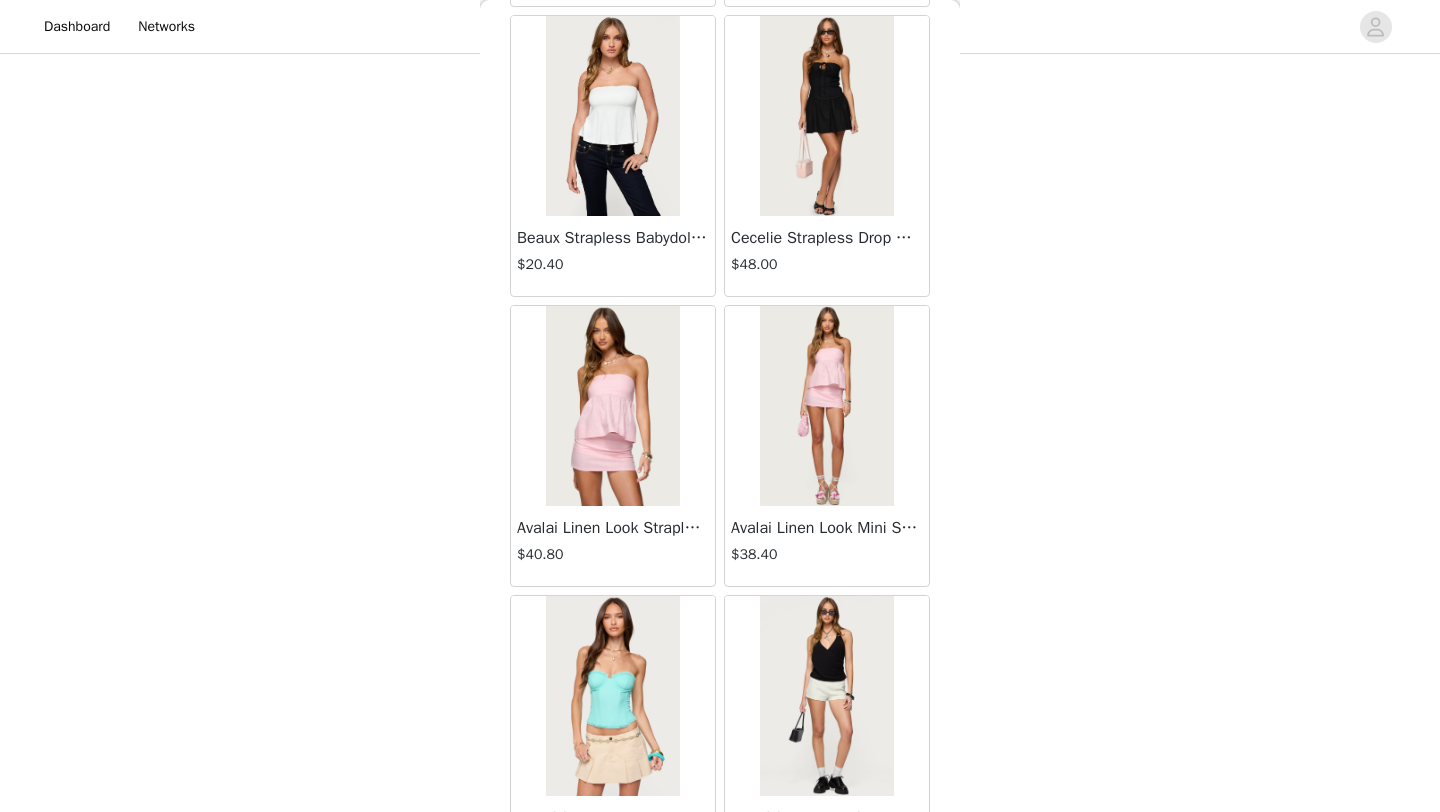 click on "Avalai Linen Look Strapless Babydoll Top   $40.80" at bounding box center (613, 546) 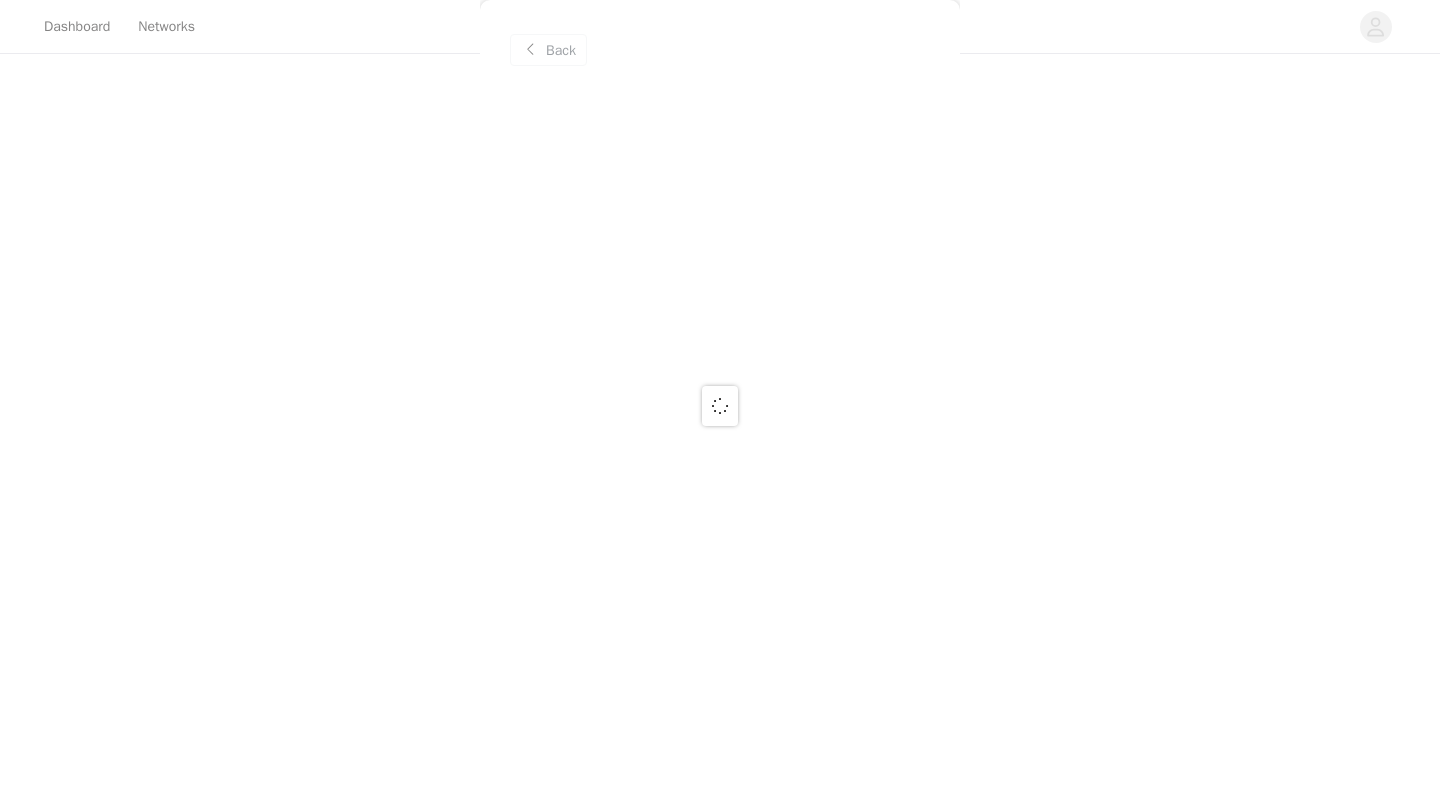 scroll, scrollTop: 0, scrollLeft: 0, axis: both 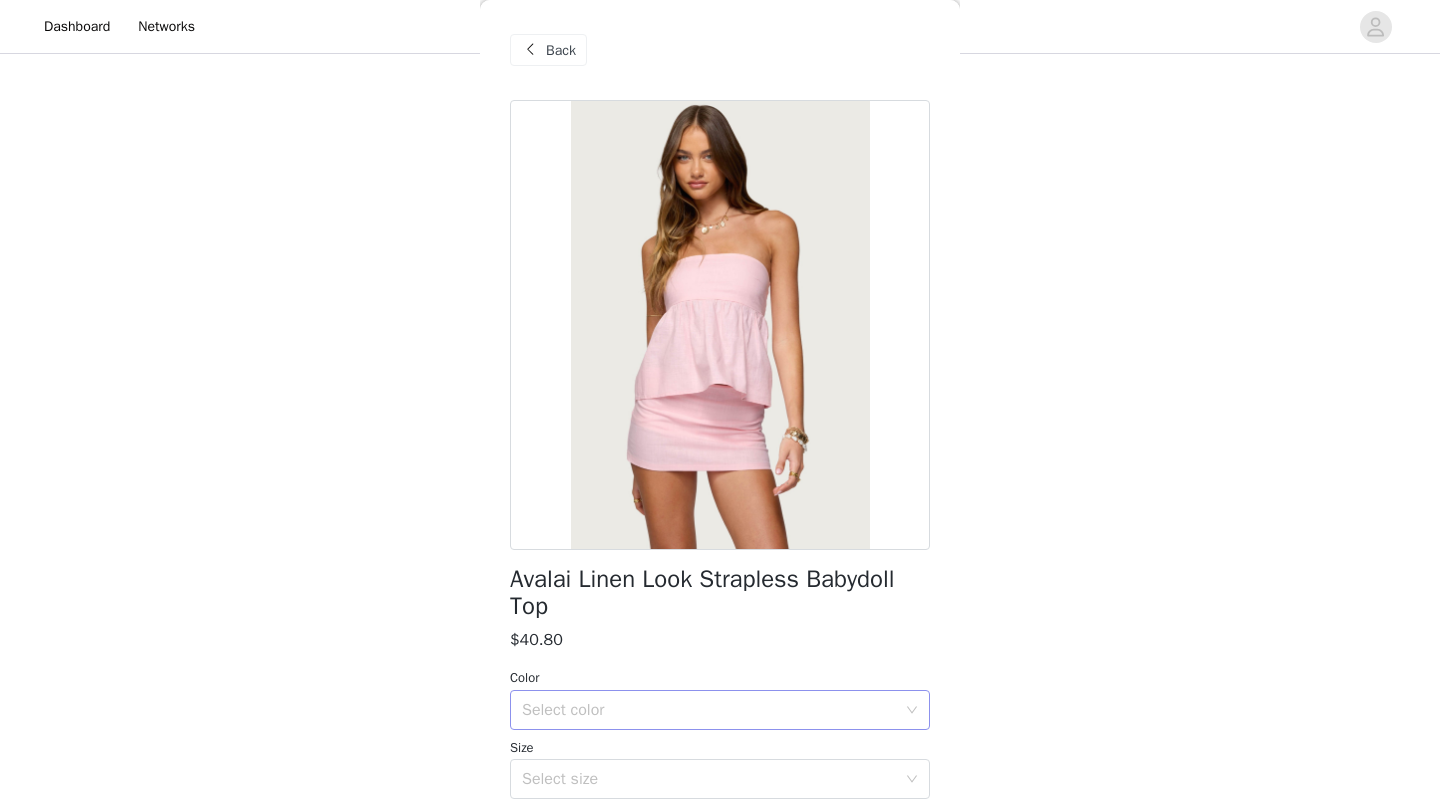 click on "Select color" at bounding box center (709, 710) 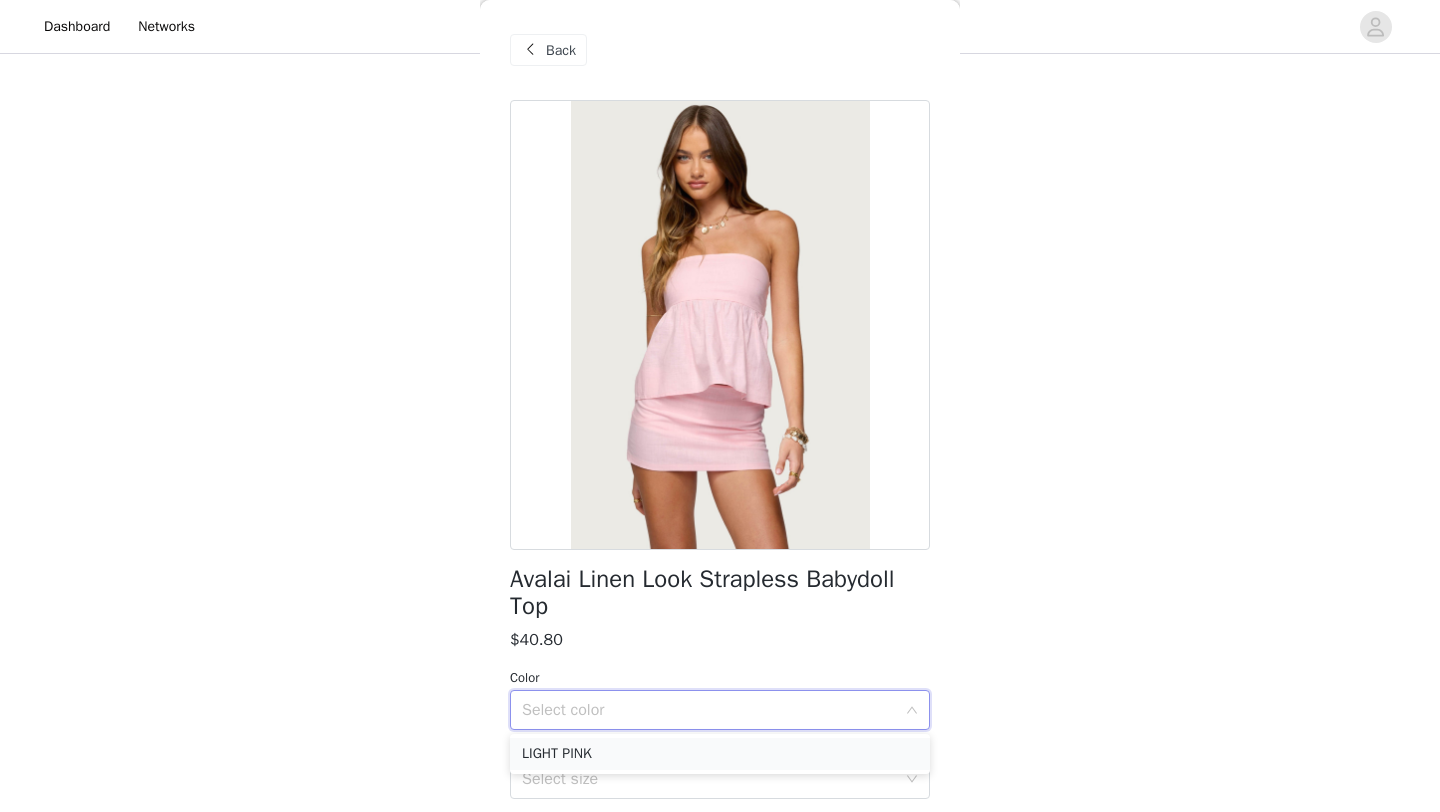 click on "LIGHT PINK" at bounding box center [720, 754] 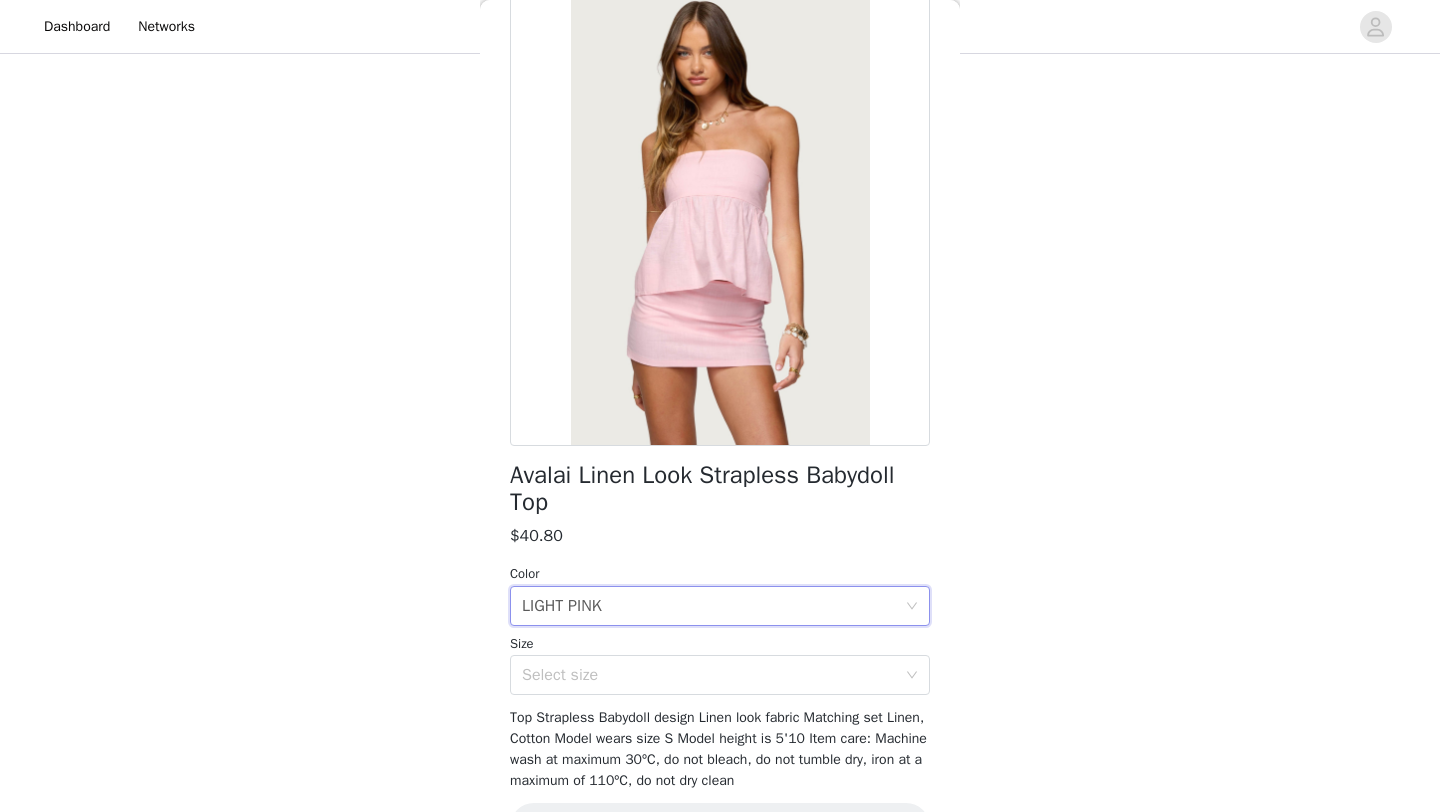 scroll, scrollTop: 167, scrollLeft: 0, axis: vertical 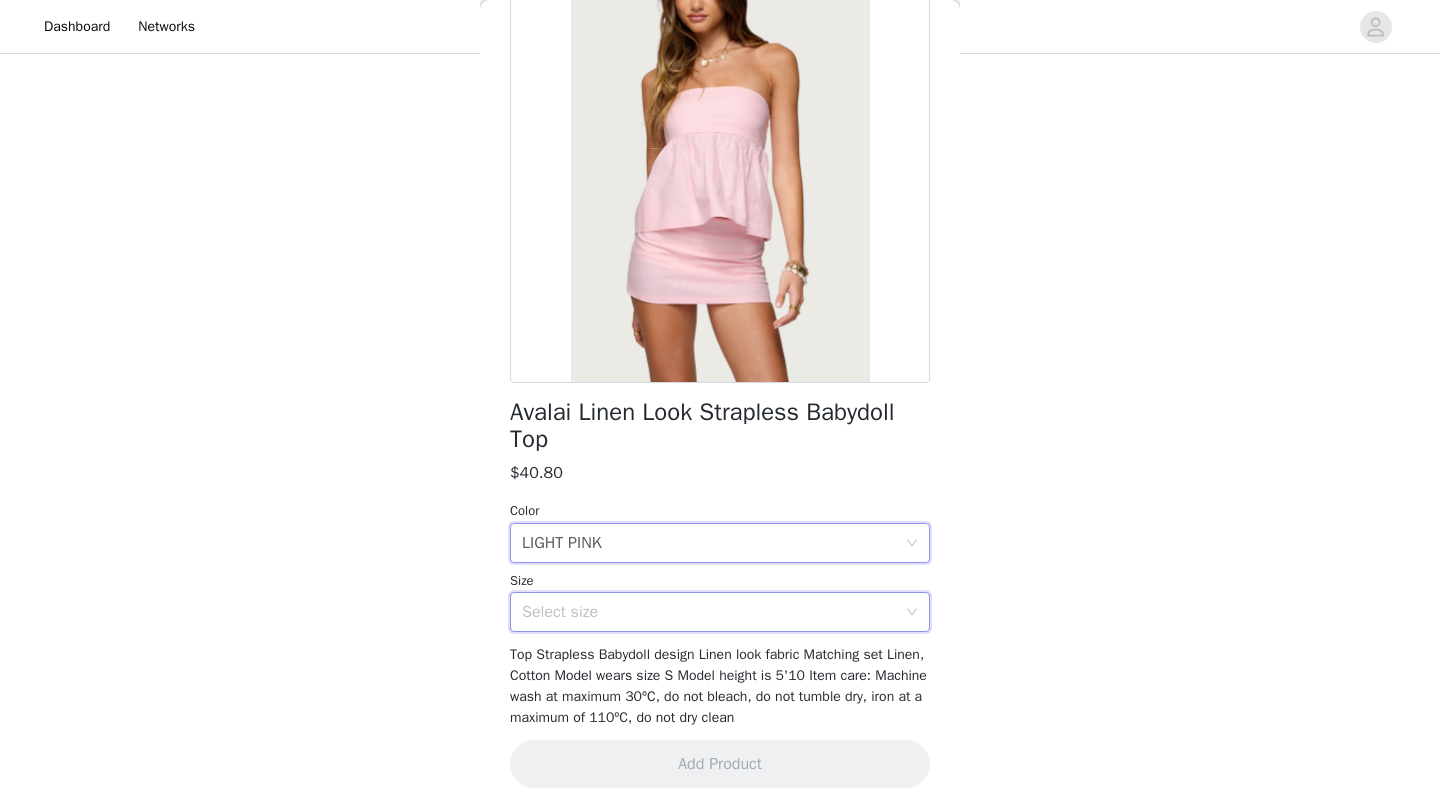 click on "Select size" at bounding box center (713, 612) 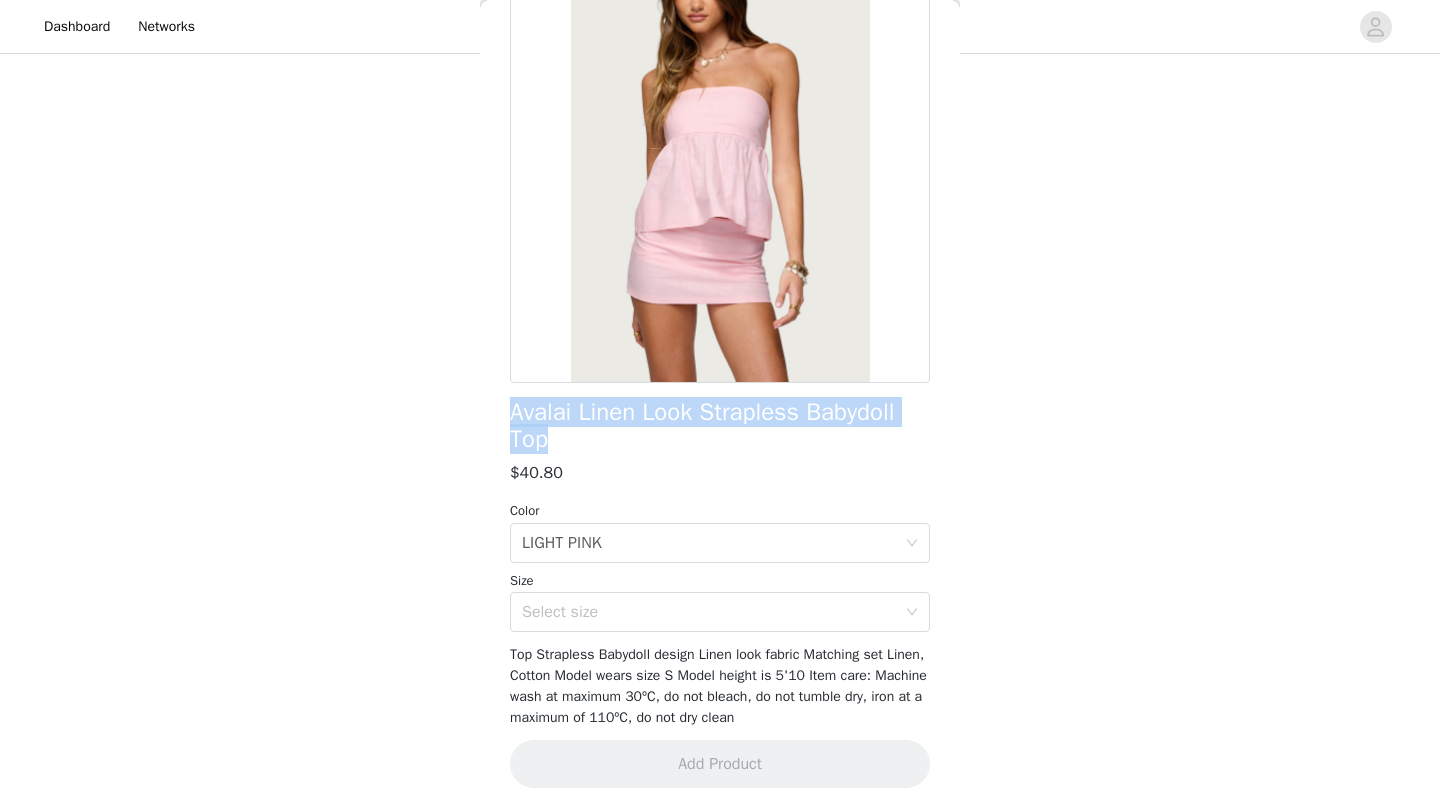 drag, startPoint x: 556, startPoint y: 438, endPoint x: 503, endPoint y: 403, distance: 63.51378 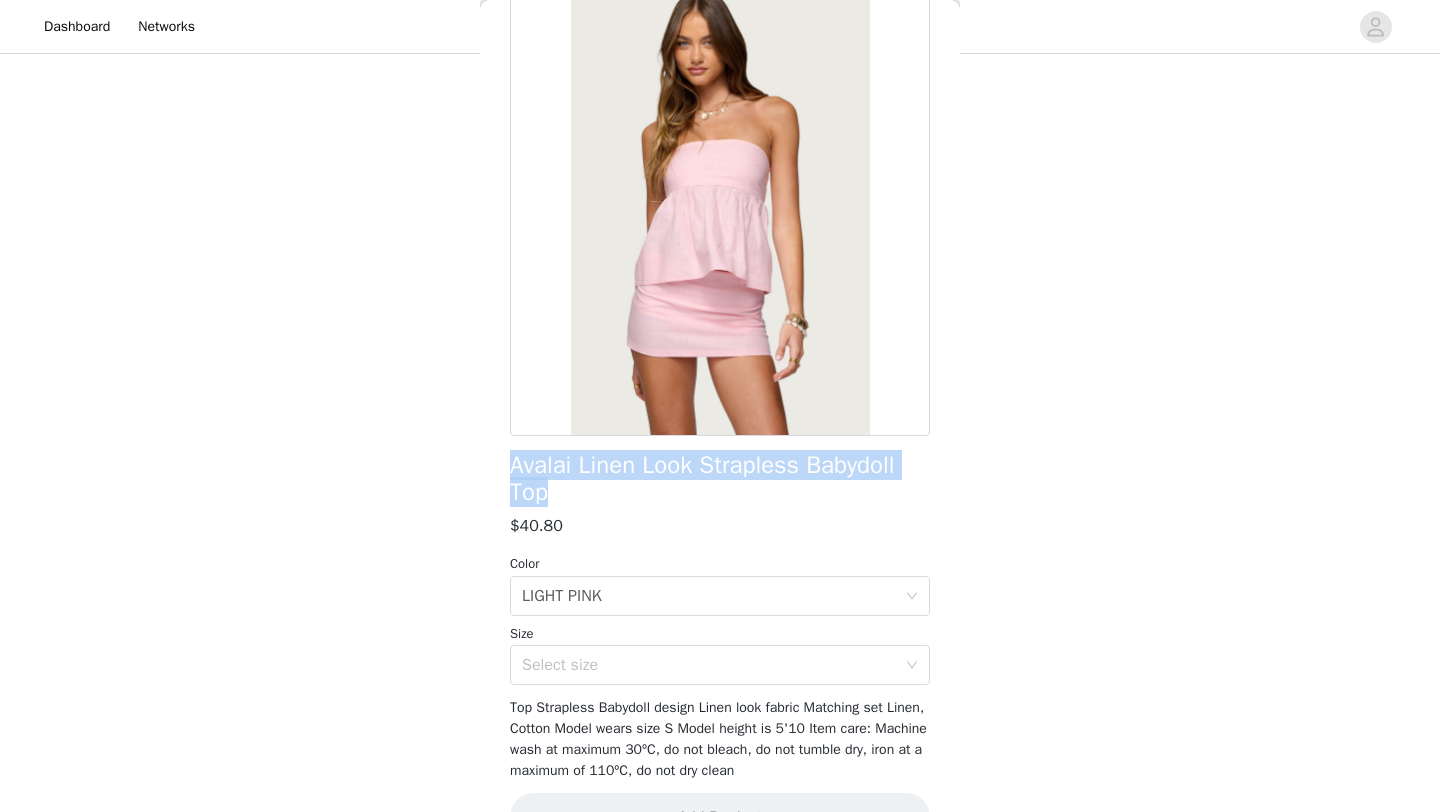scroll, scrollTop: 115, scrollLeft: 0, axis: vertical 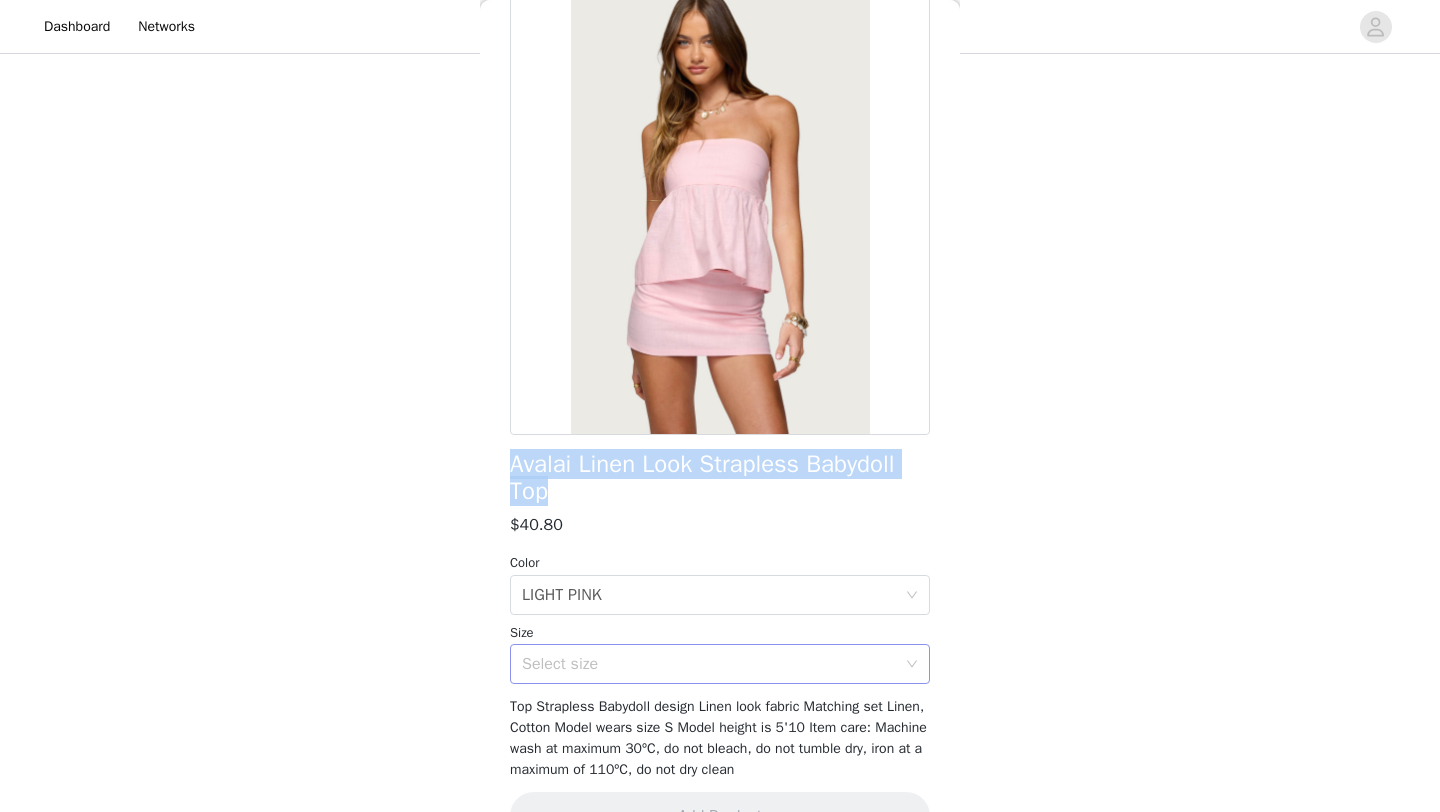 click on "Select size" at bounding box center [709, 664] 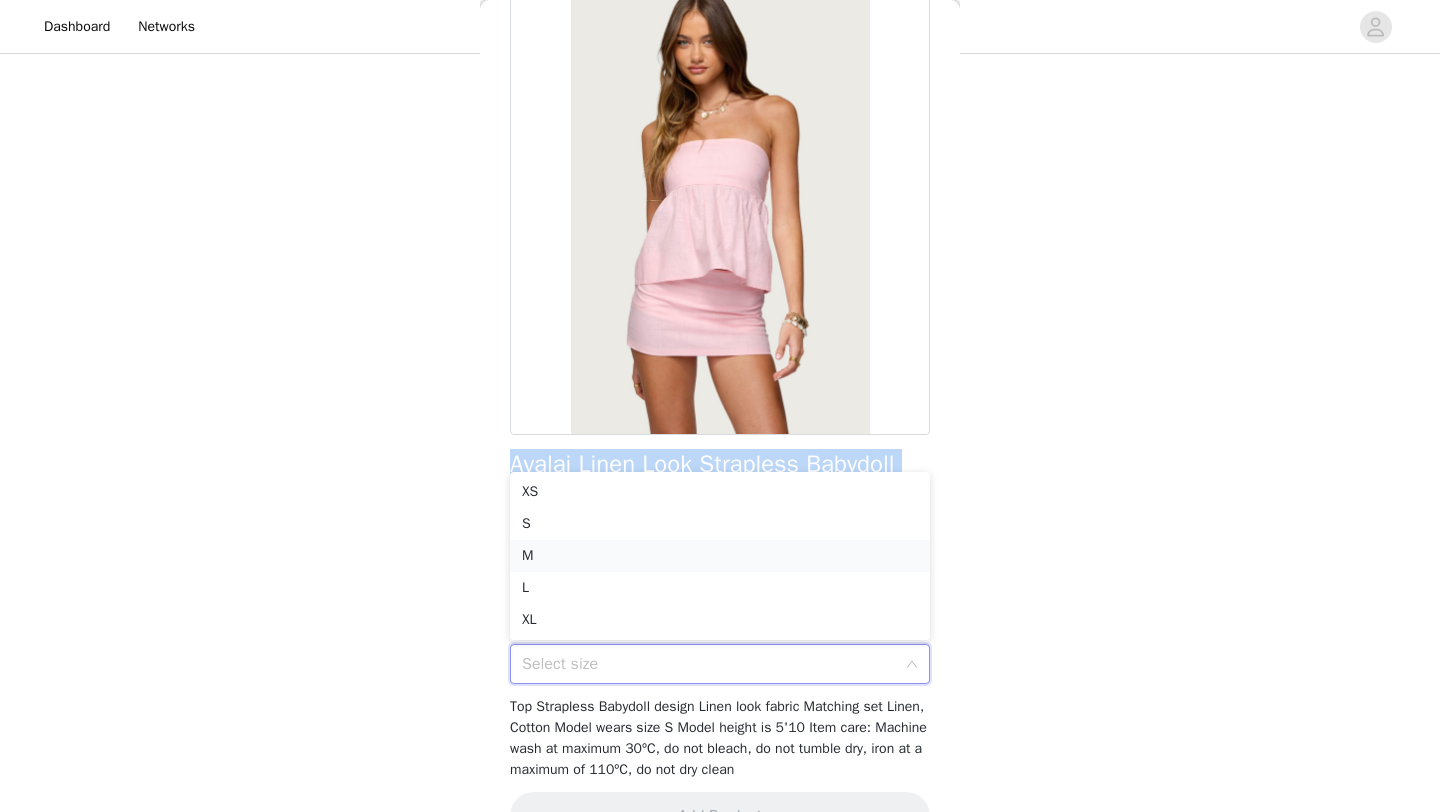 click on "M" at bounding box center [720, 556] 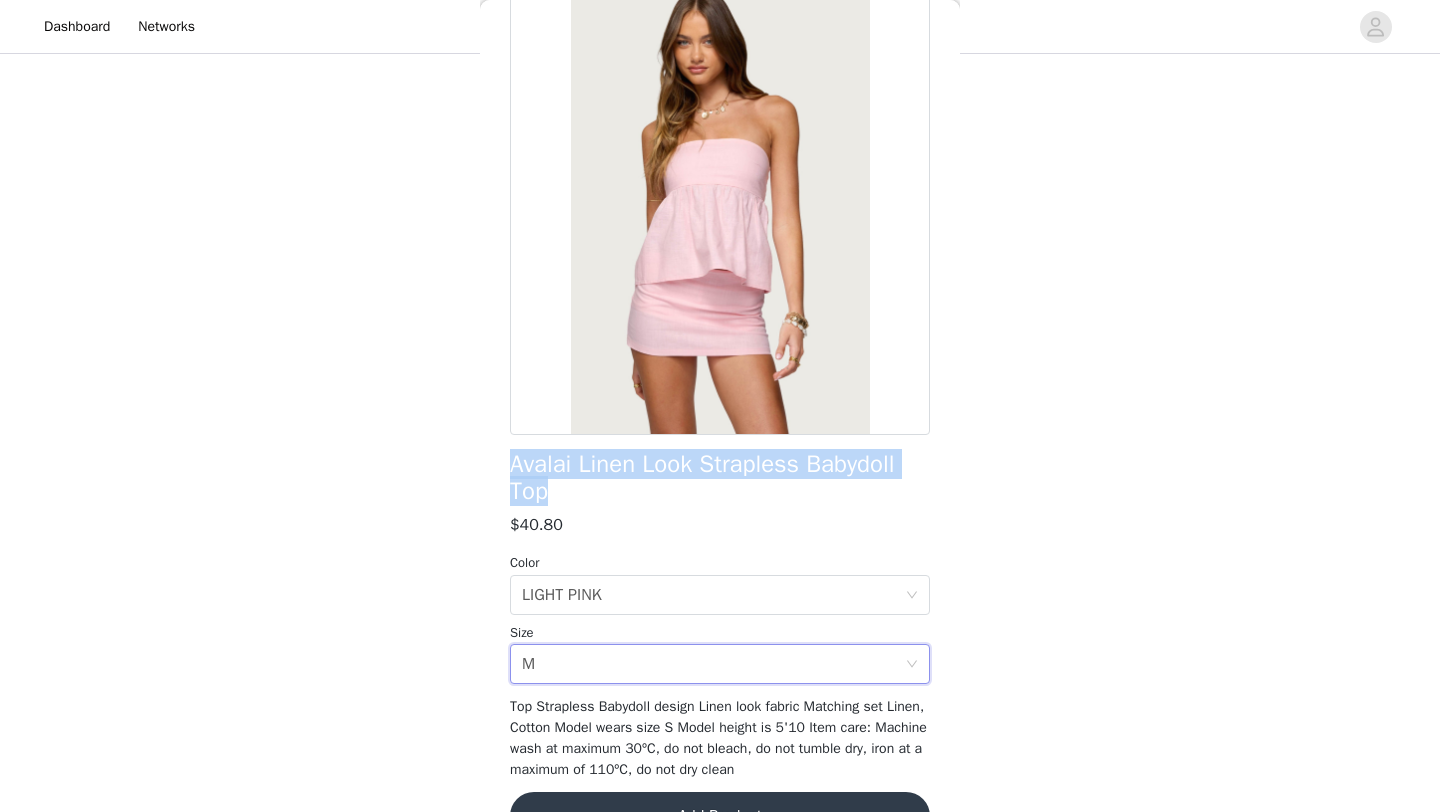 scroll, scrollTop: 167, scrollLeft: 0, axis: vertical 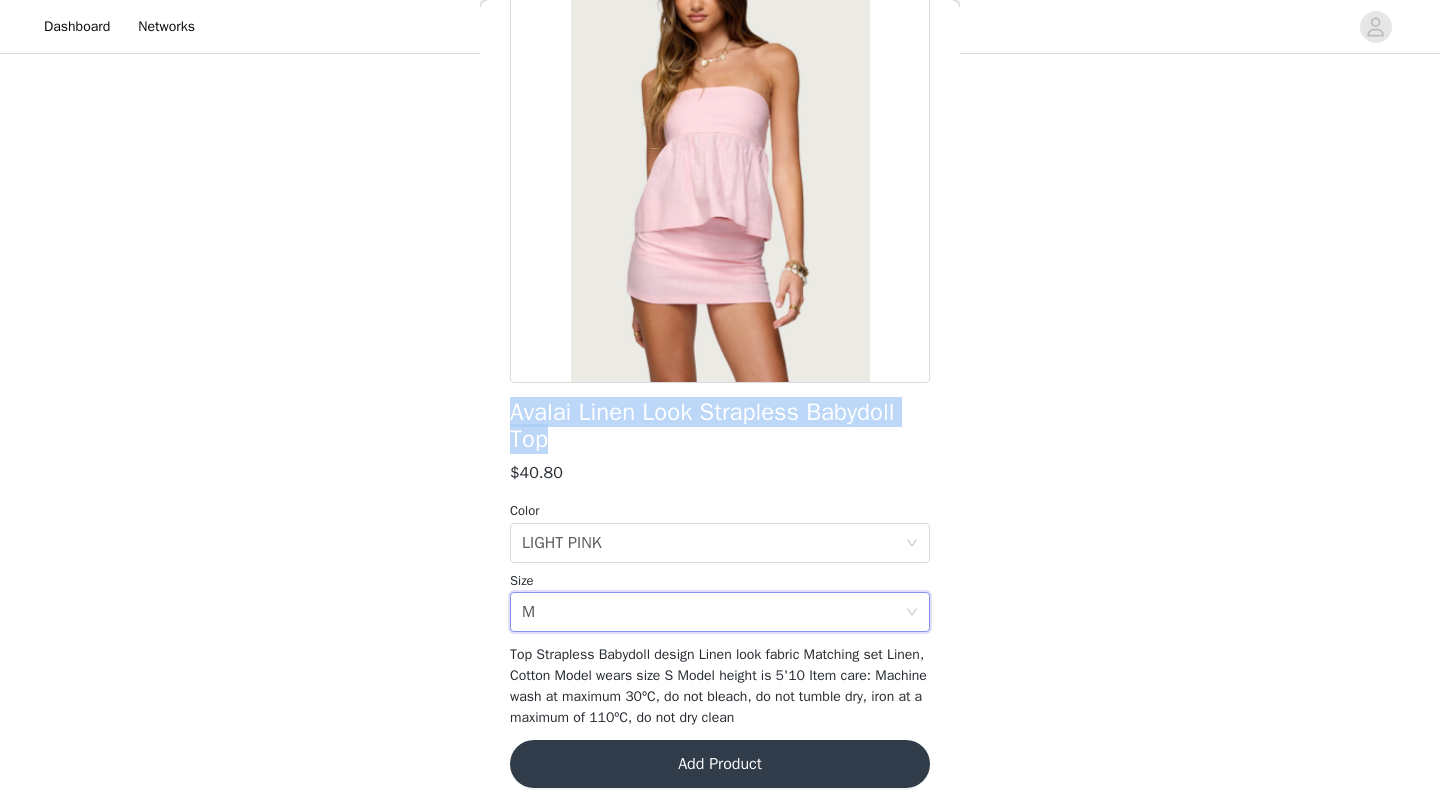click on "Add Product" at bounding box center (720, 764) 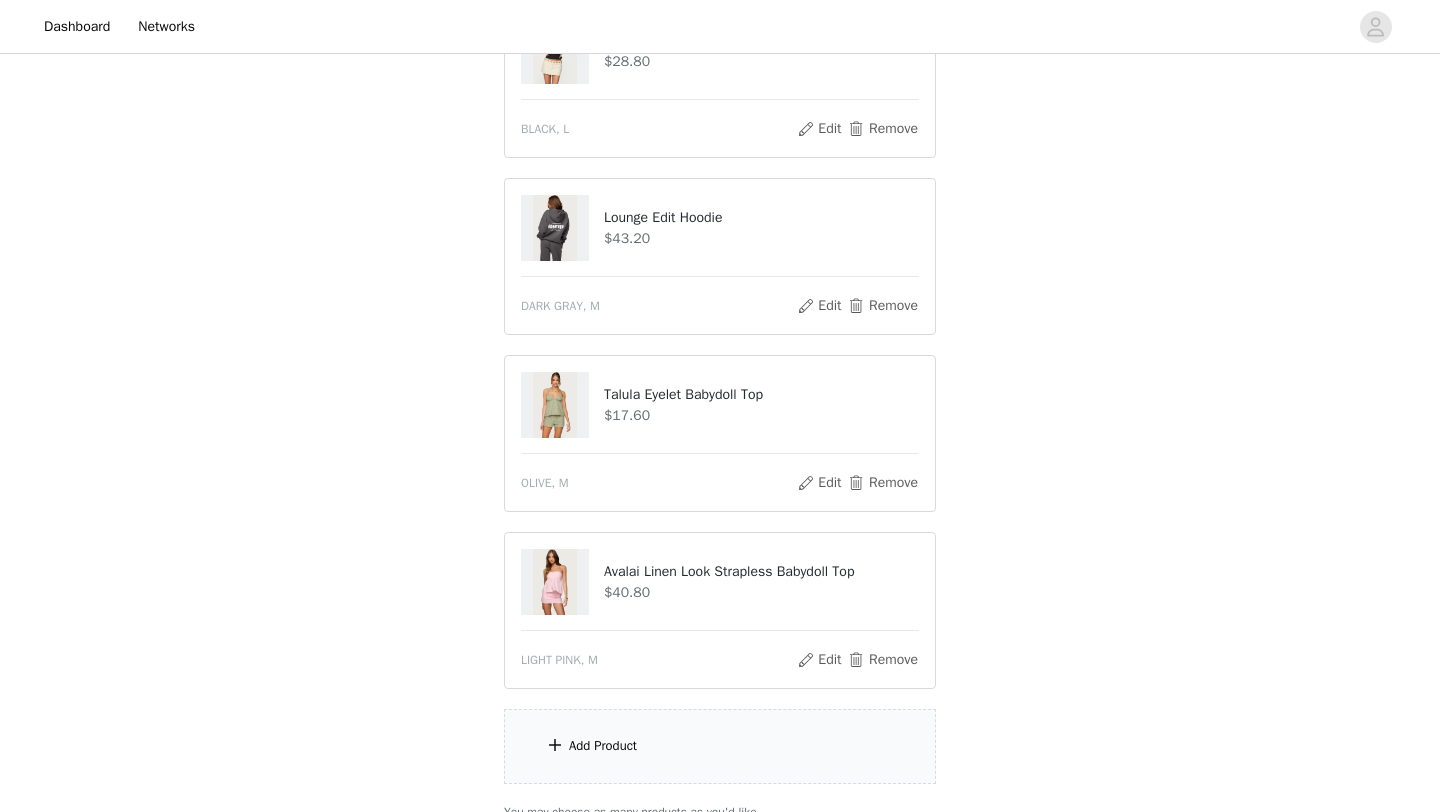 click on "Add Product" at bounding box center (720, 746) 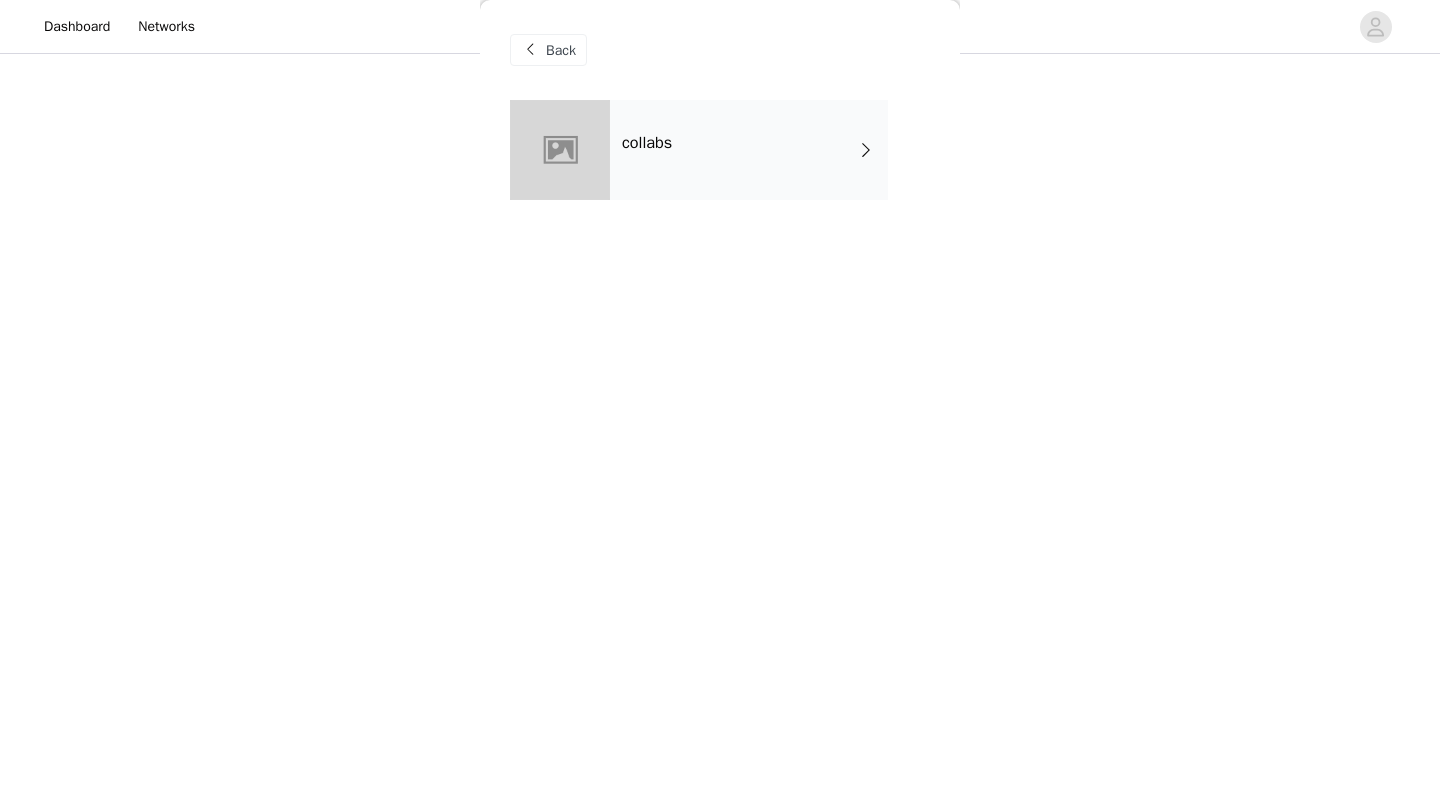 click on "collabs" at bounding box center [749, 150] 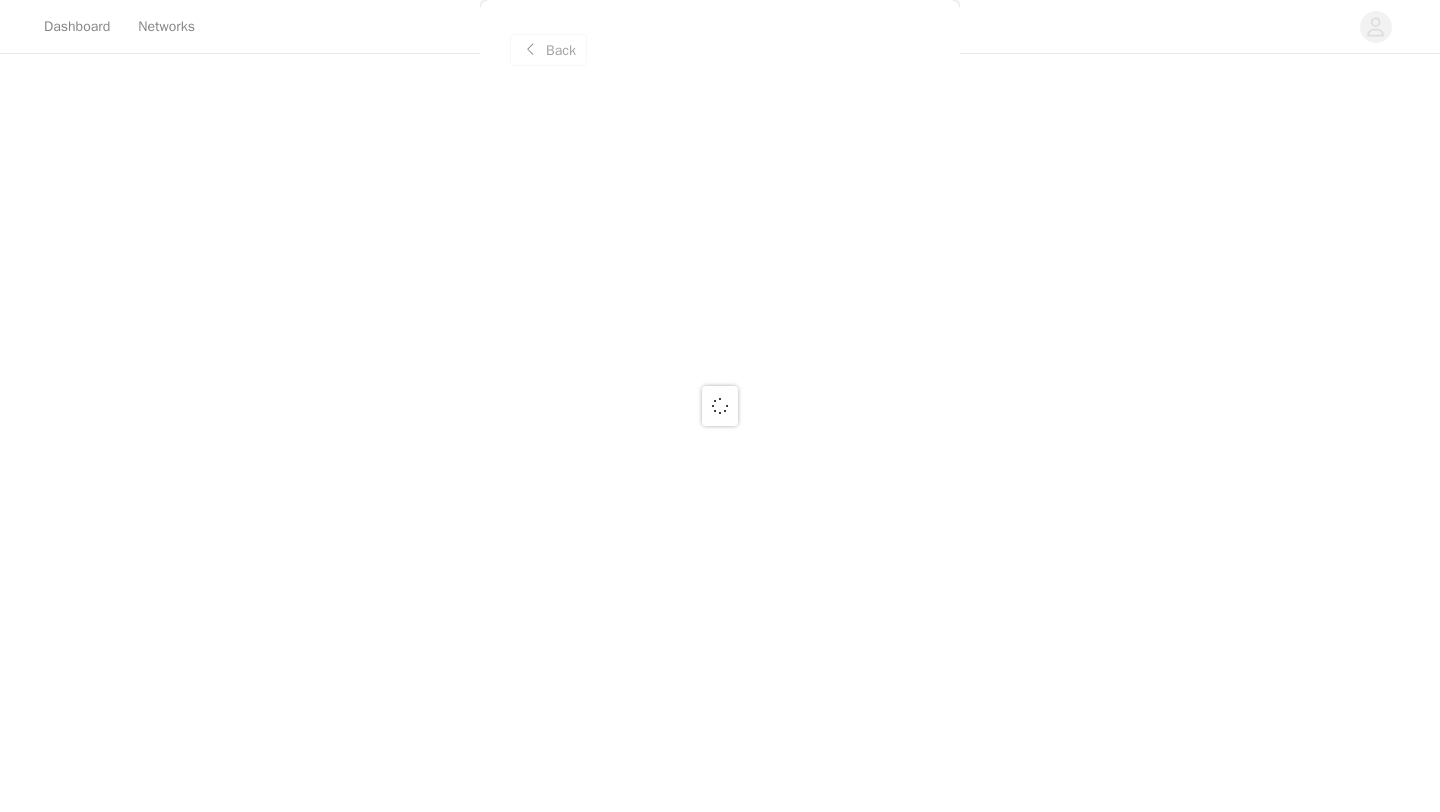 scroll, scrollTop: 1514, scrollLeft: 0, axis: vertical 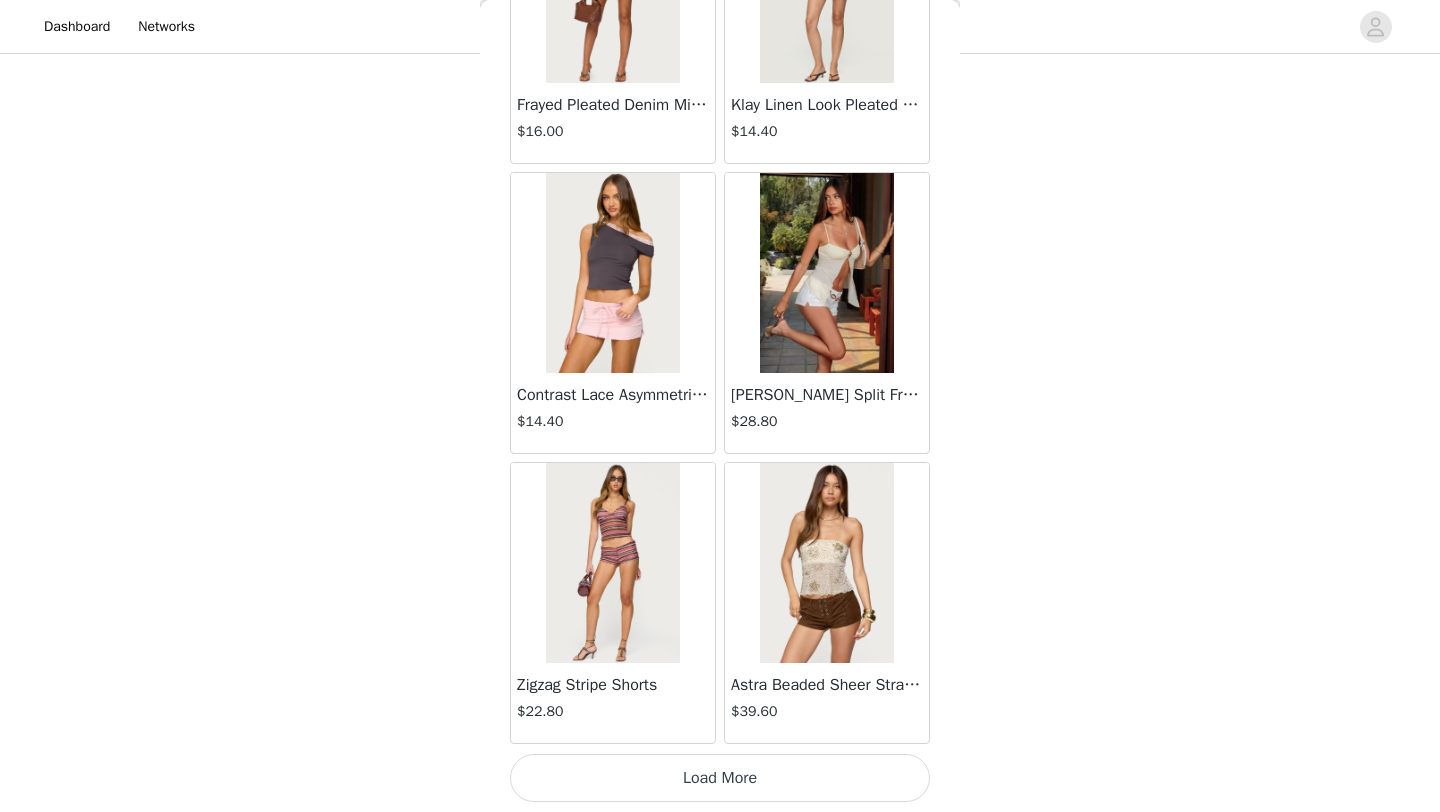 click on "Load More" at bounding box center (720, 778) 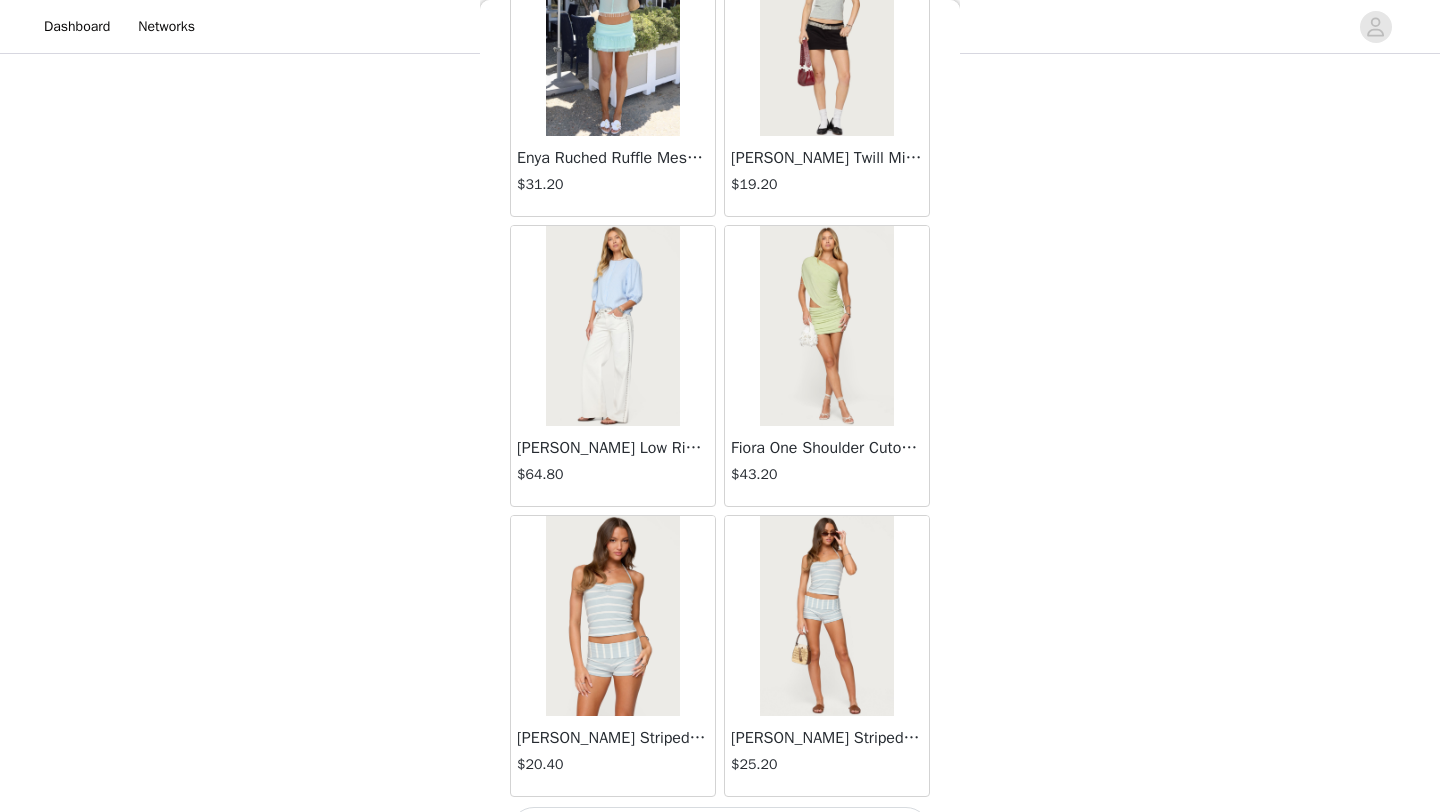 scroll, scrollTop: 5148, scrollLeft: 0, axis: vertical 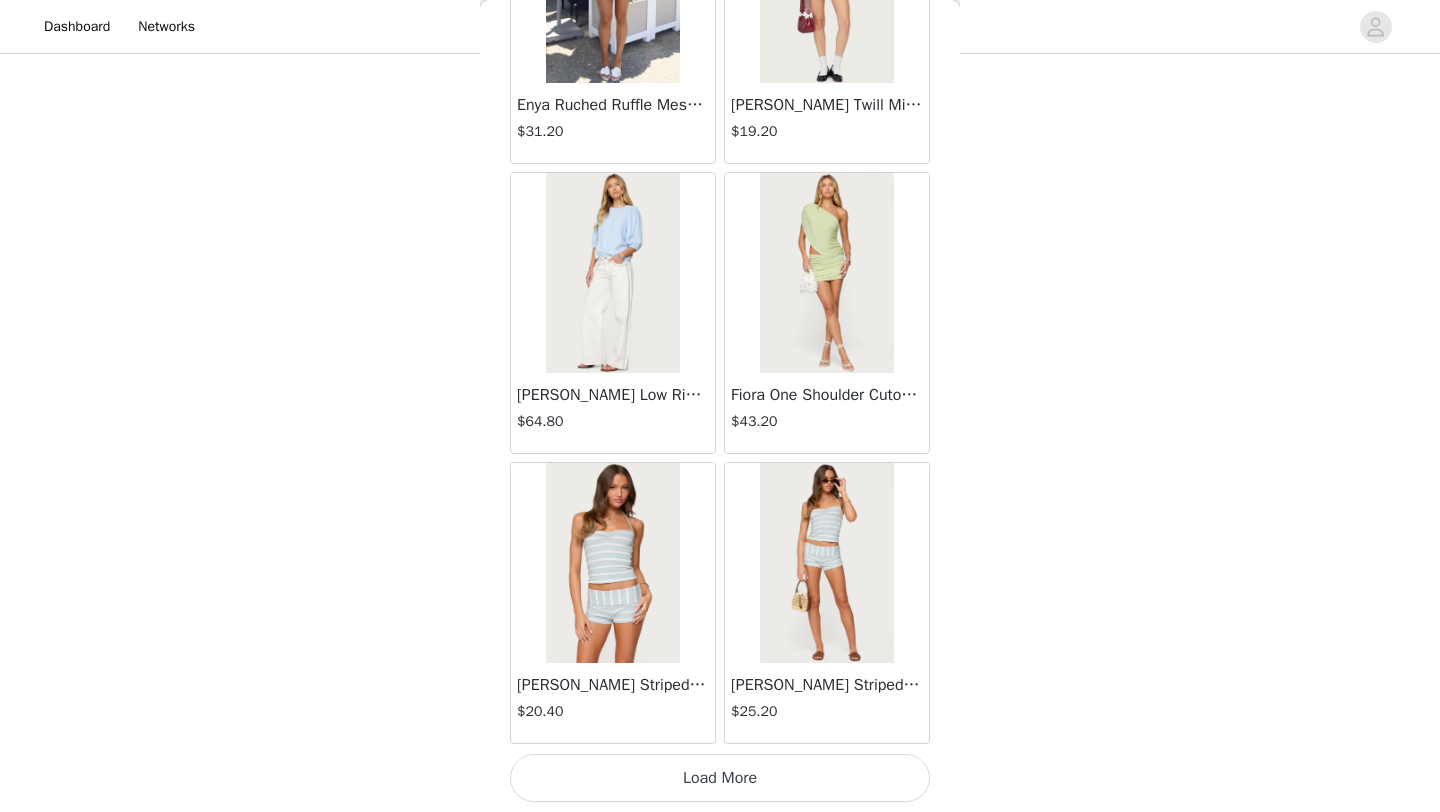 click on "Load More" at bounding box center [720, 778] 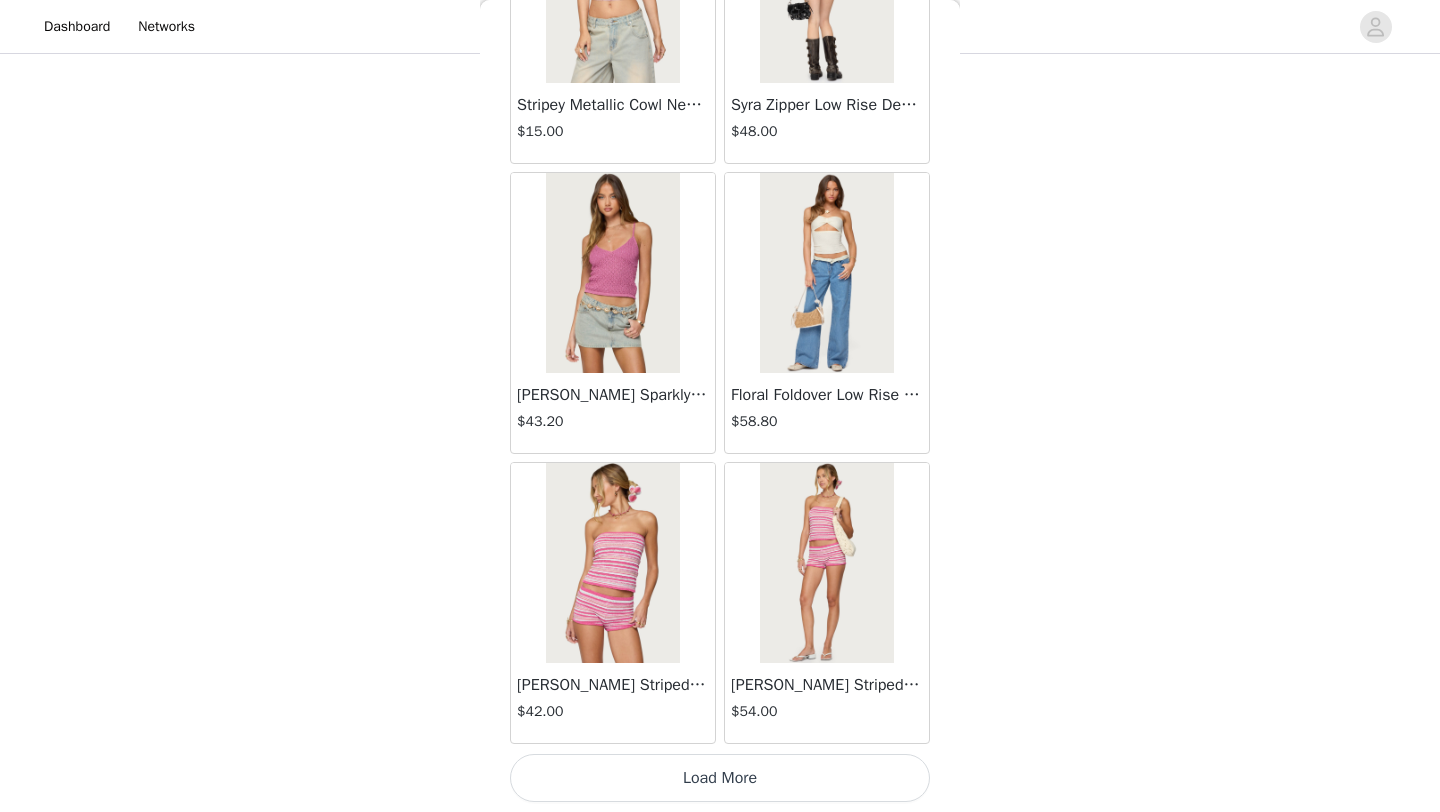 click on "Load More" at bounding box center [720, 778] 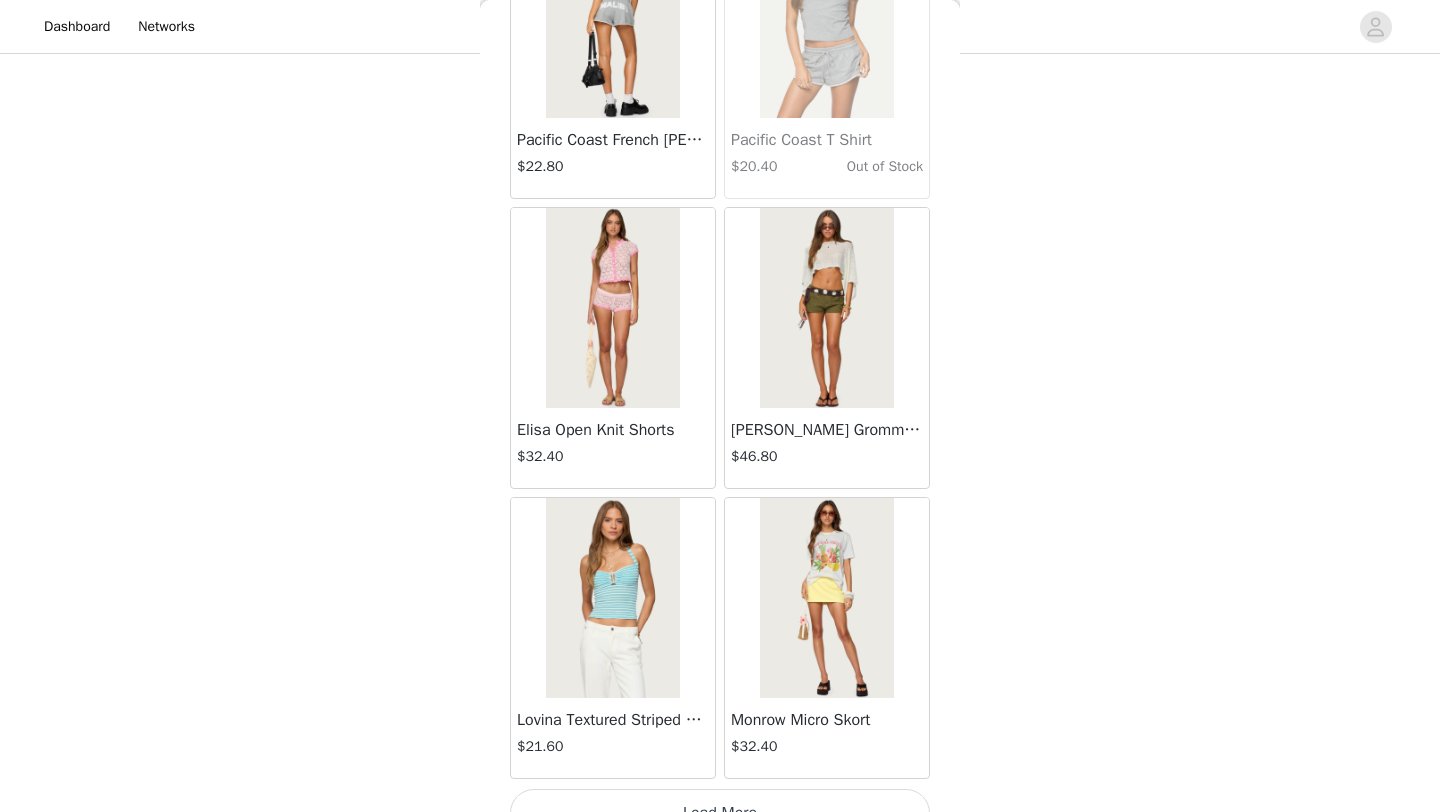 scroll, scrollTop: 10948, scrollLeft: 0, axis: vertical 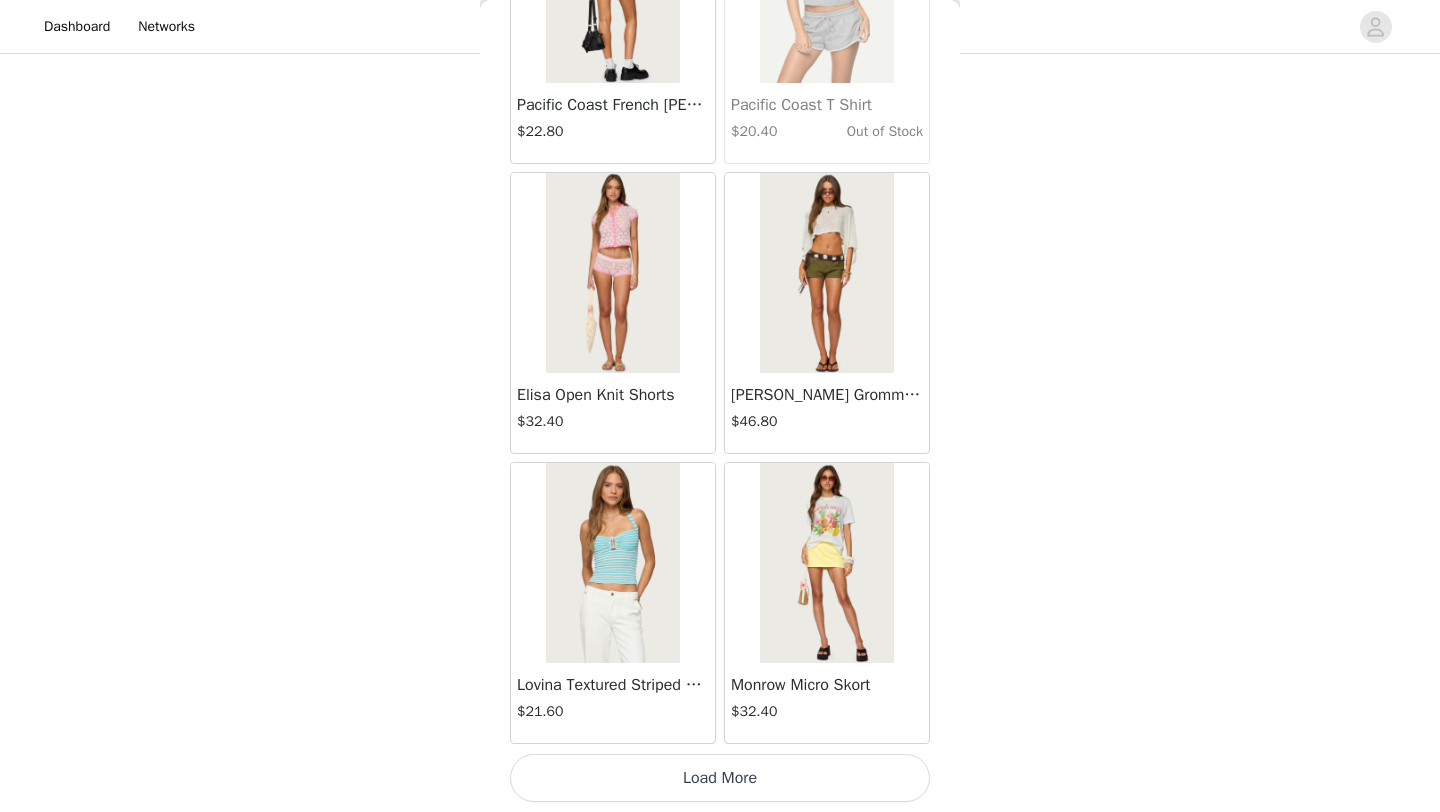 click on "Load More" at bounding box center (720, 778) 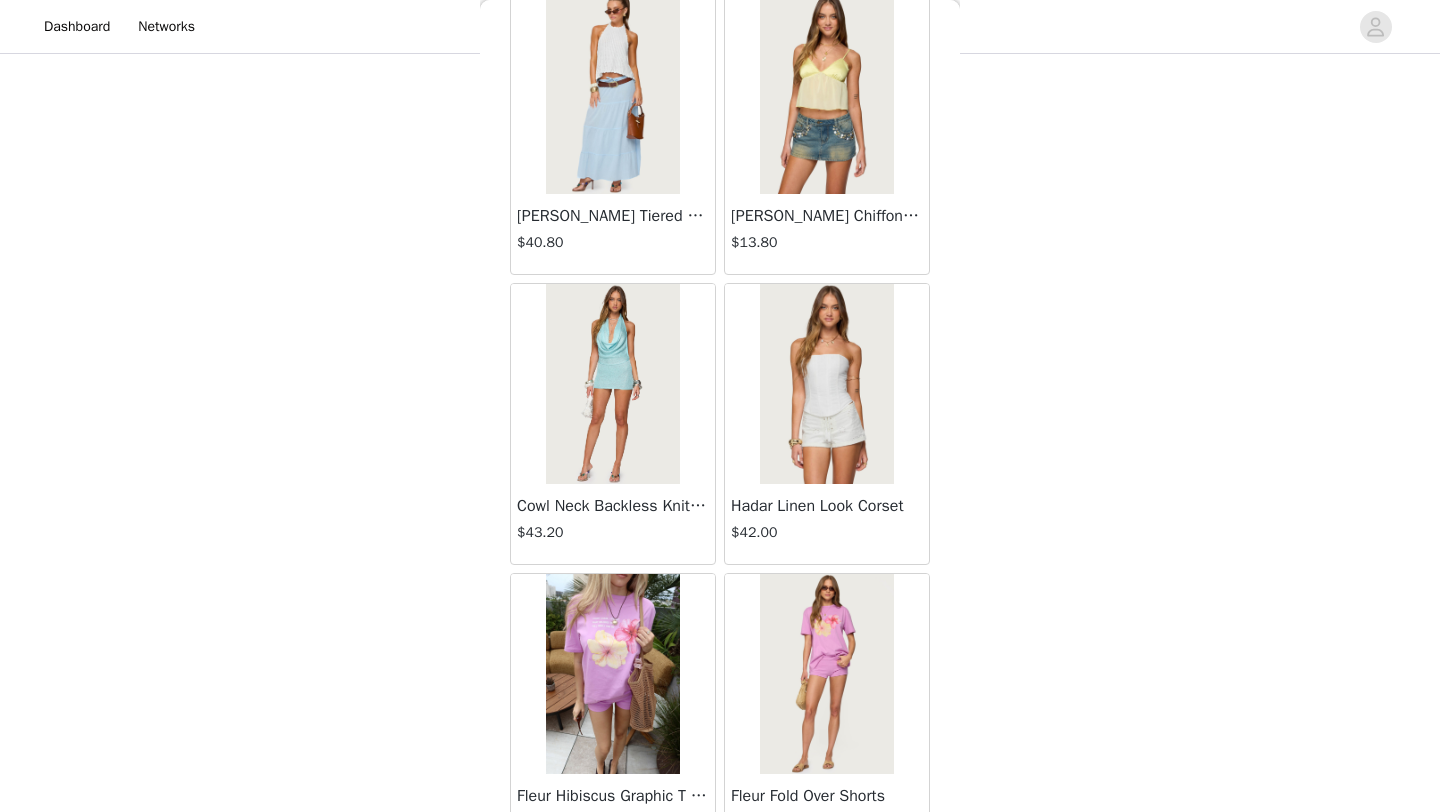 scroll, scrollTop: 13848, scrollLeft: 0, axis: vertical 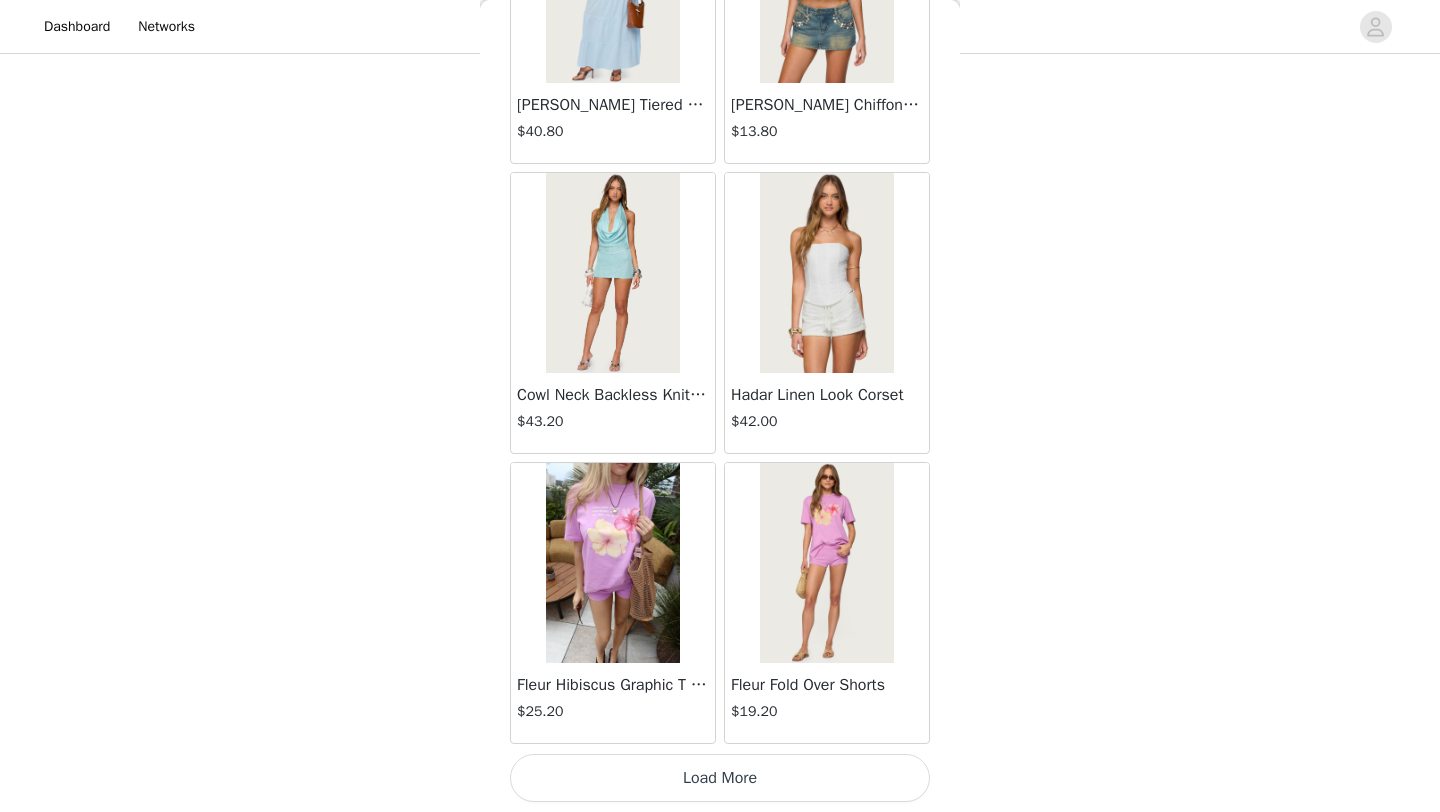 click on "Load More" at bounding box center (720, 778) 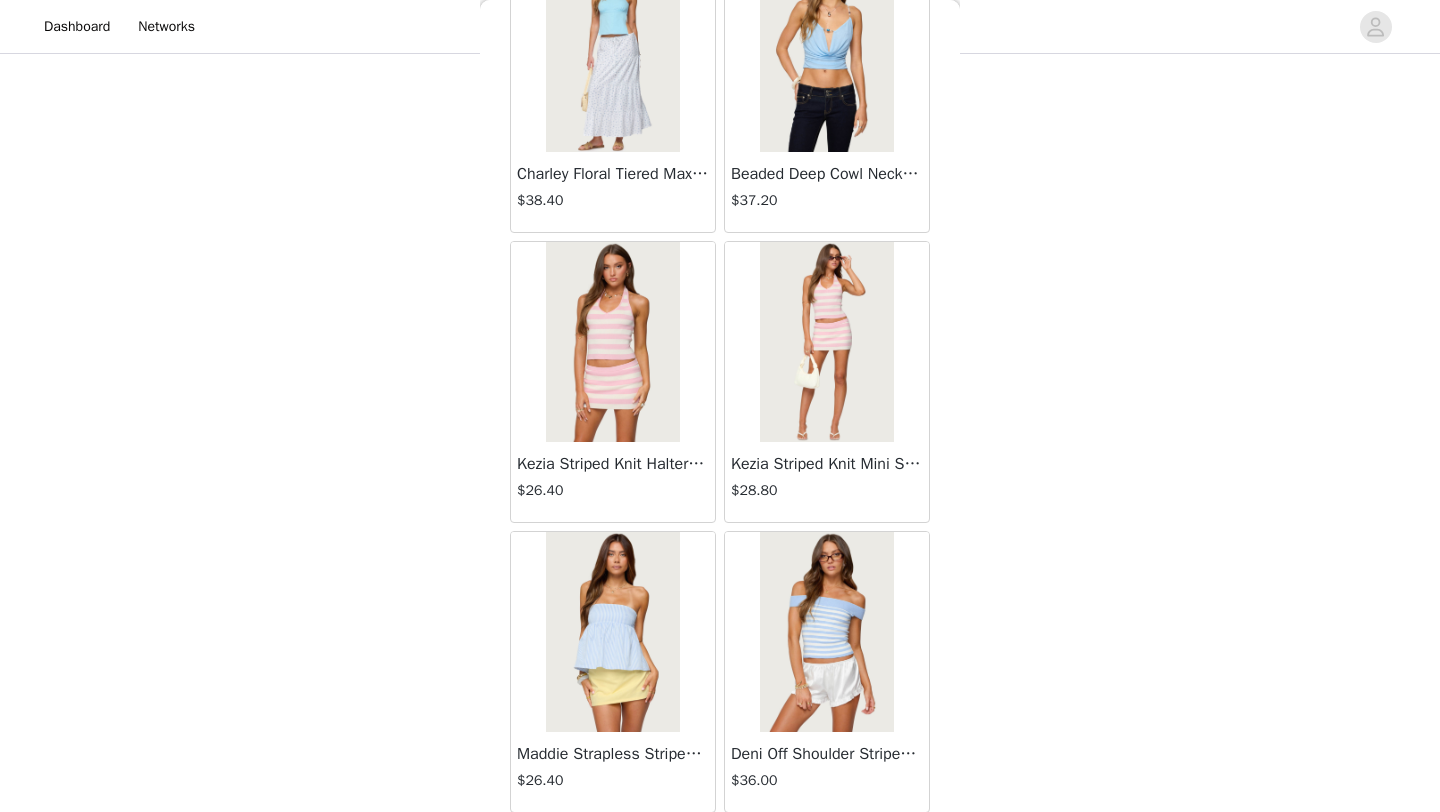 scroll, scrollTop: 16748, scrollLeft: 0, axis: vertical 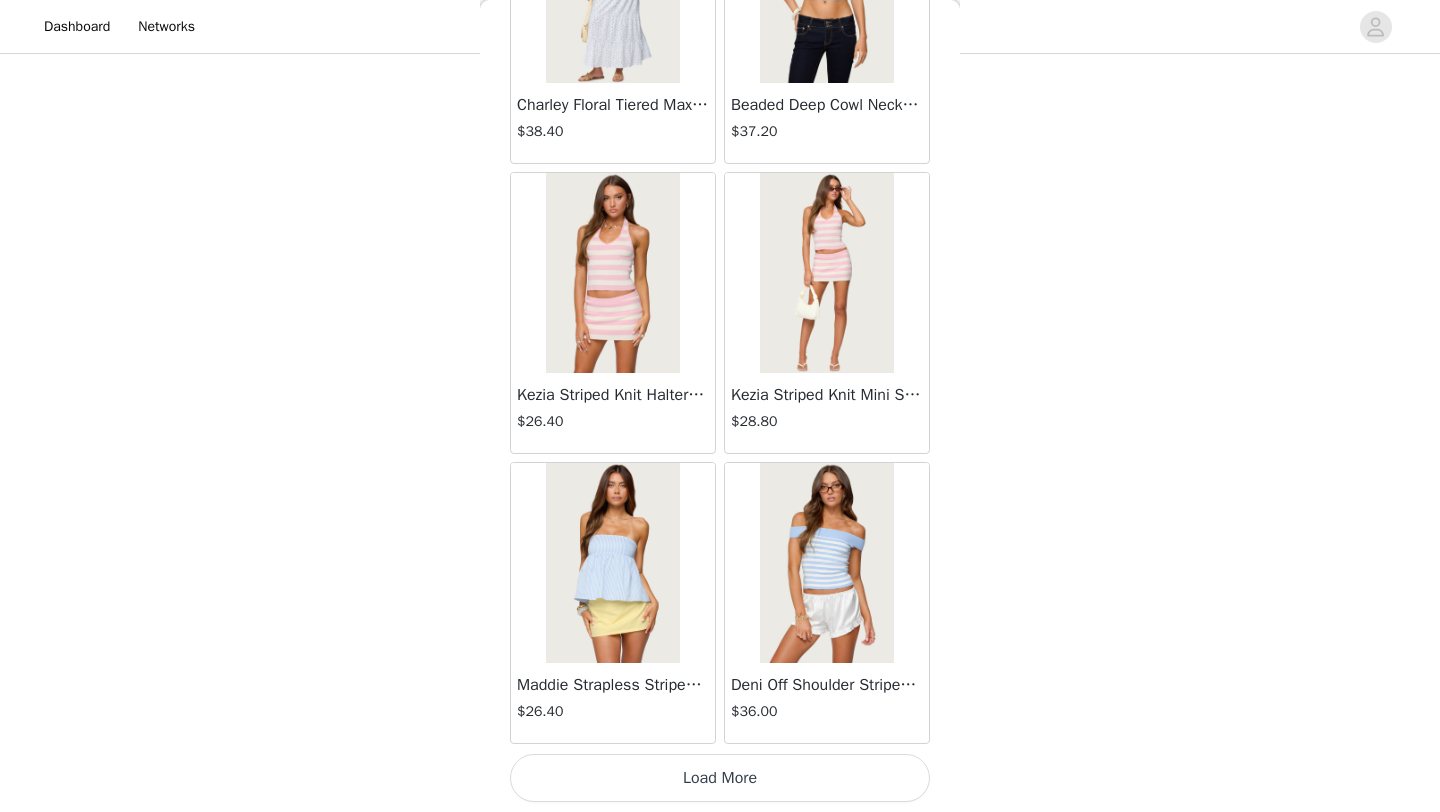click on "Load More" at bounding box center (720, 778) 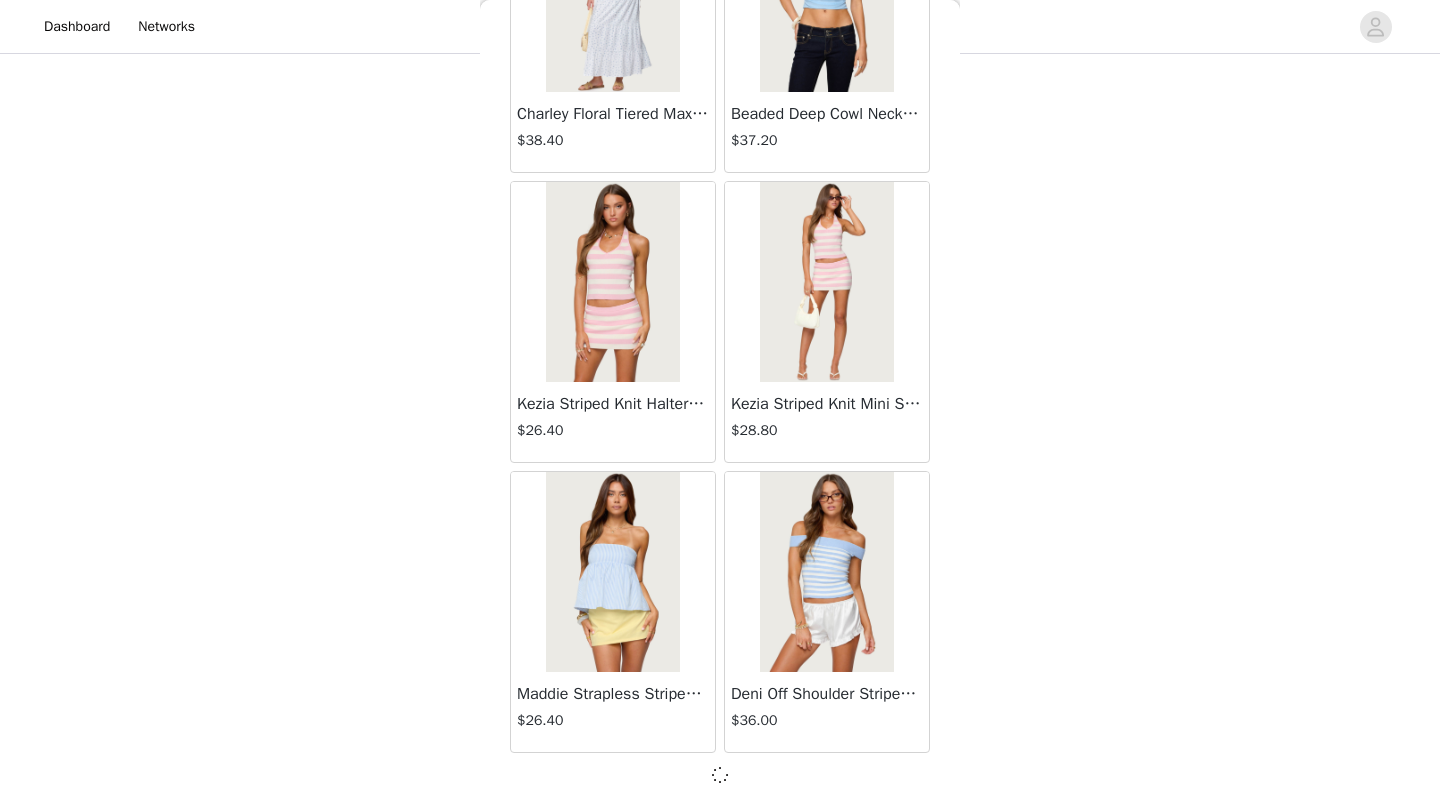 scroll, scrollTop: 16739, scrollLeft: 0, axis: vertical 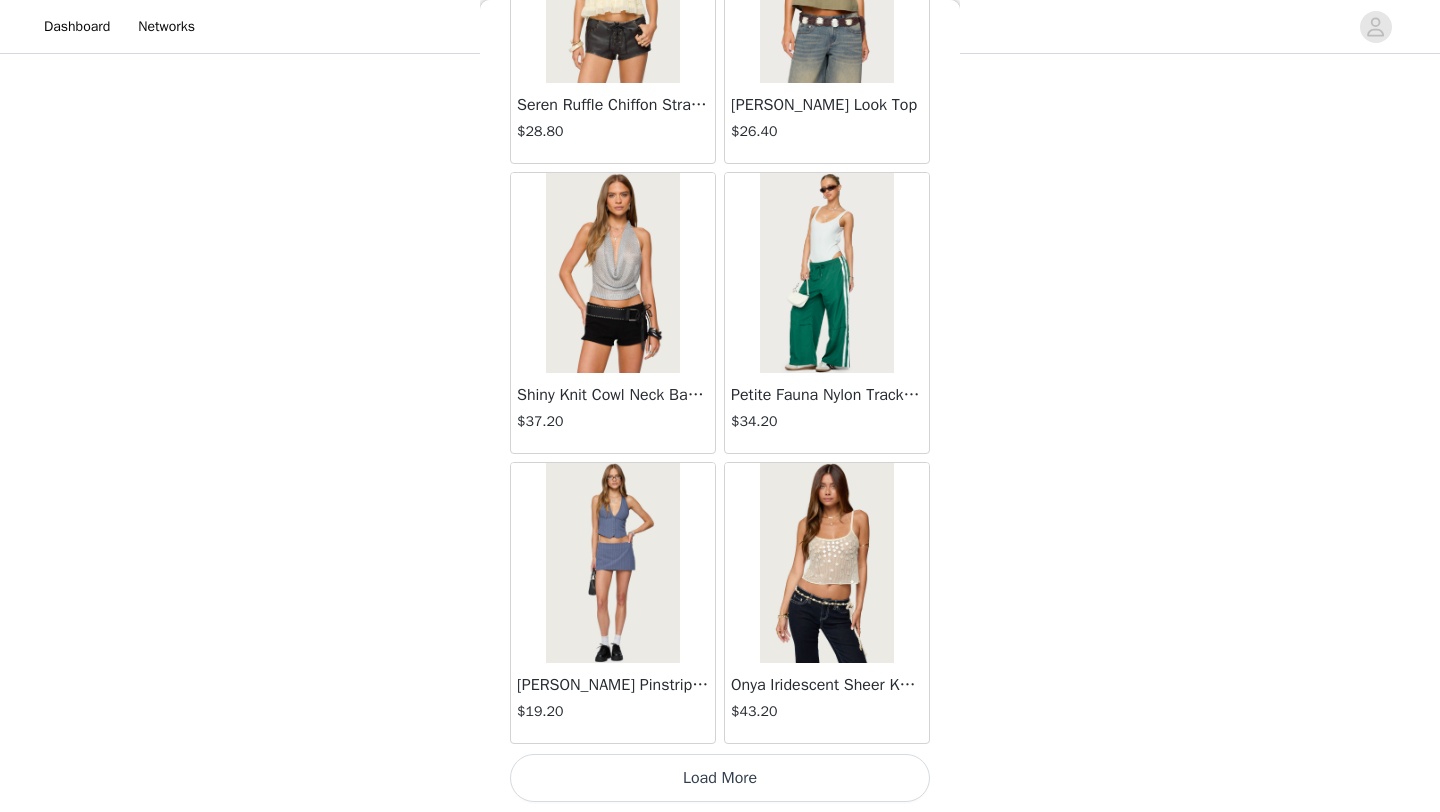 click on "Load More" at bounding box center (720, 778) 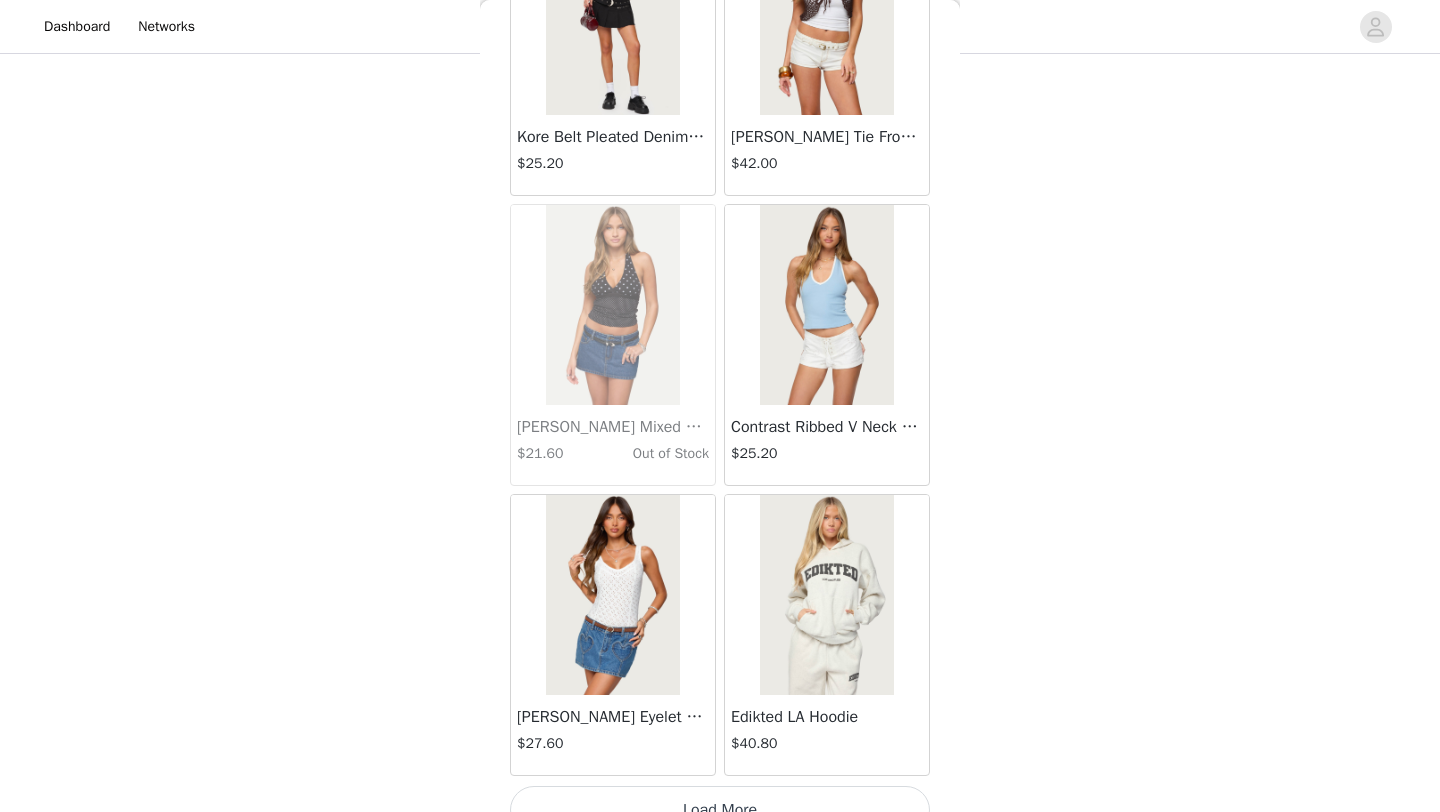 scroll, scrollTop: 22548, scrollLeft: 0, axis: vertical 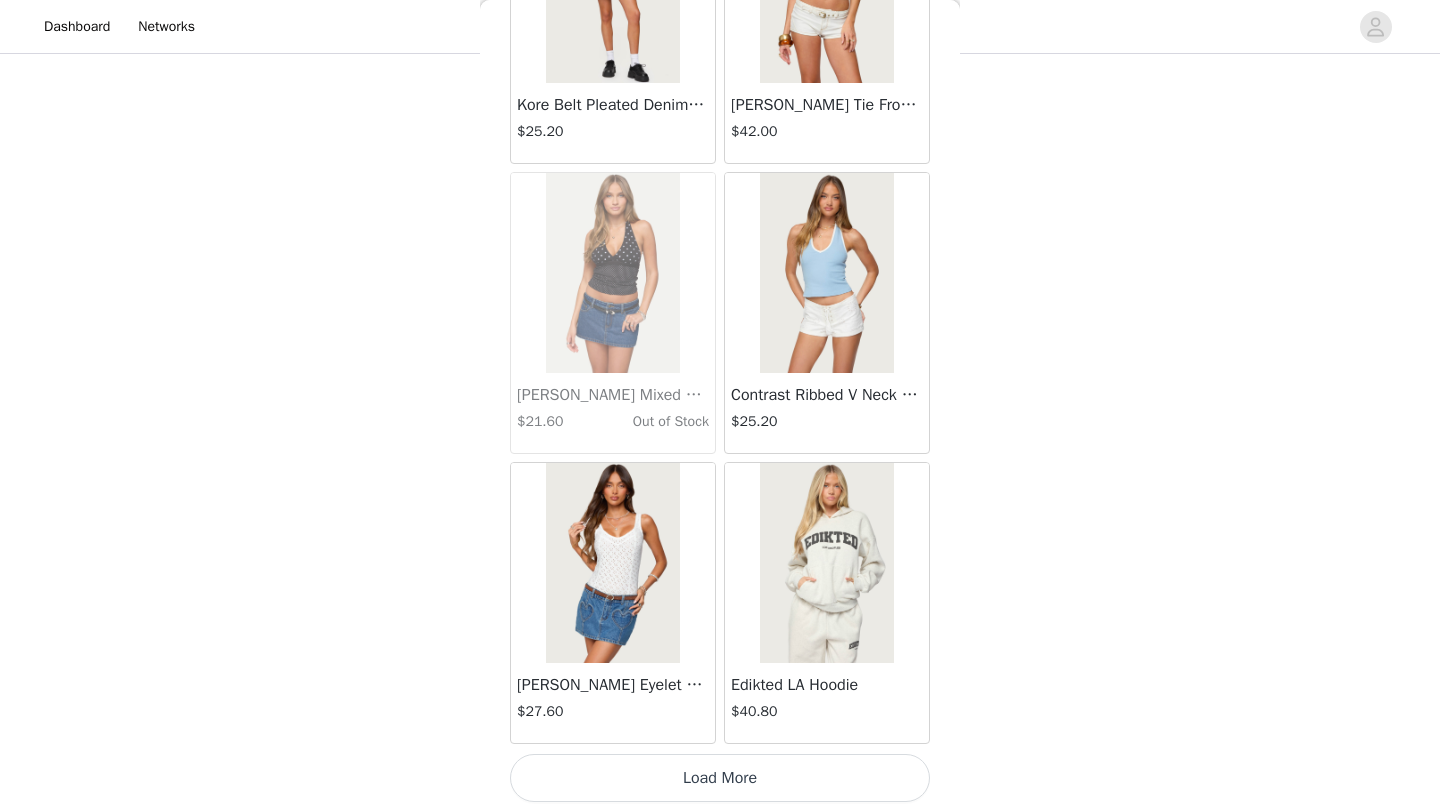 click on "Load More" at bounding box center (720, 778) 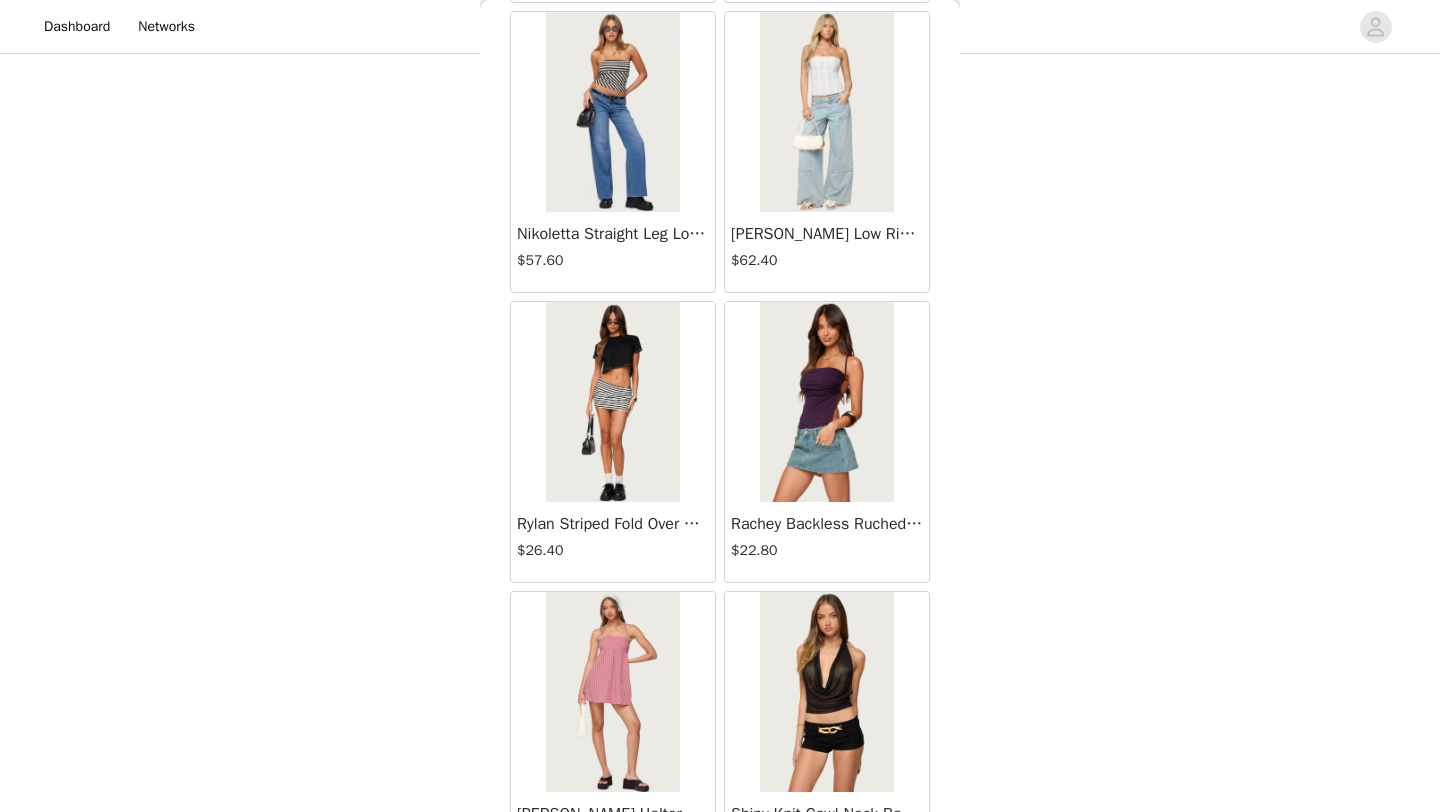 scroll, scrollTop: 25448, scrollLeft: 0, axis: vertical 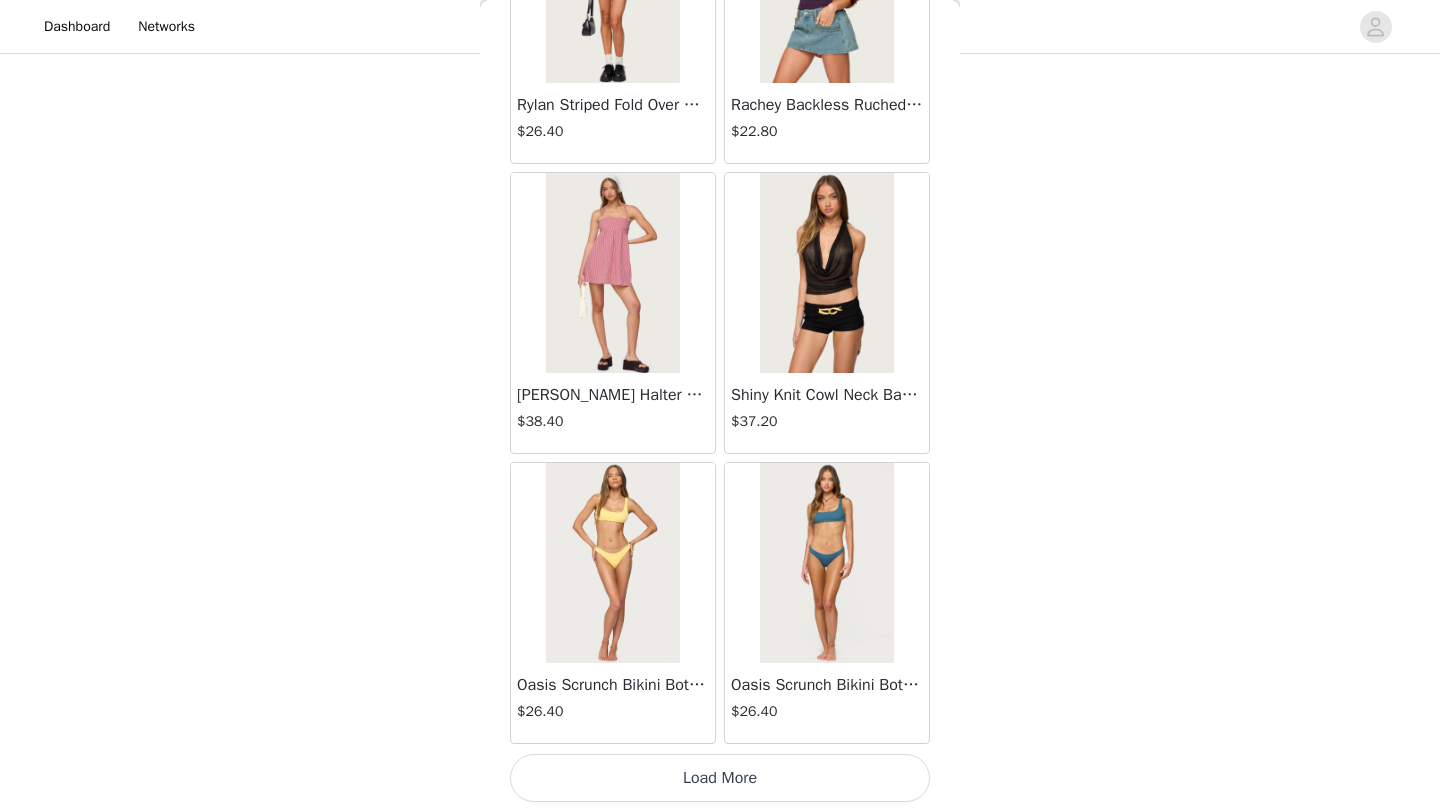 click on "Load More" at bounding box center [720, 778] 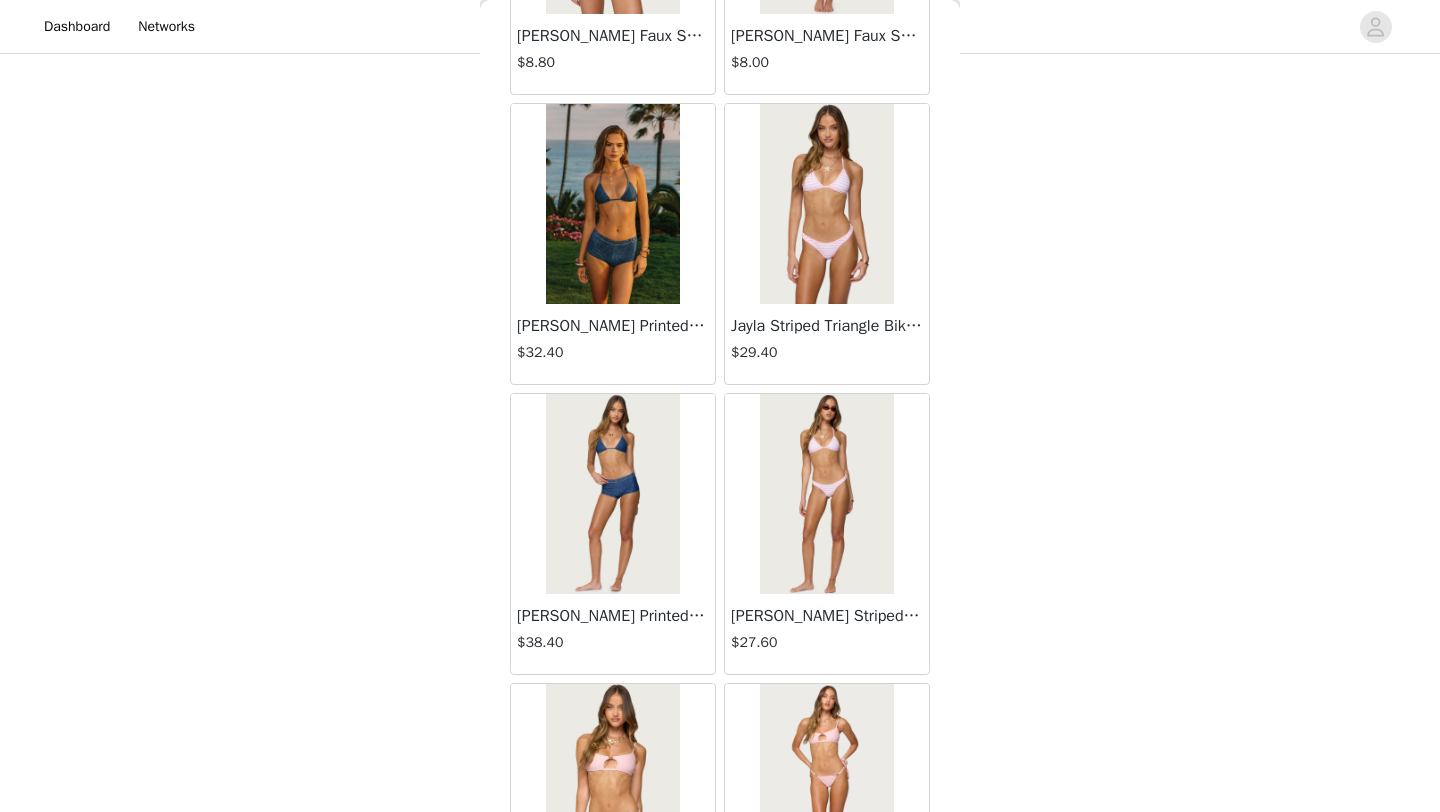 scroll, scrollTop: 28348, scrollLeft: 0, axis: vertical 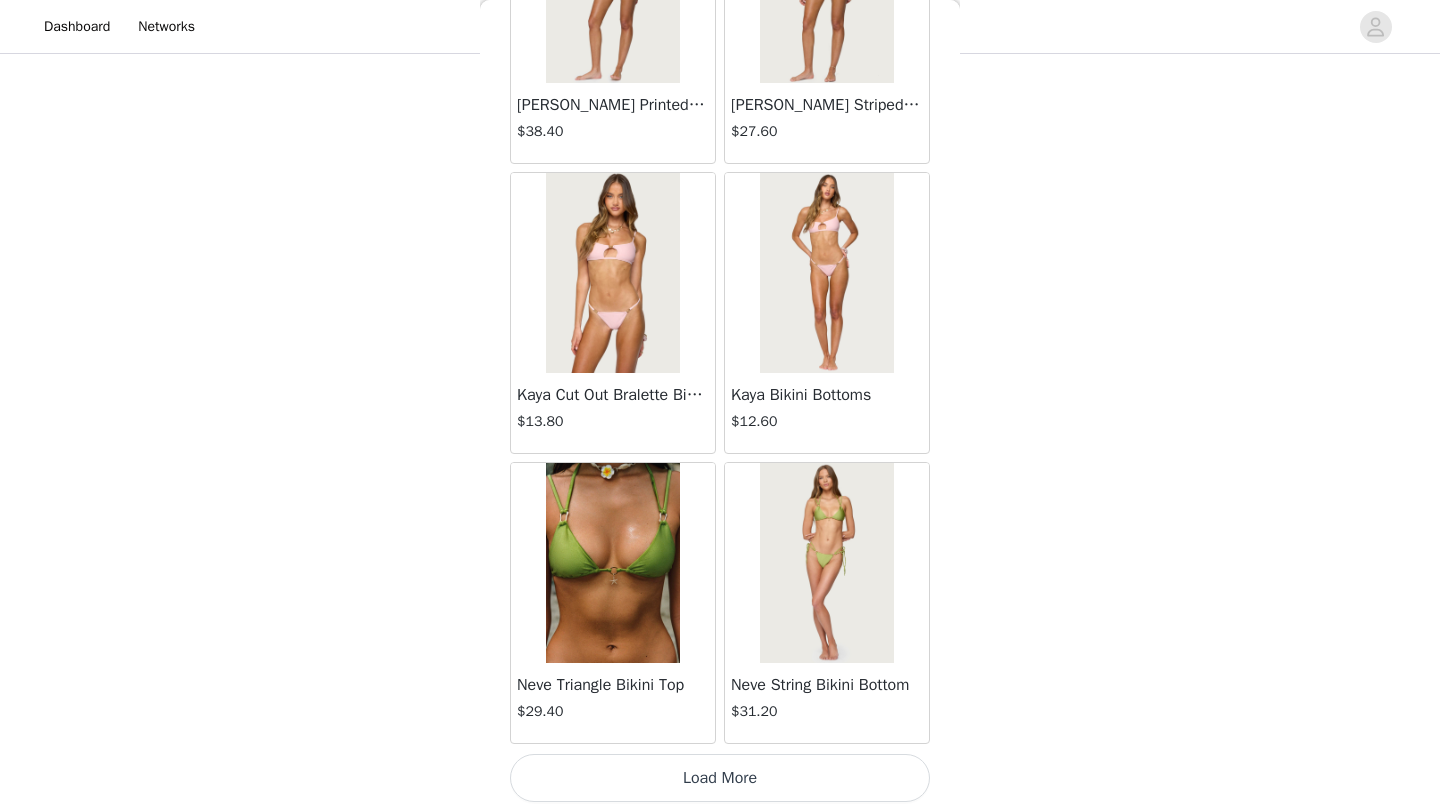 click on "Load More" at bounding box center [720, 778] 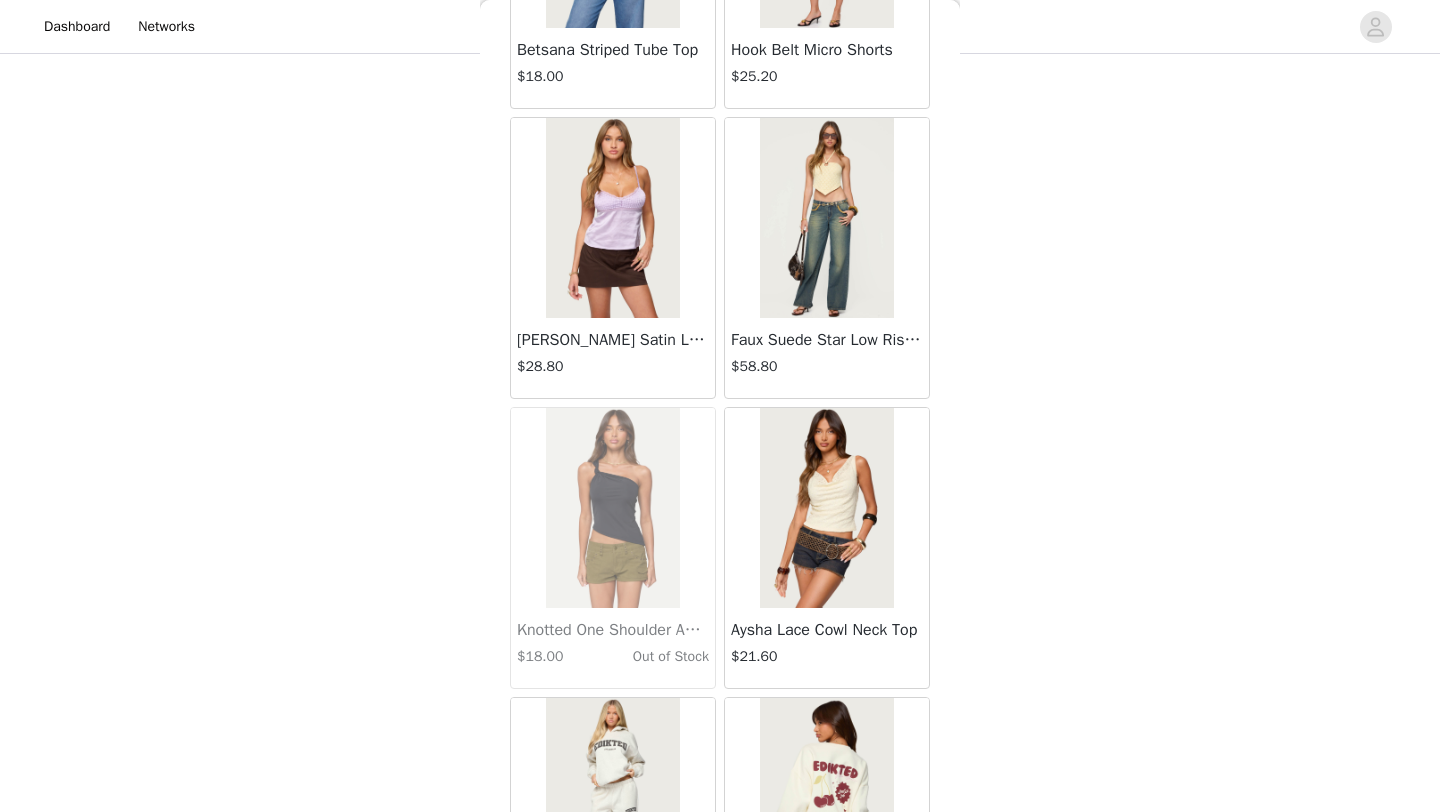 scroll, scrollTop: 31248, scrollLeft: 0, axis: vertical 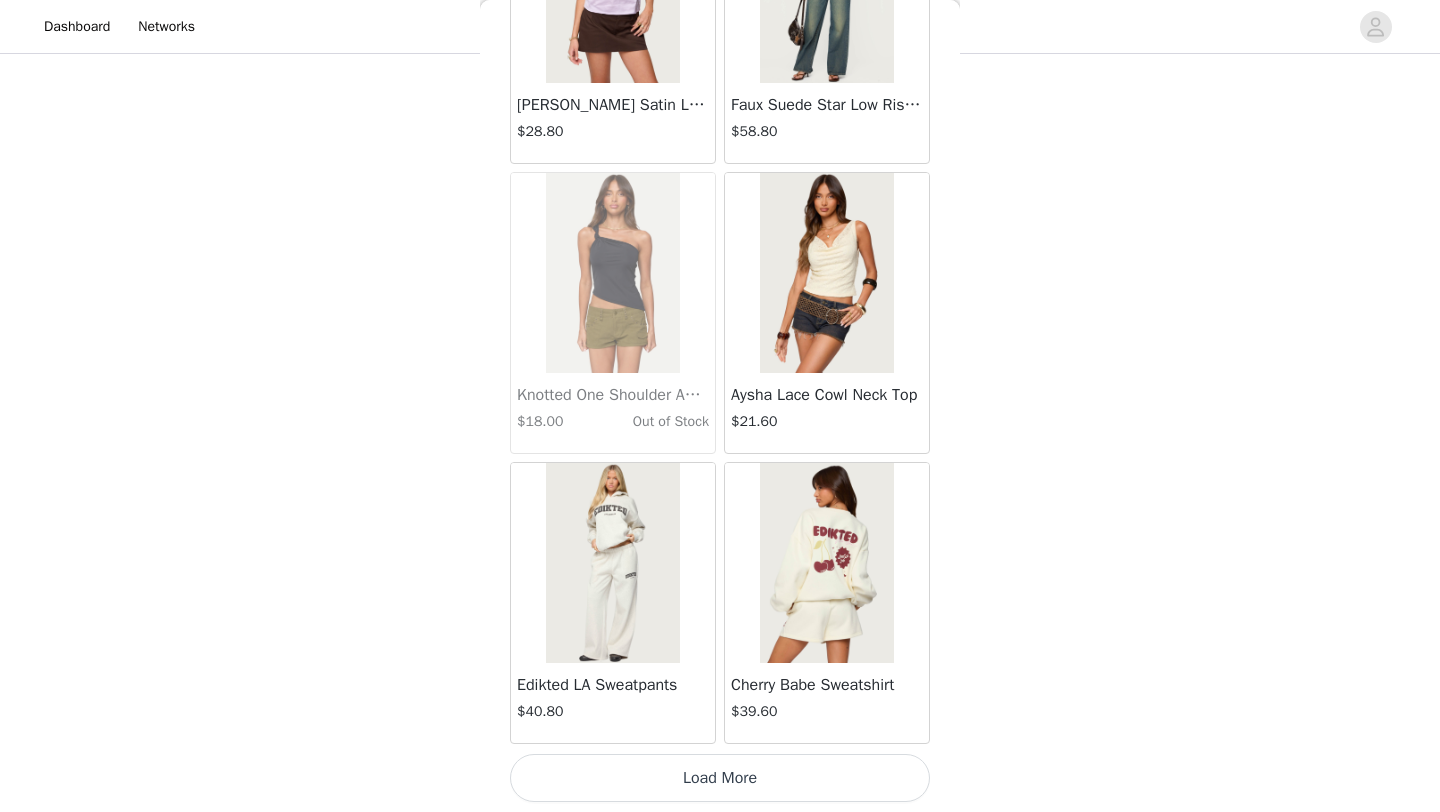 click on "Load More" at bounding box center [720, 778] 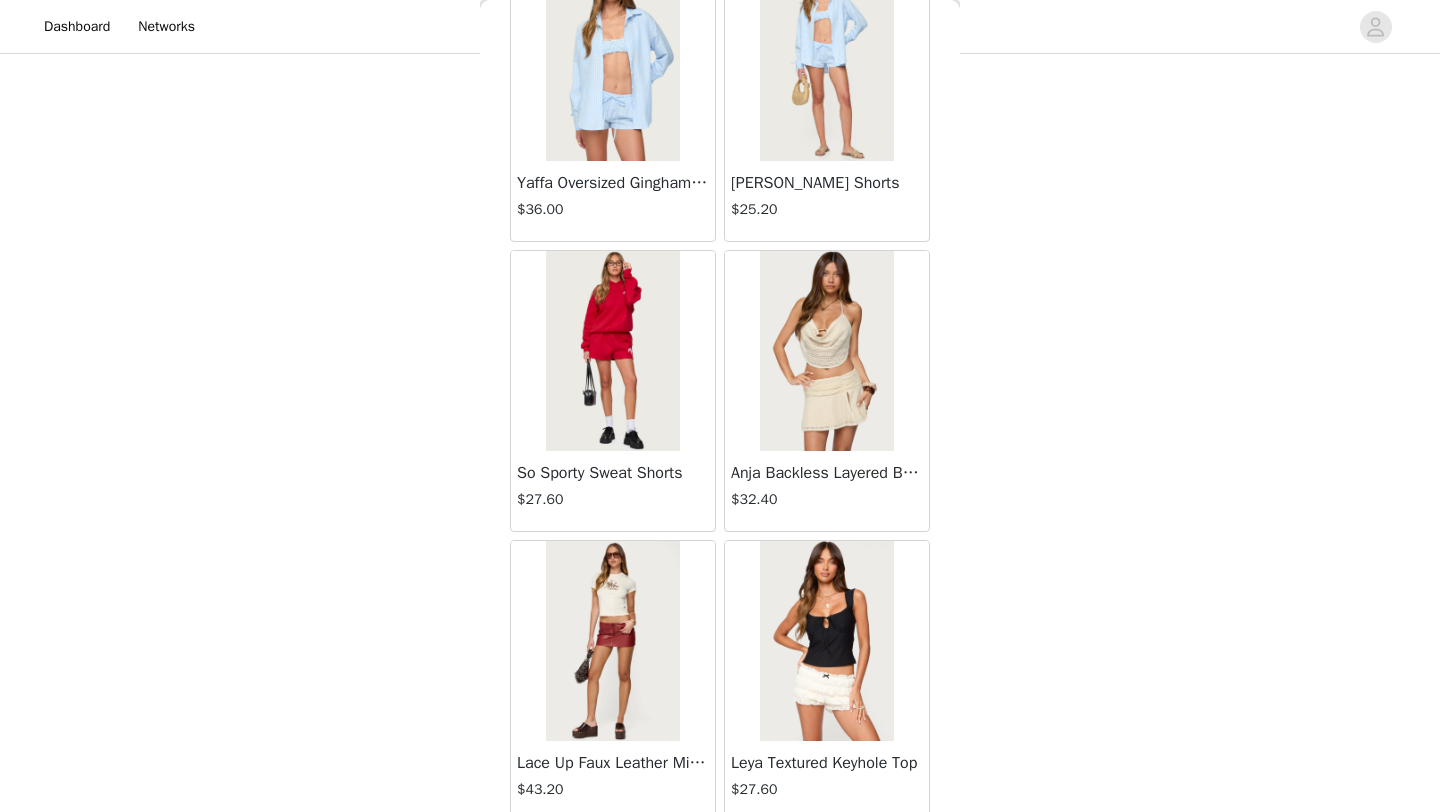 scroll, scrollTop: 34148, scrollLeft: 0, axis: vertical 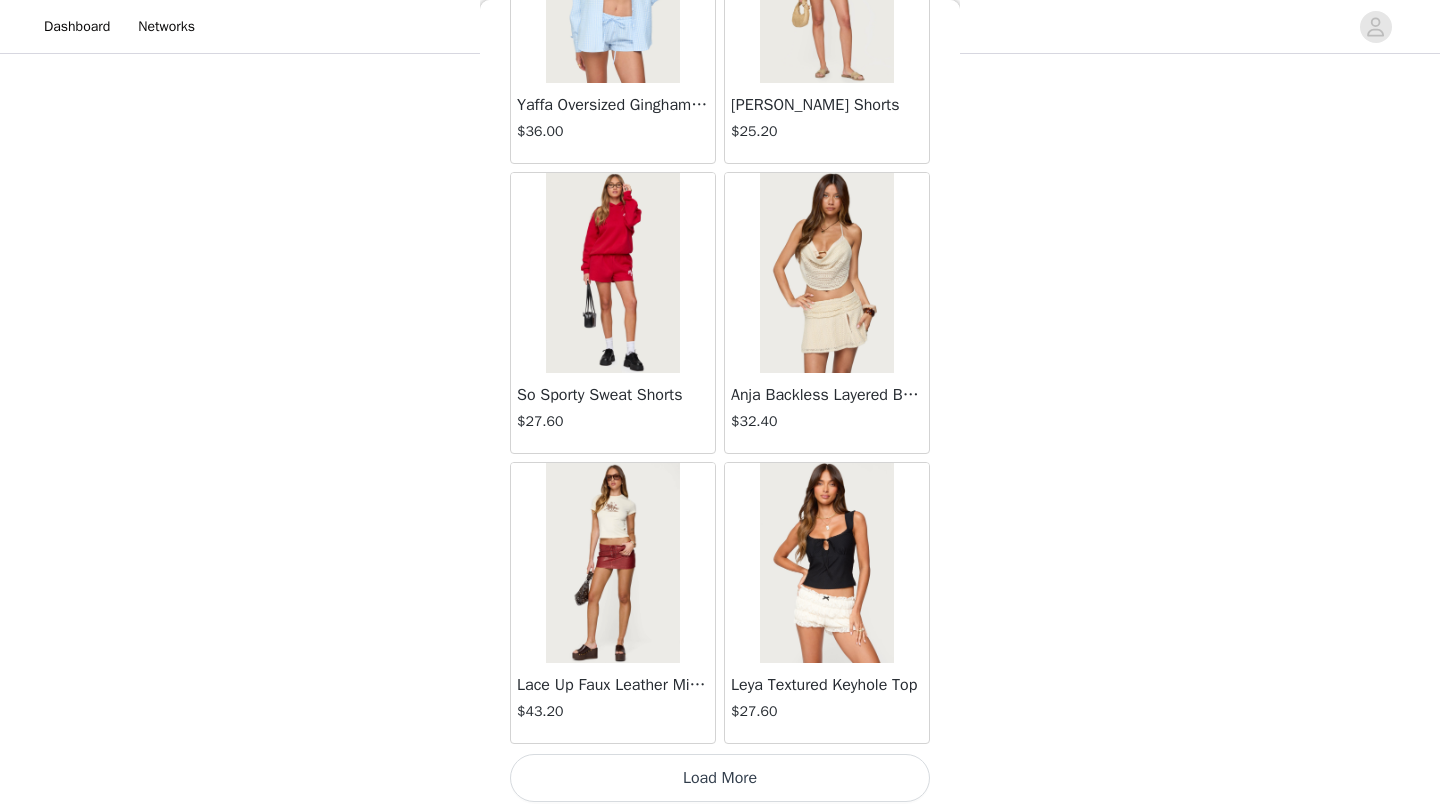 click on "Load More" at bounding box center (720, 778) 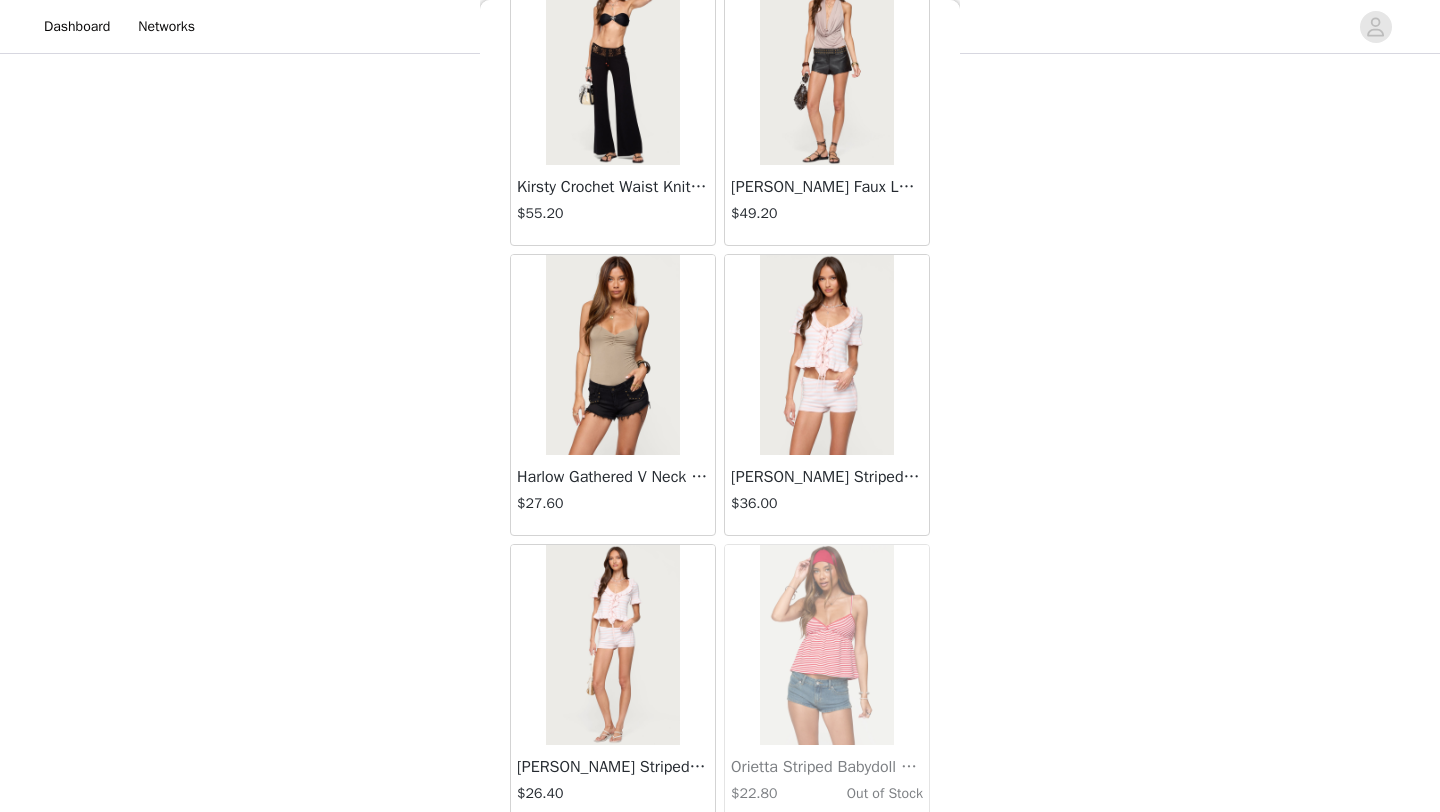 scroll, scrollTop: 37048, scrollLeft: 0, axis: vertical 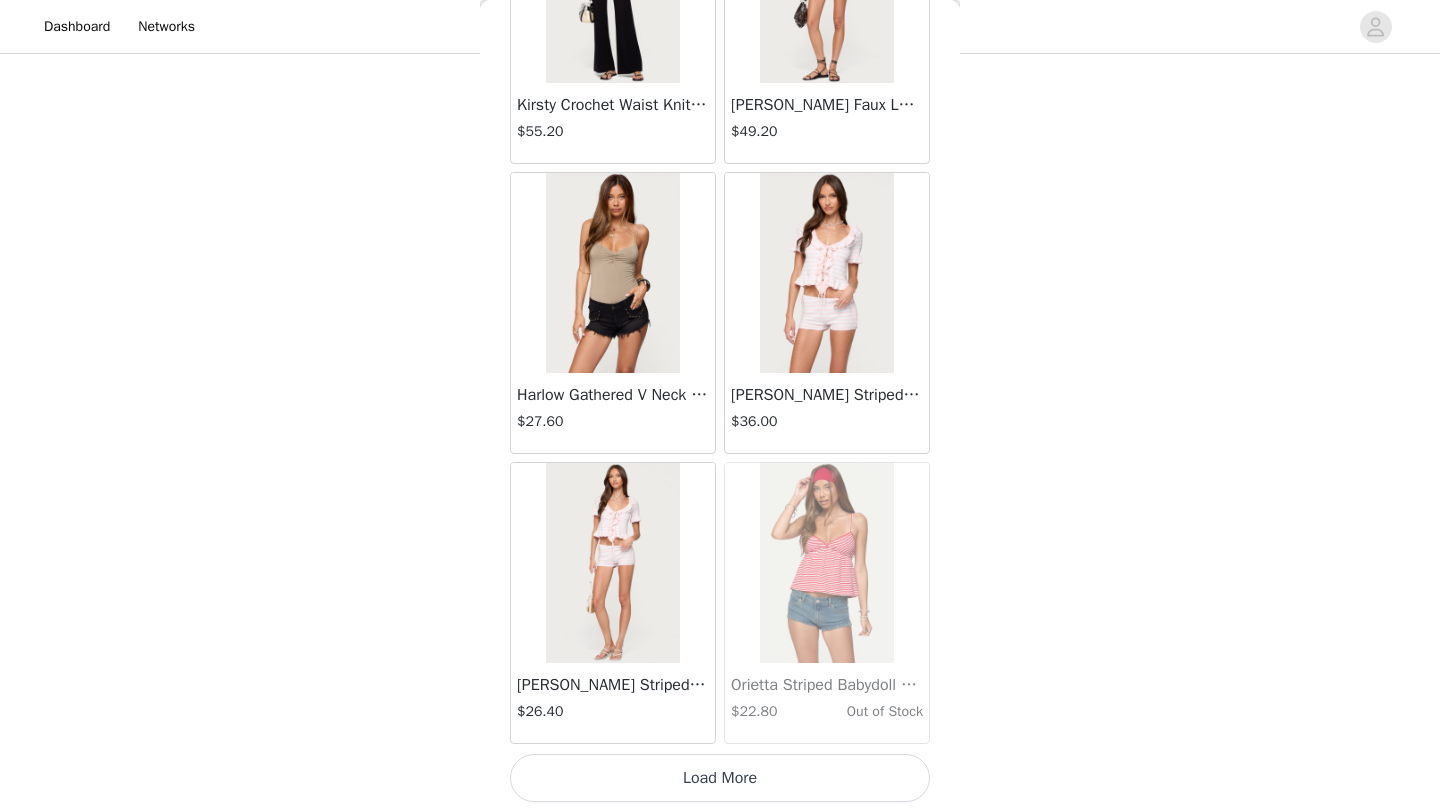 click on "Load More" at bounding box center (720, 778) 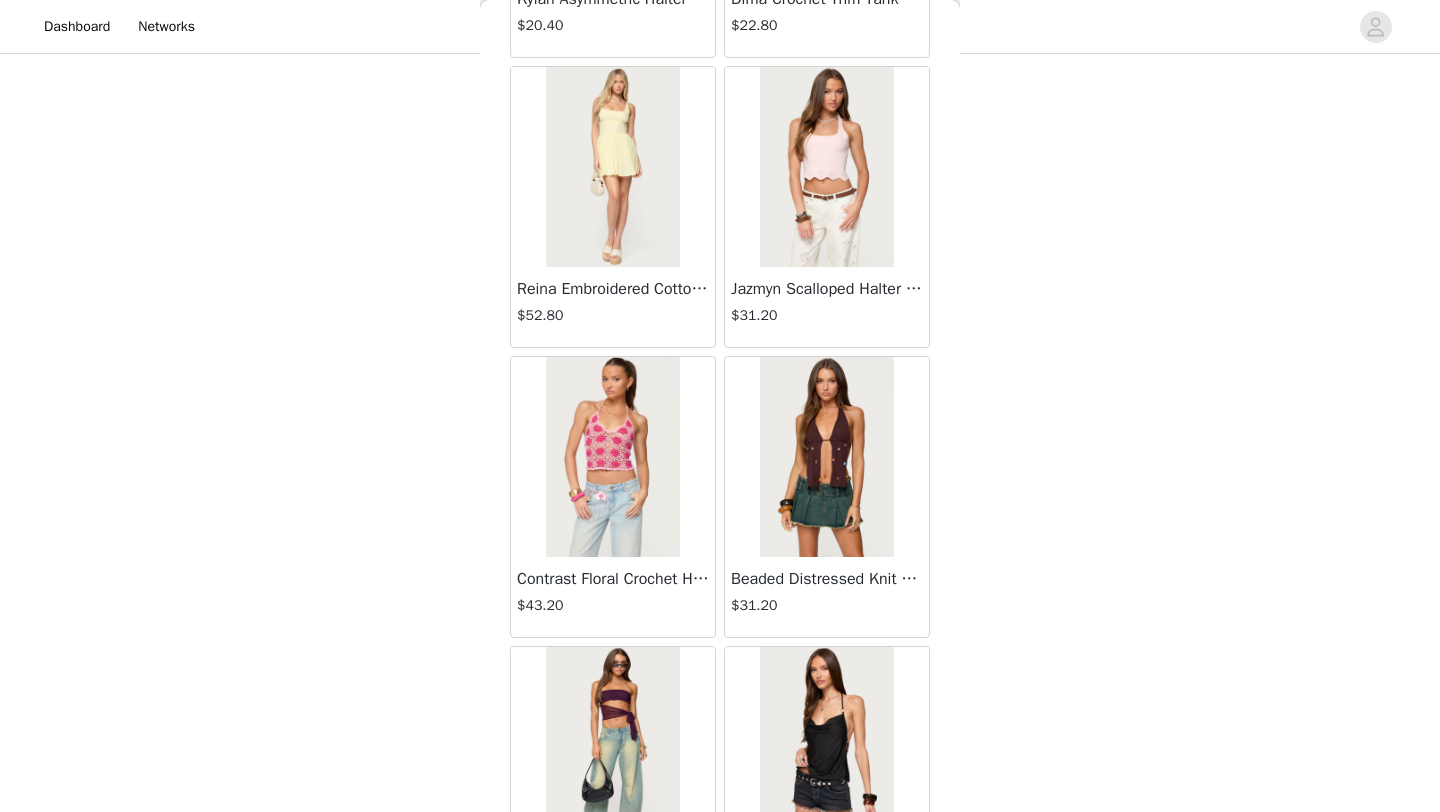 scroll, scrollTop: 39948, scrollLeft: 0, axis: vertical 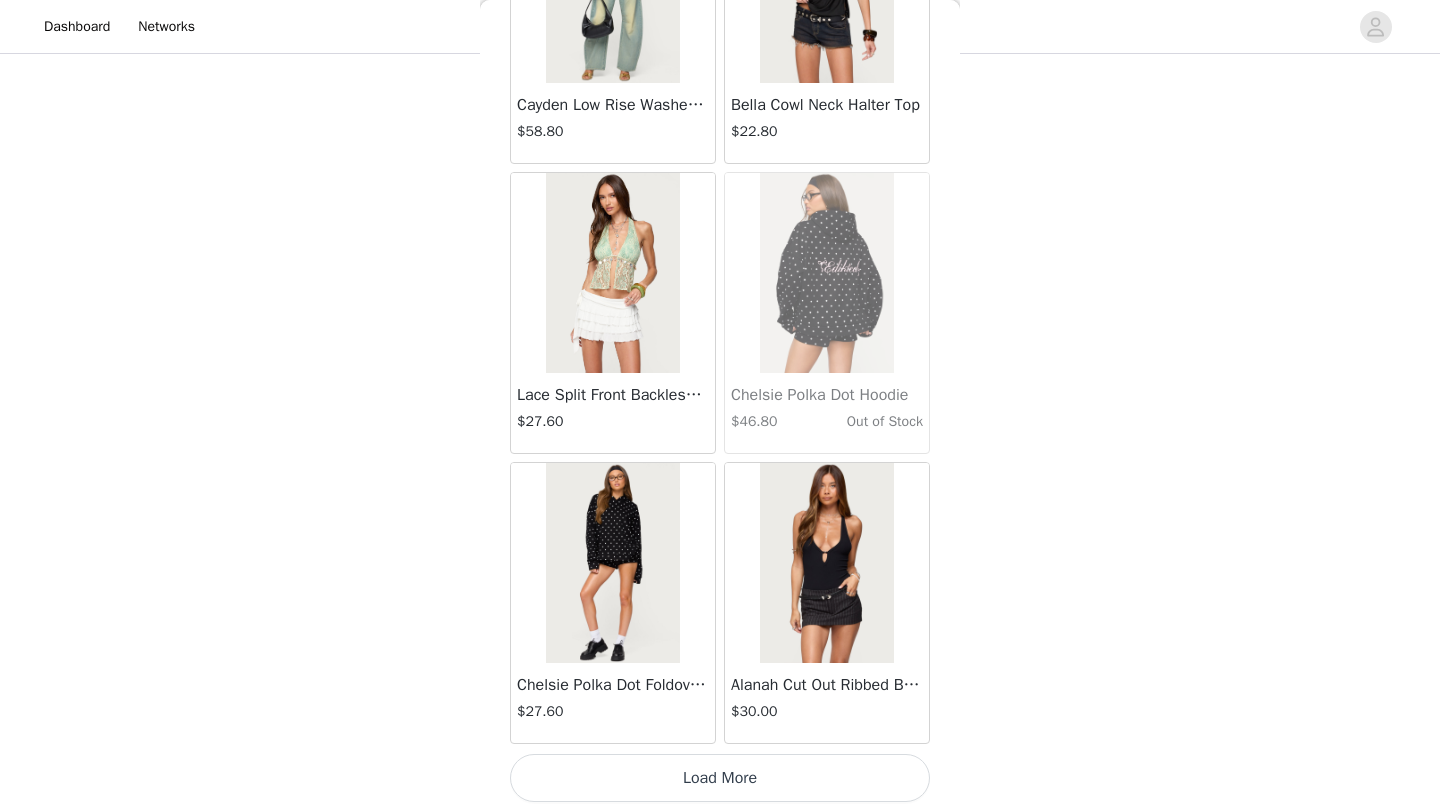click on "Load More" at bounding box center [720, 778] 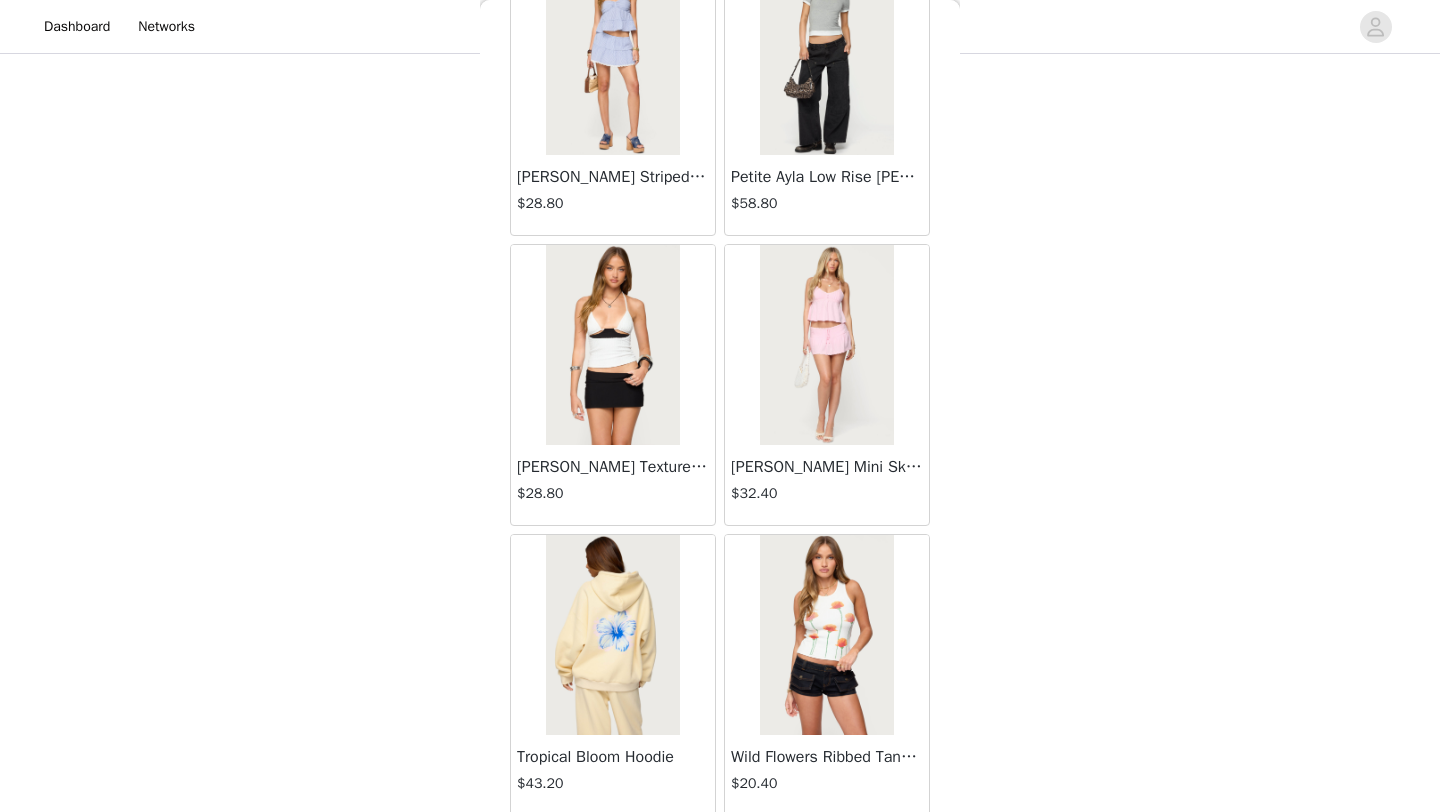 scroll, scrollTop: 42848, scrollLeft: 0, axis: vertical 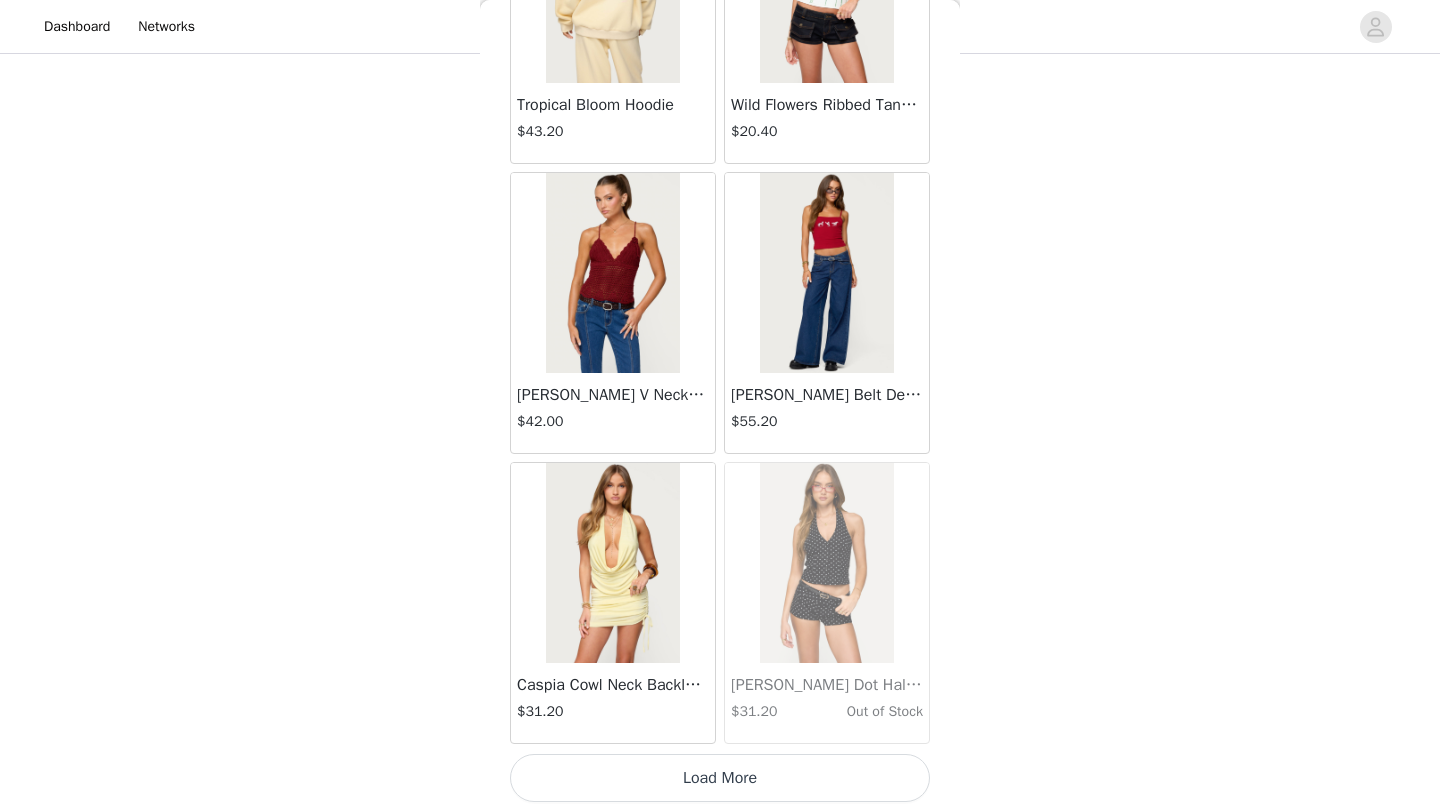 click on "Load More" at bounding box center [720, 778] 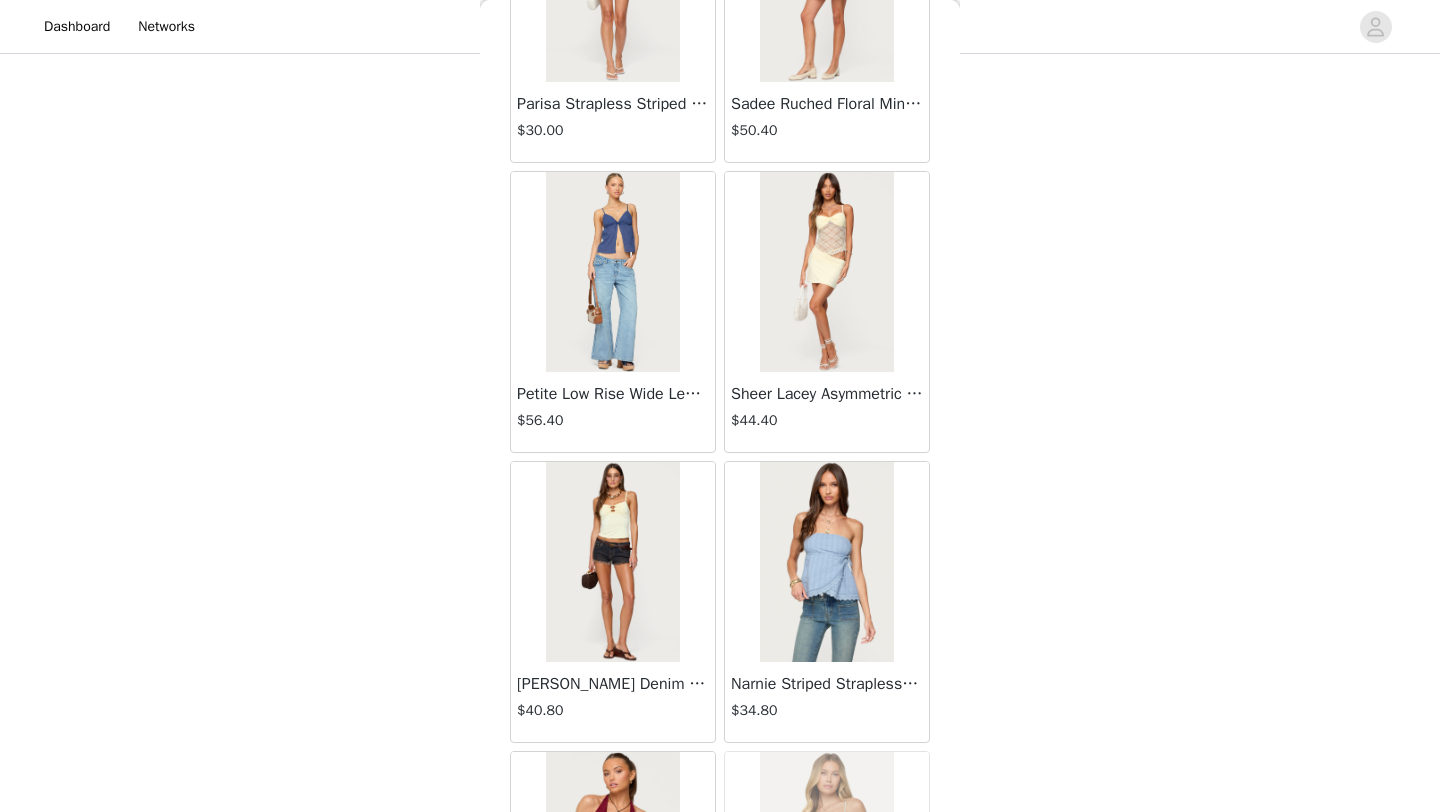 scroll, scrollTop: 45748, scrollLeft: 0, axis: vertical 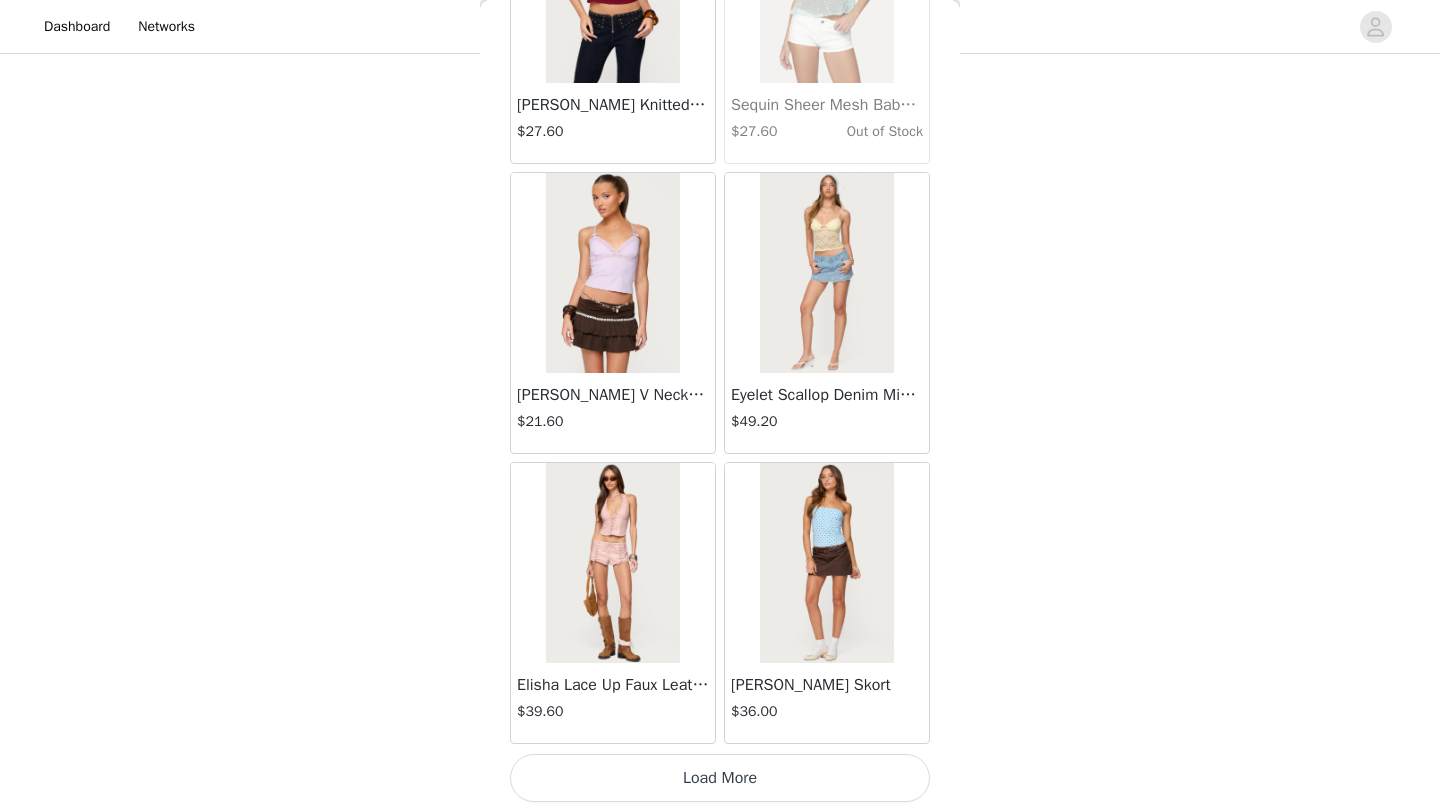 click on "Load More" at bounding box center (720, 778) 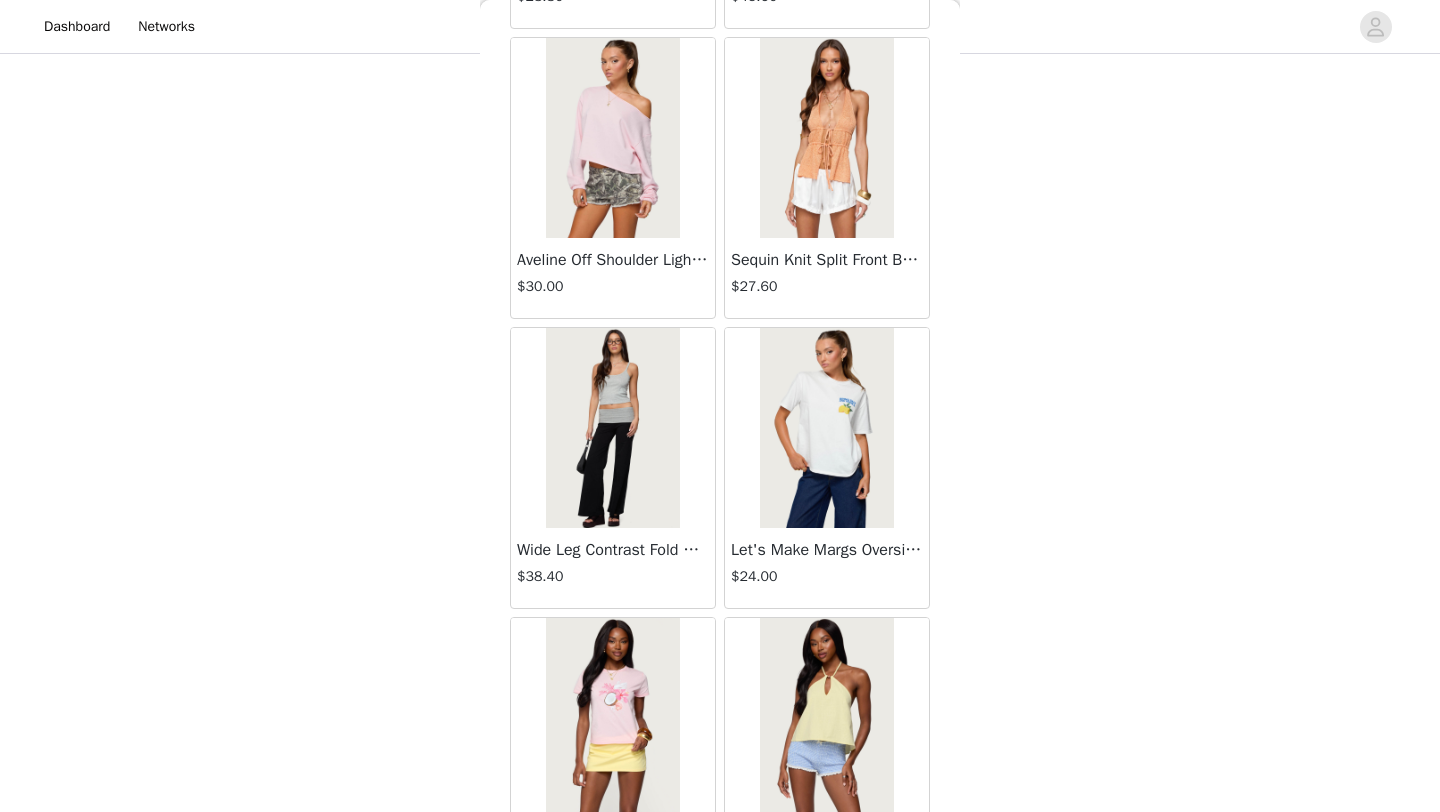 scroll, scrollTop: 48648, scrollLeft: 0, axis: vertical 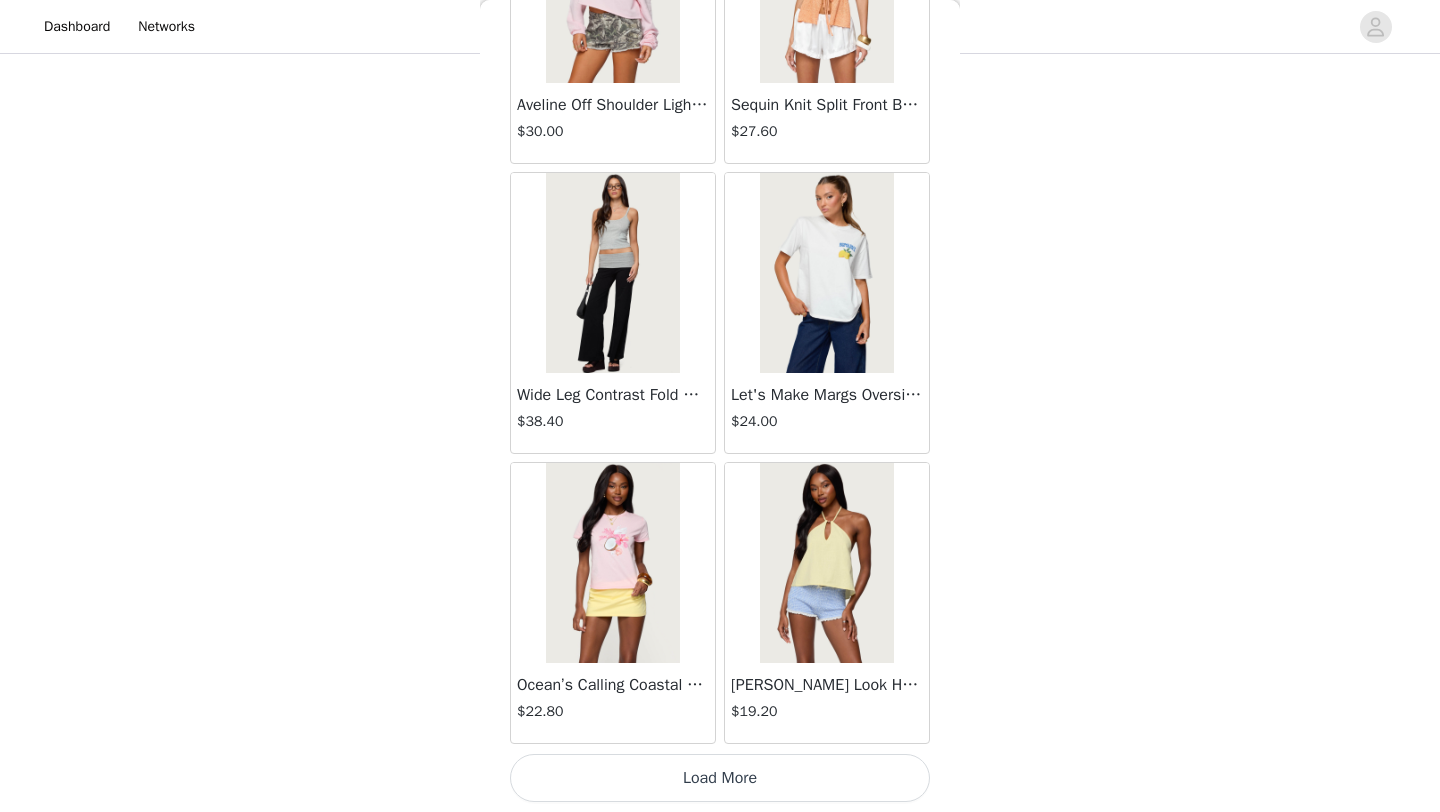 click on "Load More" at bounding box center (720, 778) 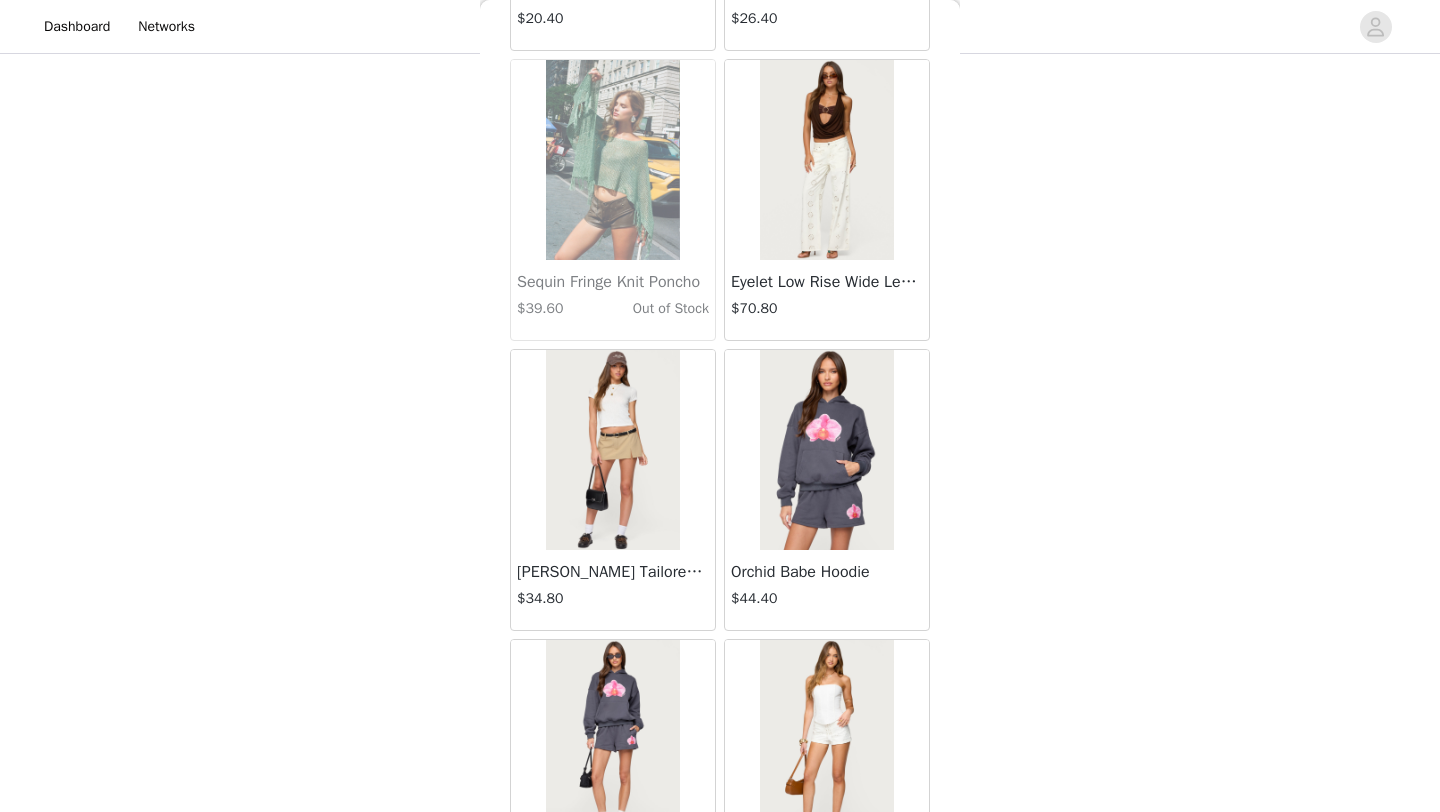 scroll, scrollTop: 51548, scrollLeft: 0, axis: vertical 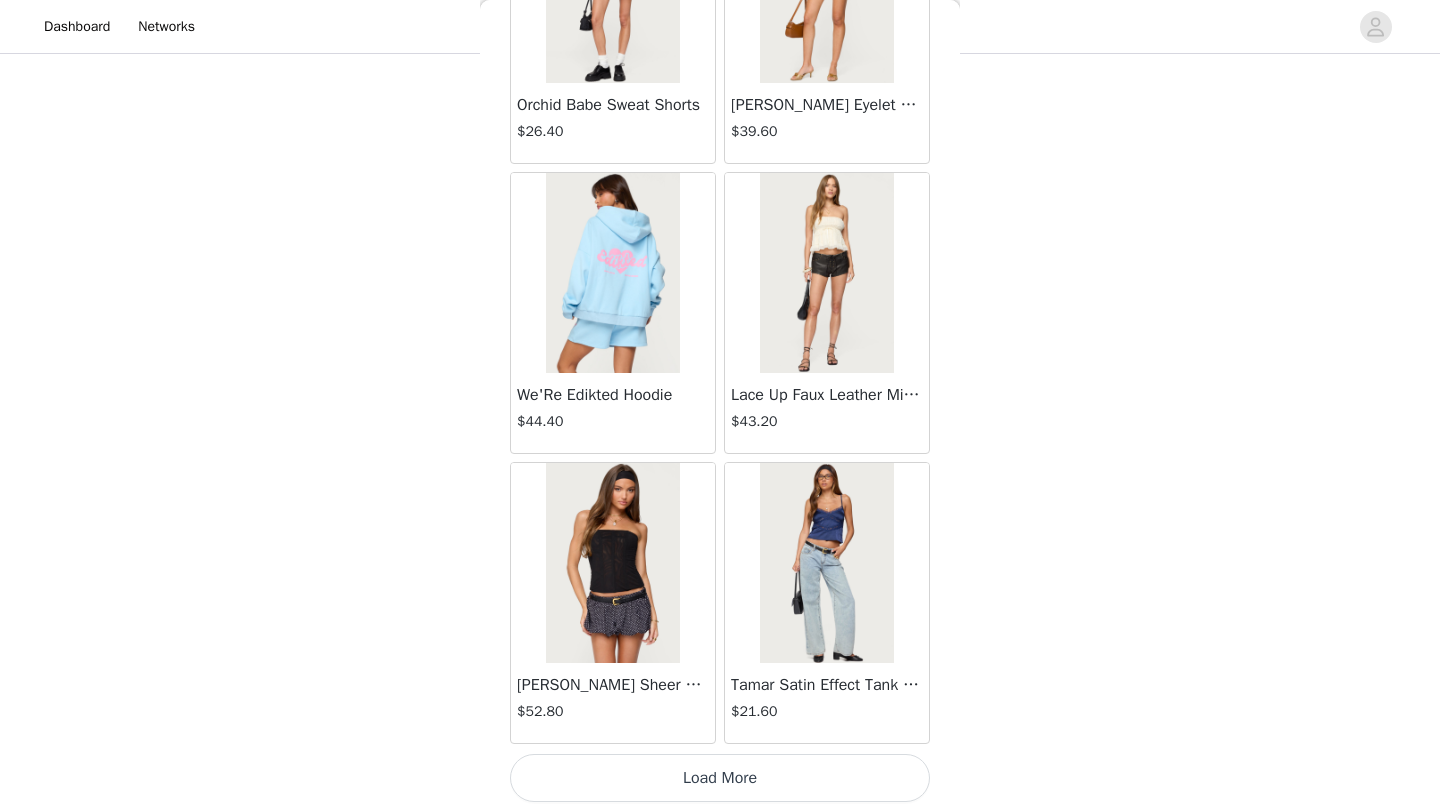click on "Load More" at bounding box center [720, 778] 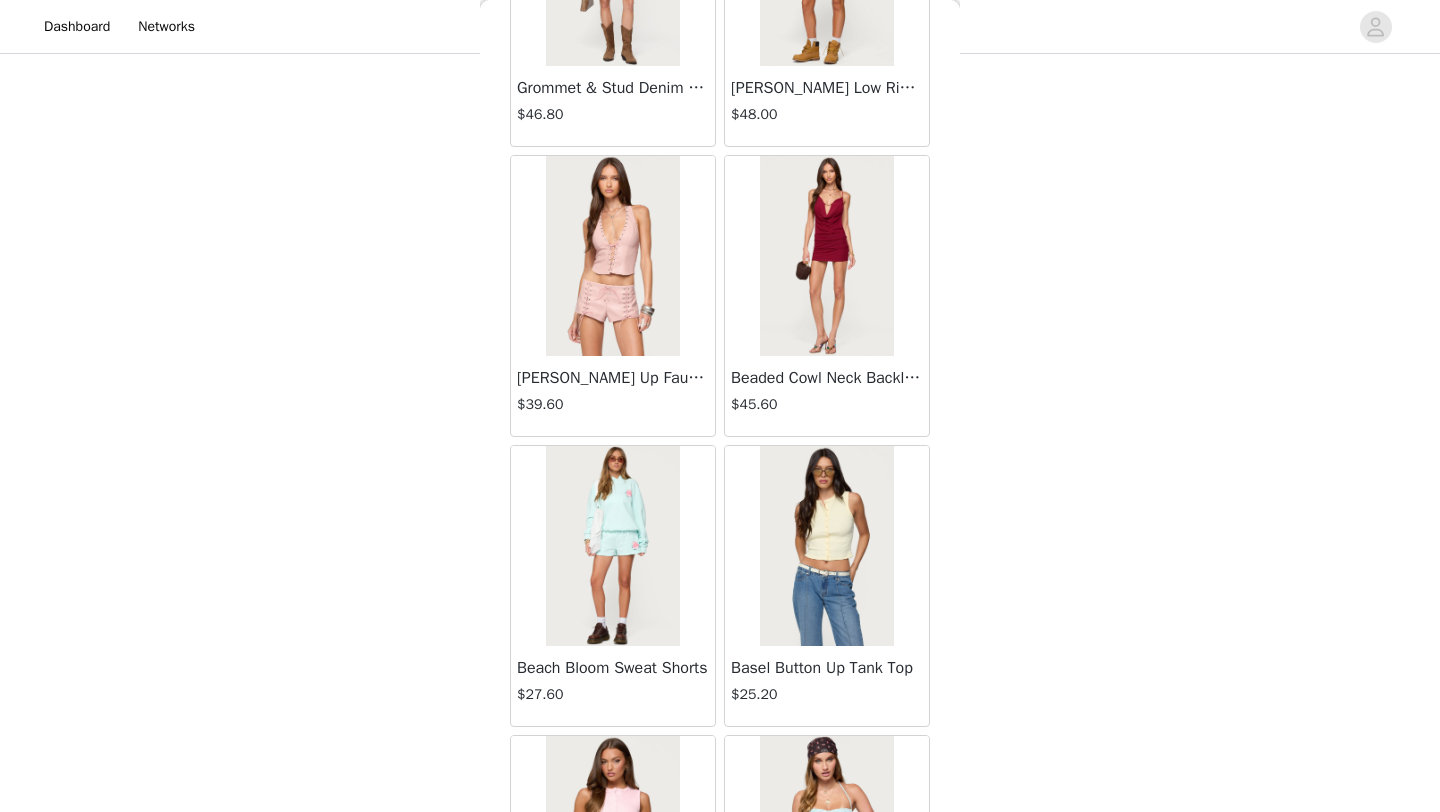 scroll, scrollTop: 54448, scrollLeft: 0, axis: vertical 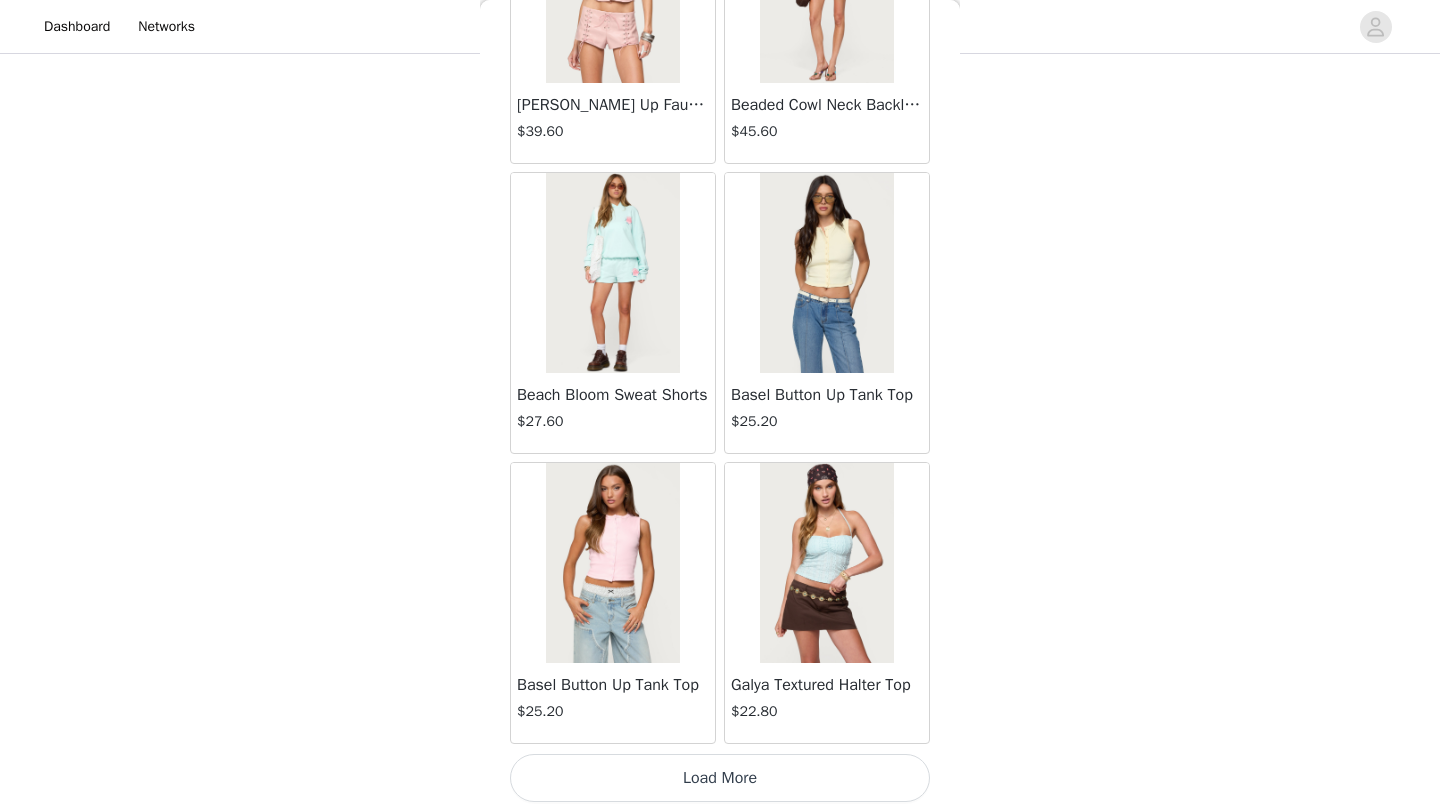 click on "Load More" at bounding box center (720, 778) 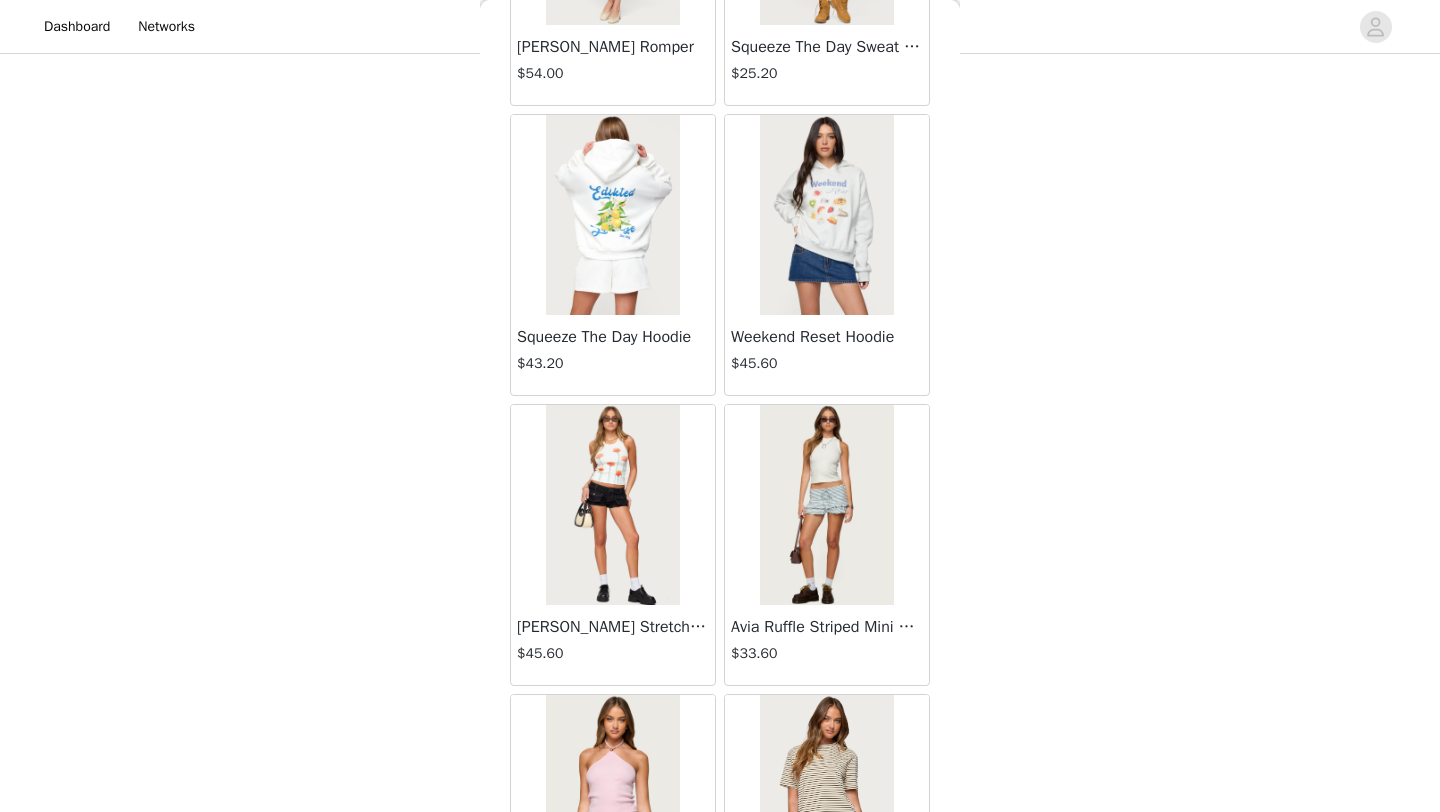 scroll, scrollTop: 57348, scrollLeft: 0, axis: vertical 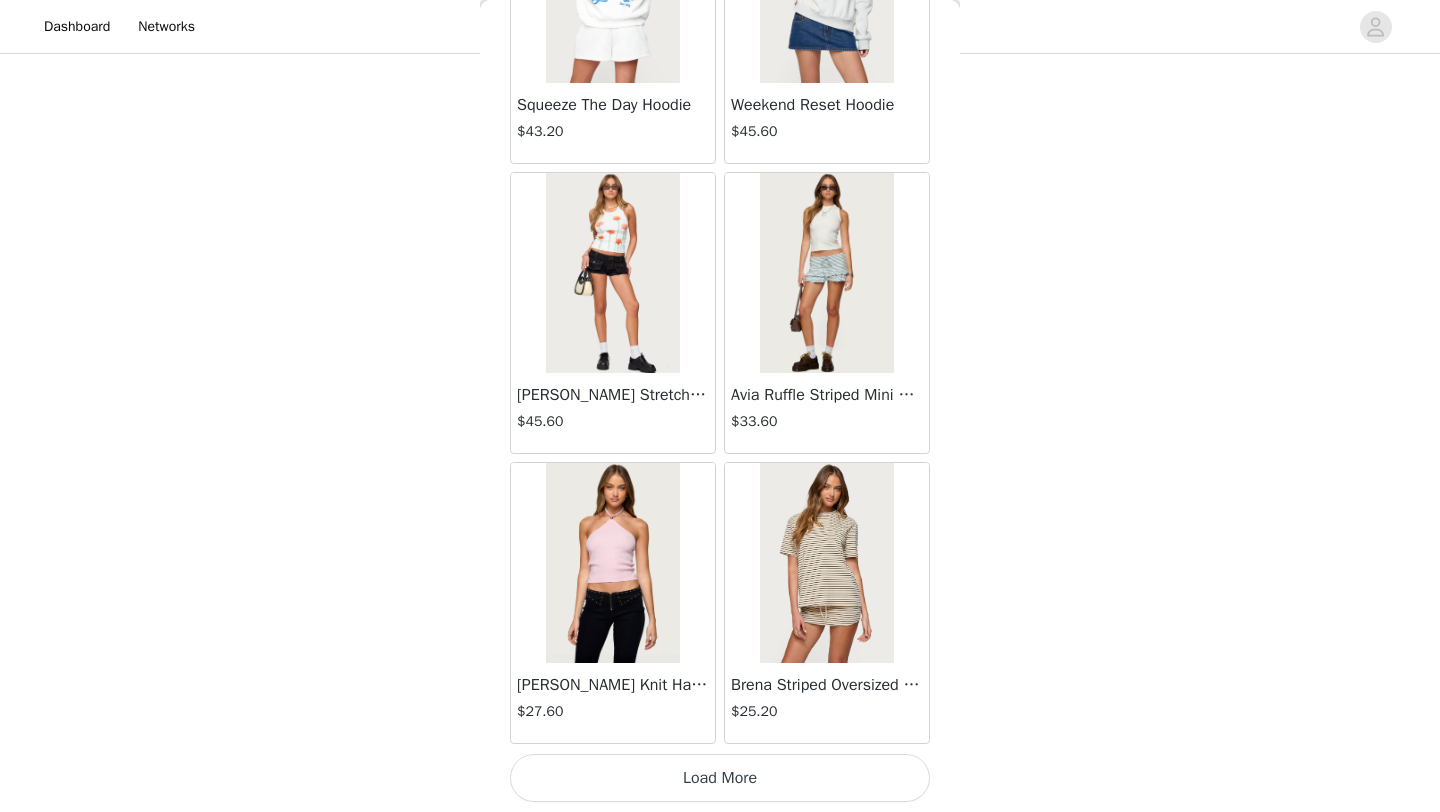 click on "Load More" at bounding box center (720, 778) 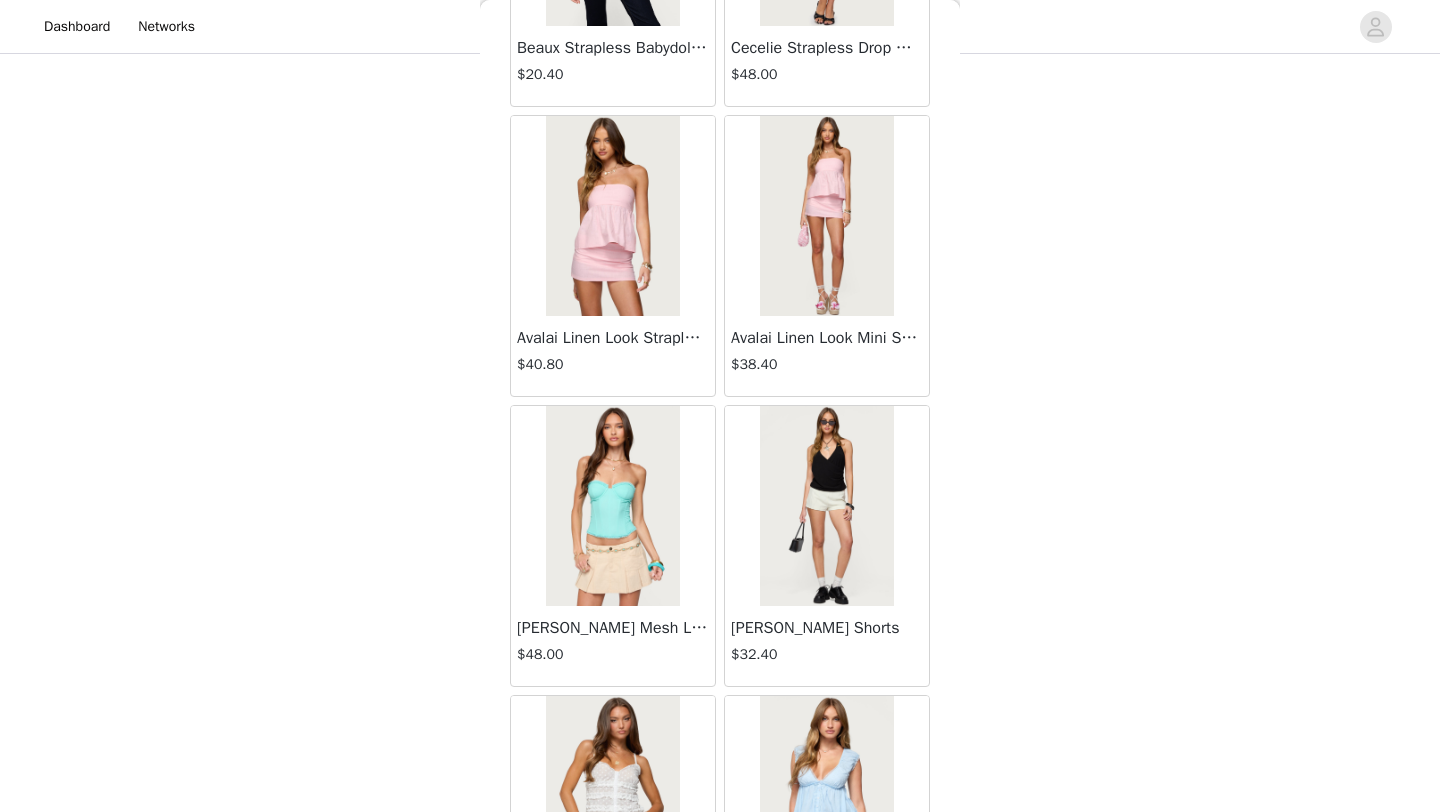 scroll, scrollTop: 58841, scrollLeft: 0, axis: vertical 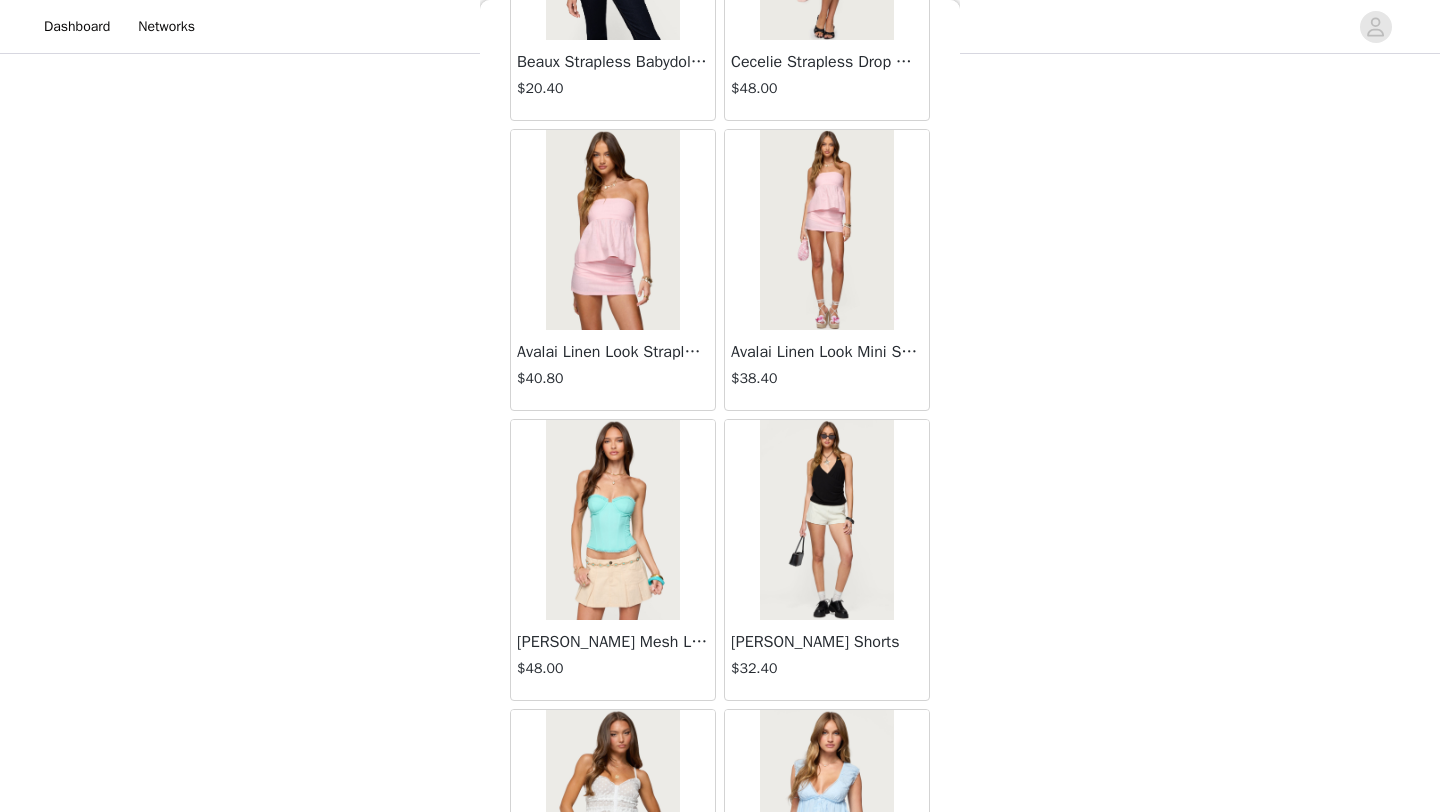 click at bounding box center (826, 230) 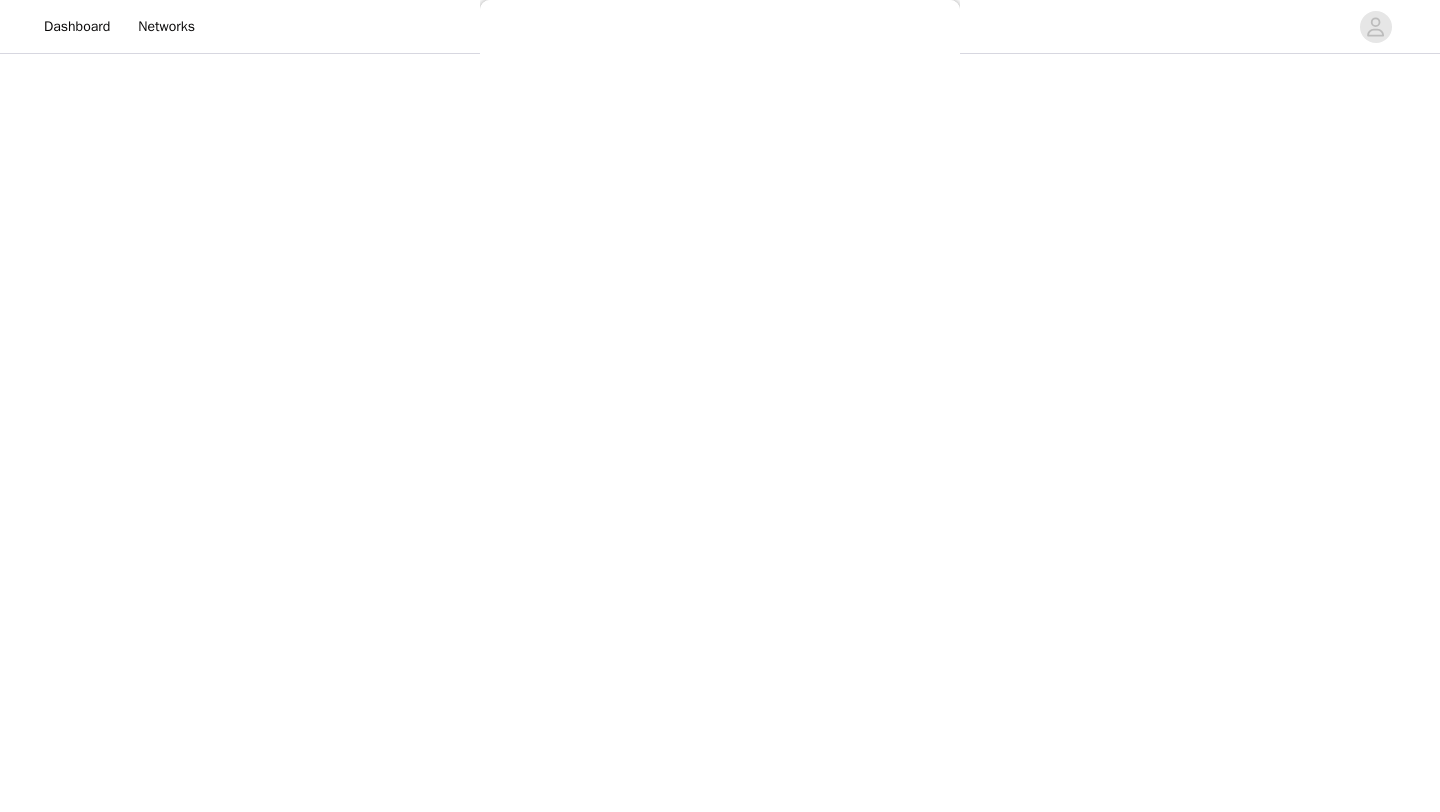 scroll, scrollTop: 0, scrollLeft: 0, axis: both 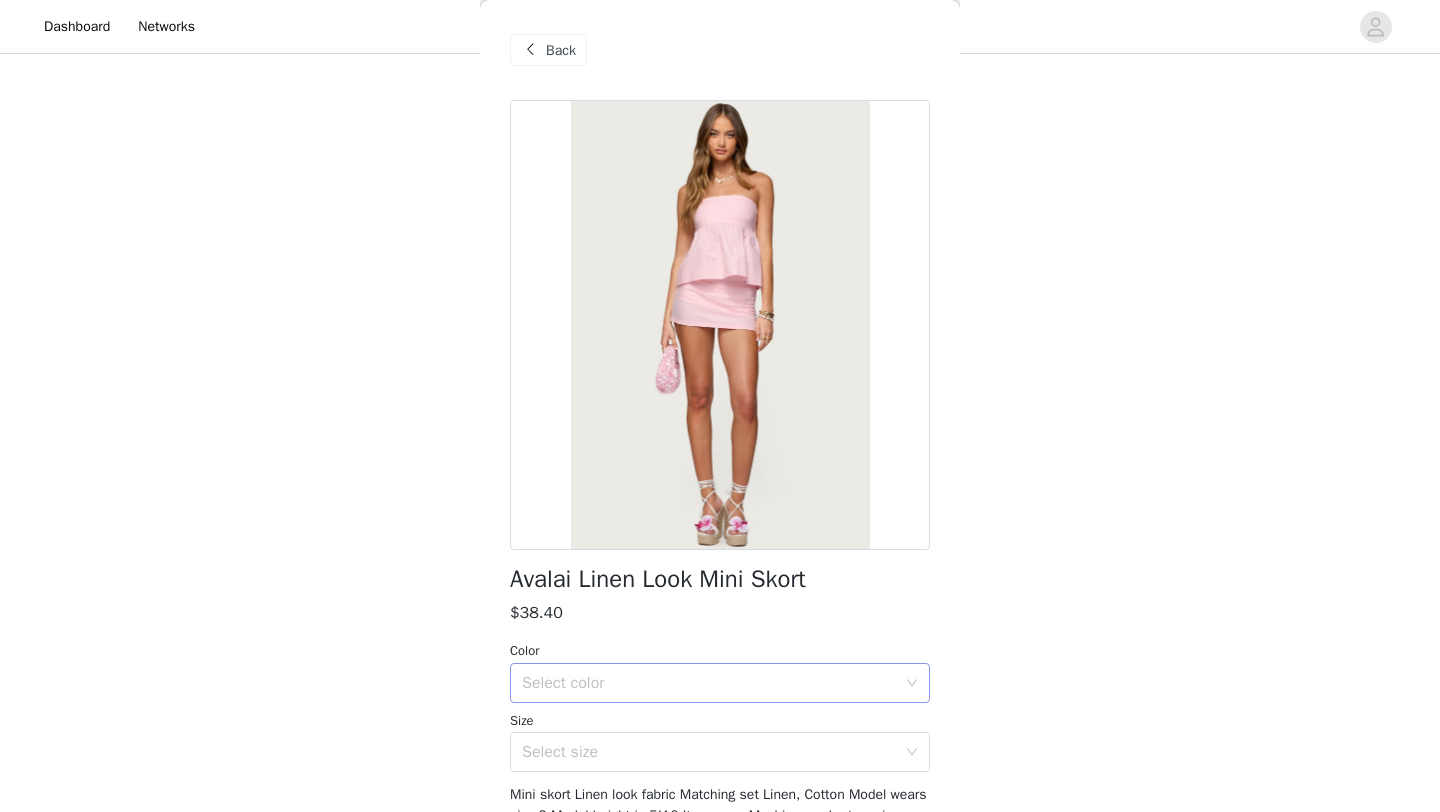 click on "Select color" at bounding box center [713, 683] 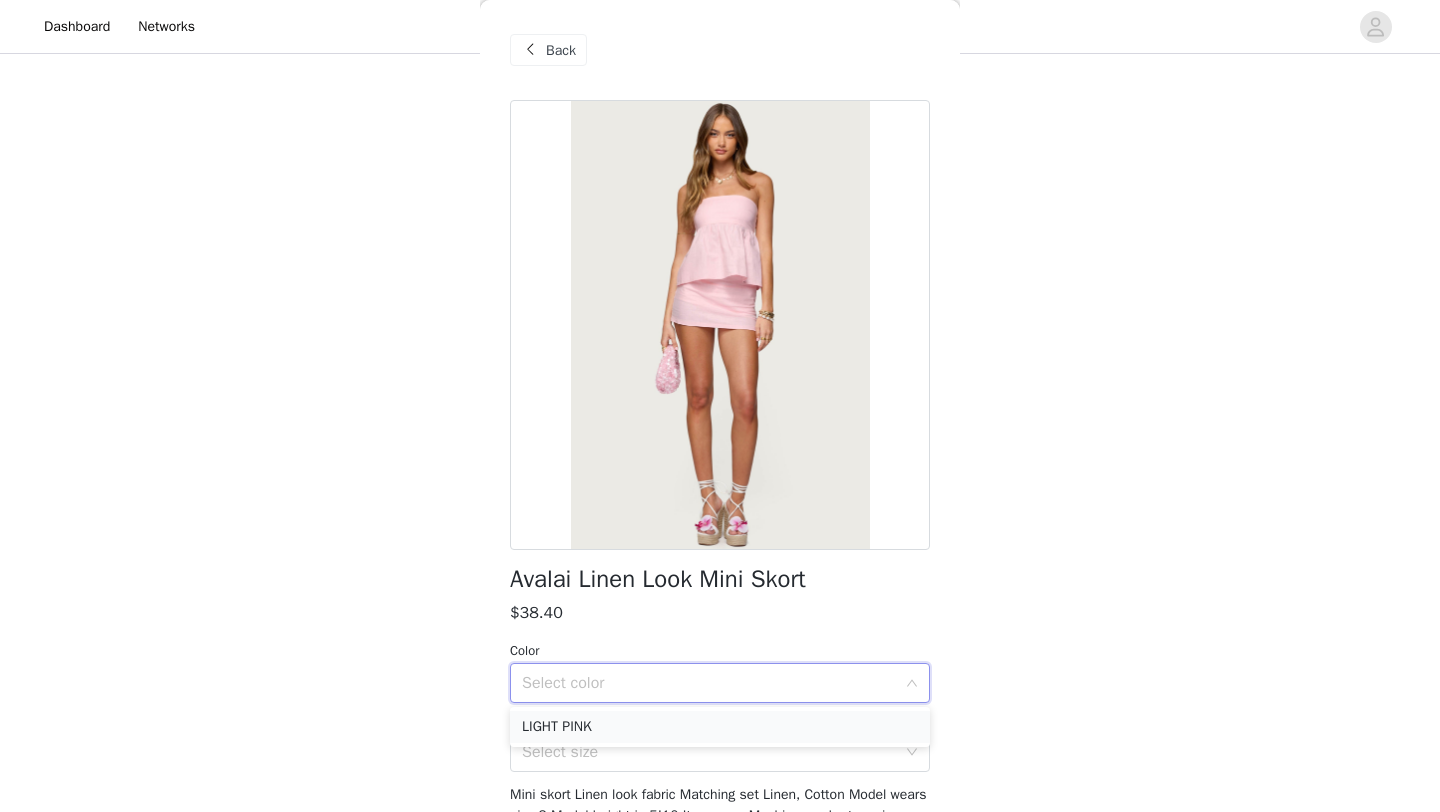 click on "LIGHT PINK" at bounding box center (720, 727) 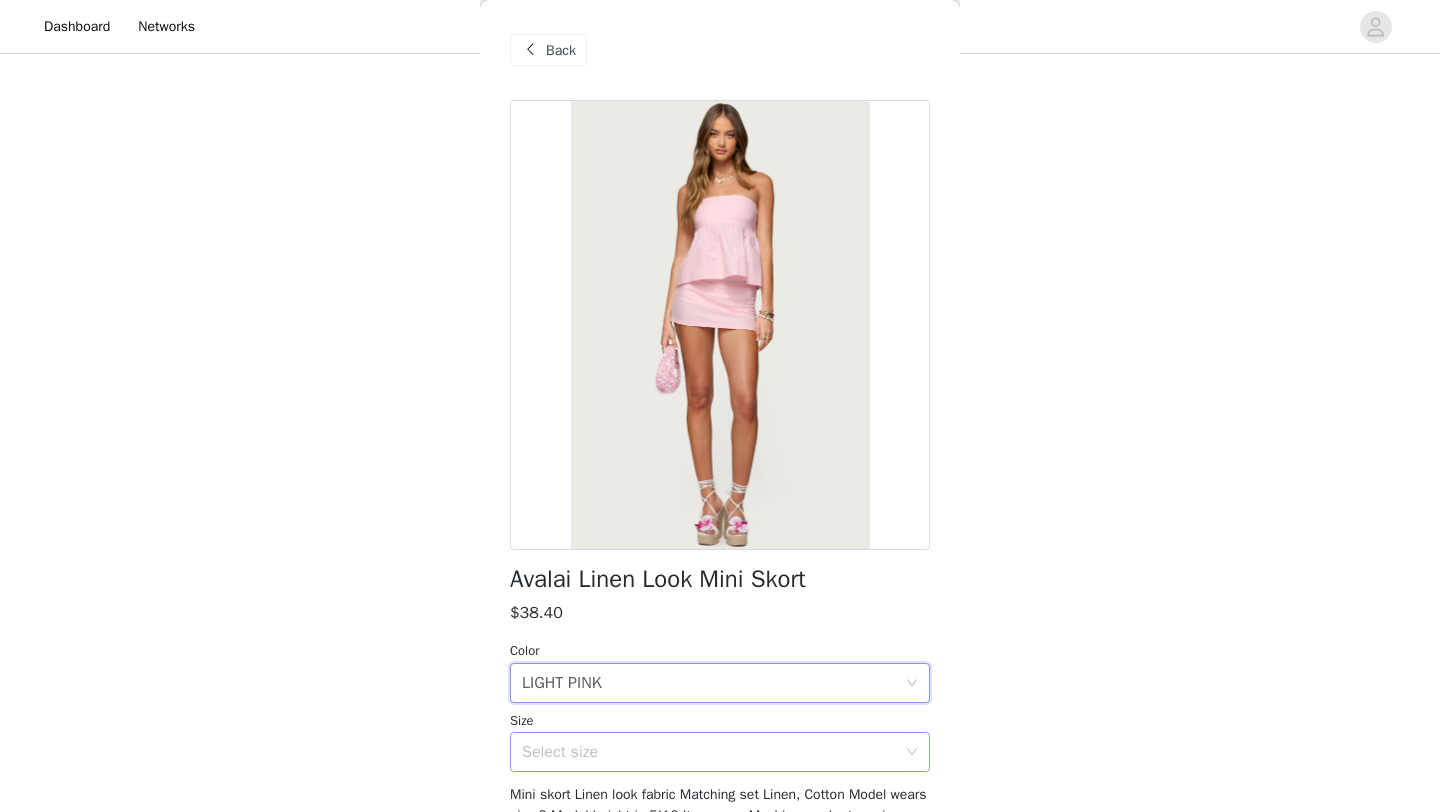 click on "Select size" at bounding box center (709, 752) 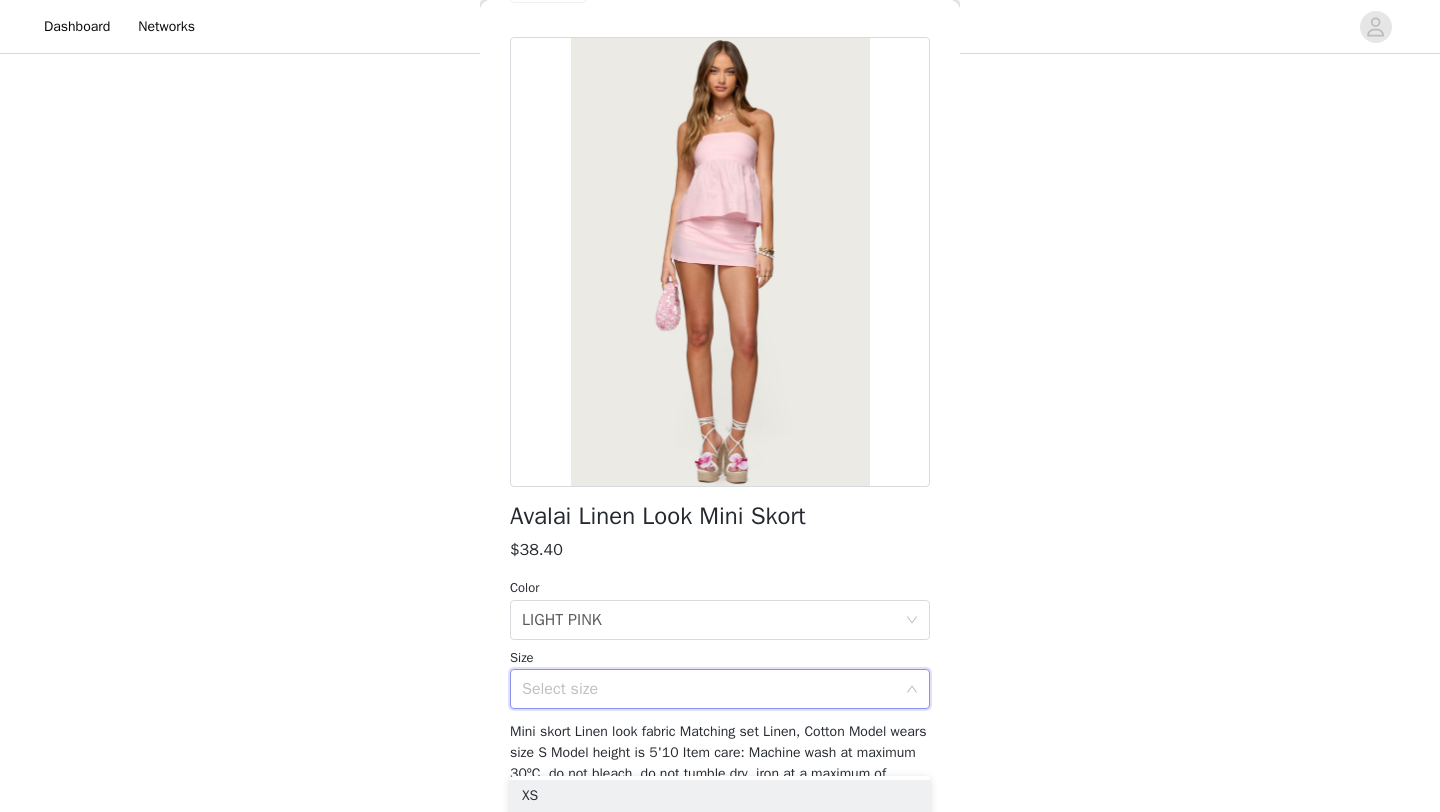 scroll, scrollTop: 79, scrollLeft: 0, axis: vertical 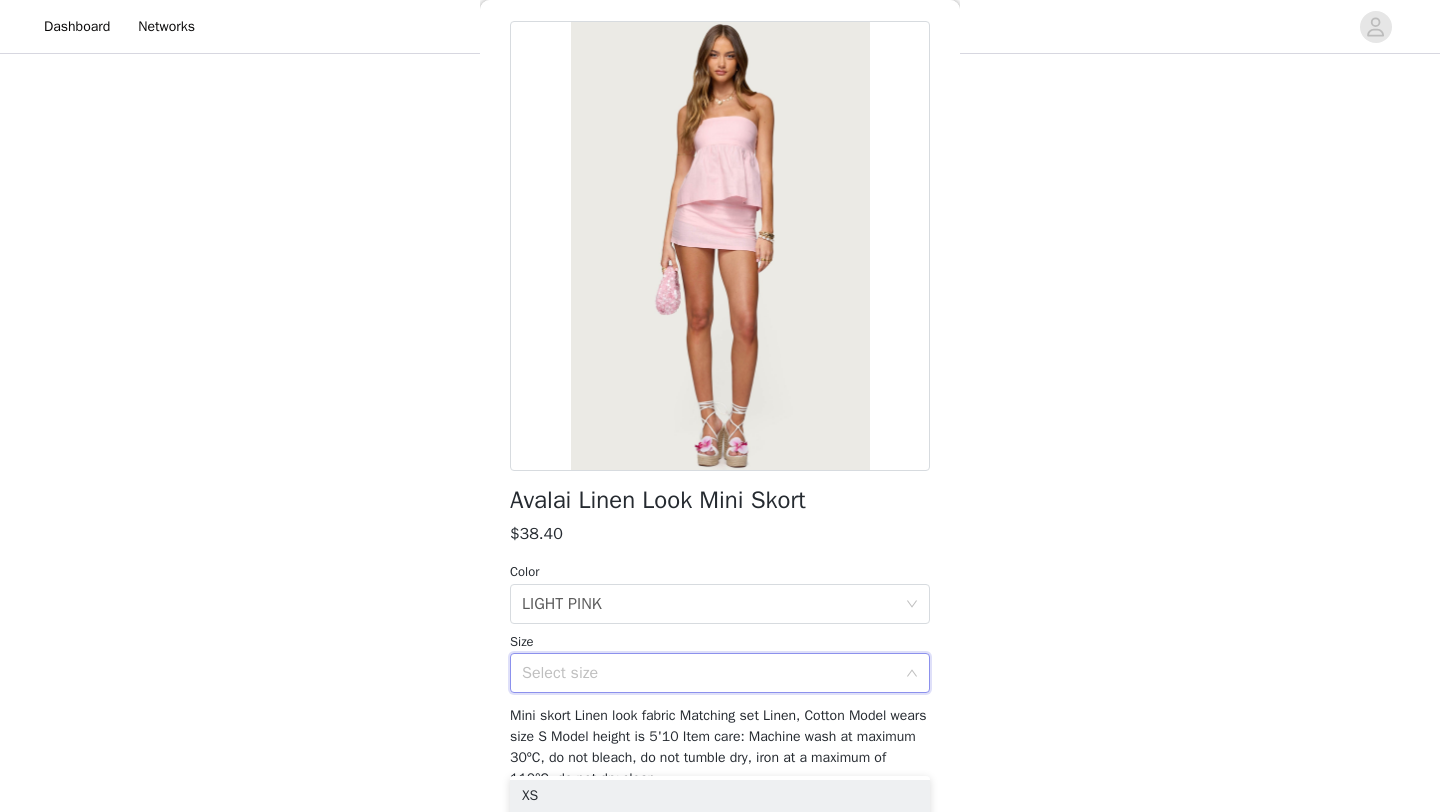 click on "Select size" at bounding box center (709, 673) 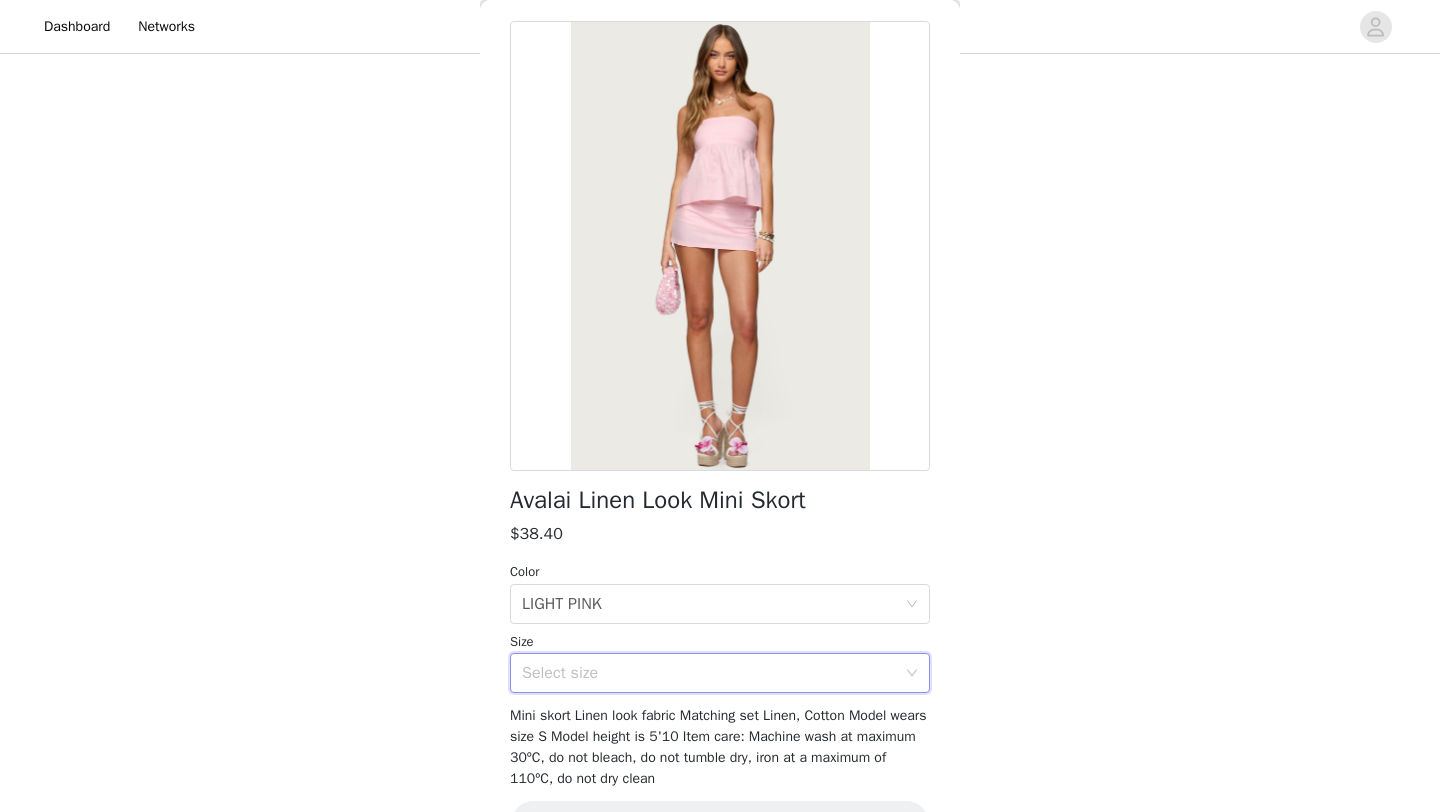 click on "Select size" at bounding box center (709, 673) 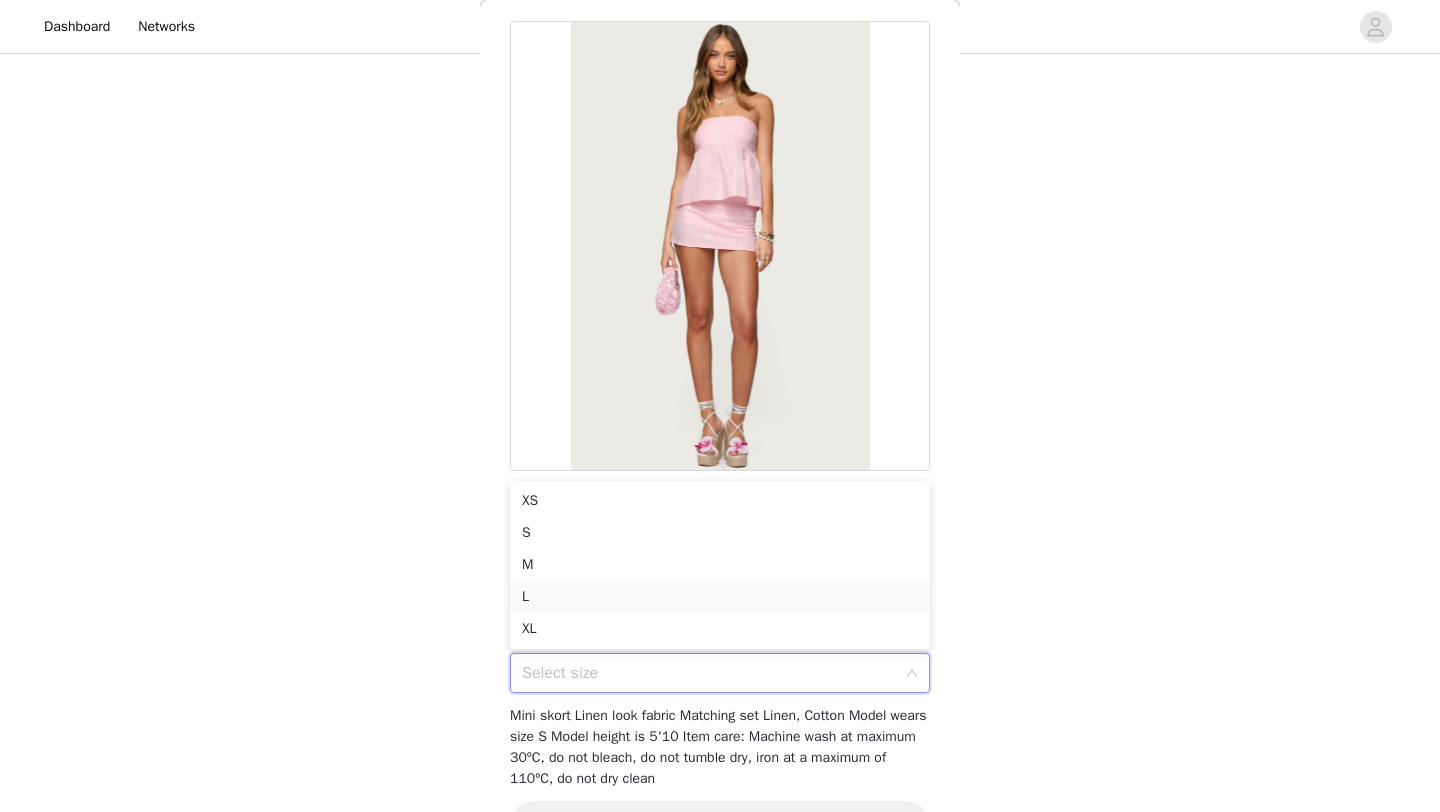 click on "L" at bounding box center (720, 597) 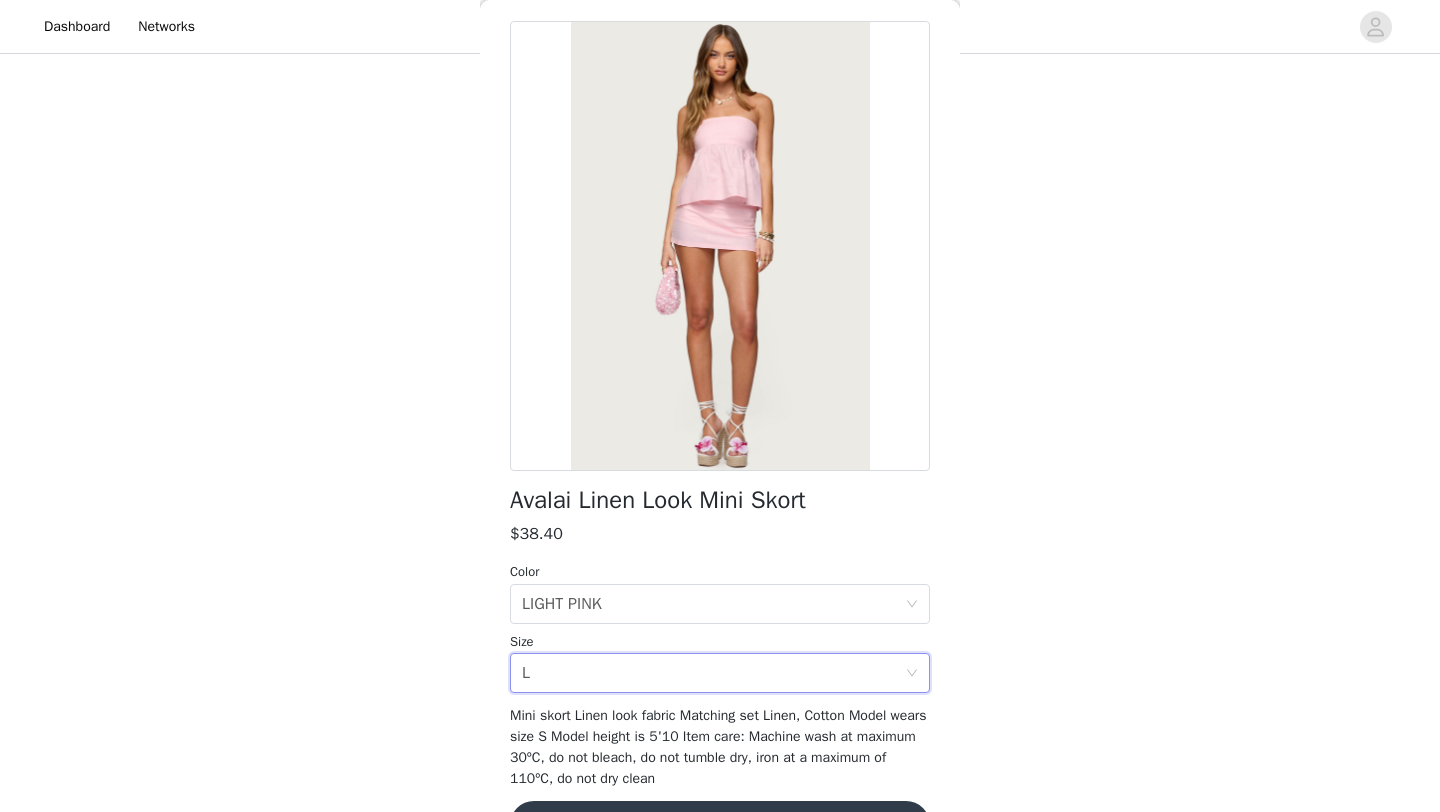 scroll, scrollTop: 140, scrollLeft: 0, axis: vertical 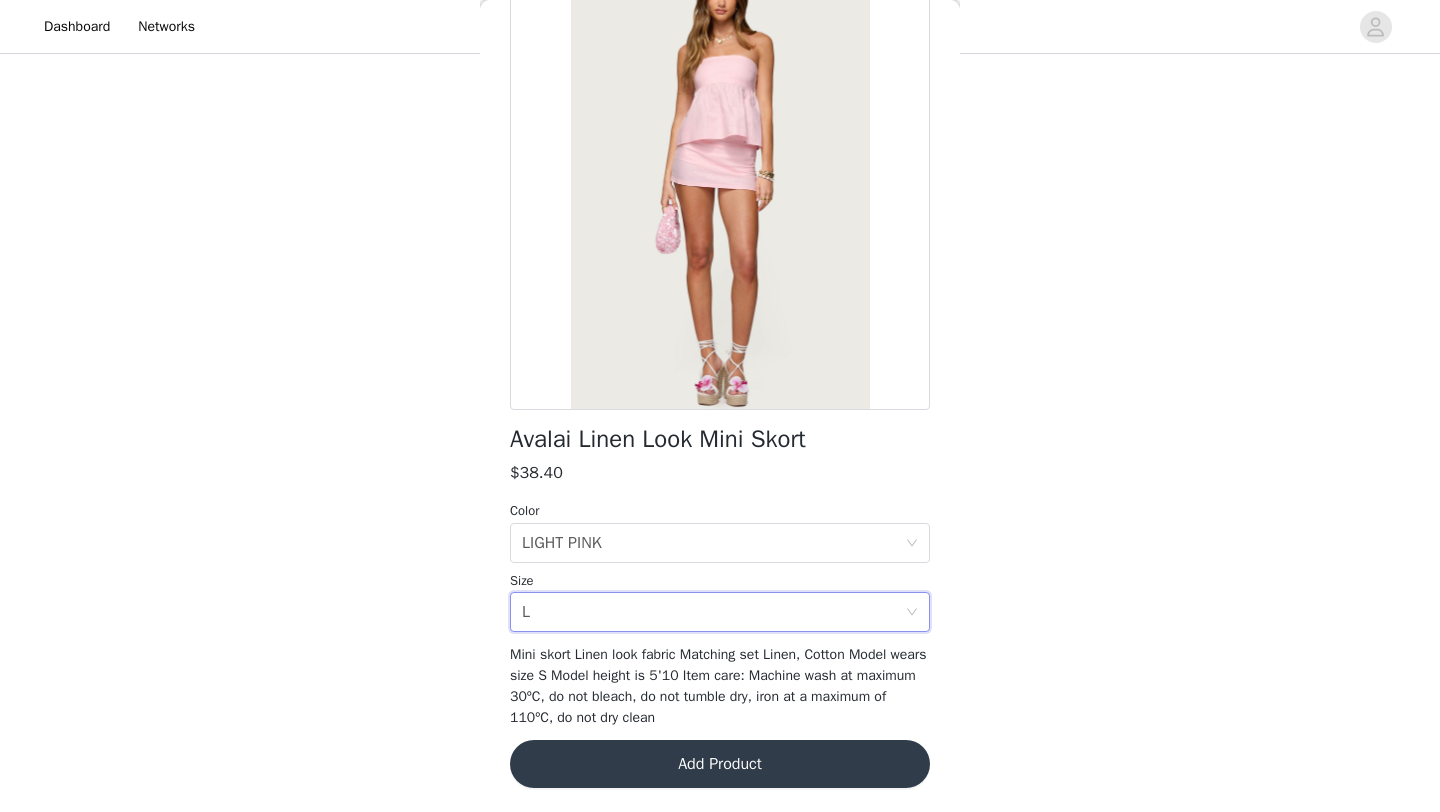 click on "Add Product" at bounding box center (720, 764) 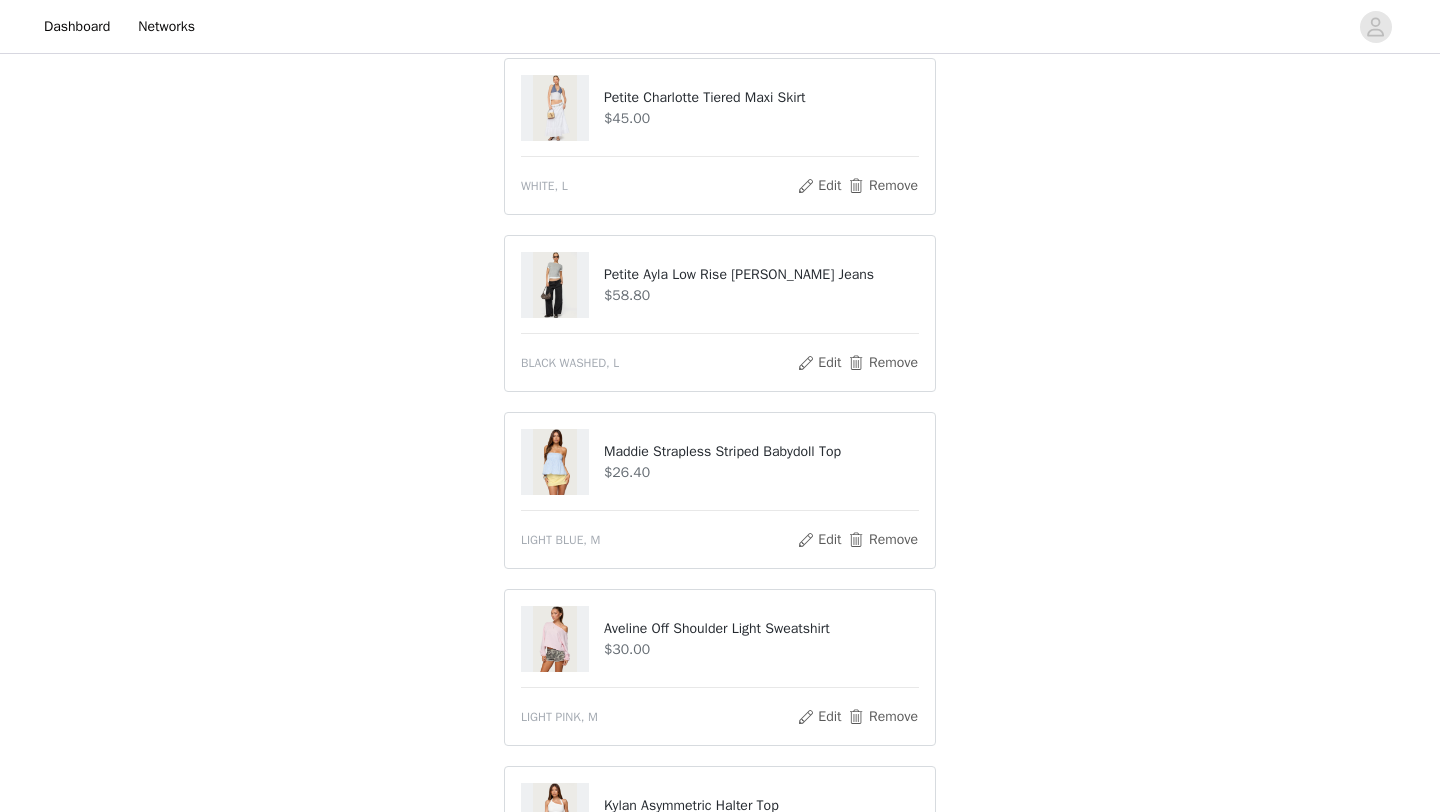 scroll, scrollTop: 0, scrollLeft: 0, axis: both 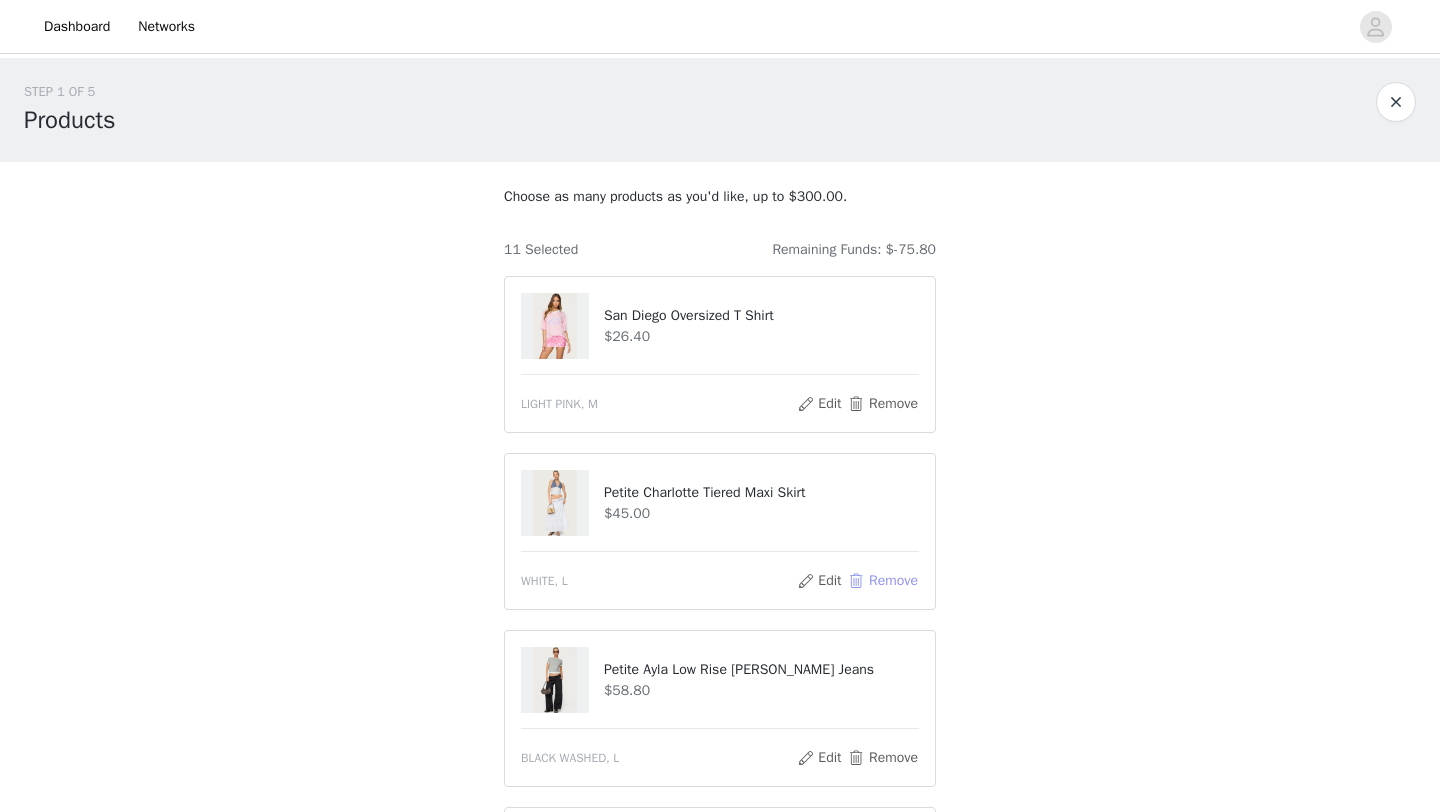 click on "Remove" at bounding box center (883, 581) 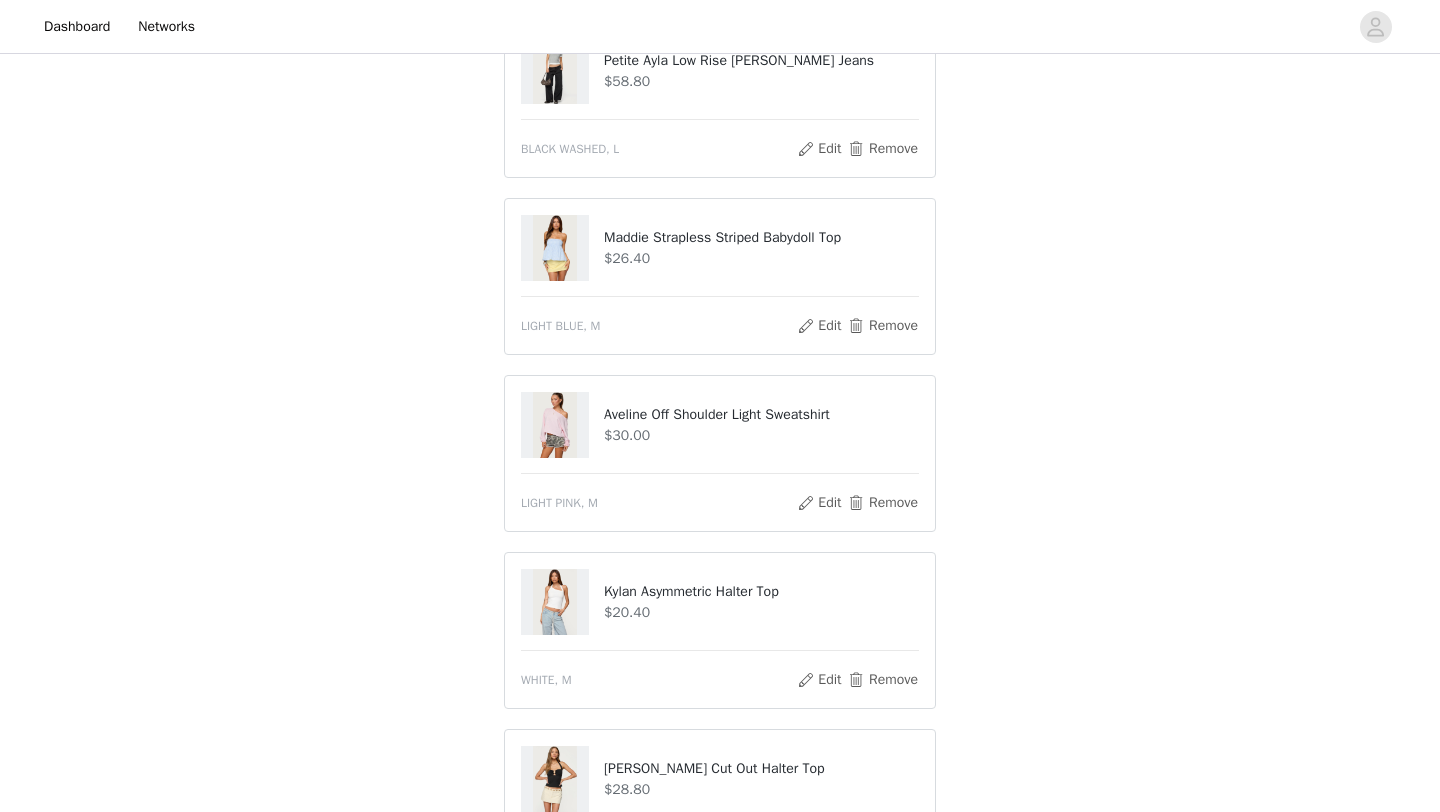 scroll, scrollTop: 451, scrollLeft: 0, axis: vertical 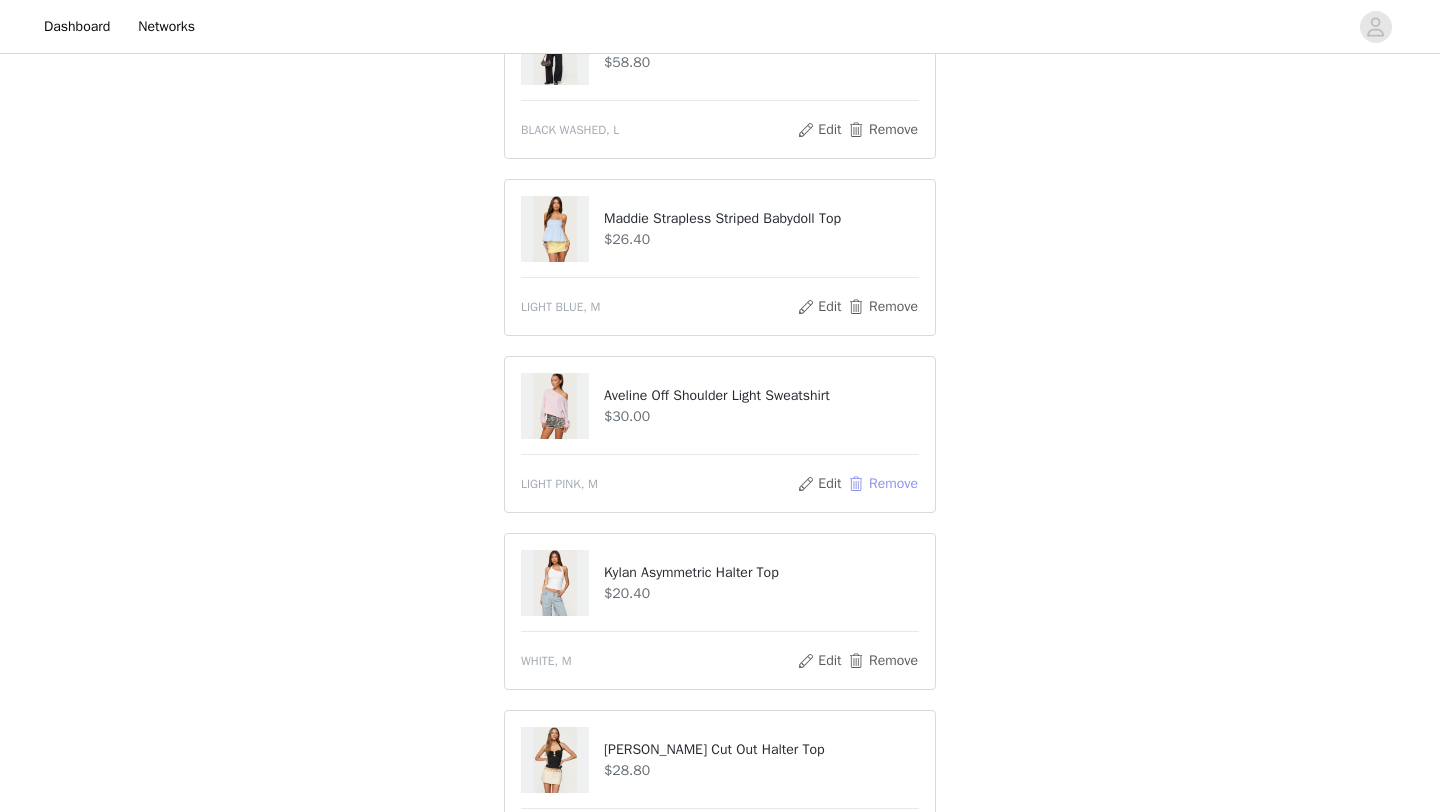 click on "Remove" at bounding box center (883, 484) 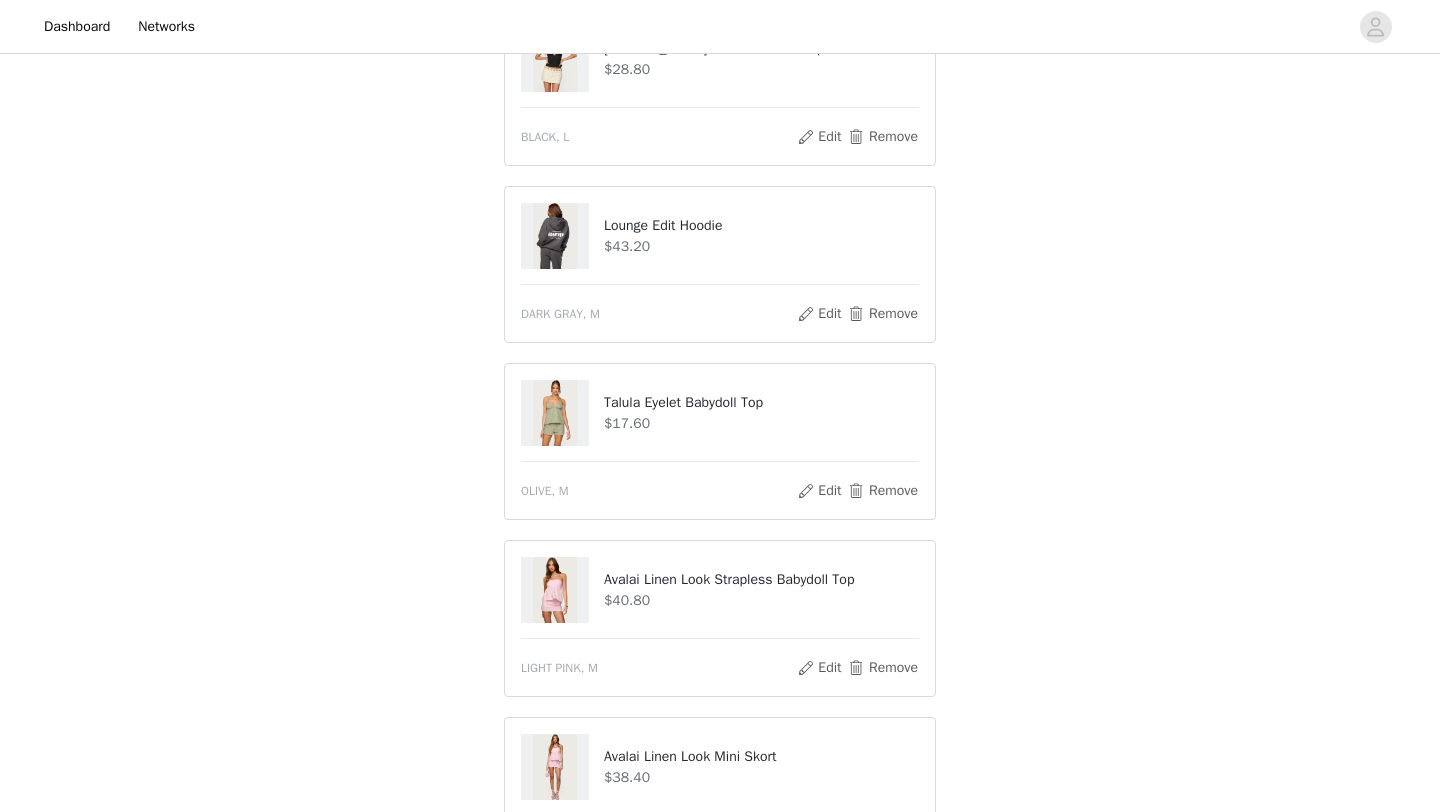 scroll, scrollTop: 1337, scrollLeft: 0, axis: vertical 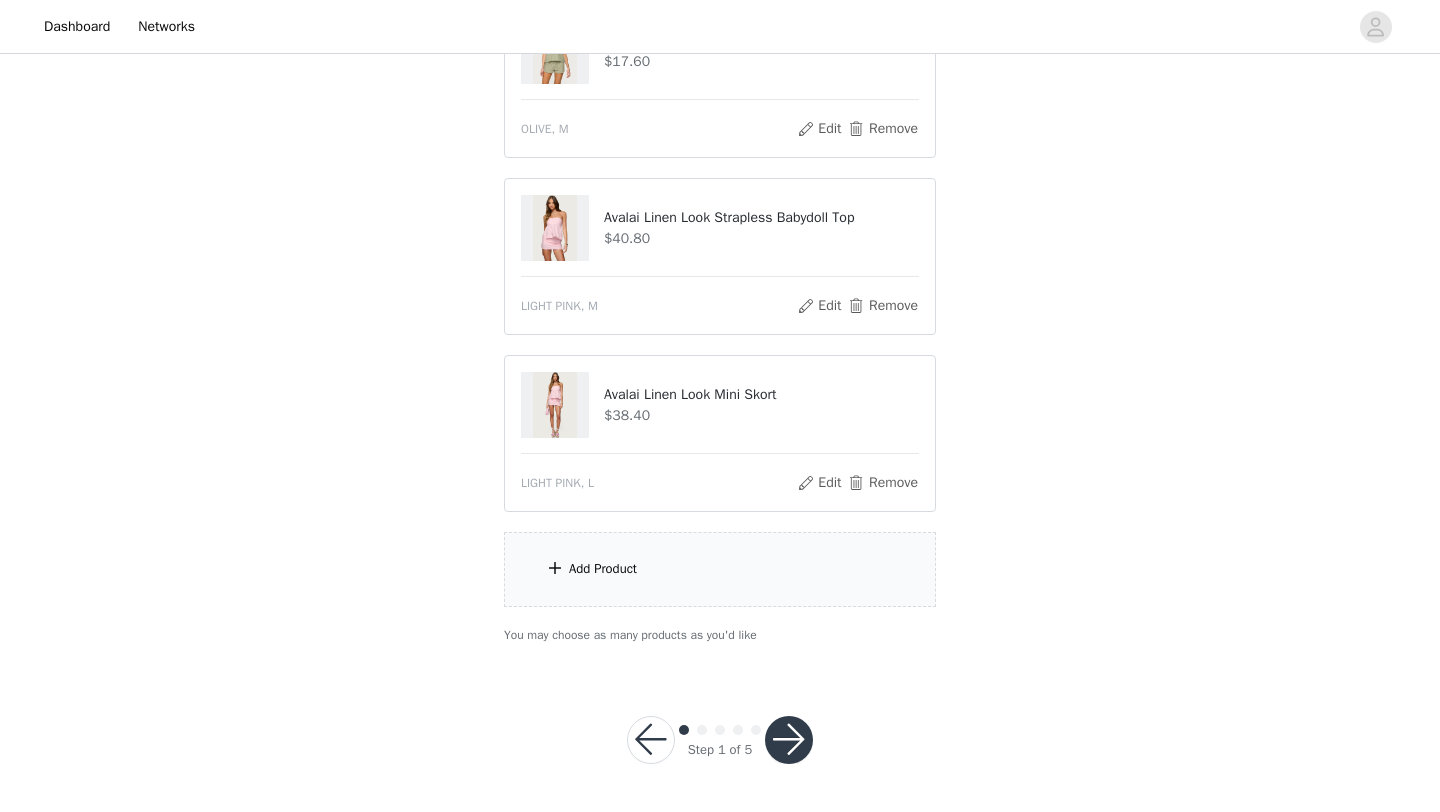 click at bounding box center (789, 740) 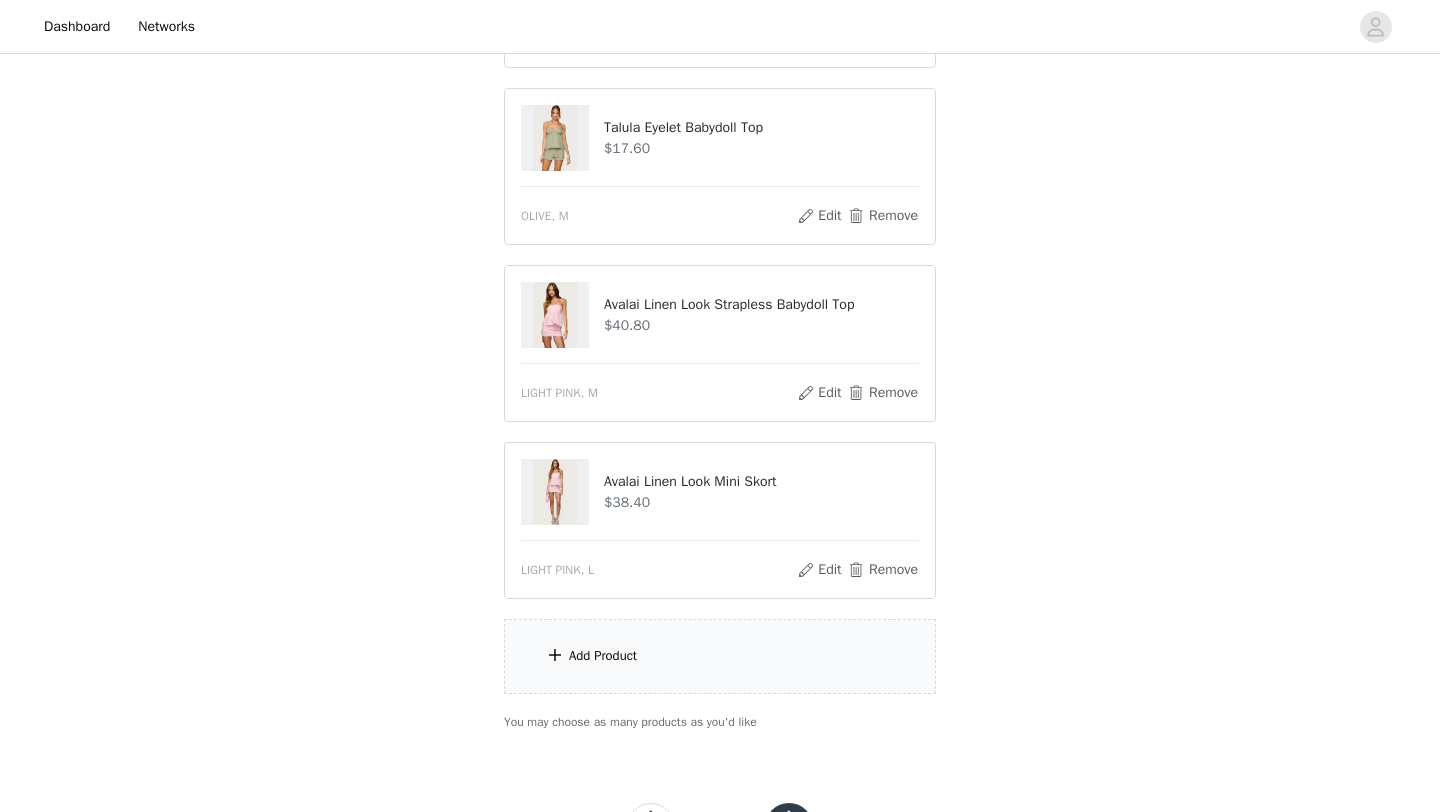 scroll, scrollTop: 1351, scrollLeft: 0, axis: vertical 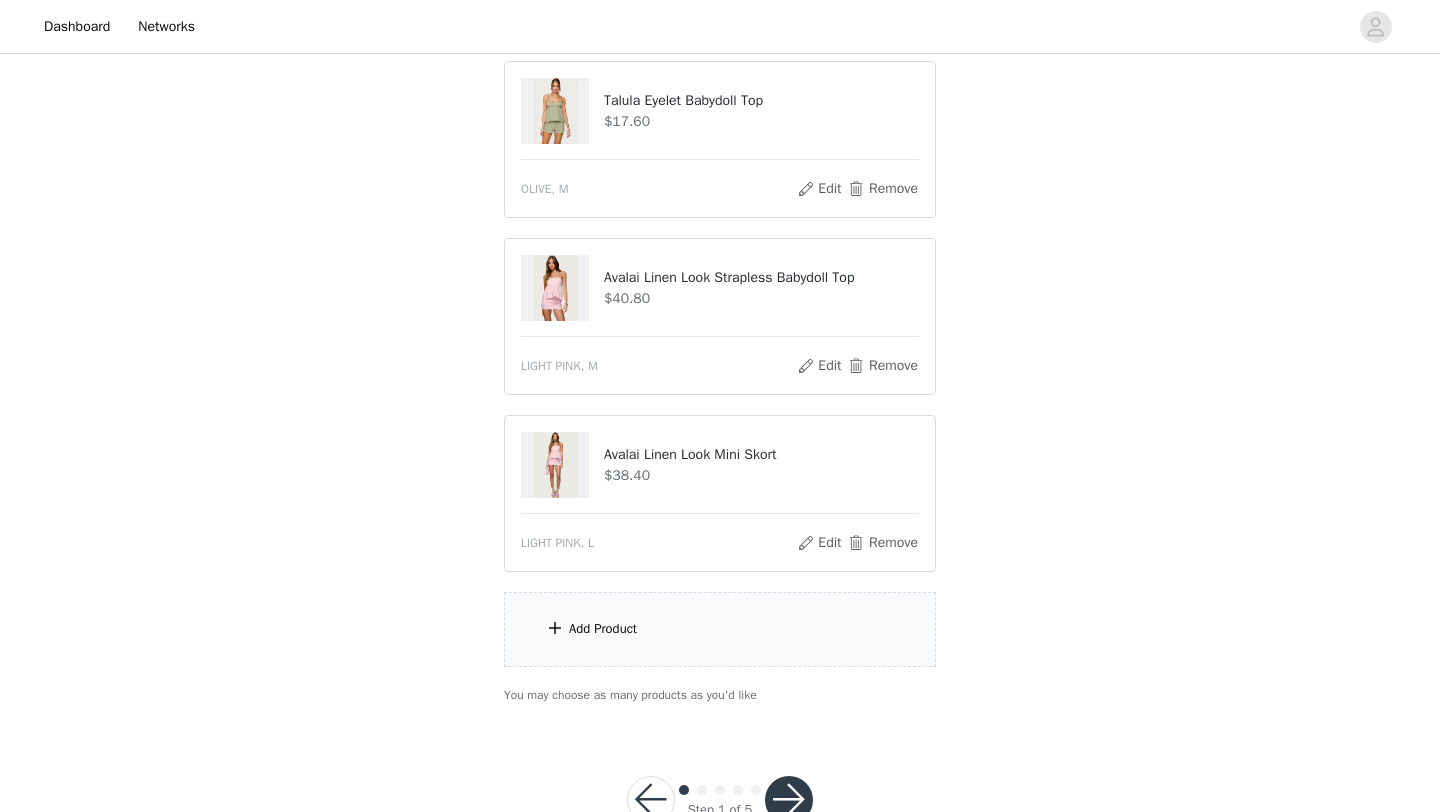 click at bounding box center [789, 800] 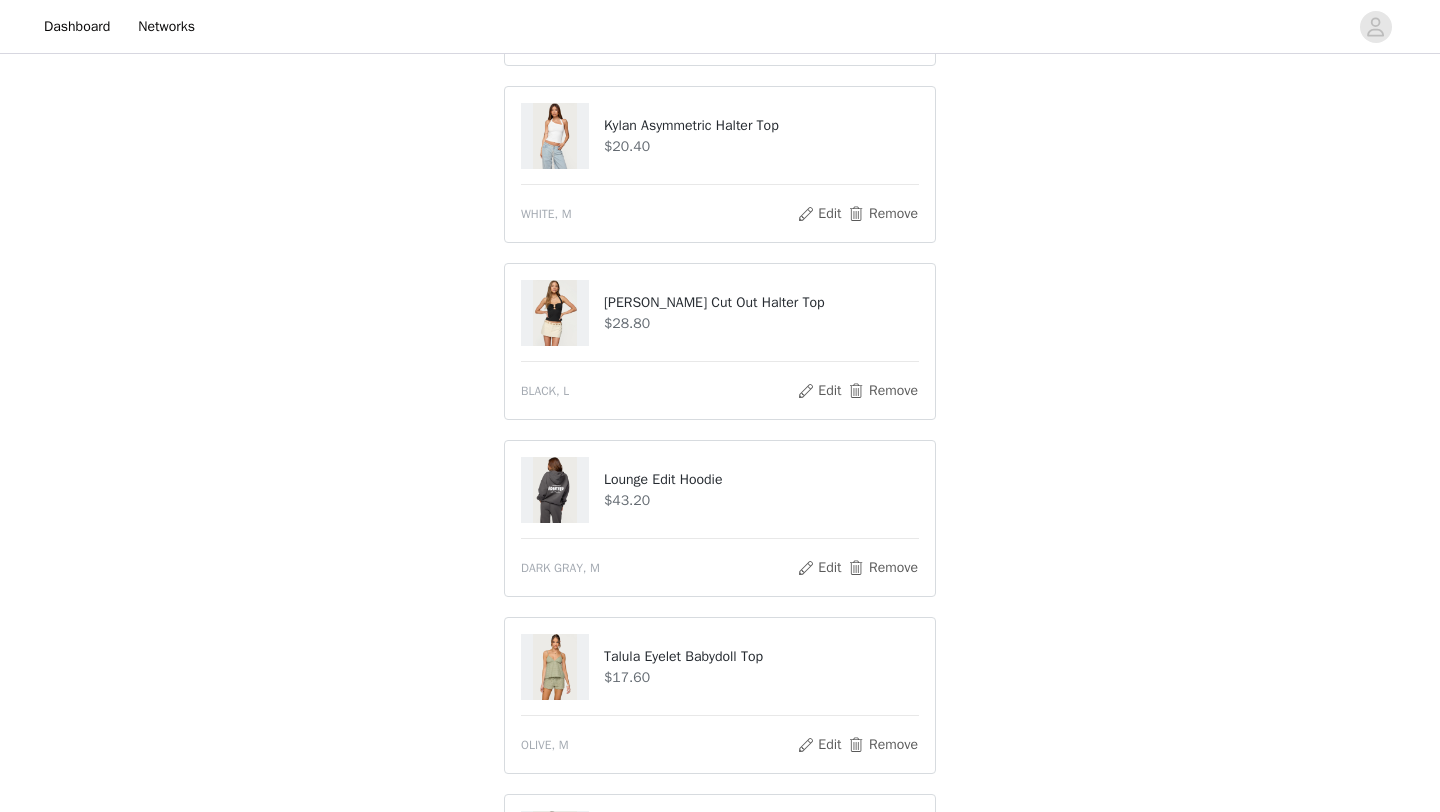 scroll, scrollTop: 793, scrollLeft: 0, axis: vertical 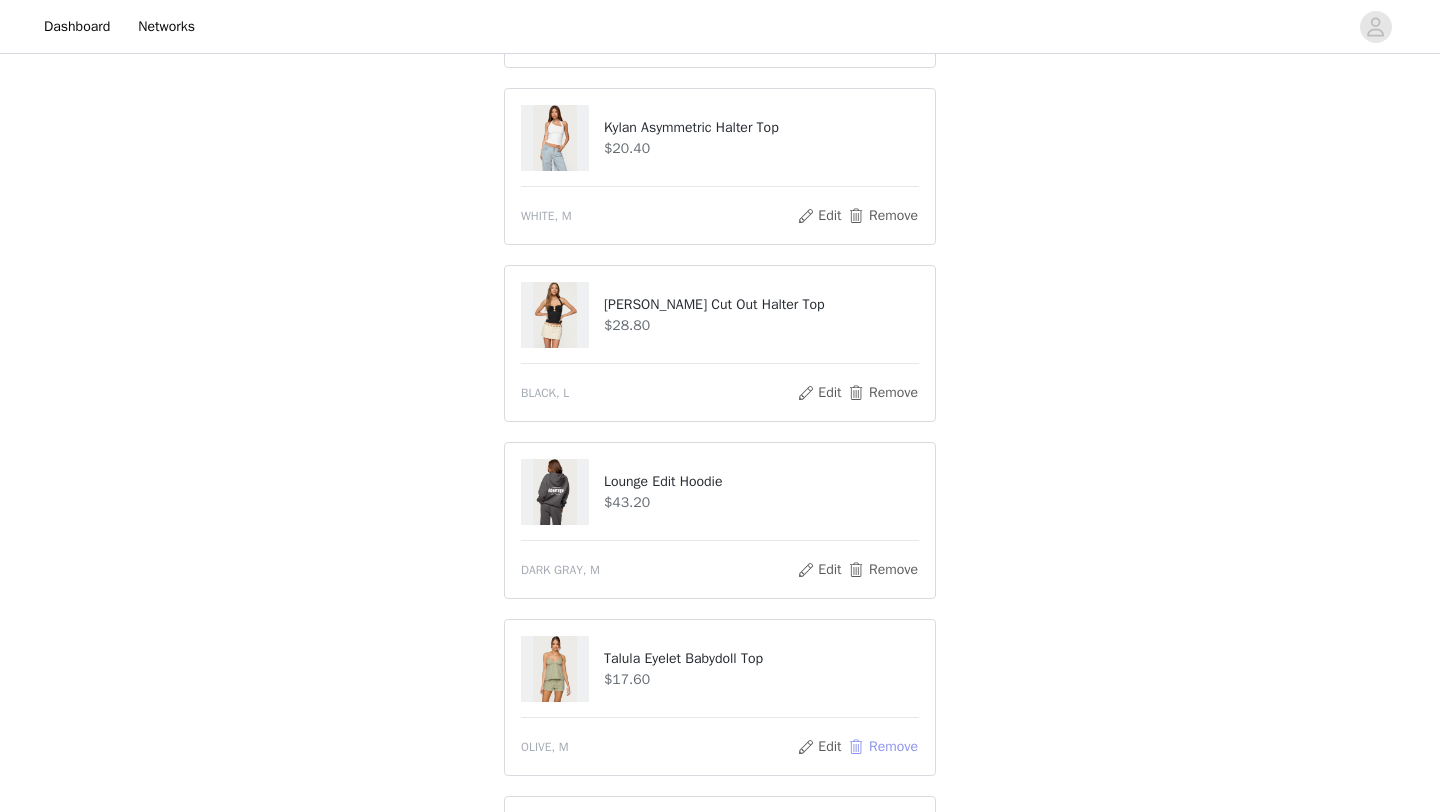 click on "Remove" at bounding box center (883, 747) 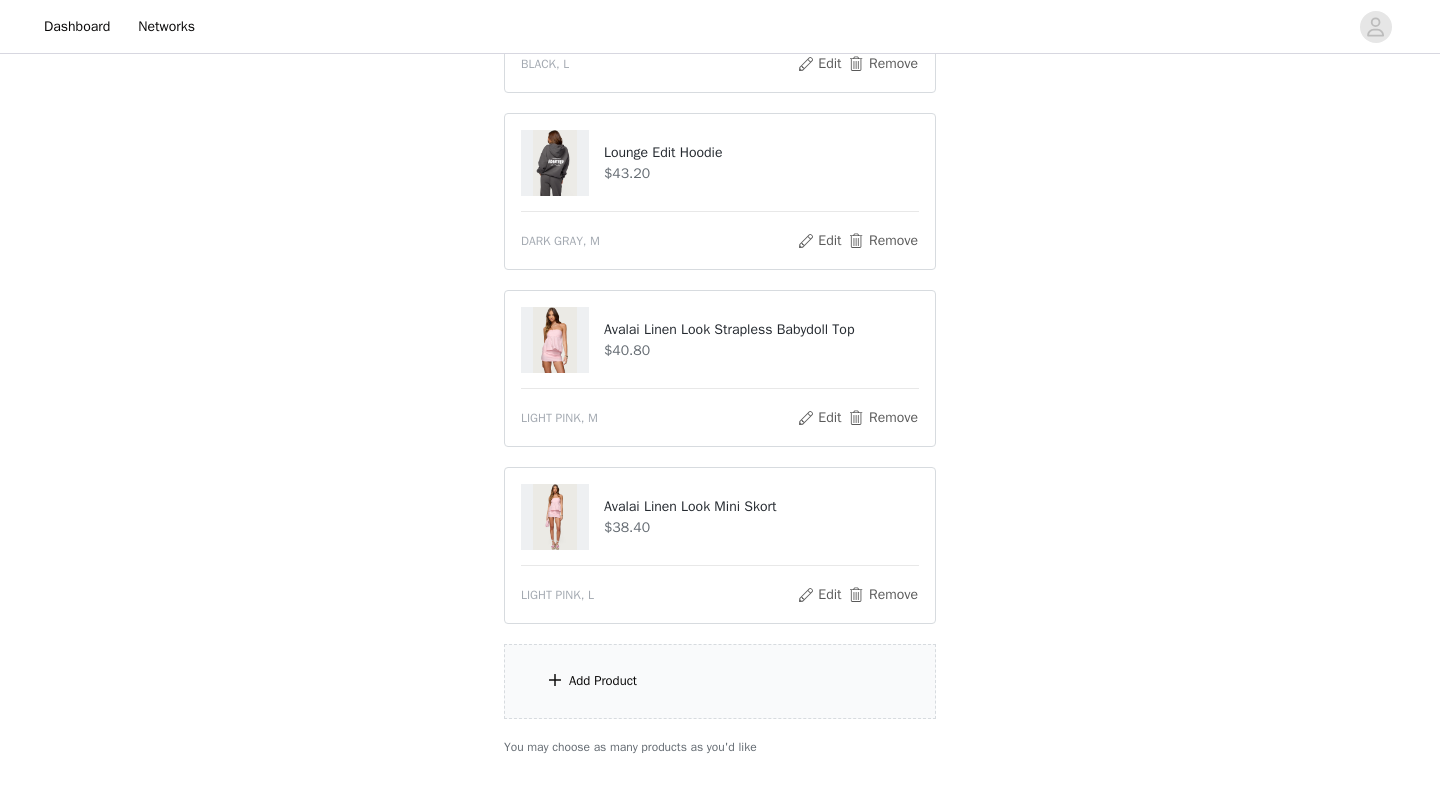 scroll, scrollTop: 1234, scrollLeft: 0, axis: vertical 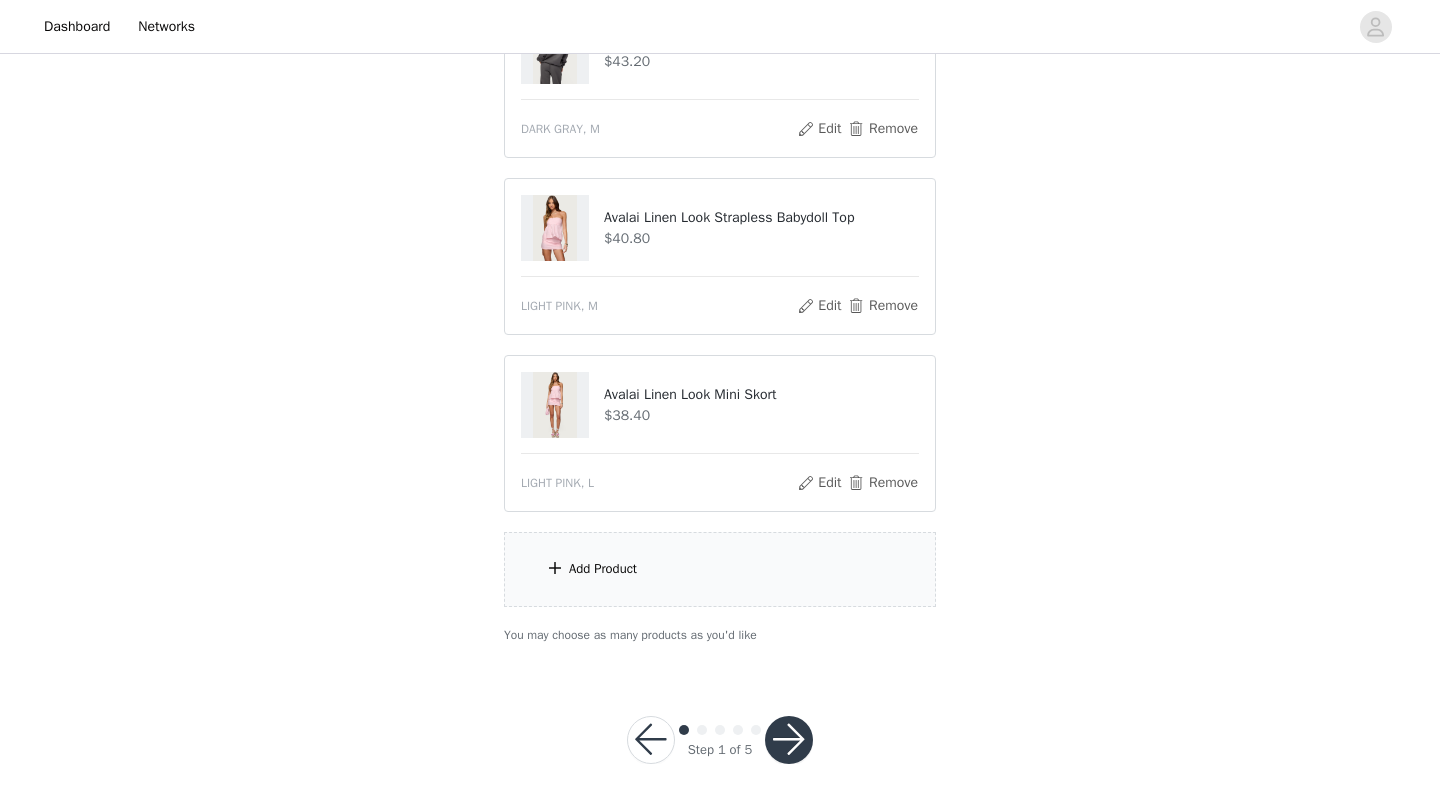 click on "Add Product" at bounding box center [720, 569] 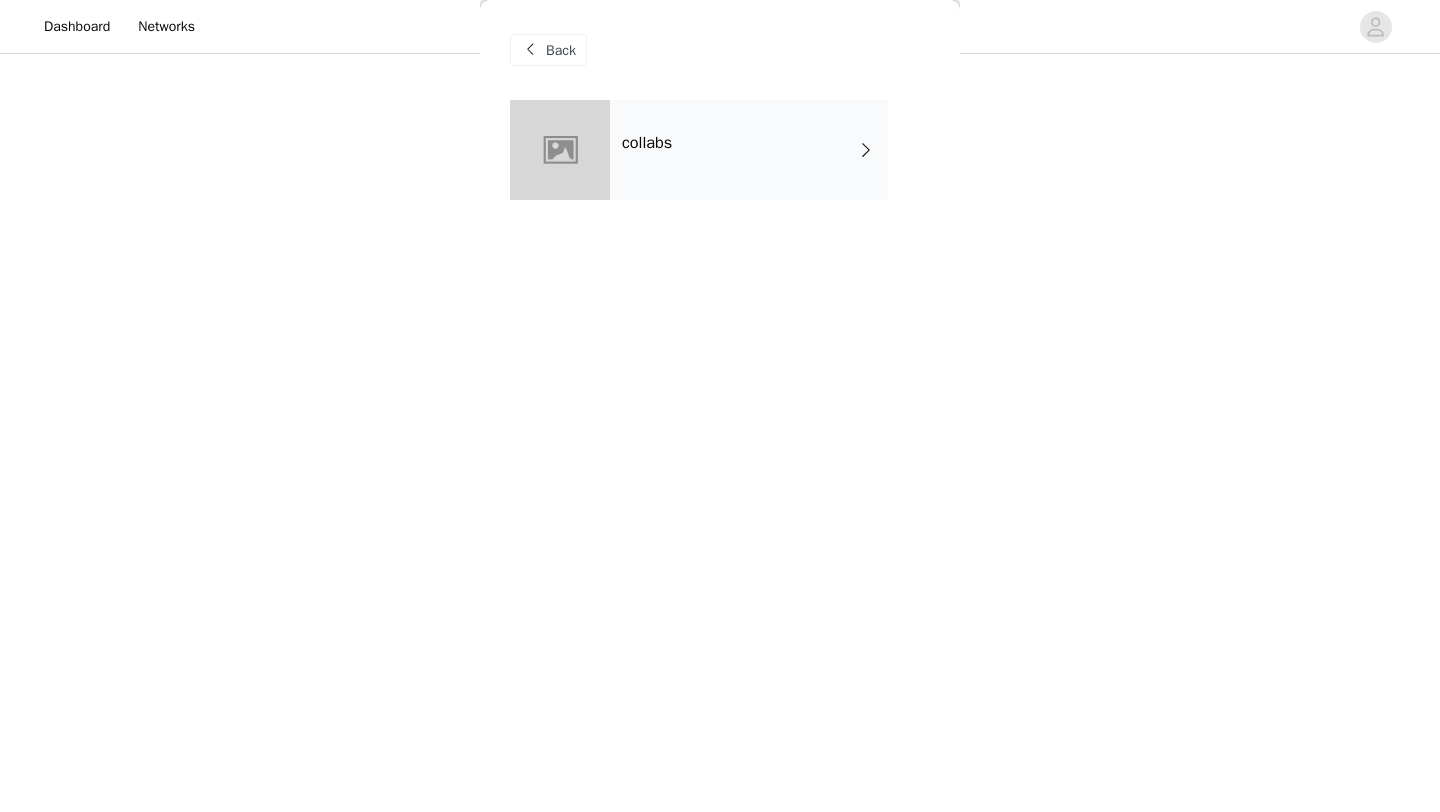 click on "collabs" at bounding box center (749, 150) 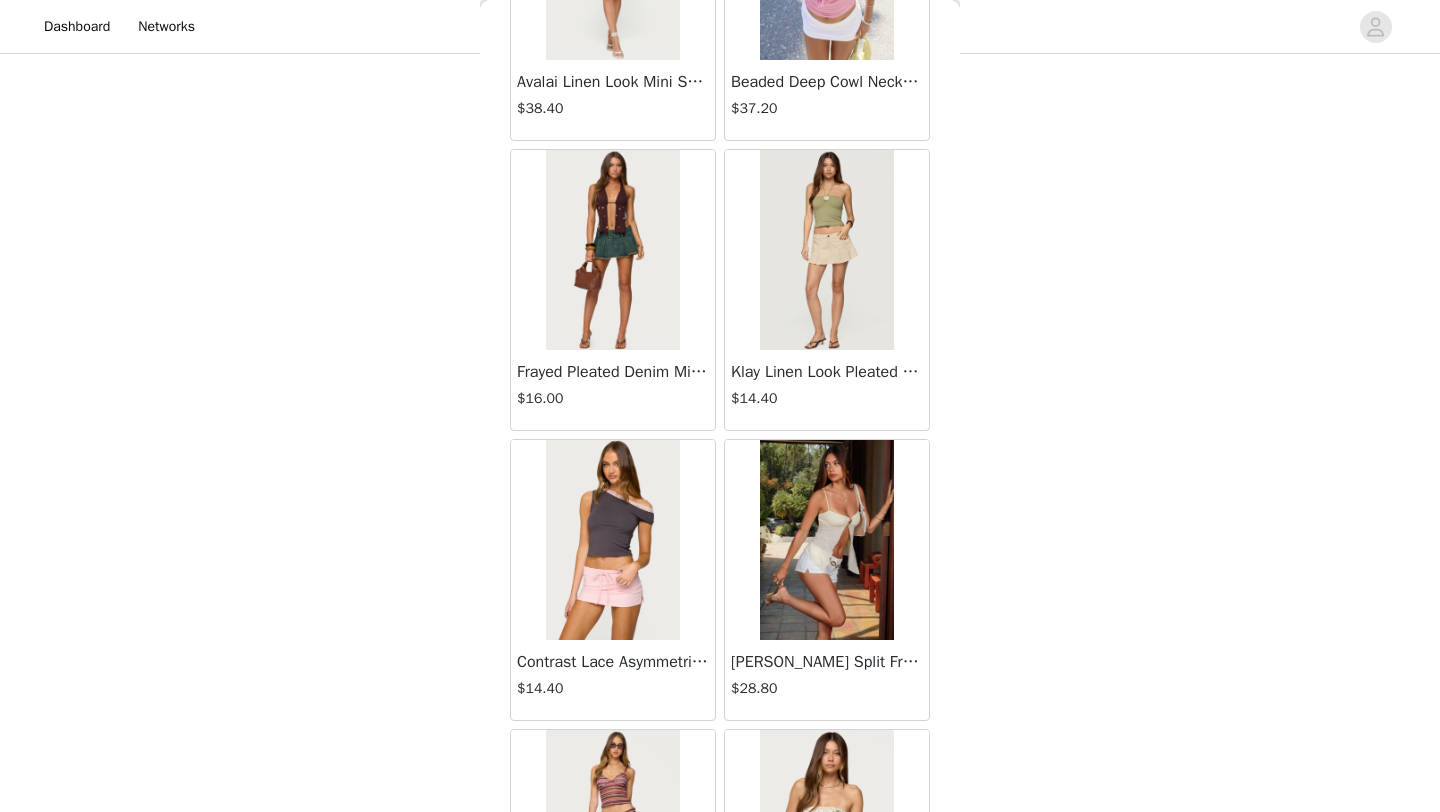 scroll, scrollTop: 2248, scrollLeft: 0, axis: vertical 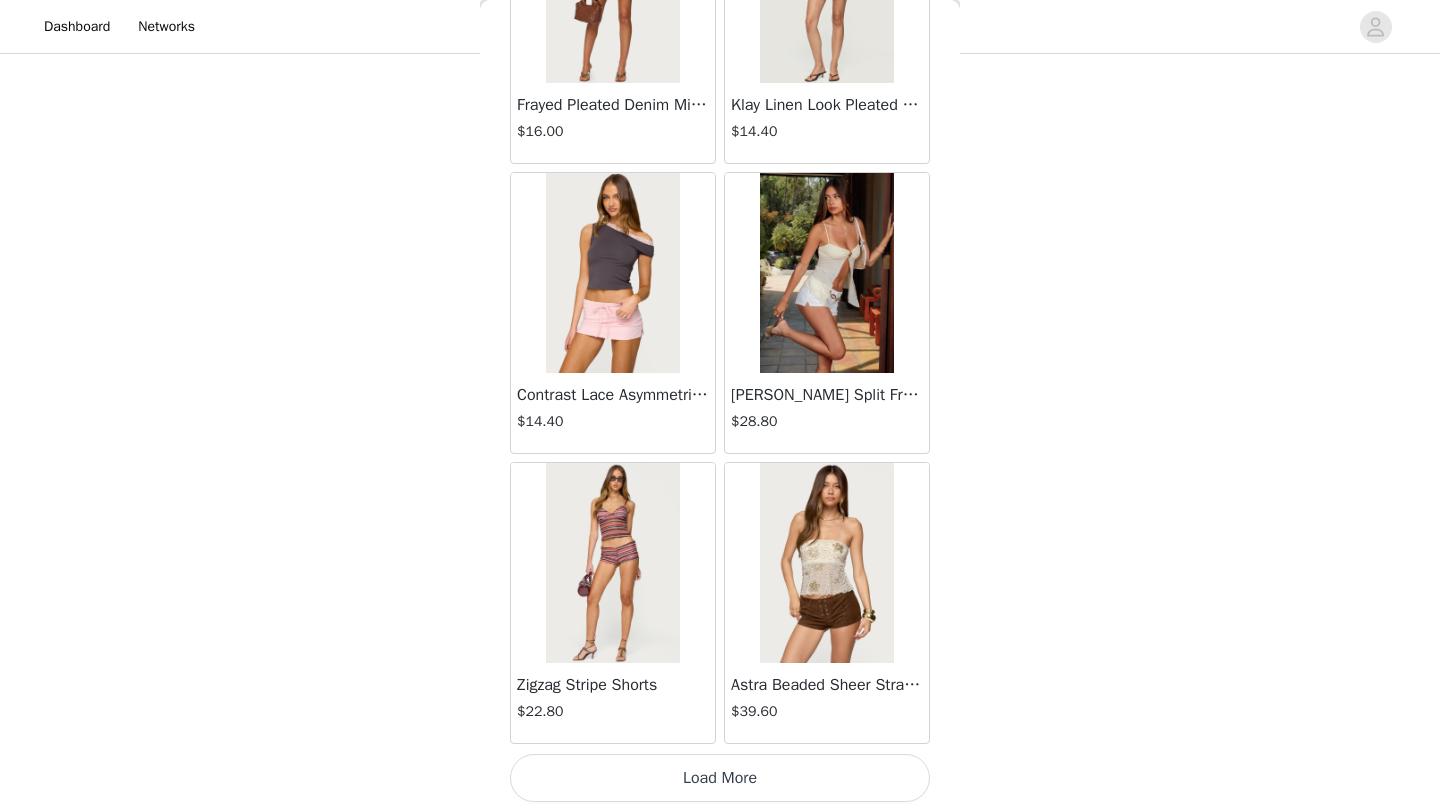 click on "Lovina Grommet Pleated Mini Skort   $16.80       Metallic & Sequin Textured Tank Top   $27.60       Nelley Backless Beaded Sequin Chiffon Top   $36.00       [PERSON_NAME] Asymmetric One Shoulder Crochet Top   $21.60       [PERSON_NAME] Plaid Micro Shorts   $30.00       [PERSON_NAME] Floral Texured Sheer Halter Top   $27.60       Maree Bead V Neck Top   $22.80       Maree Bead Cut Out Mini Skirt   $20.40       [PERSON_NAME] Cut Out Halter Top   $28.80       Juney Pinstripe Tailored Button Up Shirt   $36.00       Avenly Striped Tie Front Babydoll Top   $27.60       [PERSON_NAME] Studded Grommet Tube Top   $30.00       Avalai Linen Look Mini Skort   $38.40       Beaded Deep Cowl Neck Backless Top   $37.20       Frayed Pleated Denim Mini Skort   $16.00       Klay Linen Look Pleated Mini Skort   $14.40       Contrast Lace Asymmetric Off Shoulder Top   $14.40       [PERSON_NAME] Split Front Sheer Mesh Top   $28.80       Zigzag Stripe Shorts   $22.80       Astra Beaded Sheer Strapless Top   $39.60     Load More" at bounding box center [720, -670] 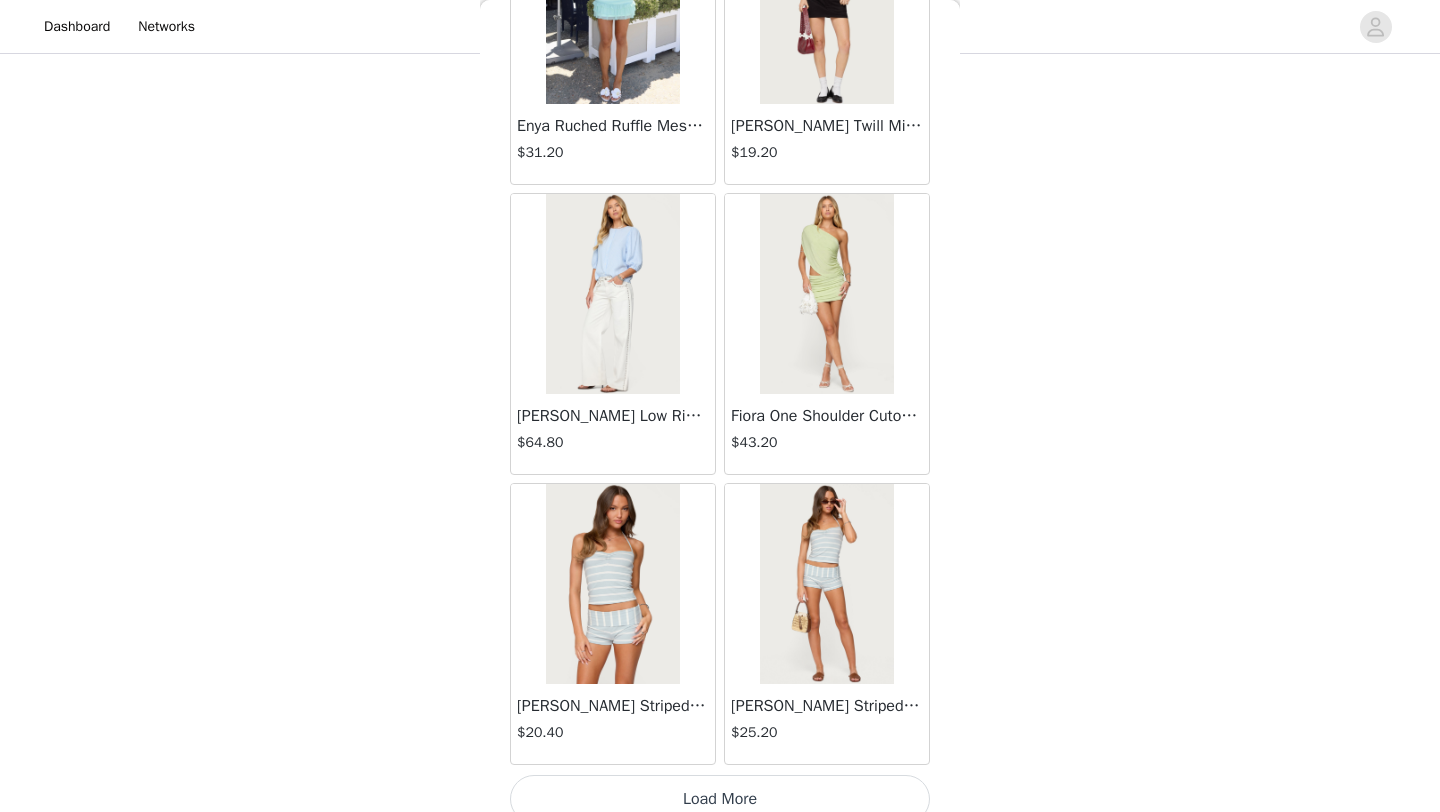 scroll, scrollTop: 5148, scrollLeft: 0, axis: vertical 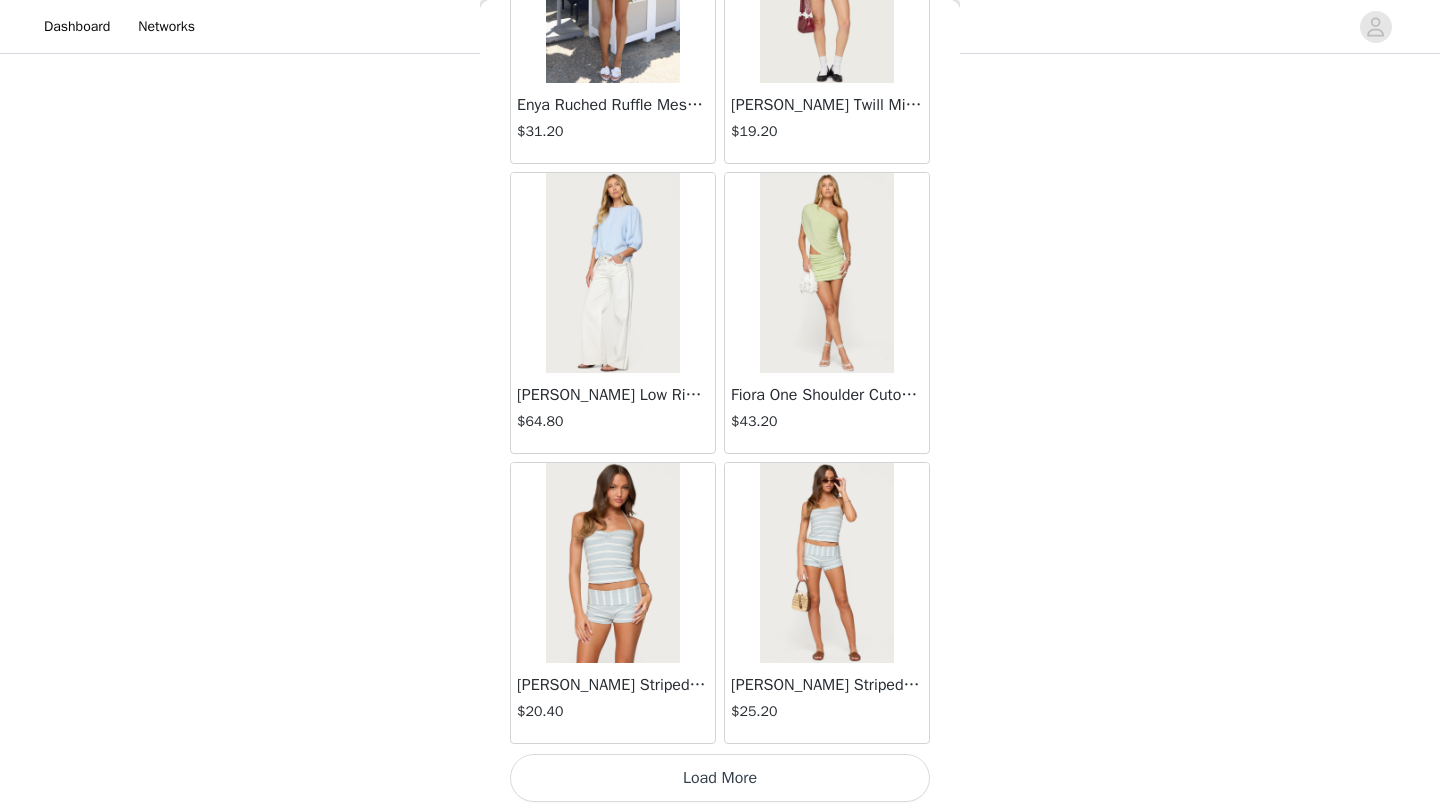 click on "Load More" at bounding box center (720, 778) 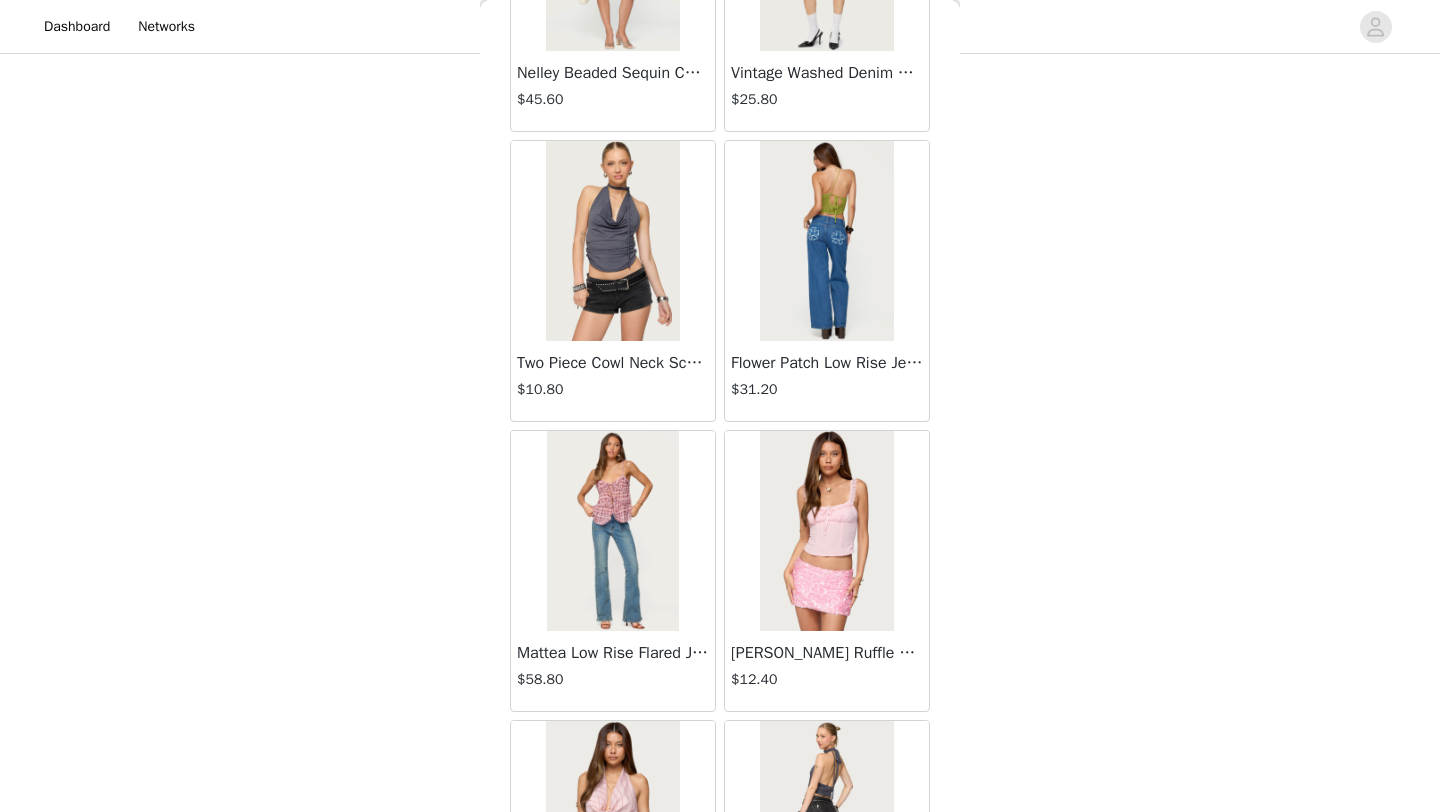 scroll, scrollTop: 7153, scrollLeft: 0, axis: vertical 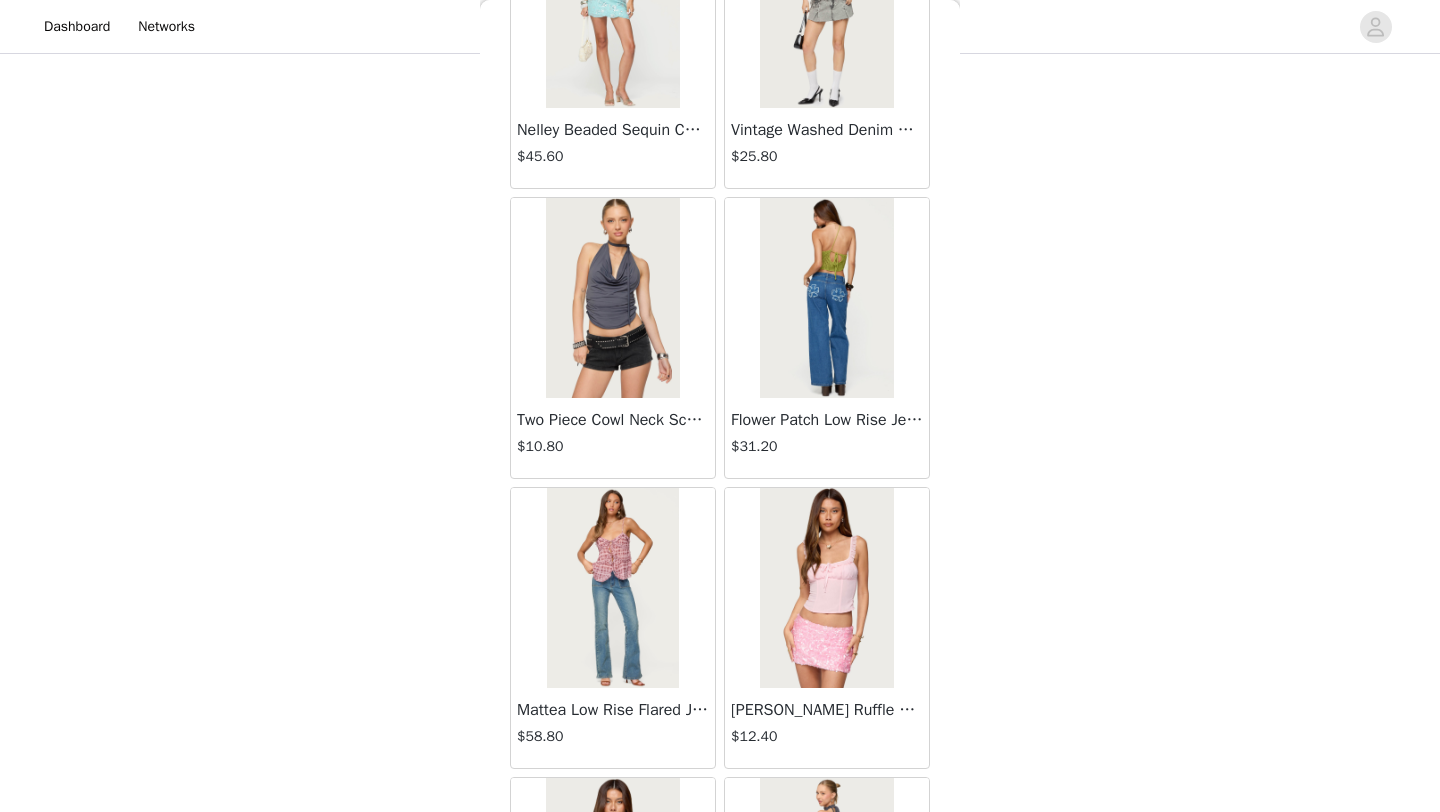 click at bounding box center (612, 298) 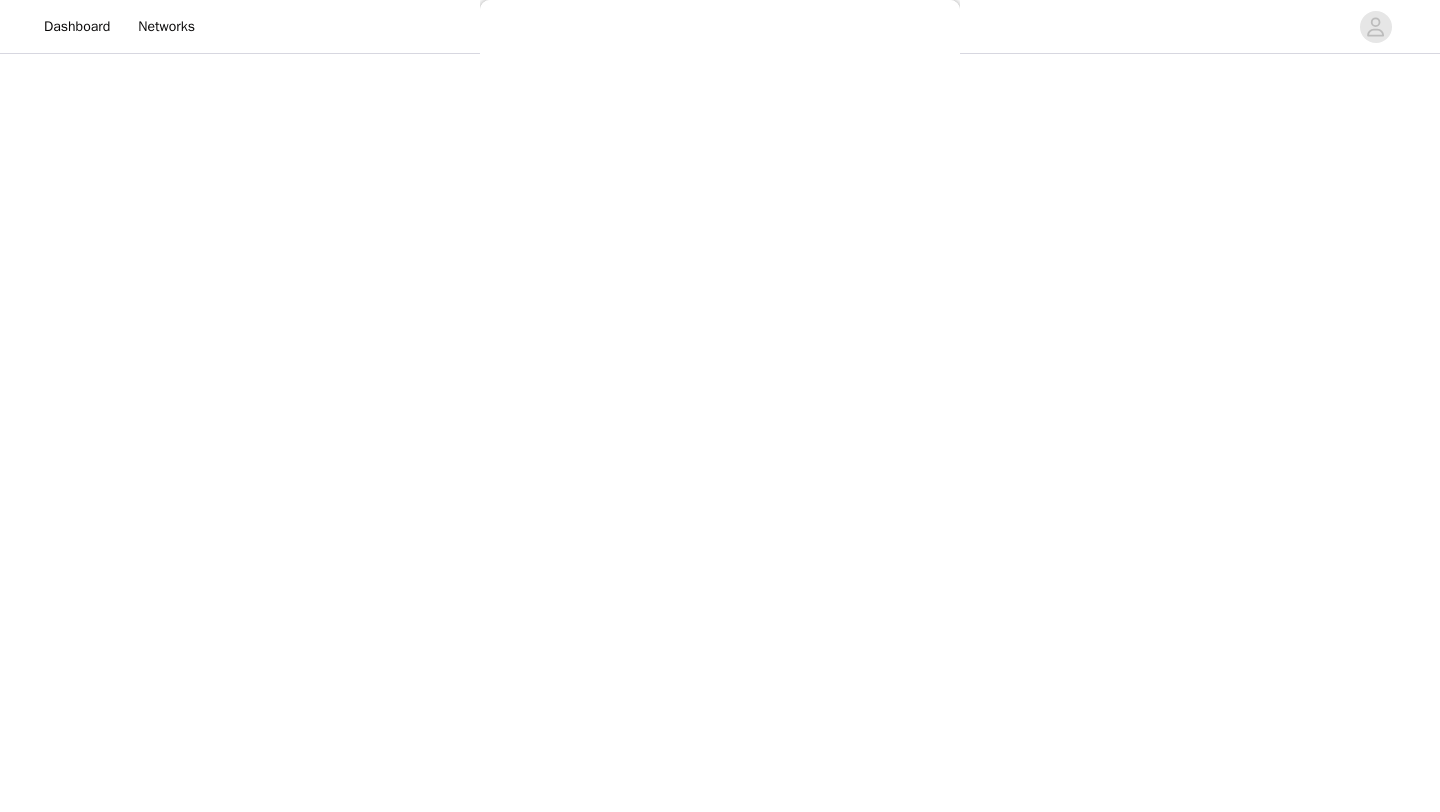 scroll, scrollTop: 0, scrollLeft: 0, axis: both 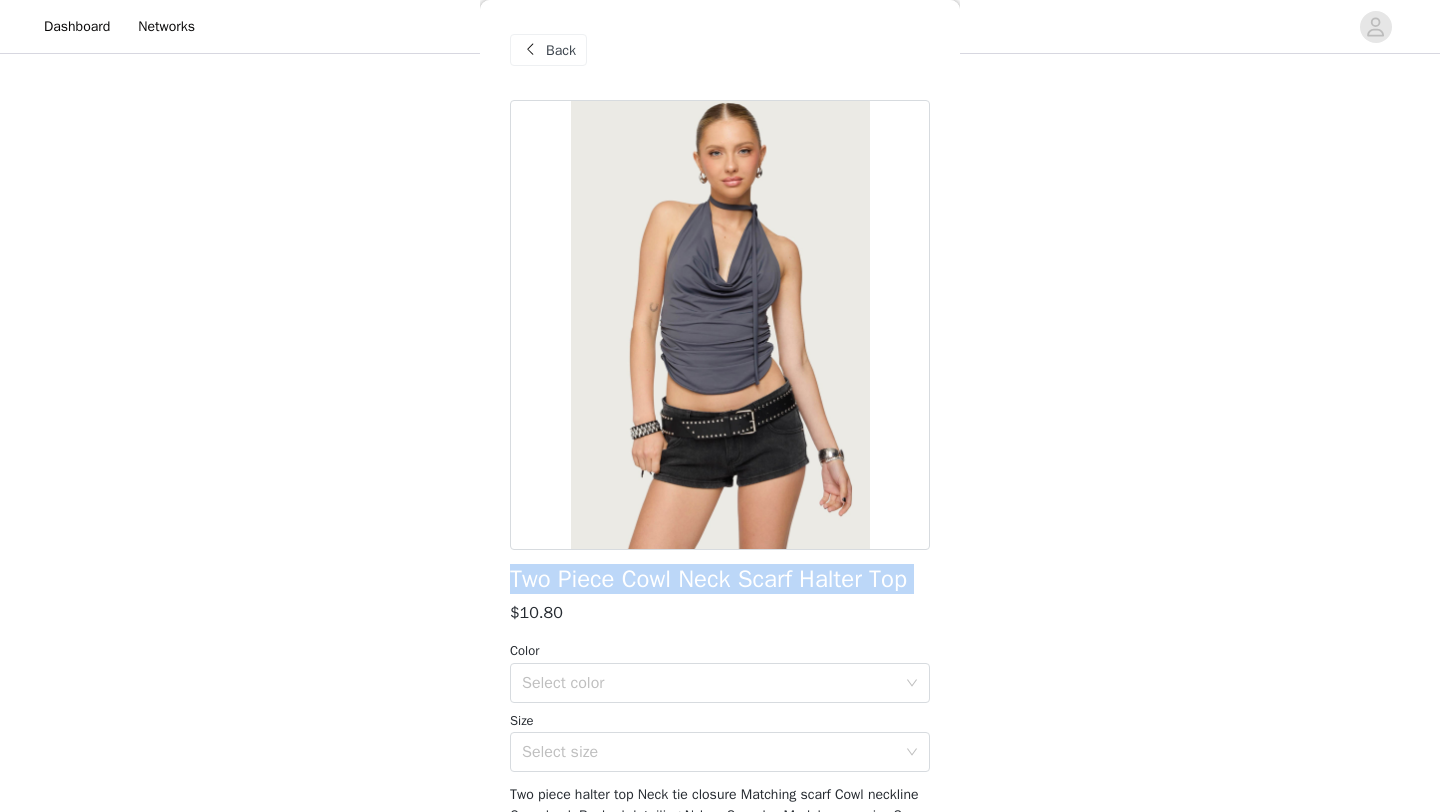 drag, startPoint x: 507, startPoint y: 571, endPoint x: 936, endPoint y: 591, distance: 429.46594 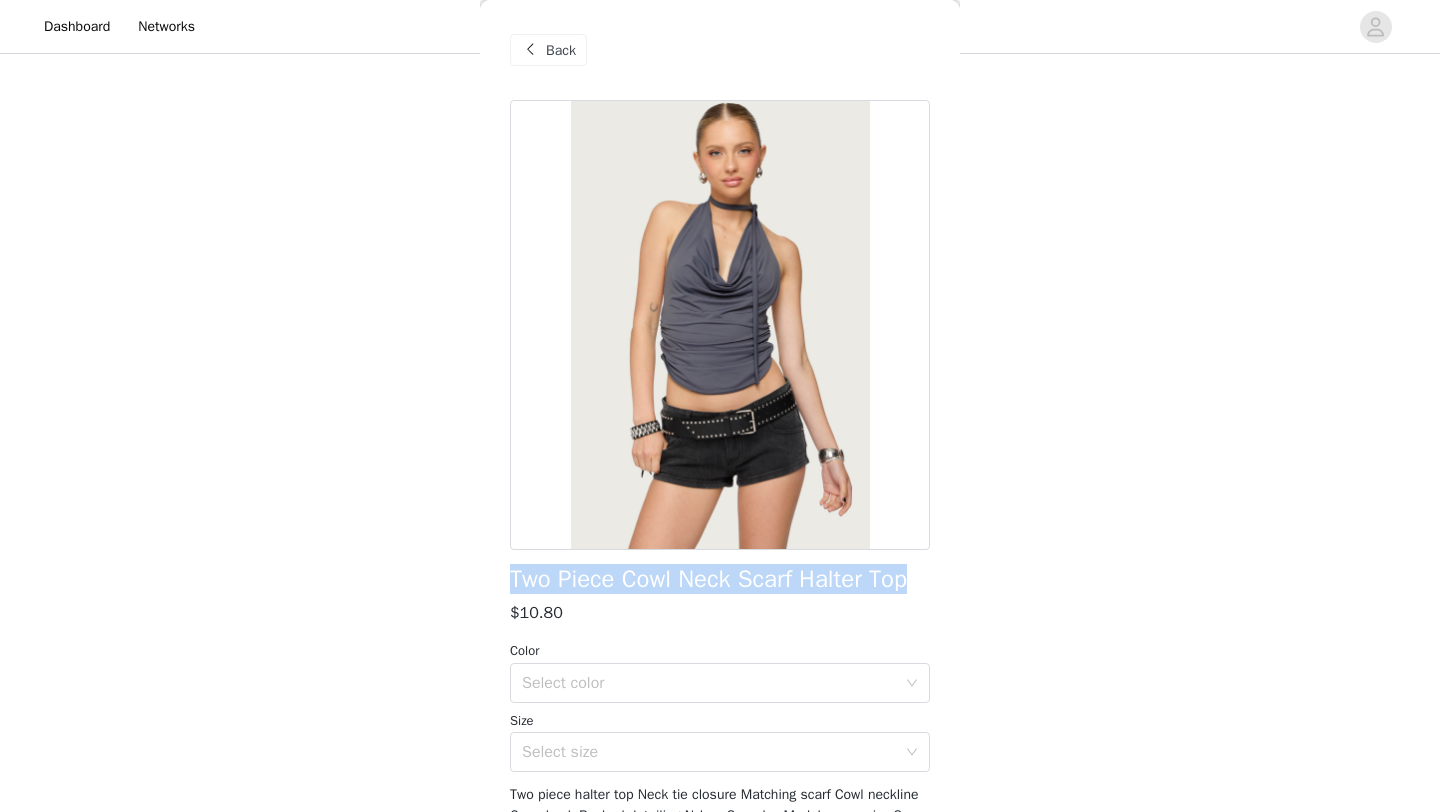 copy on "Two Piece Cowl Neck Scarf Halter Top" 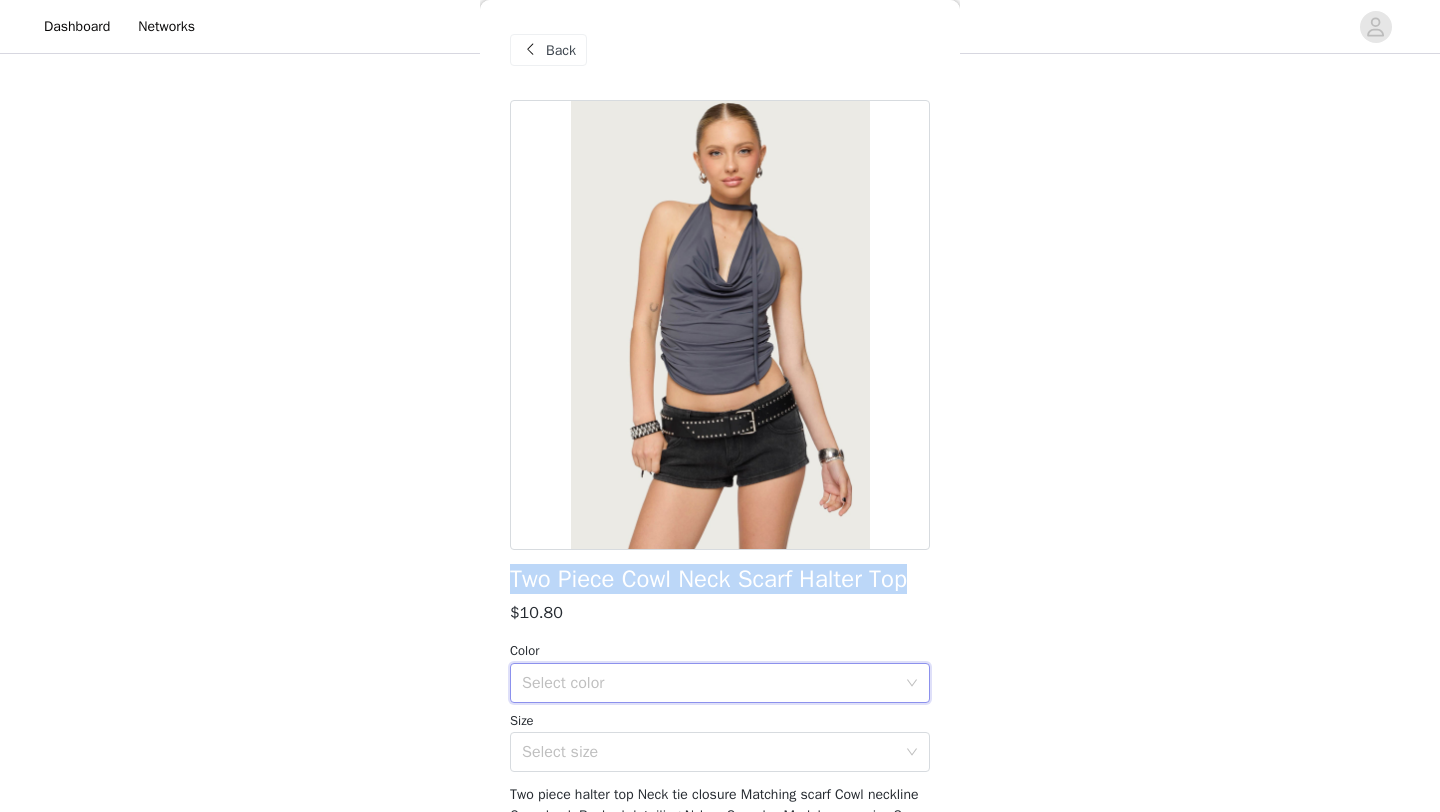 click on "Select color" at bounding box center [713, 683] 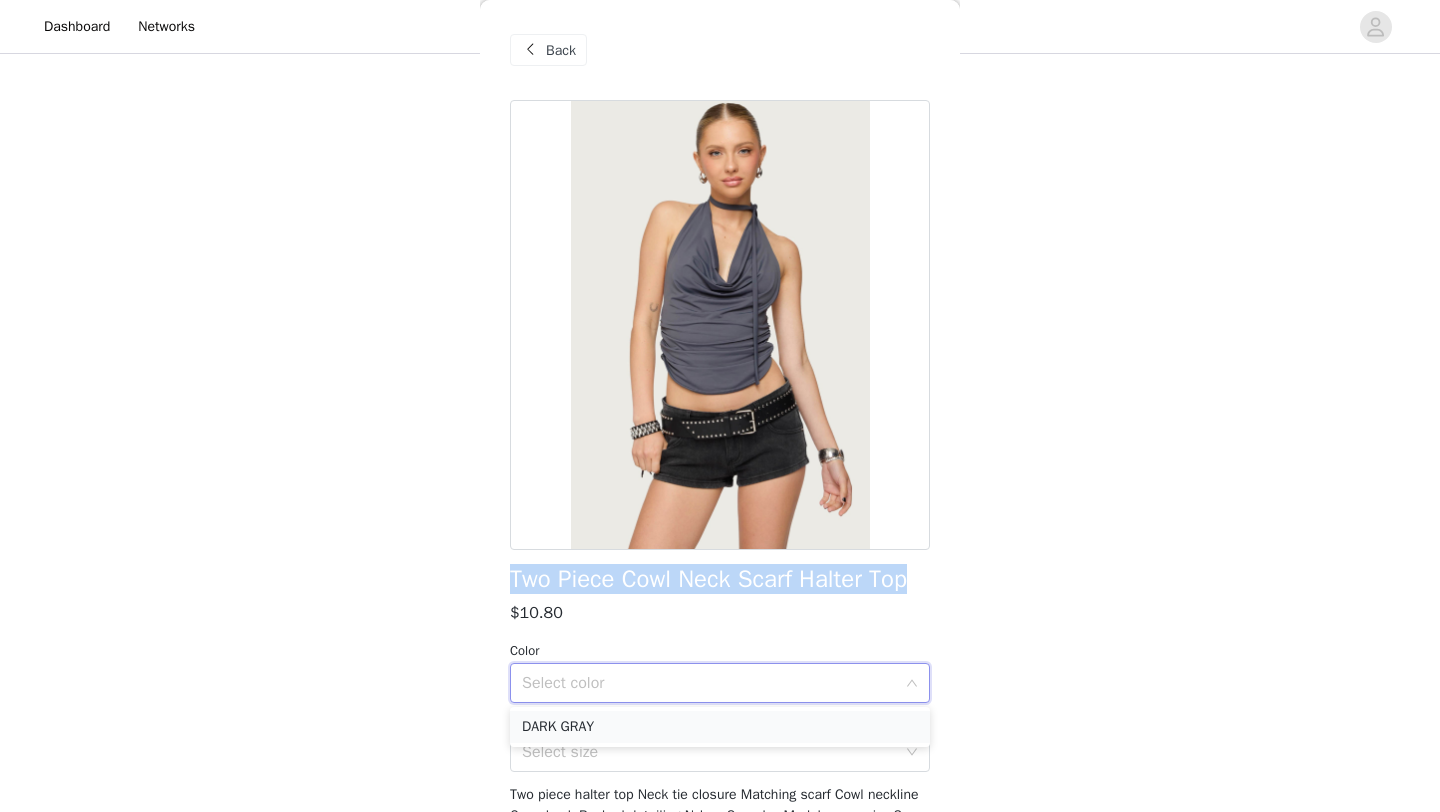 click on "DARK GRAY" at bounding box center [720, 727] 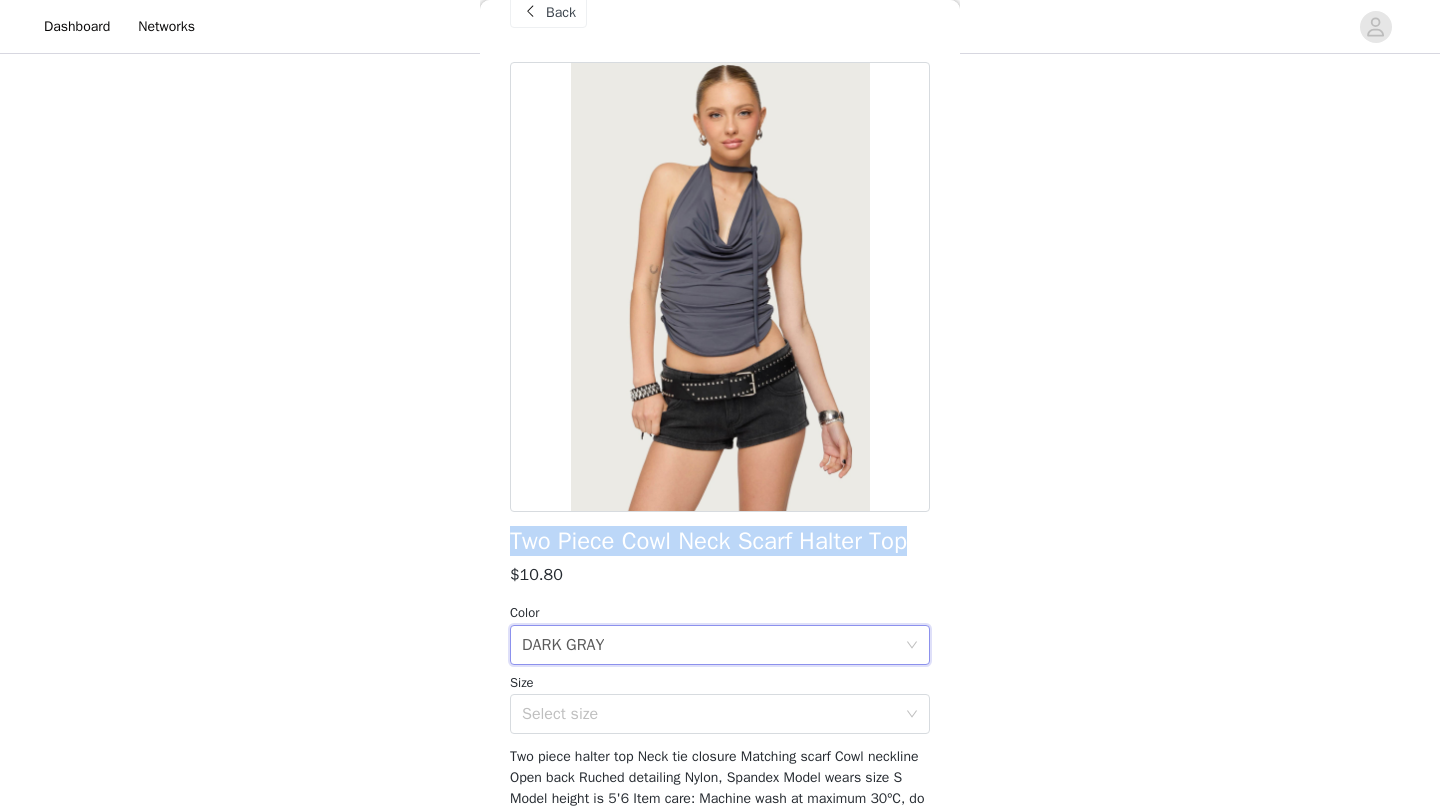 scroll, scrollTop: 42, scrollLeft: 0, axis: vertical 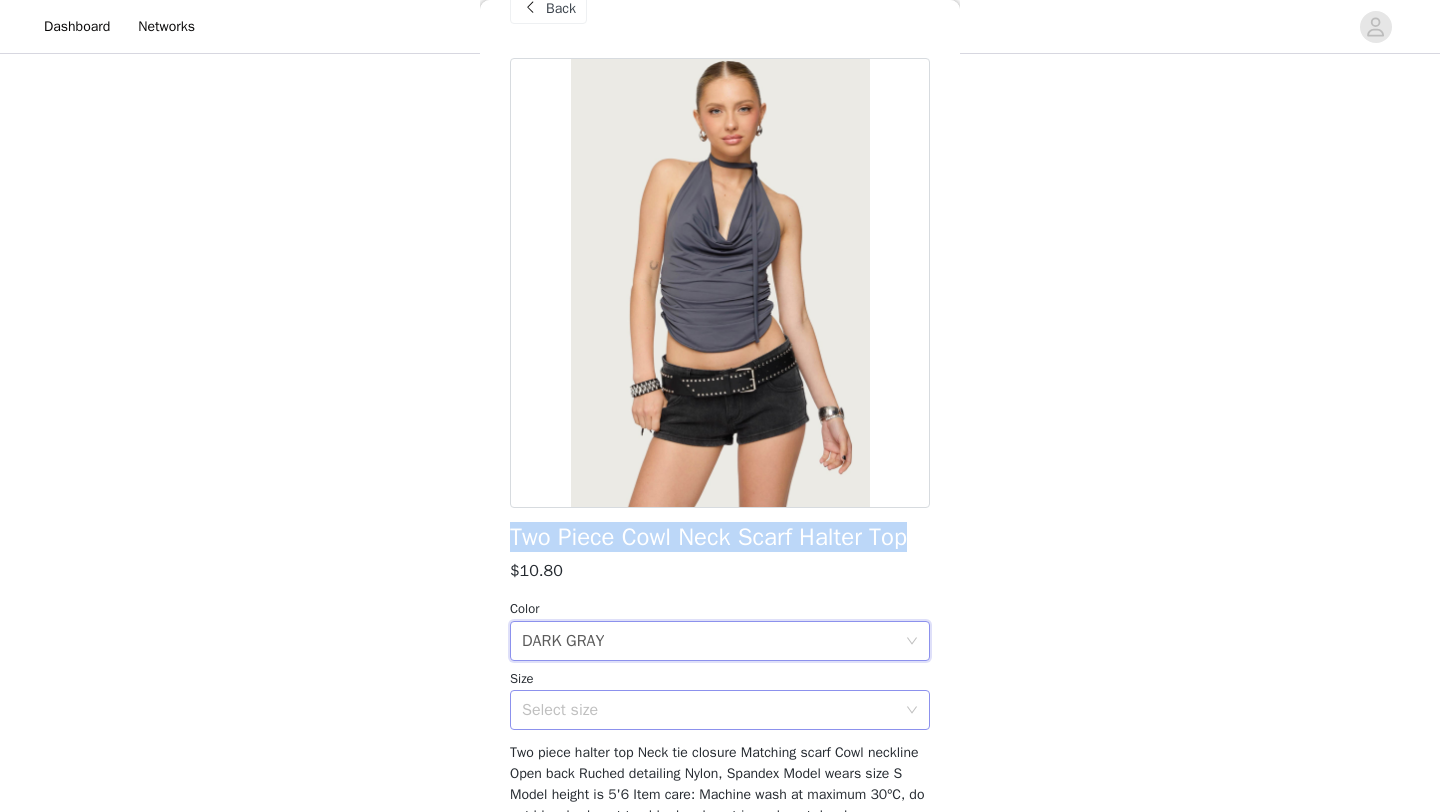 click on "Select size" at bounding box center (709, 710) 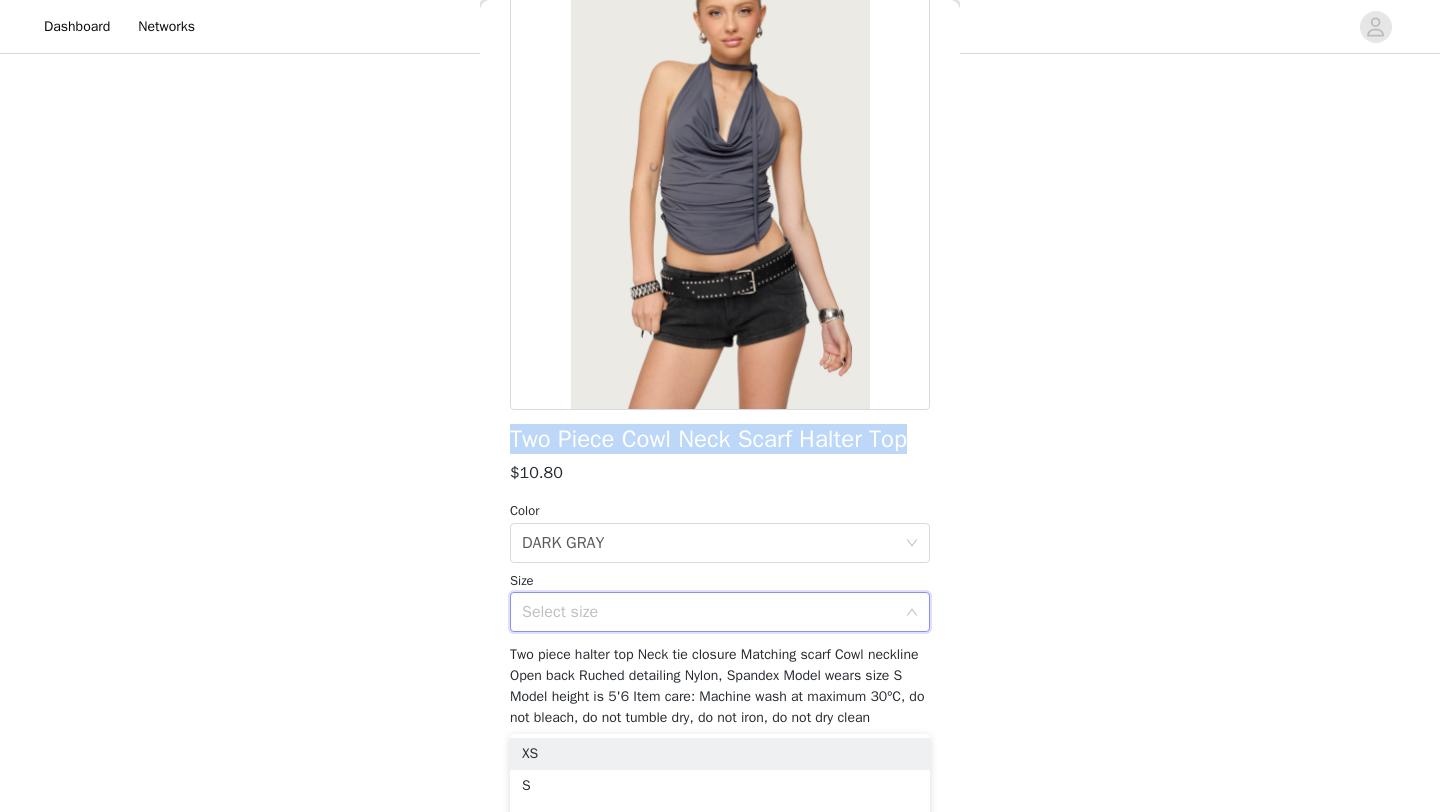 scroll, scrollTop: 161, scrollLeft: 0, axis: vertical 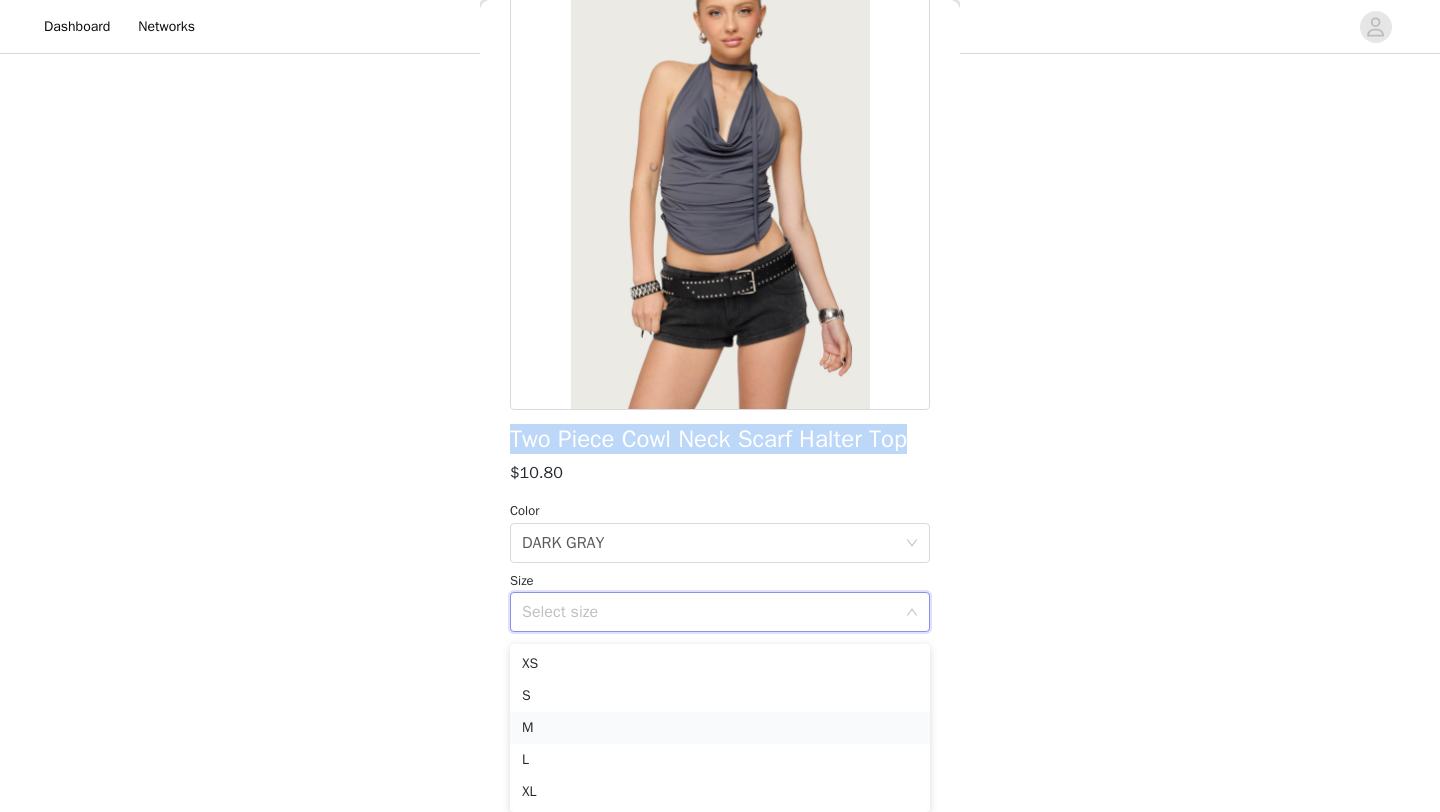 click on "M" at bounding box center (720, 728) 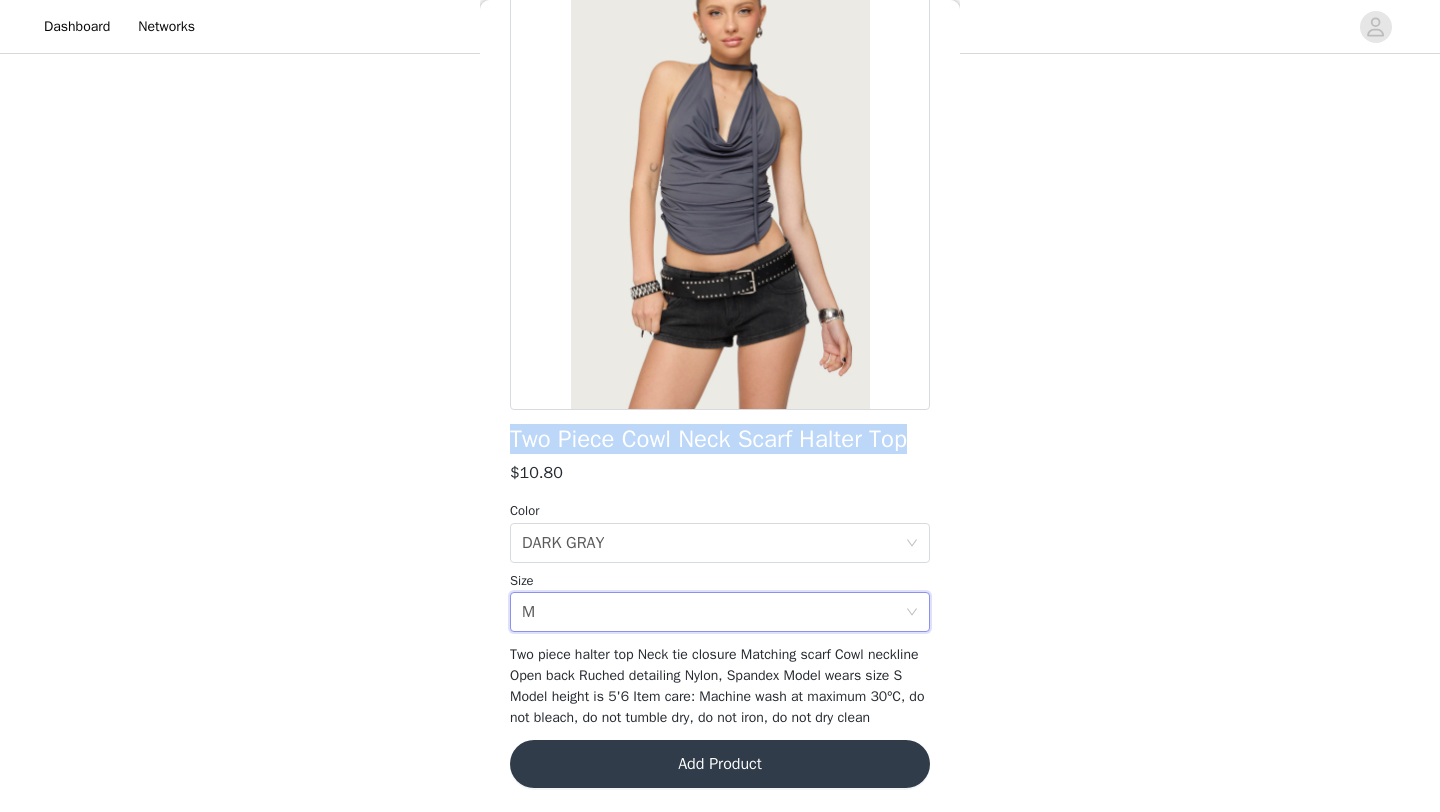 scroll, scrollTop: 1234, scrollLeft: 0, axis: vertical 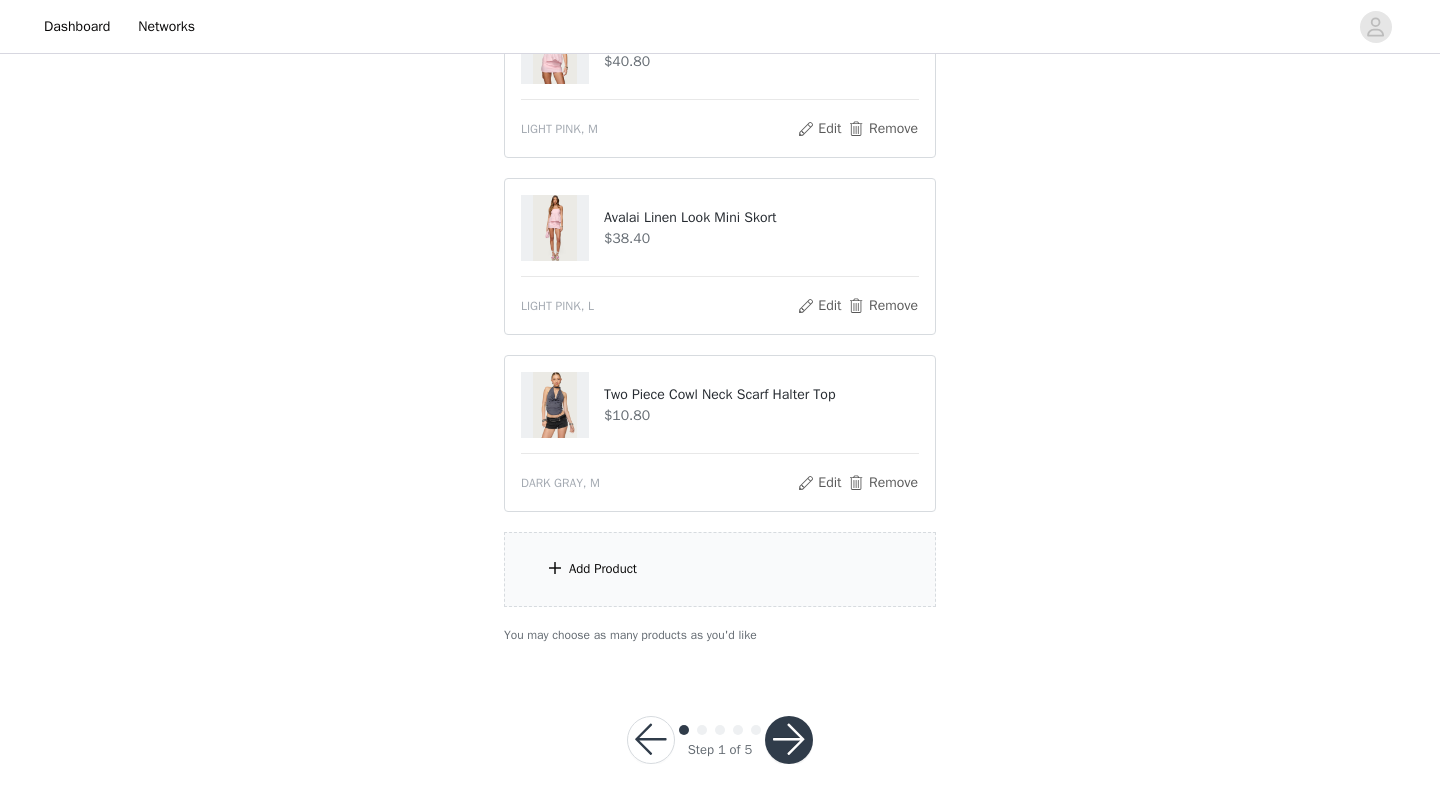 click on "Add Product" at bounding box center (720, 569) 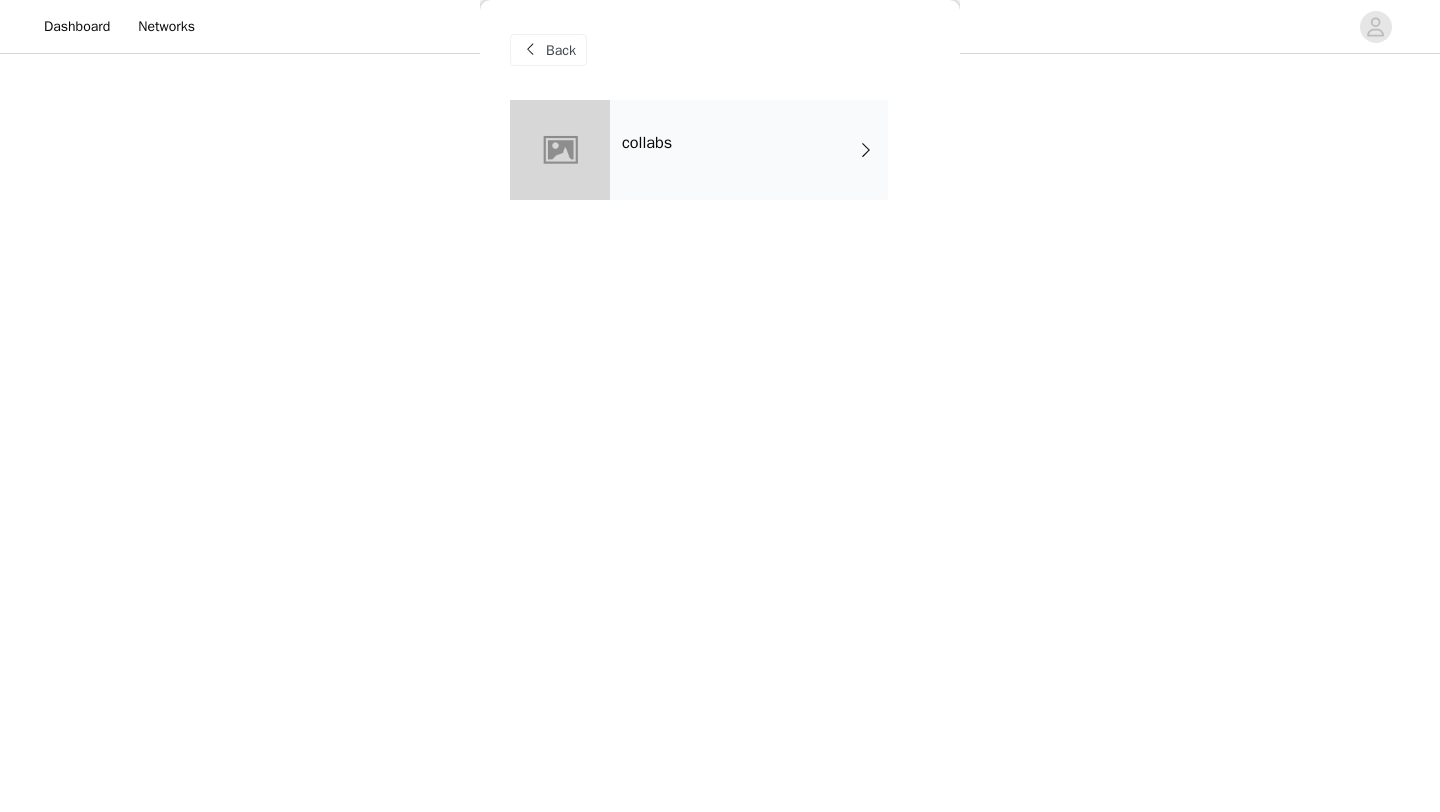 click on "collabs" at bounding box center [749, 150] 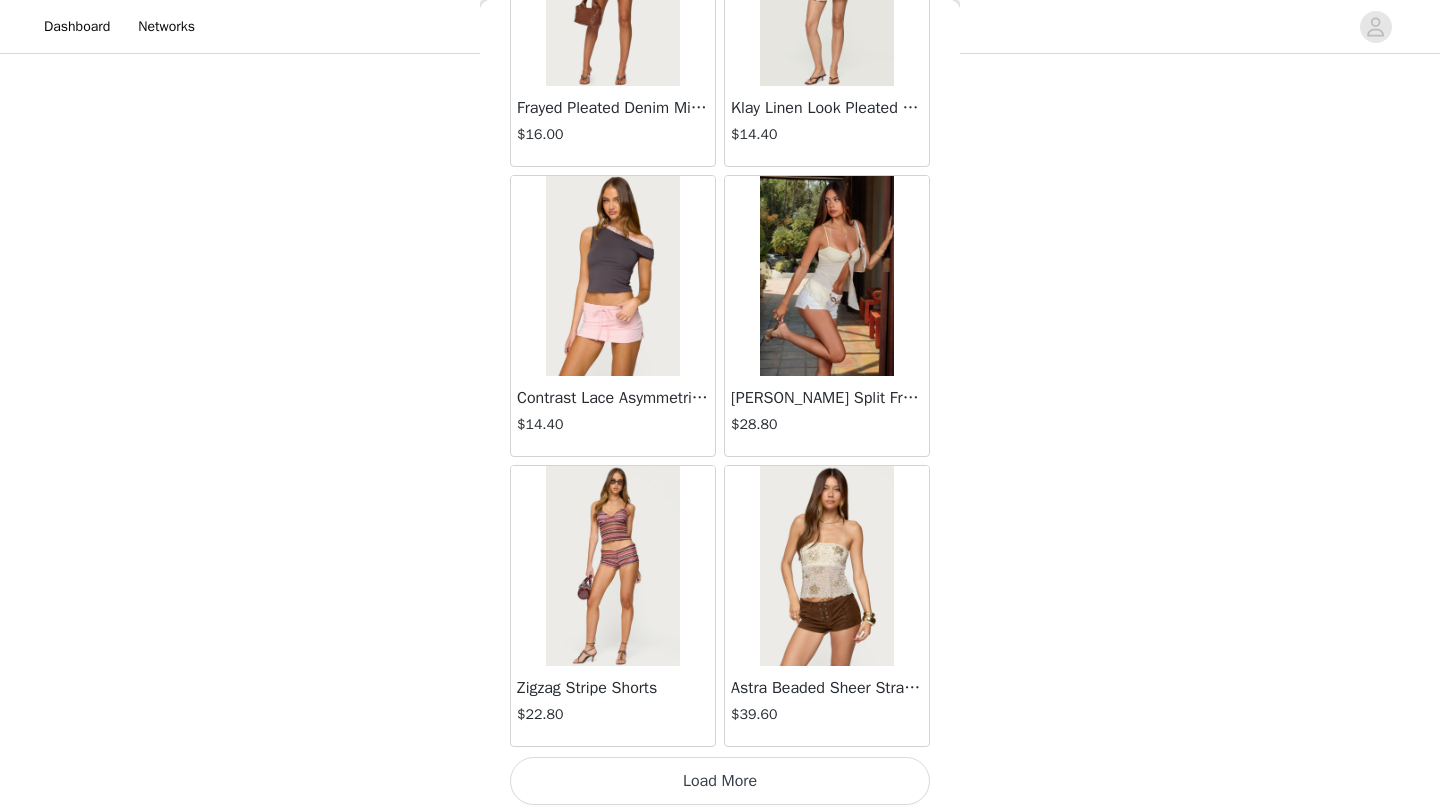 scroll, scrollTop: 2248, scrollLeft: 0, axis: vertical 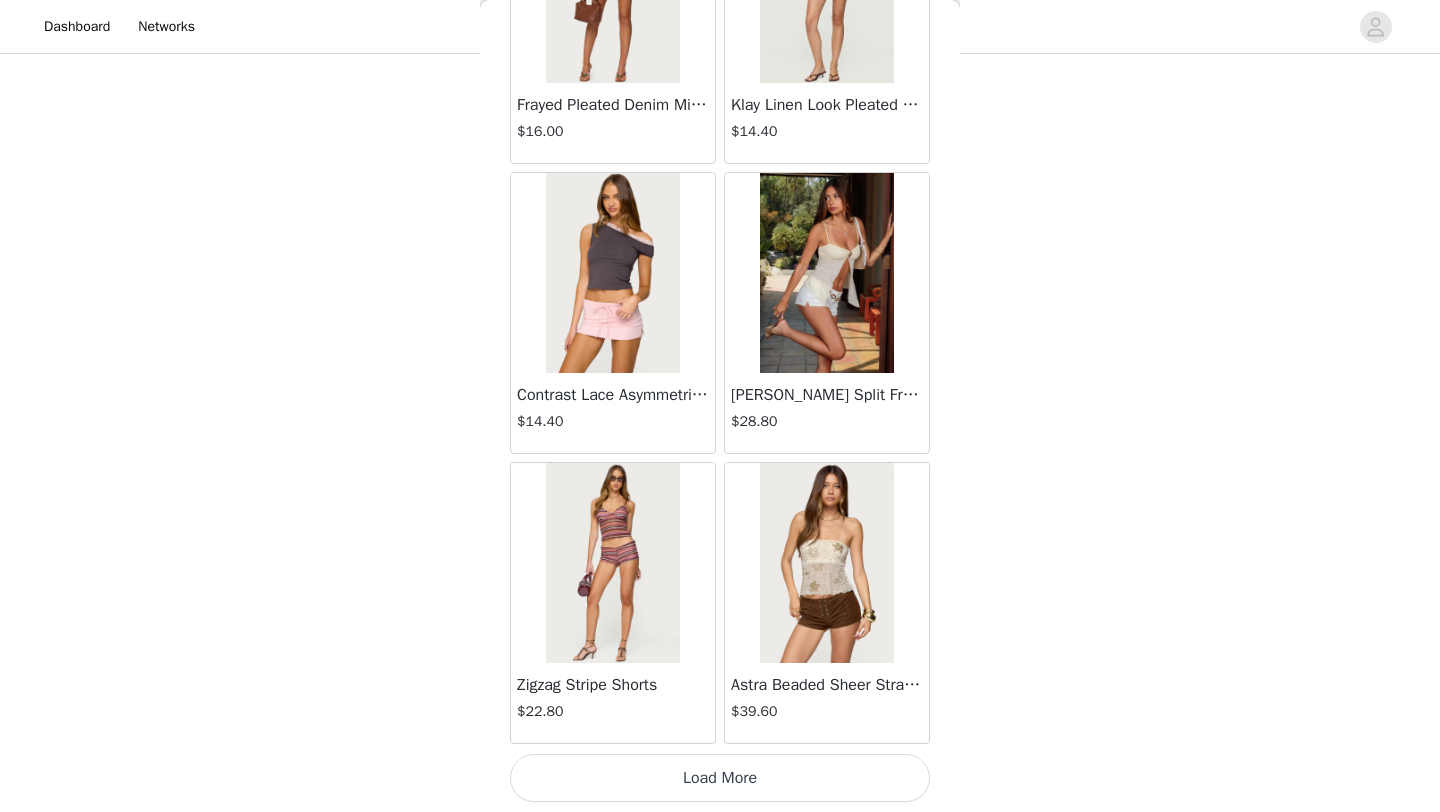 click on "Load More" at bounding box center (720, 778) 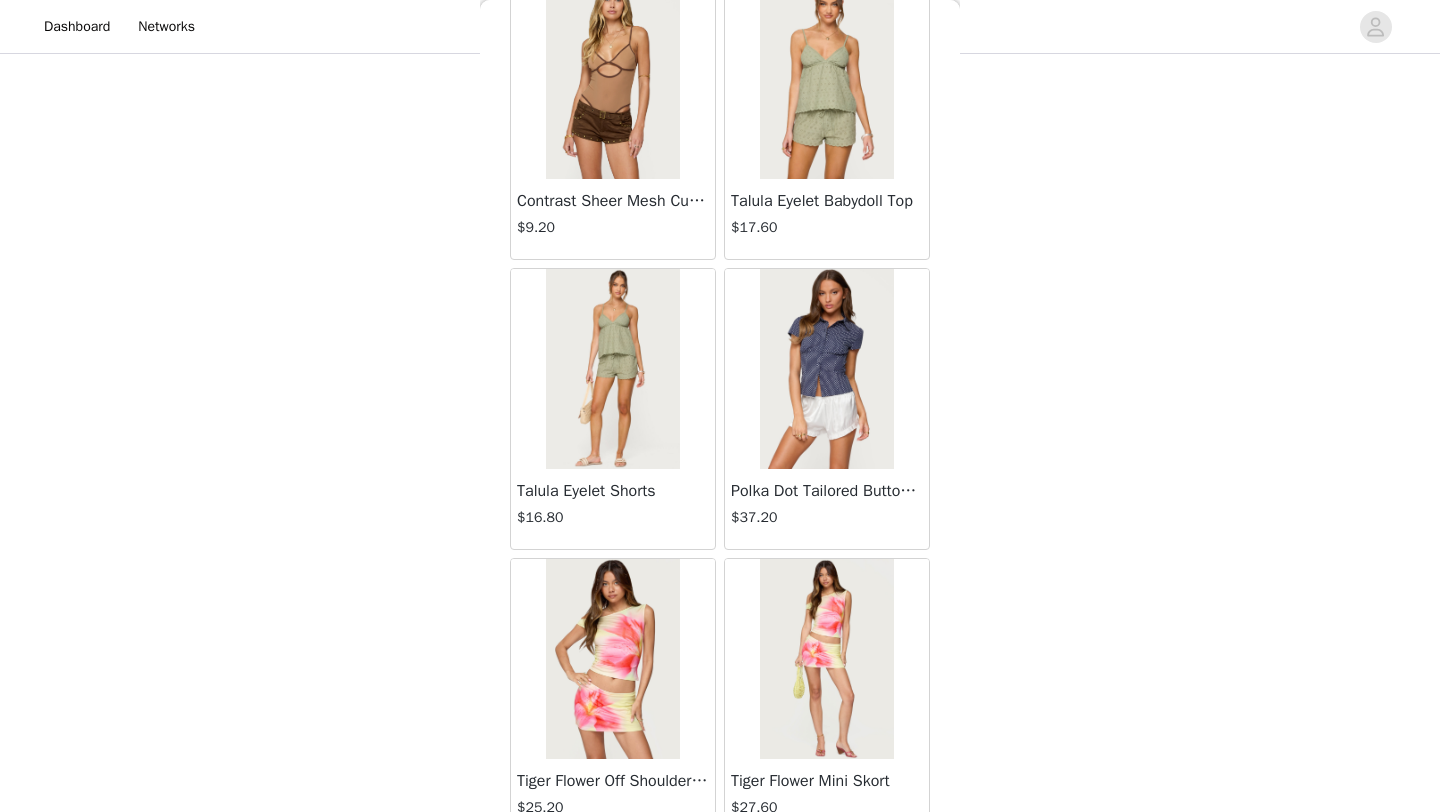 scroll, scrollTop: 5148, scrollLeft: 0, axis: vertical 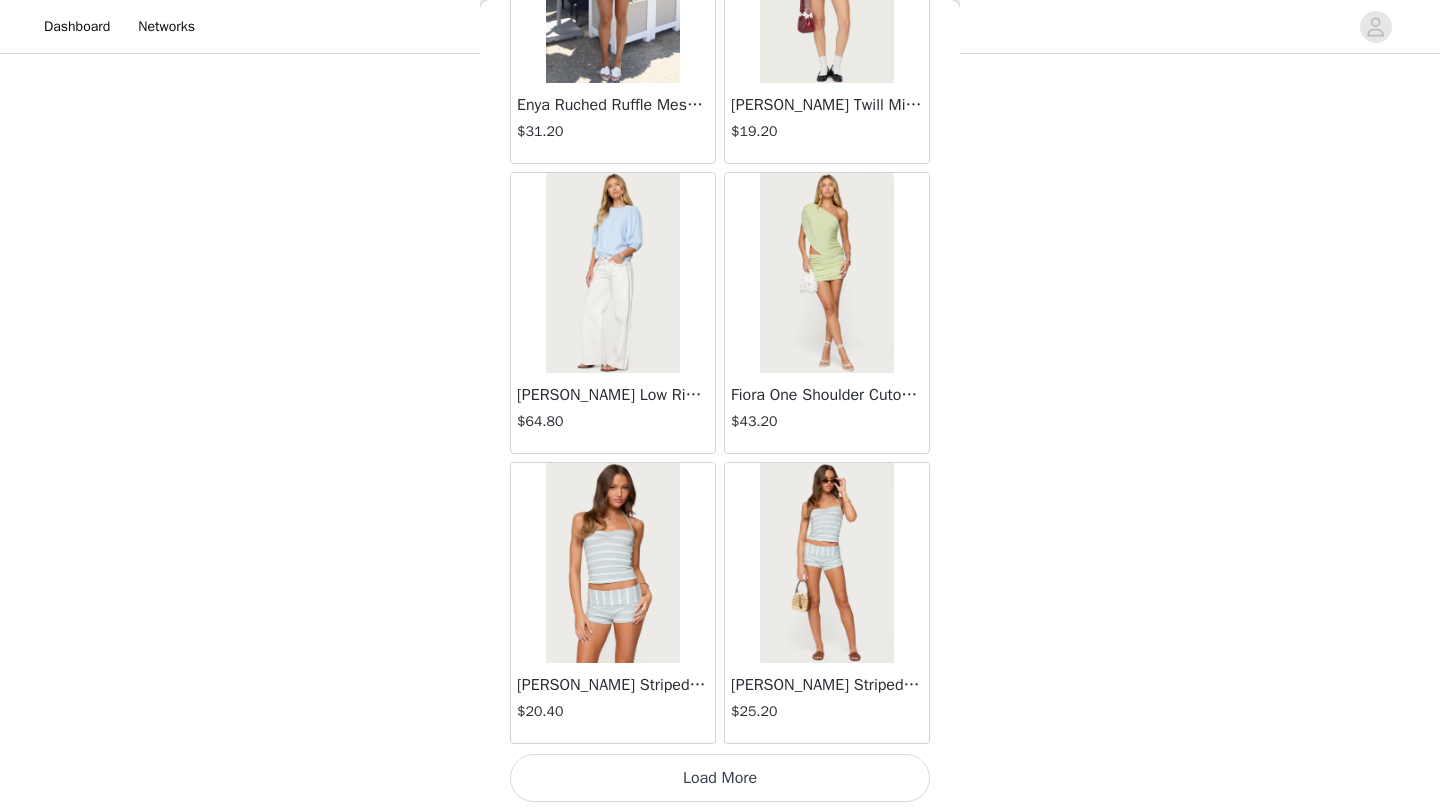 click on "Load More" at bounding box center (720, 778) 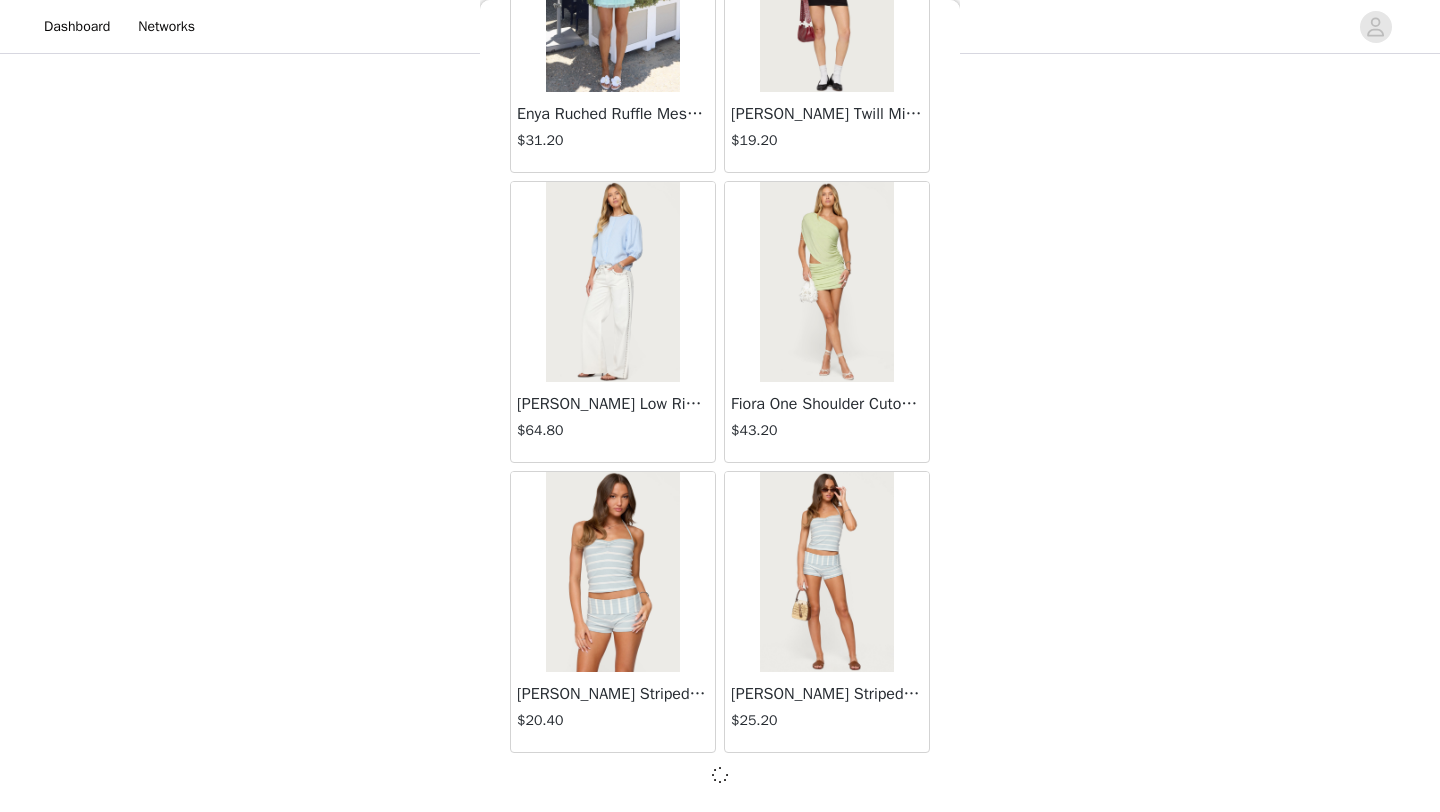 scroll, scrollTop: 1411, scrollLeft: 0, axis: vertical 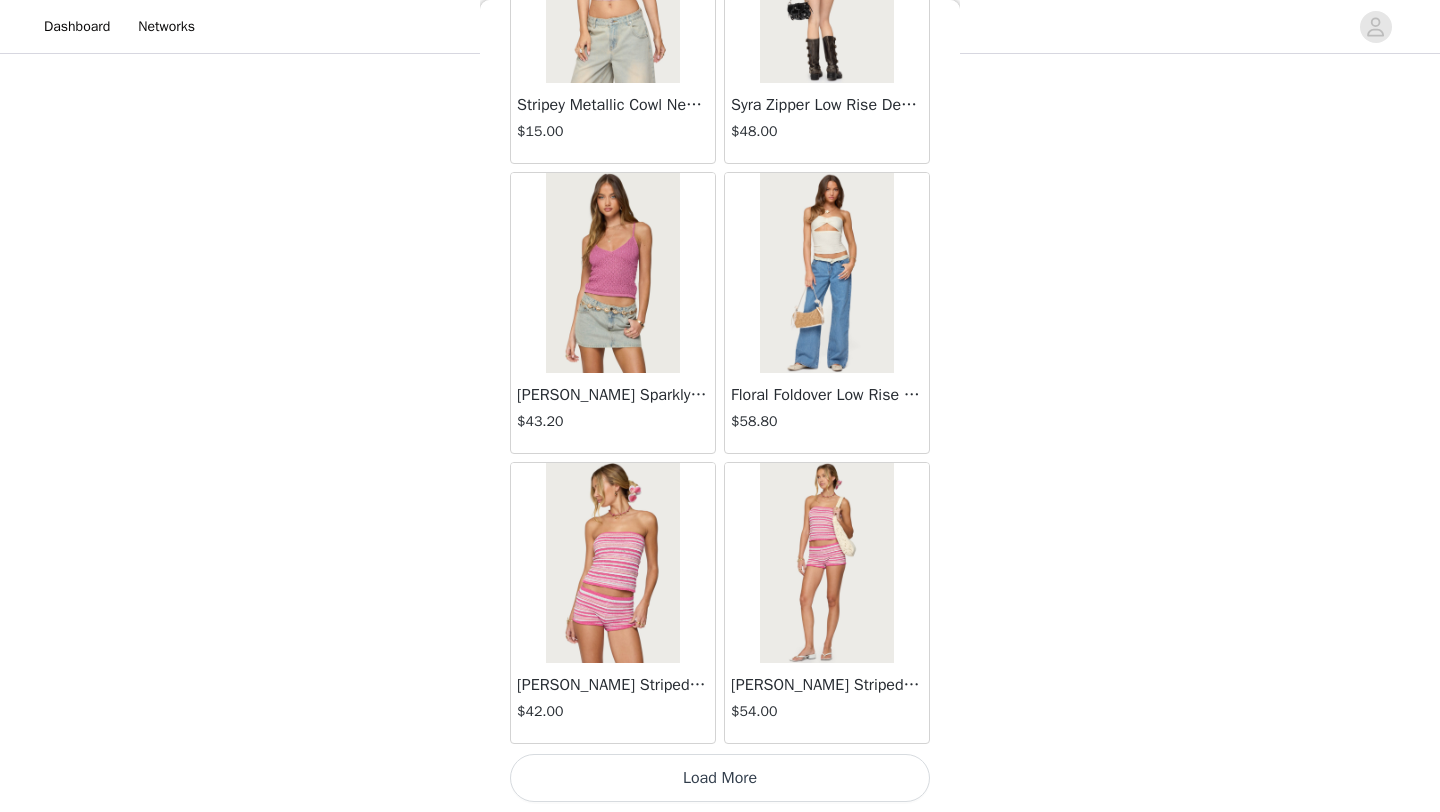 click on "Load More" at bounding box center (720, 778) 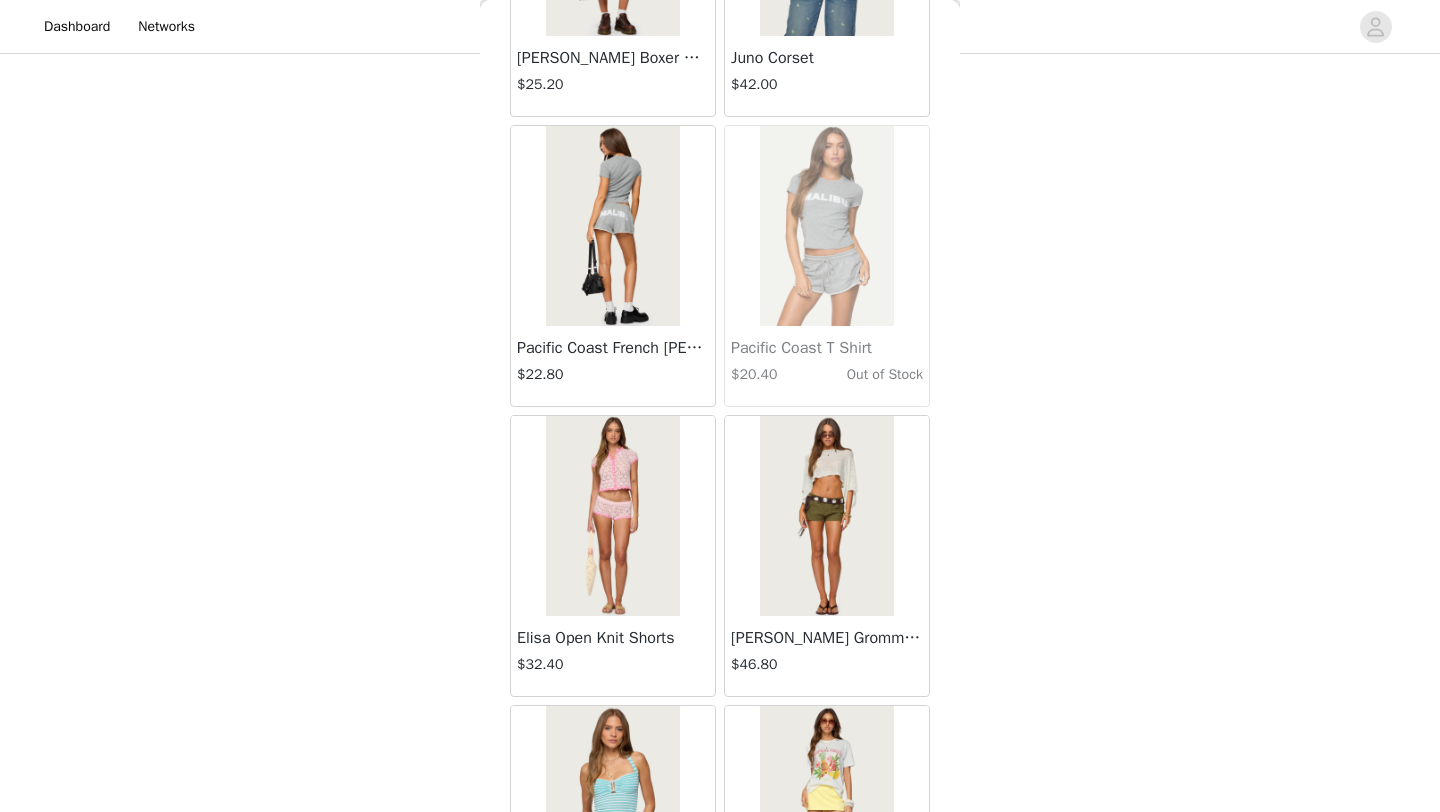 scroll, scrollTop: 10948, scrollLeft: 0, axis: vertical 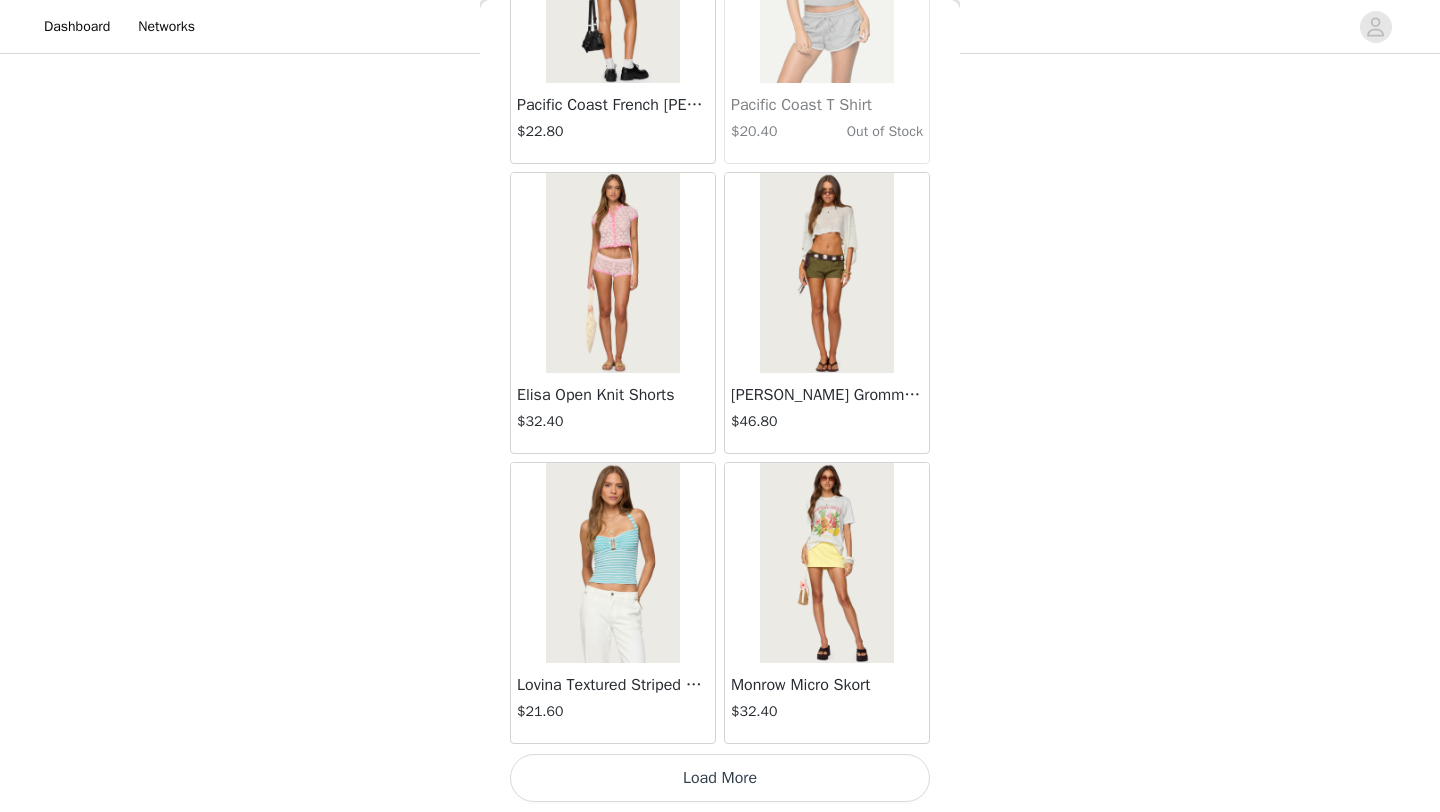 click on "Load More" at bounding box center (720, 778) 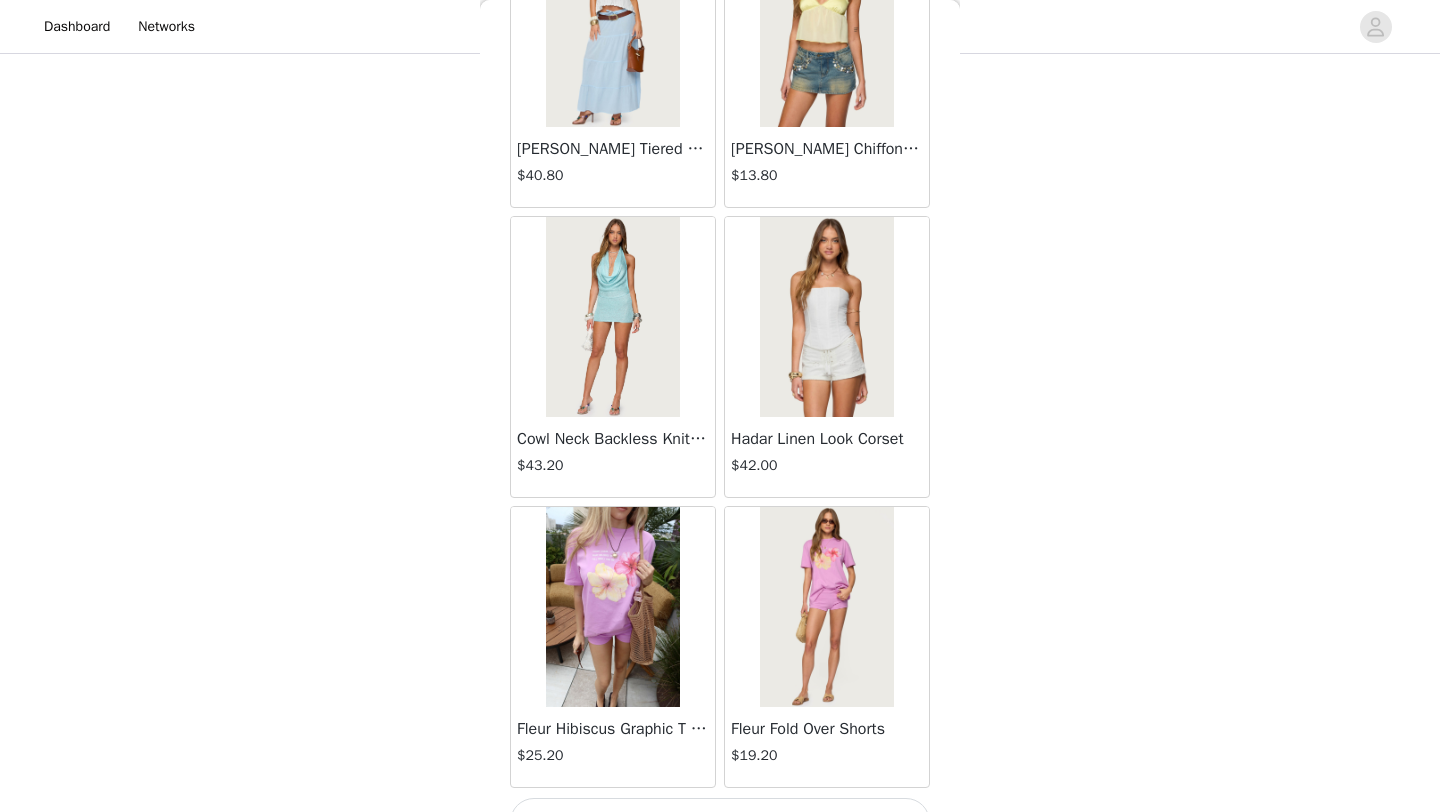 scroll, scrollTop: 13848, scrollLeft: 0, axis: vertical 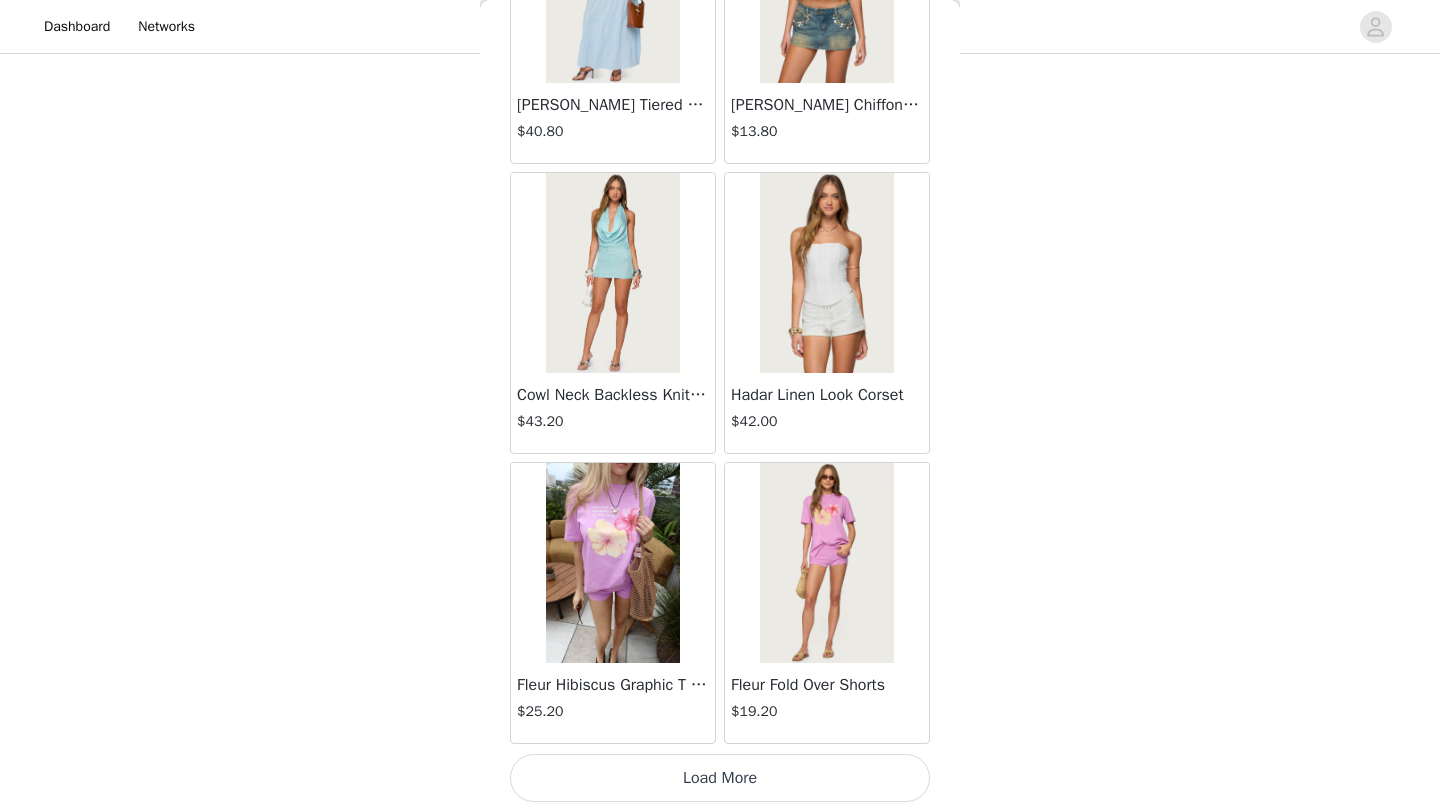 click on "Load More" at bounding box center [720, 778] 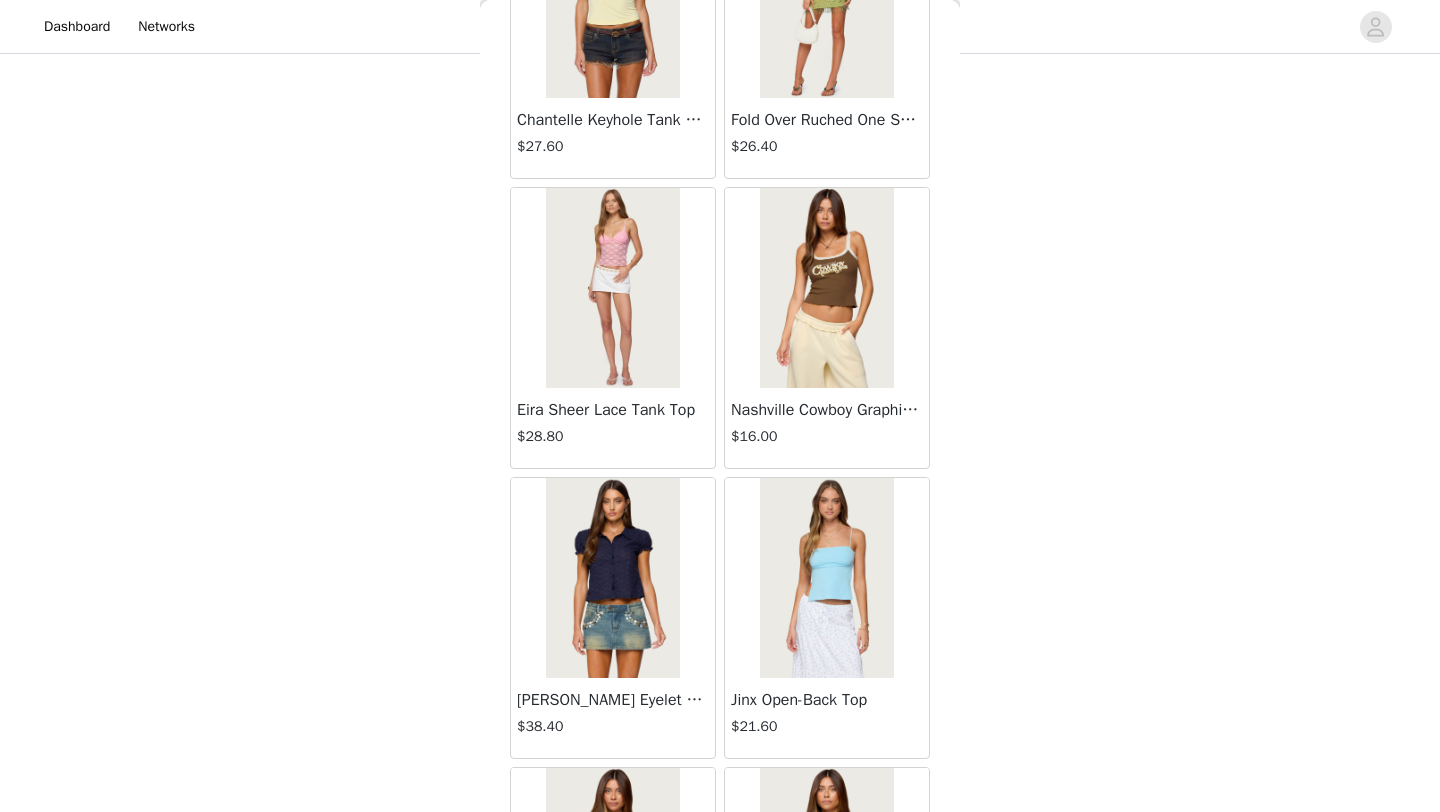 scroll, scrollTop: 15572, scrollLeft: 0, axis: vertical 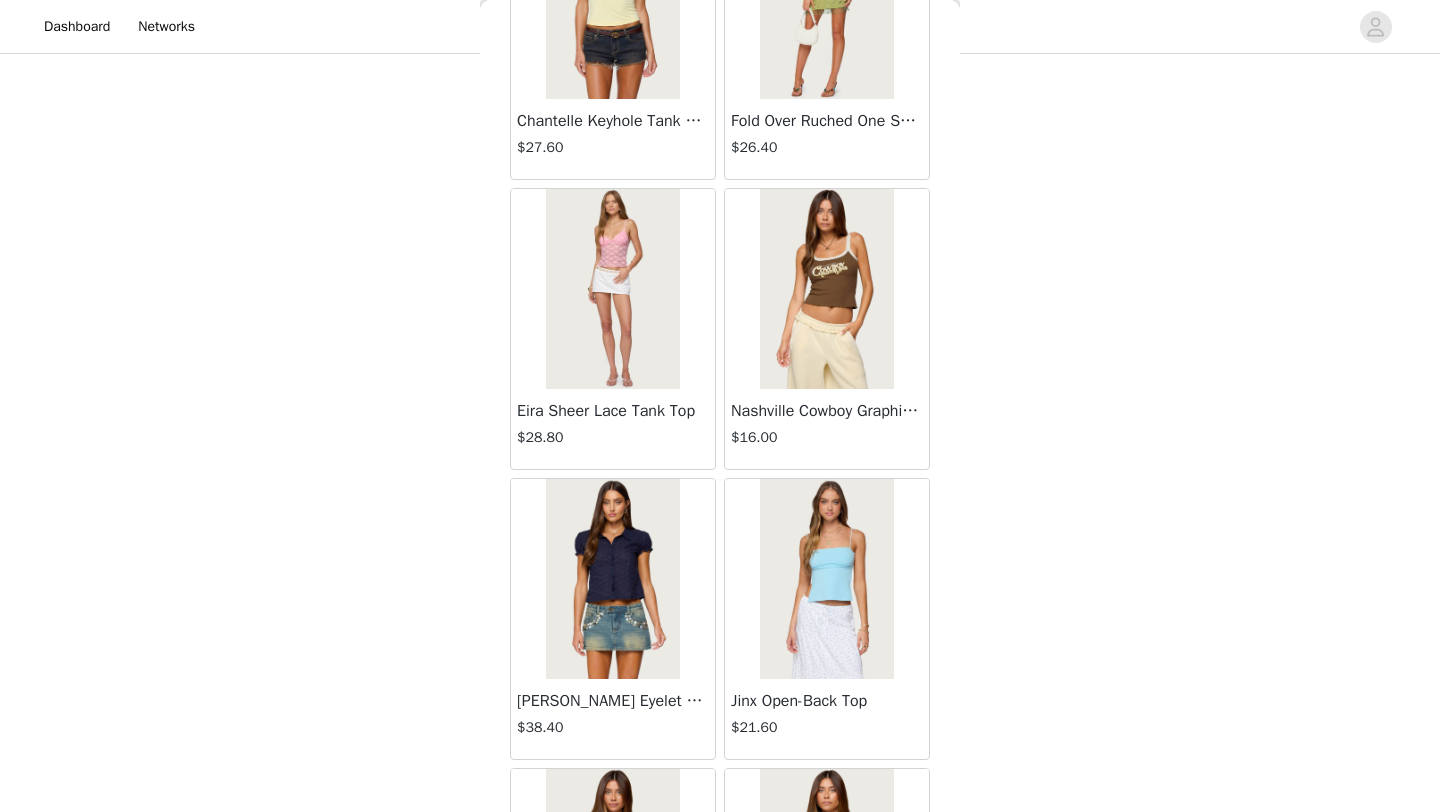 click on "Nashville Cowboy Graphic Tank Top" at bounding box center [827, 411] 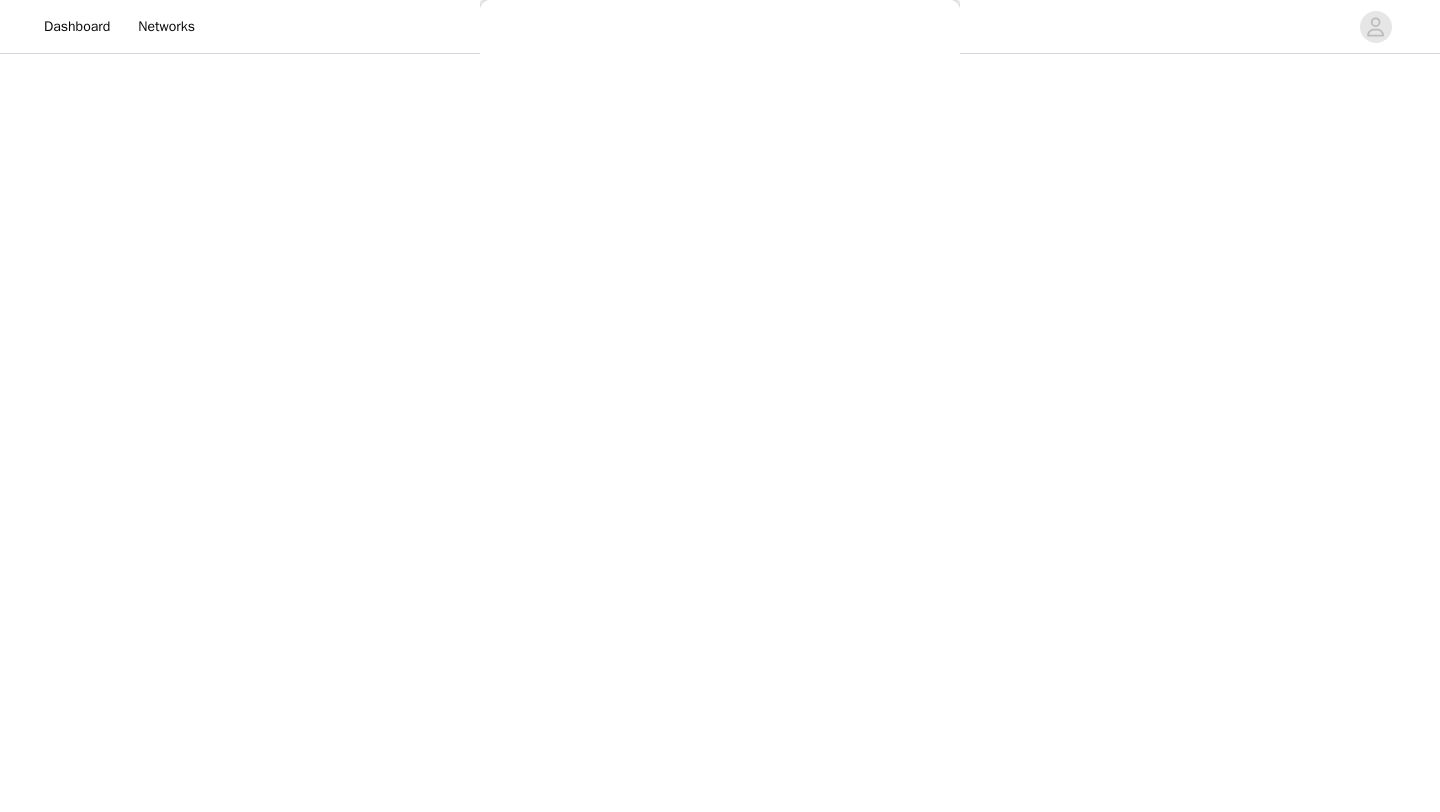scroll, scrollTop: 0, scrollLeft: 0, axis: both 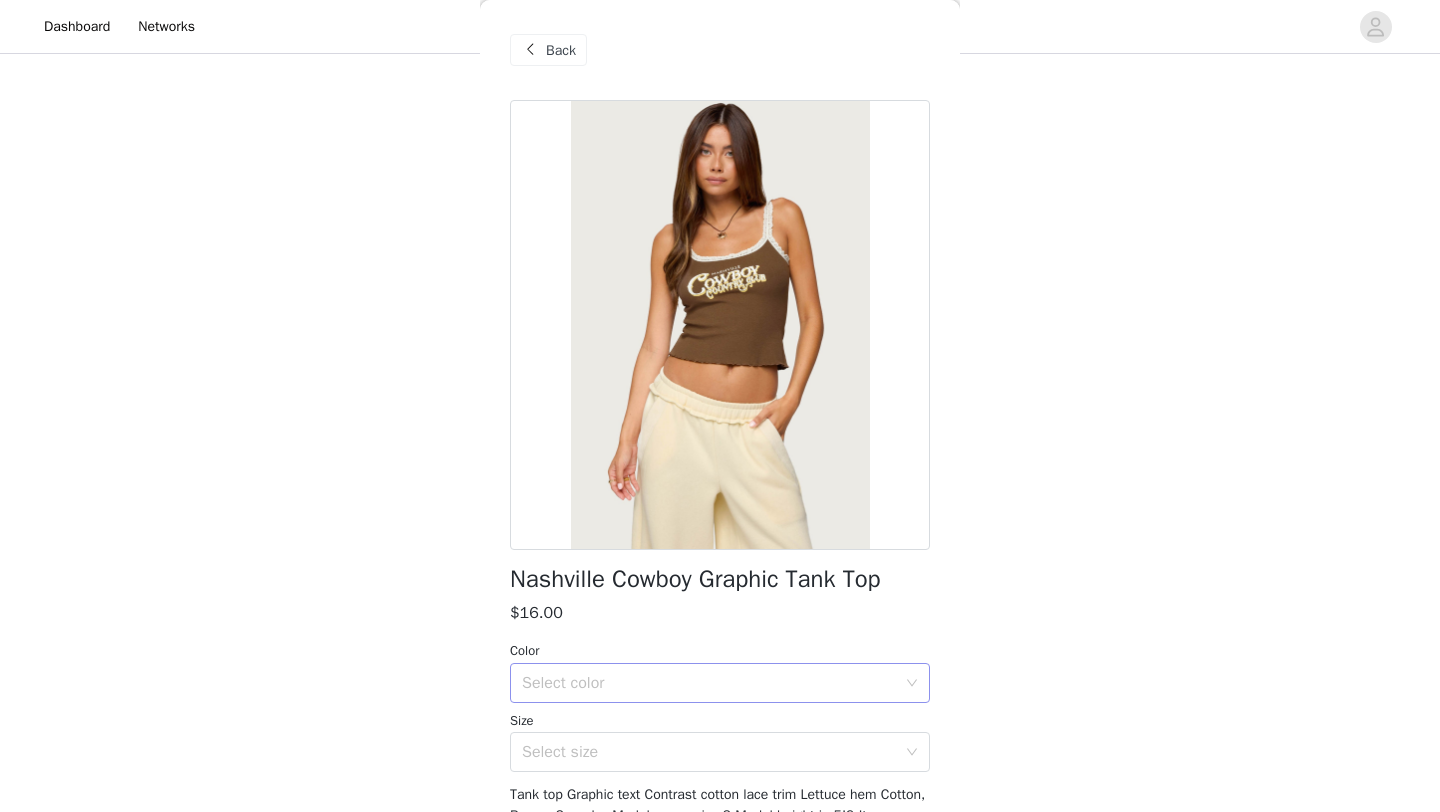 click on "Select color" at bounding box center [709, 683] 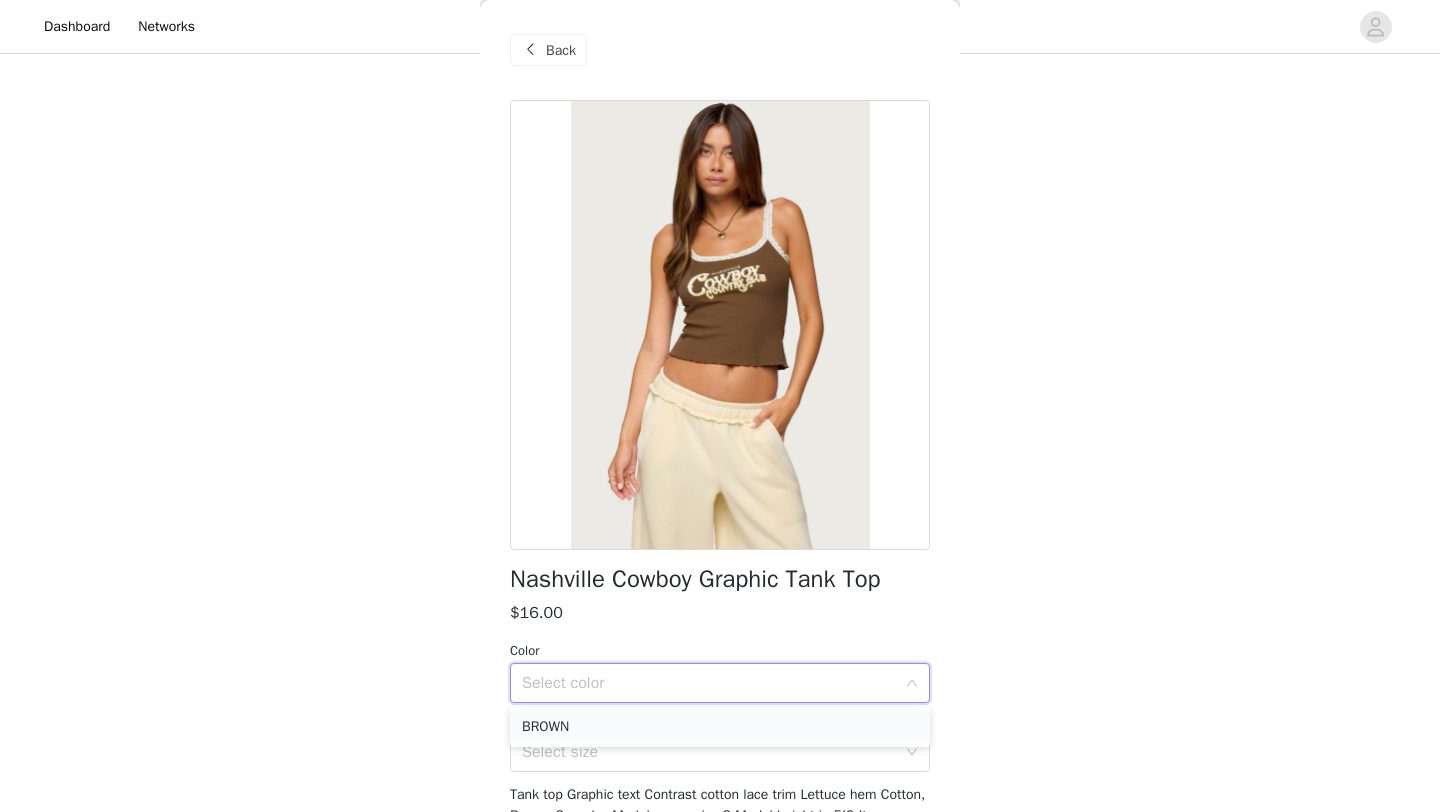 click on "BROWN" at bounding box center (720, 727) 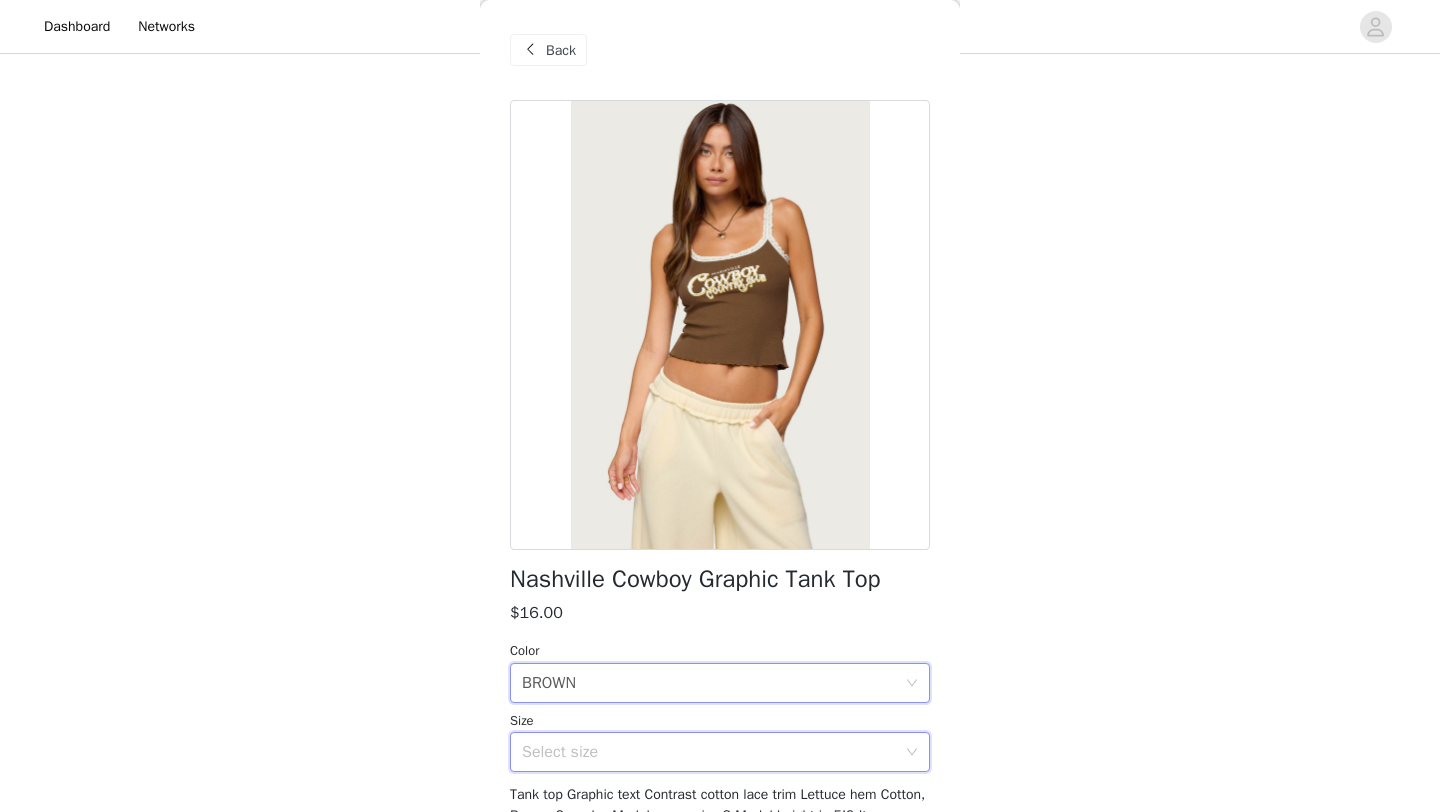 click on "Select size" at bounding box center (713, 752) 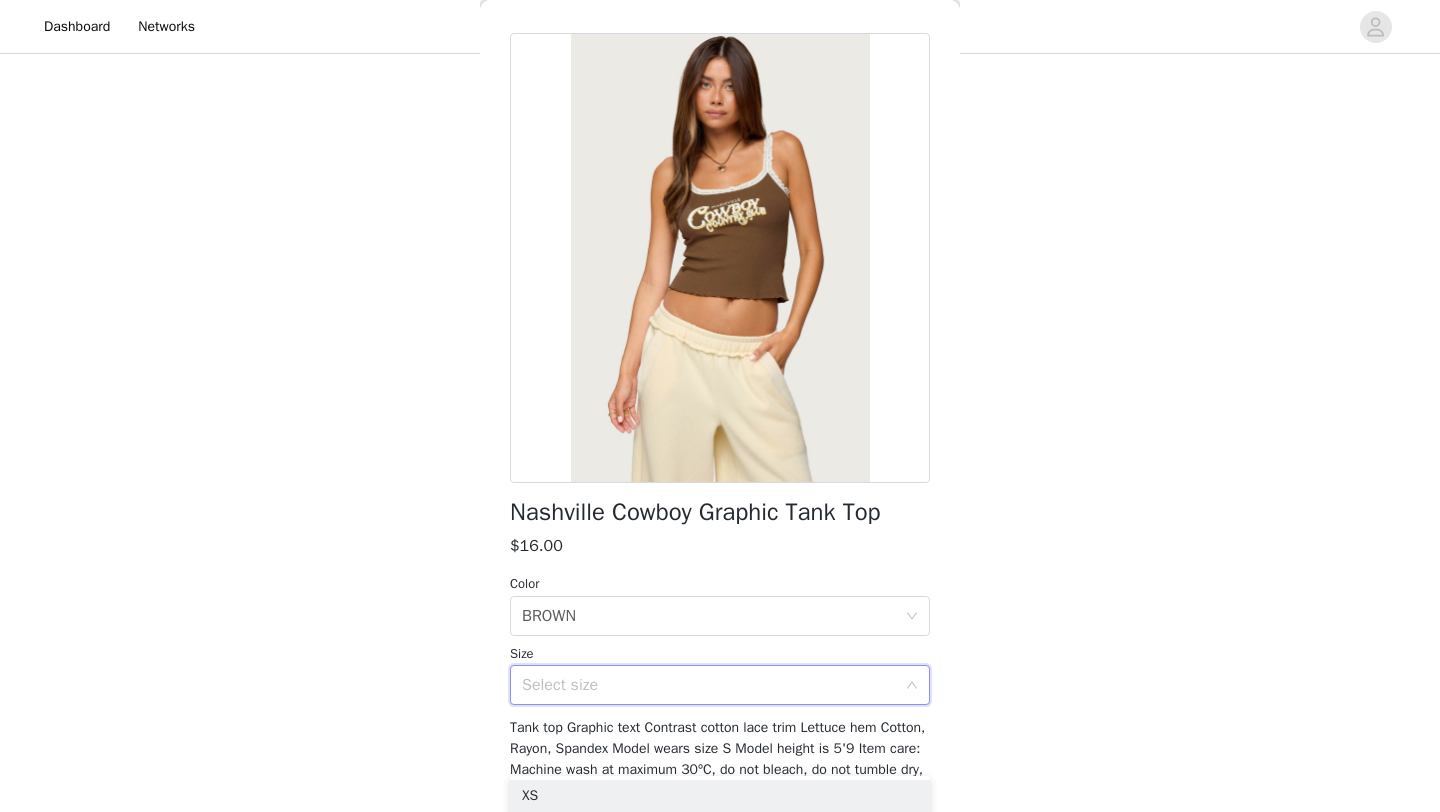 scroll, scrollTop: 103, scrollLeft: 0, axis: vertical 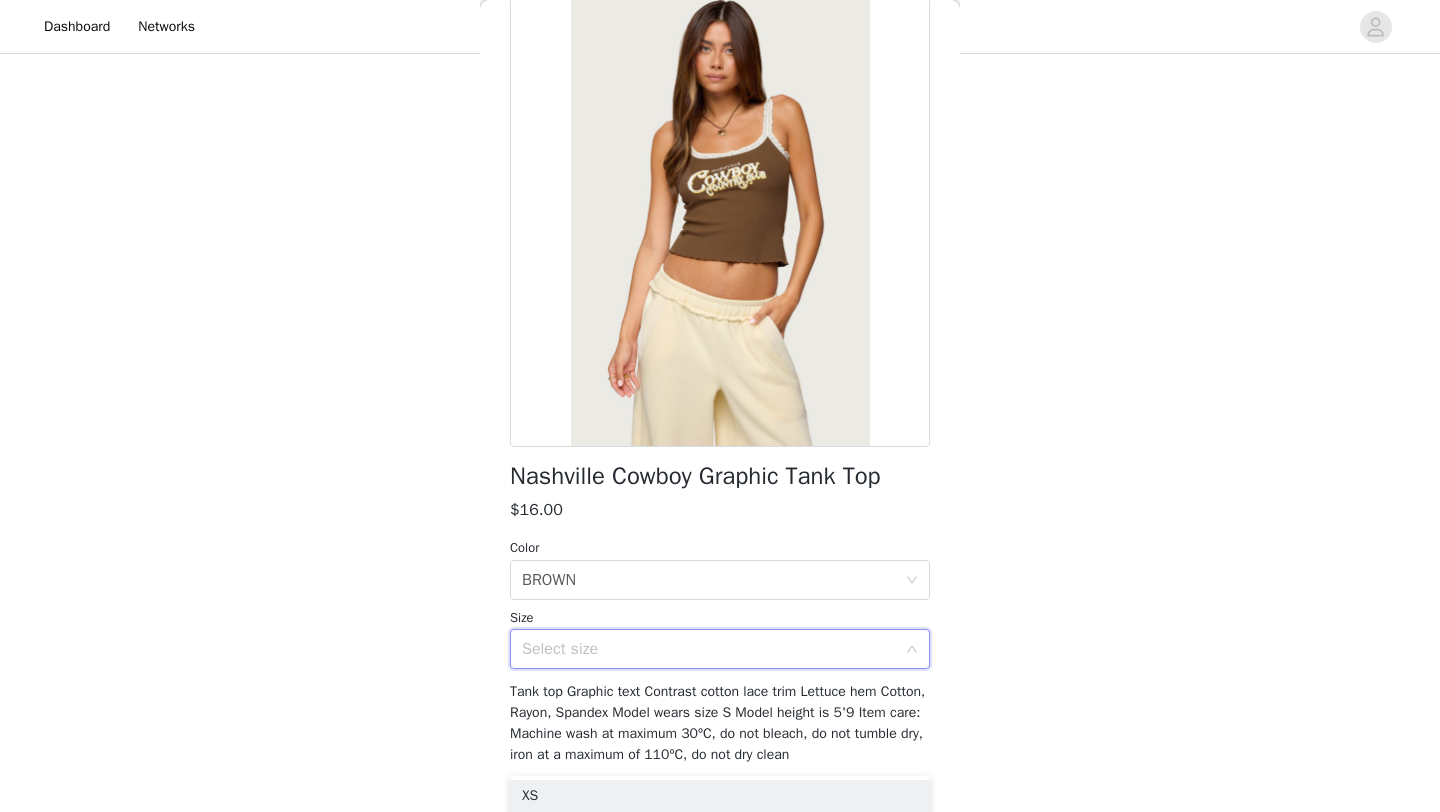 click on "Select size" at bounding box center (709, 649) 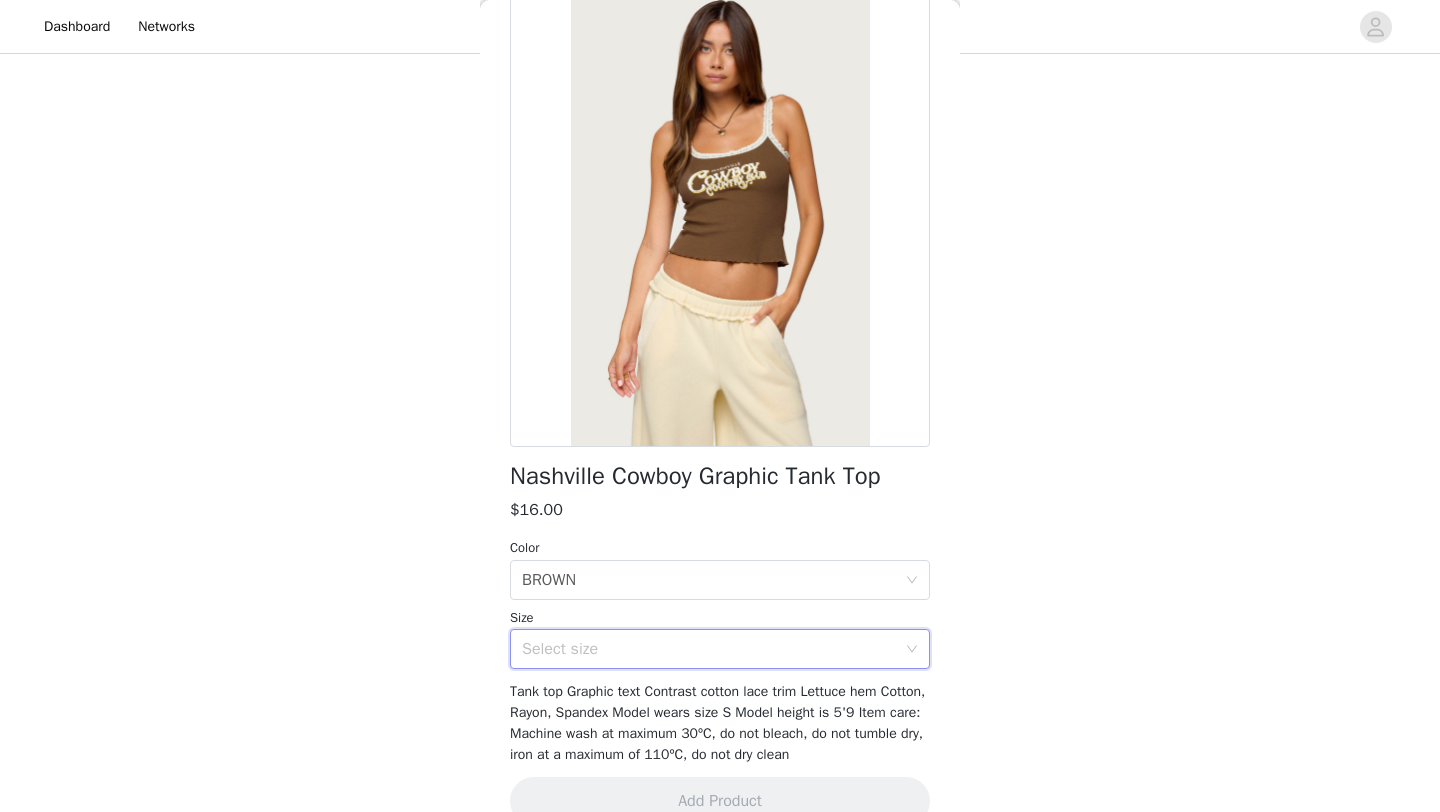click on "Select size" at bounding box center [713, 649] 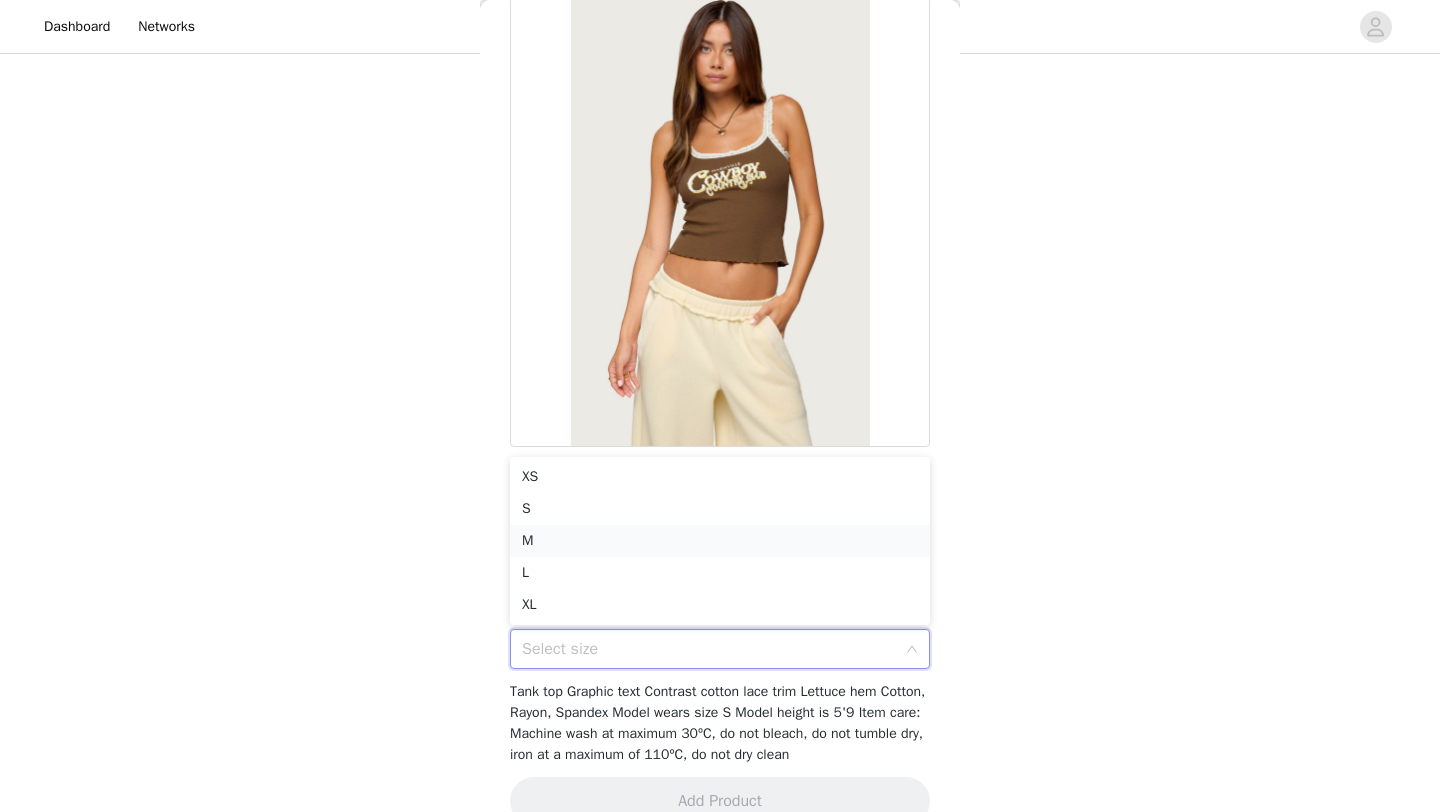 click on "M" at bounding box center (720, 541) 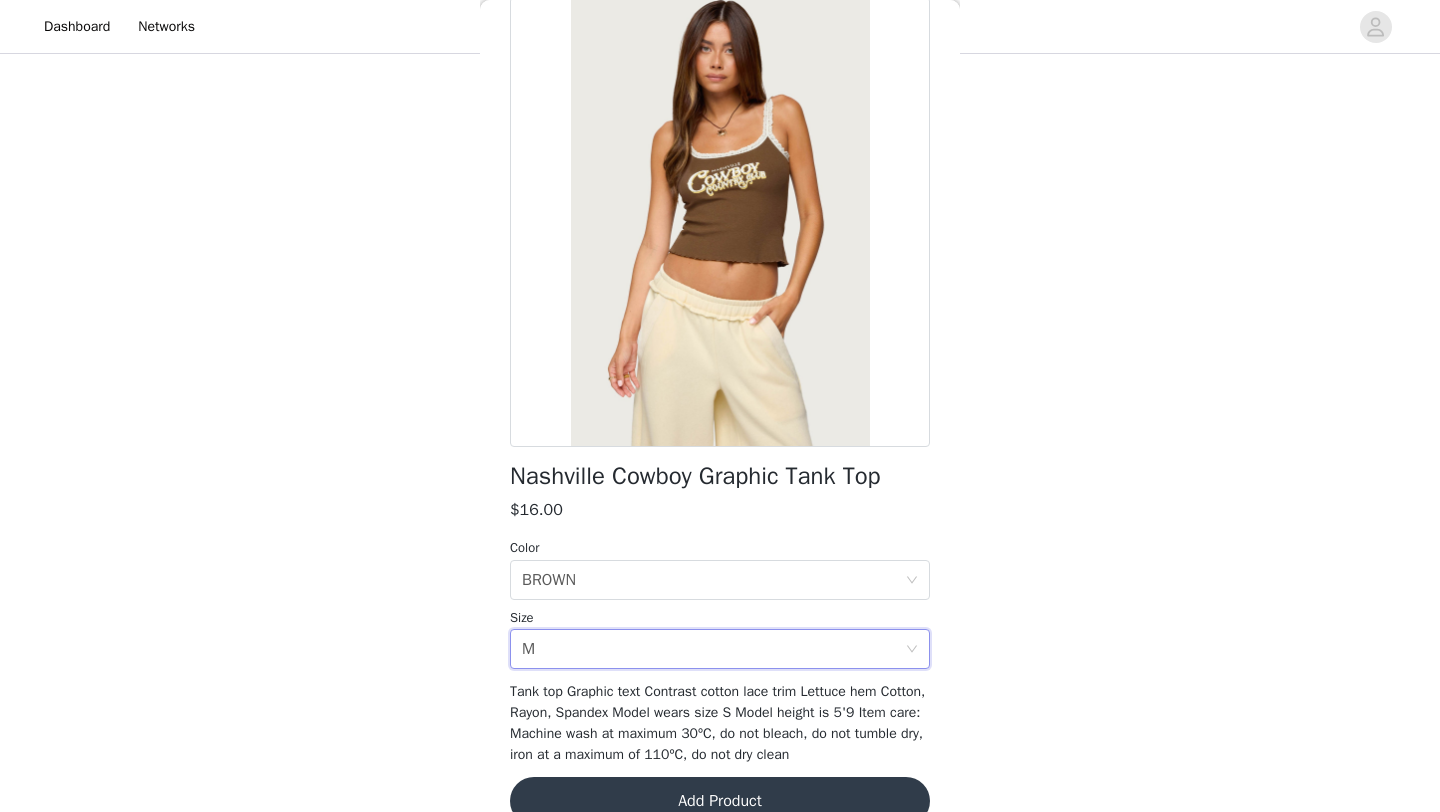 click on "Add Product" at bounding box center [720, 801] 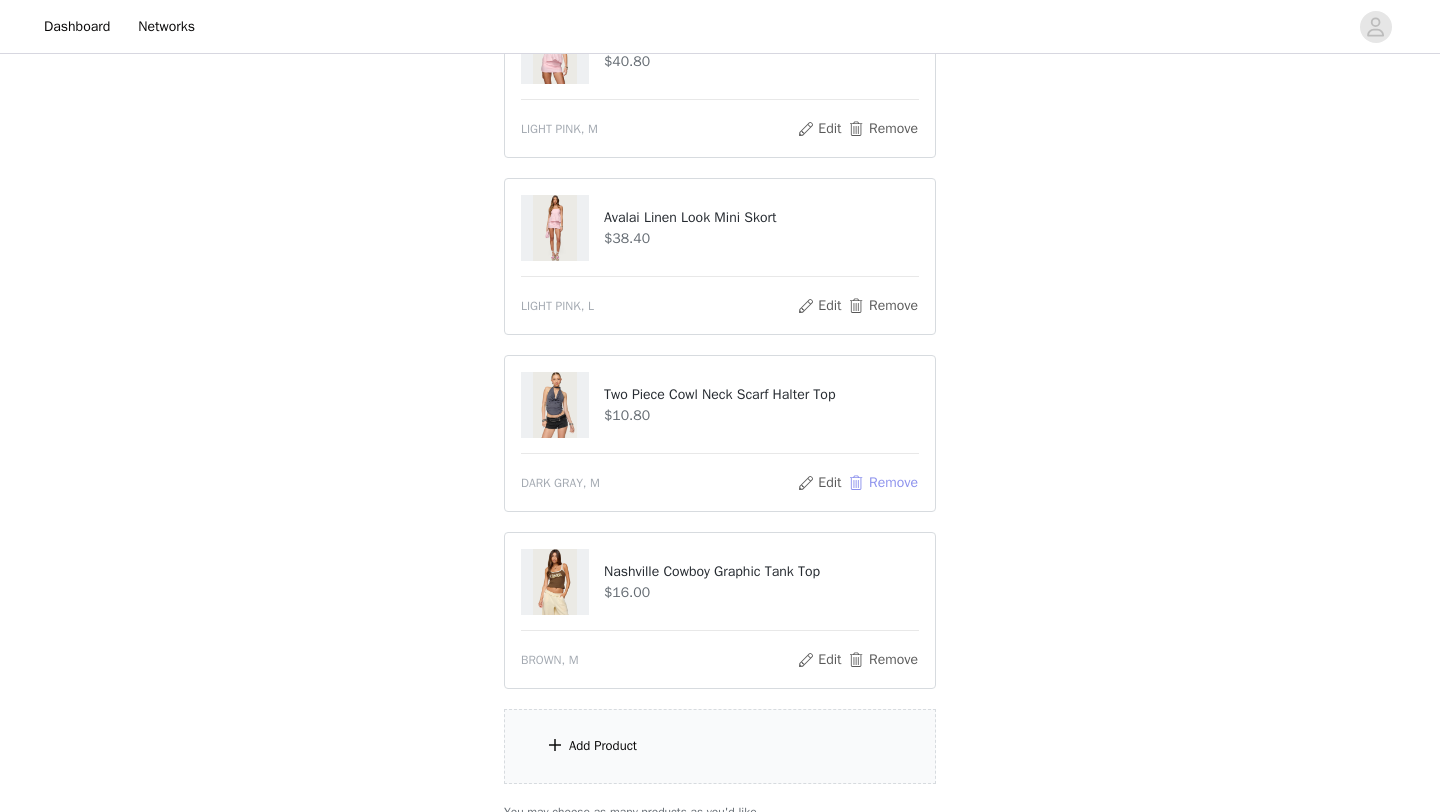 click on "Remove" at bounding box center (883, 483) 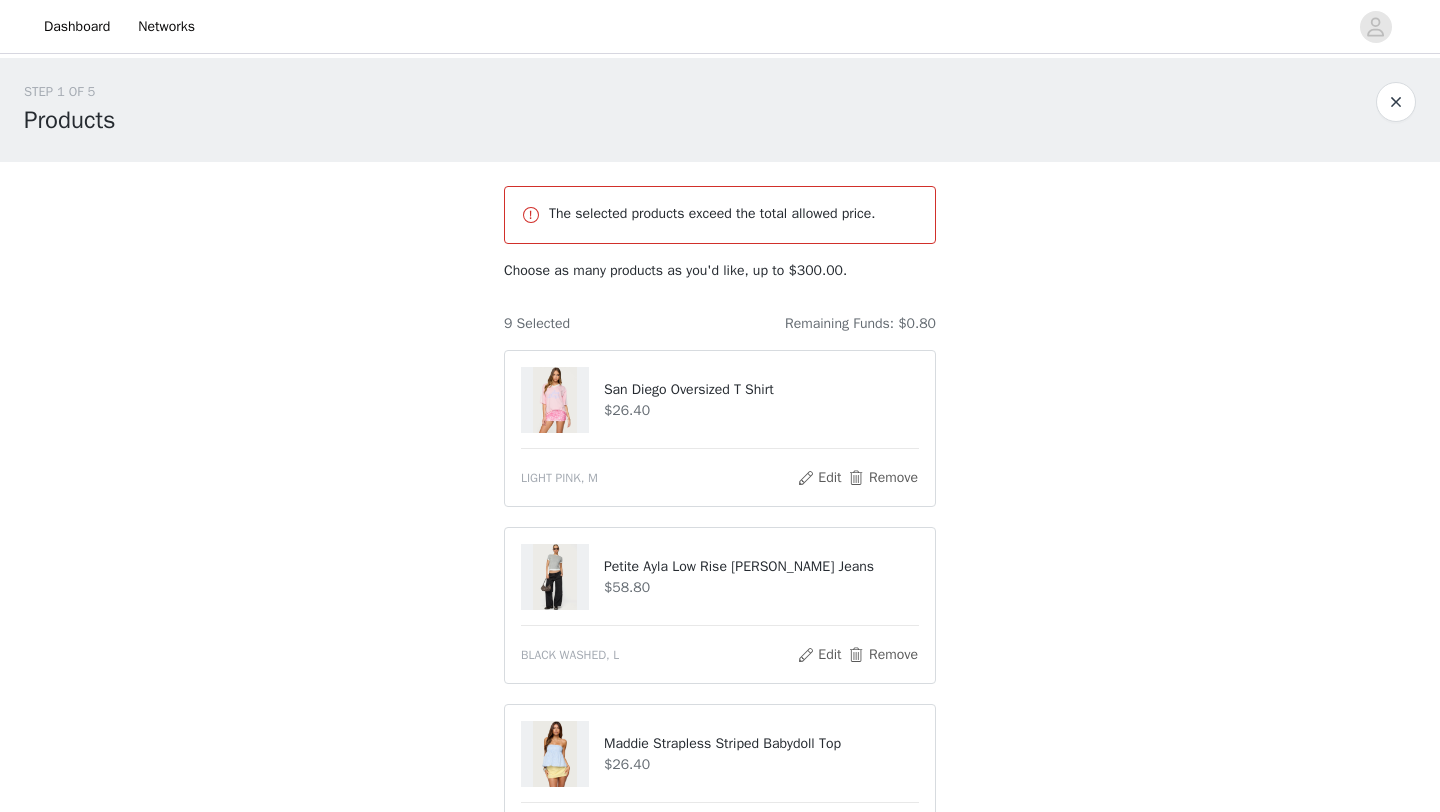 scroll, scrollTop: 1411, scrollLeft: 0, axis: vertical 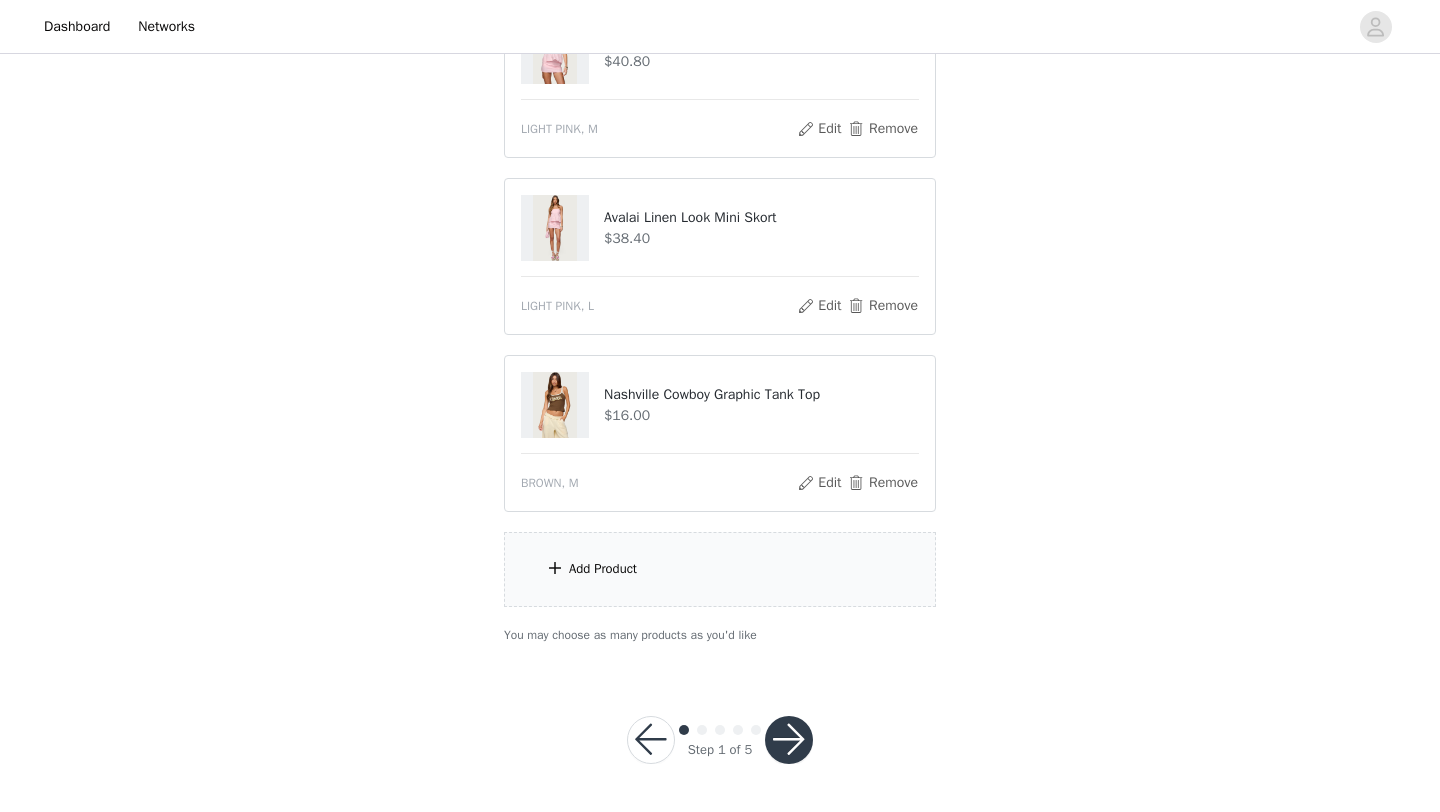 click at bounding box center (789, 740) 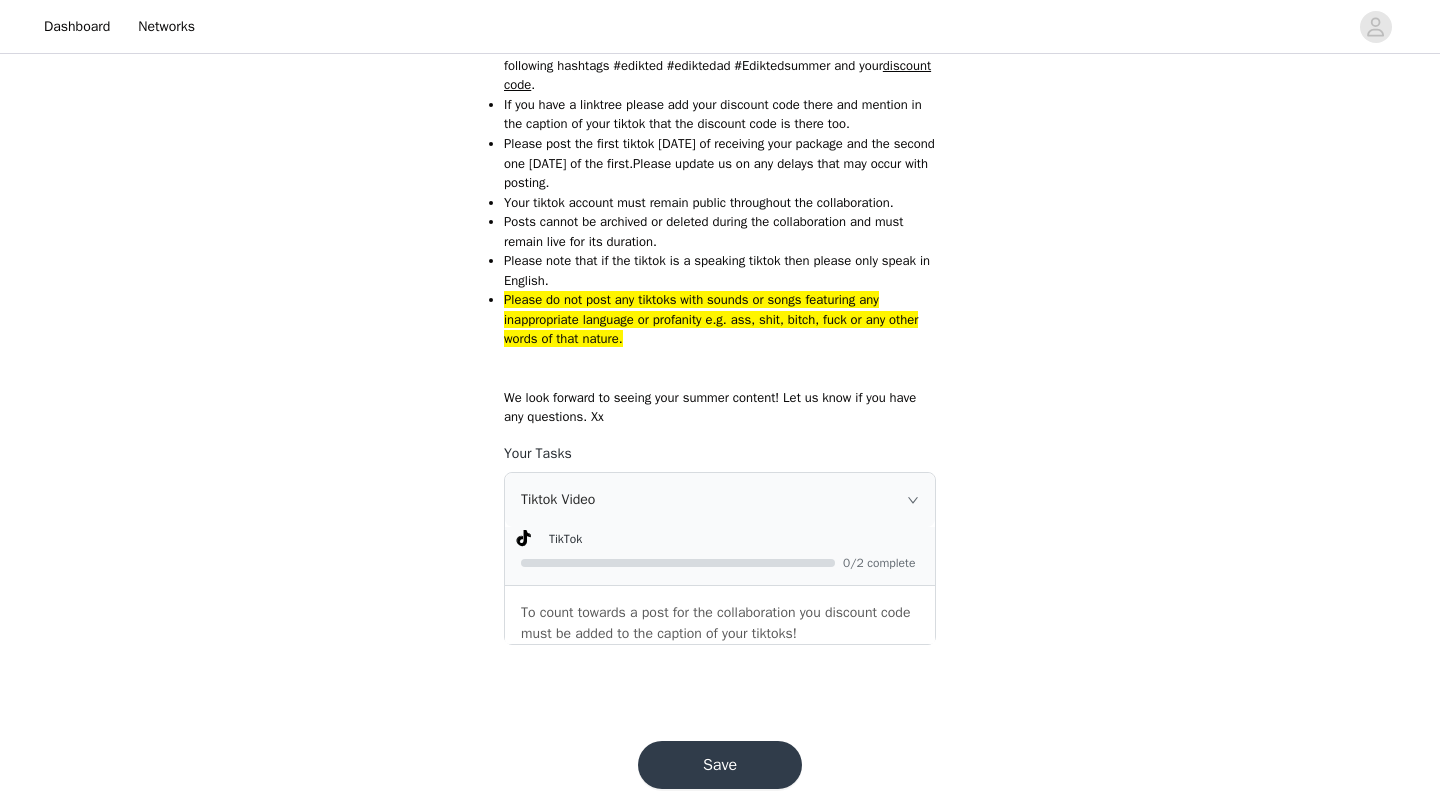 scroll, scrollTop: 879, scrollLeft: 0, axis: vertical 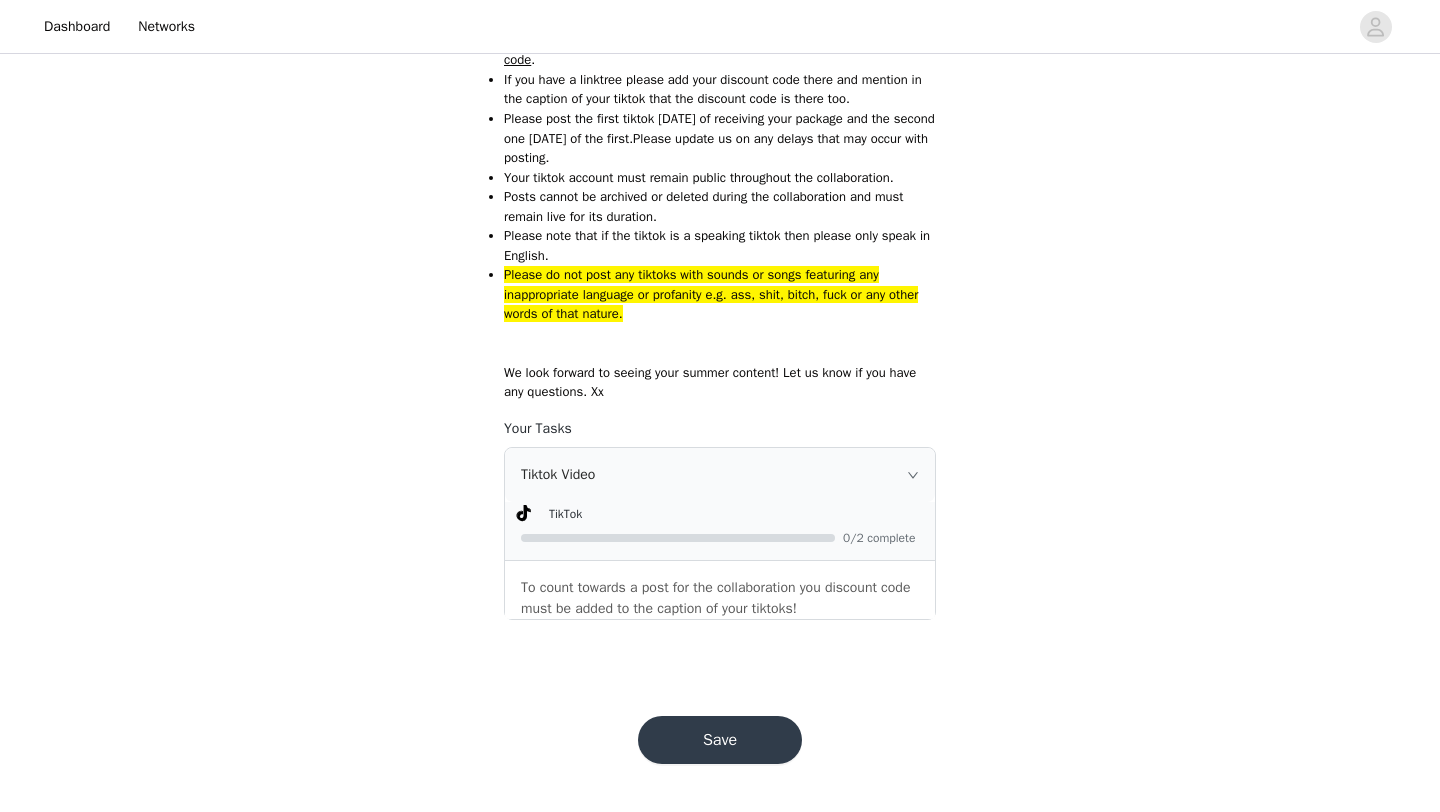 click on "Save" at bounding box center (720, 740) 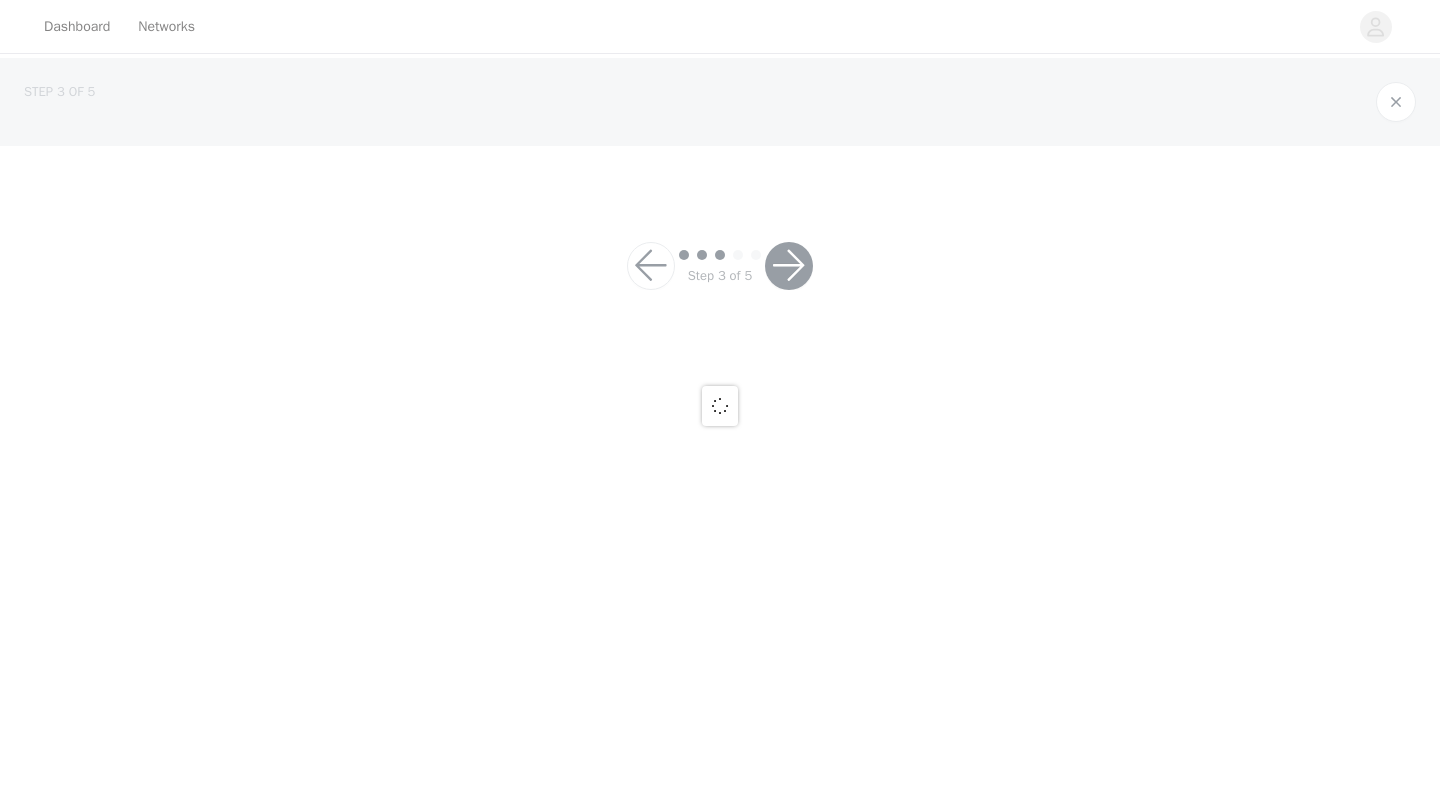 scroll, scrollTop: 0, scrollLeft: 0, axis: both 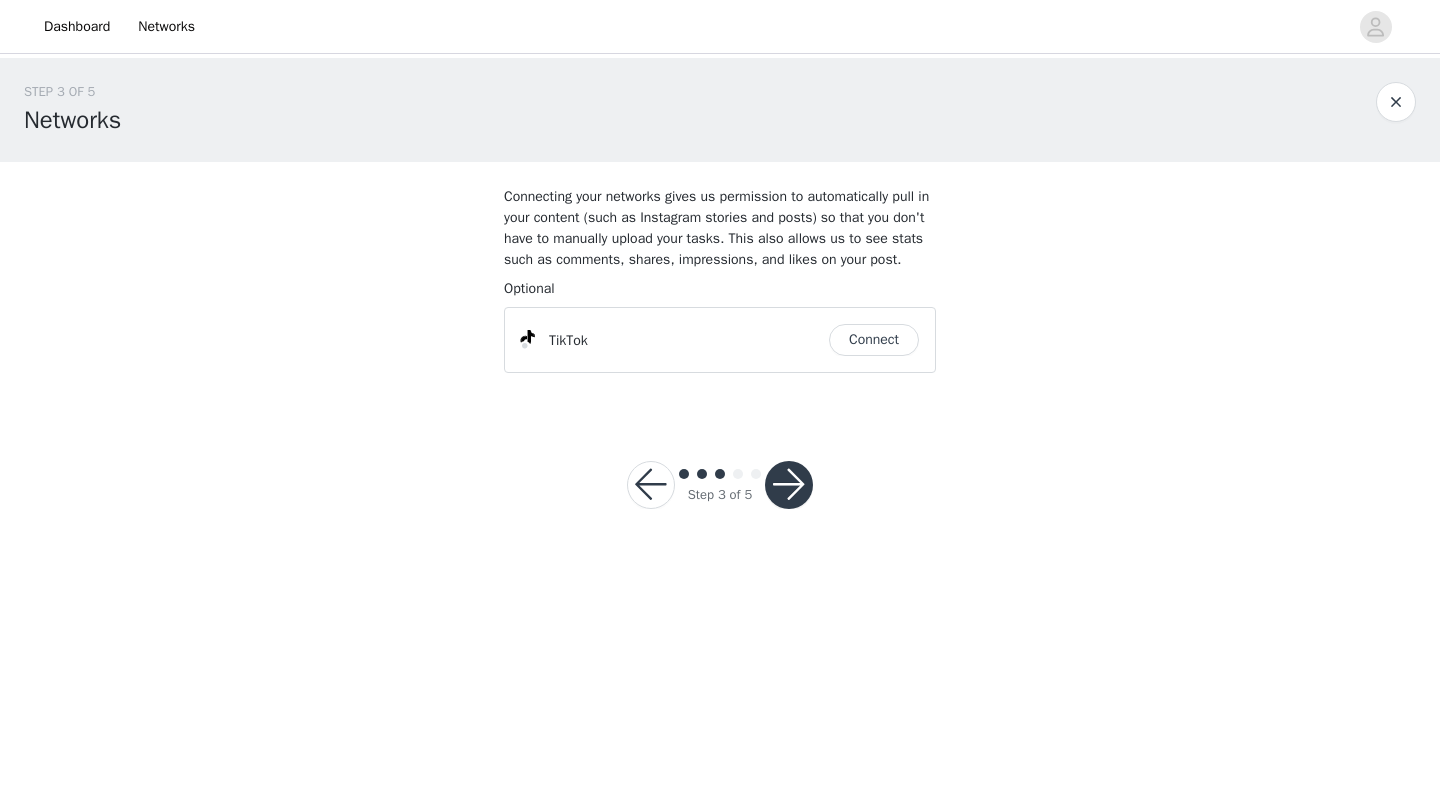 click on "Connect" at bounding box center (874, 340) 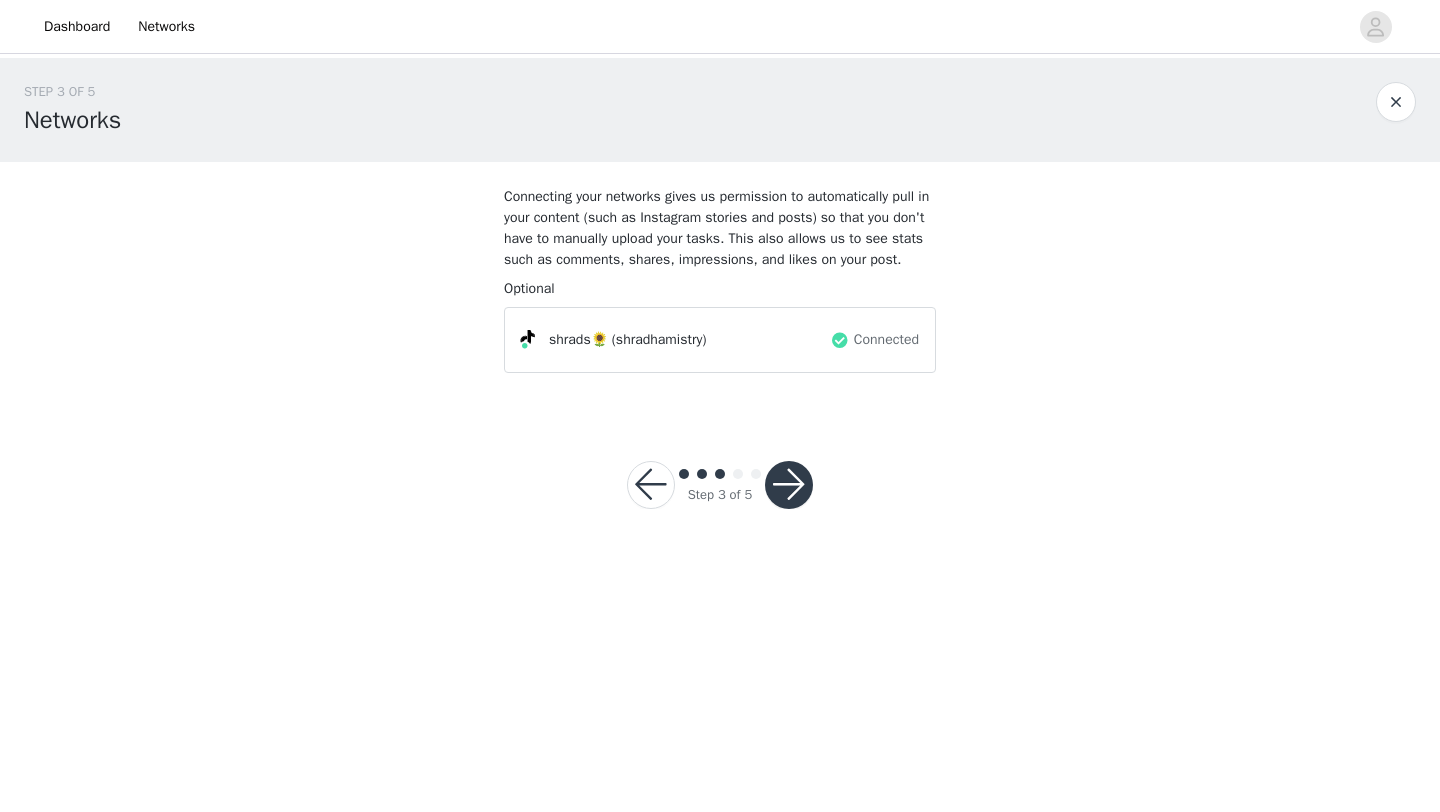 click at bounding box center [789, 485] 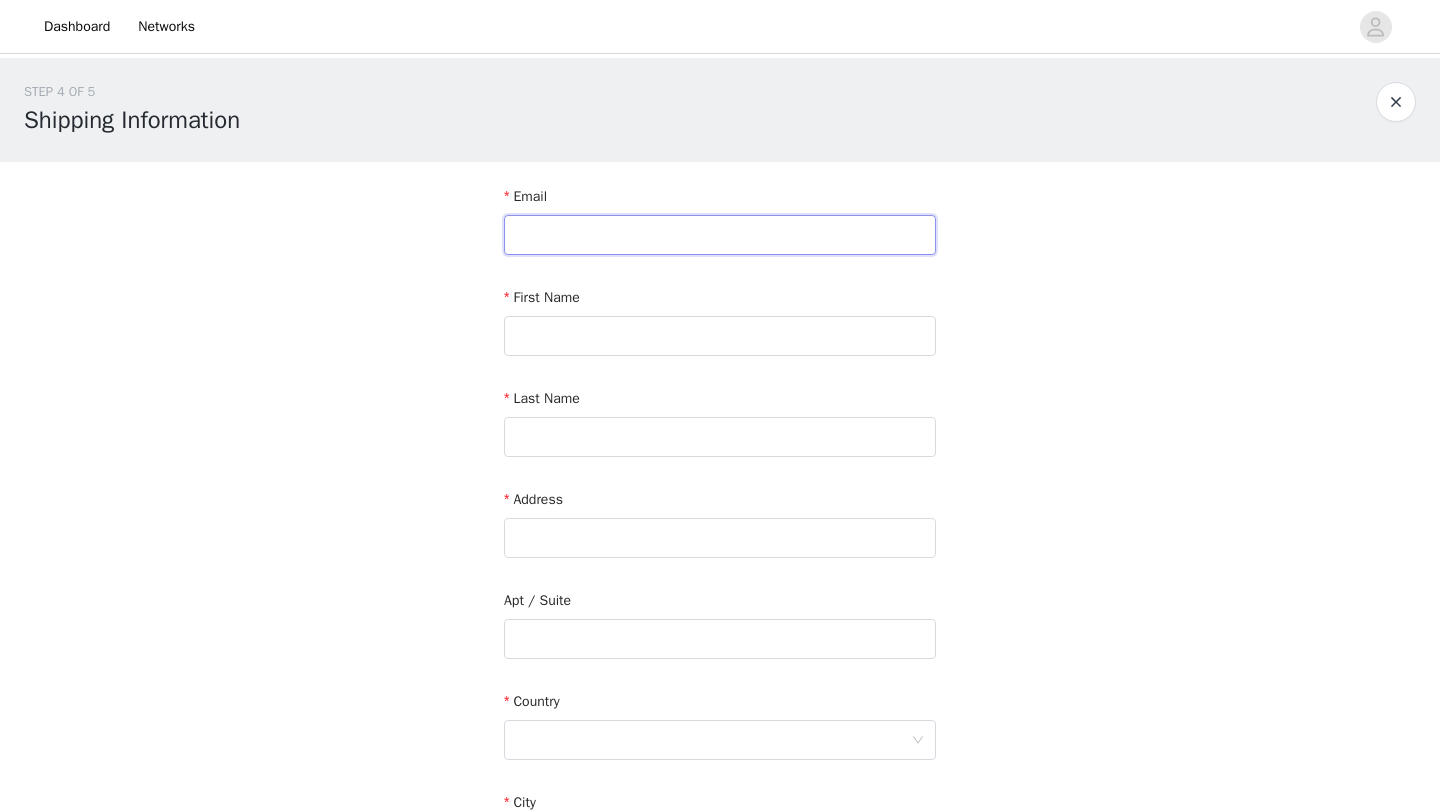 click at bounding box center [720, 235] 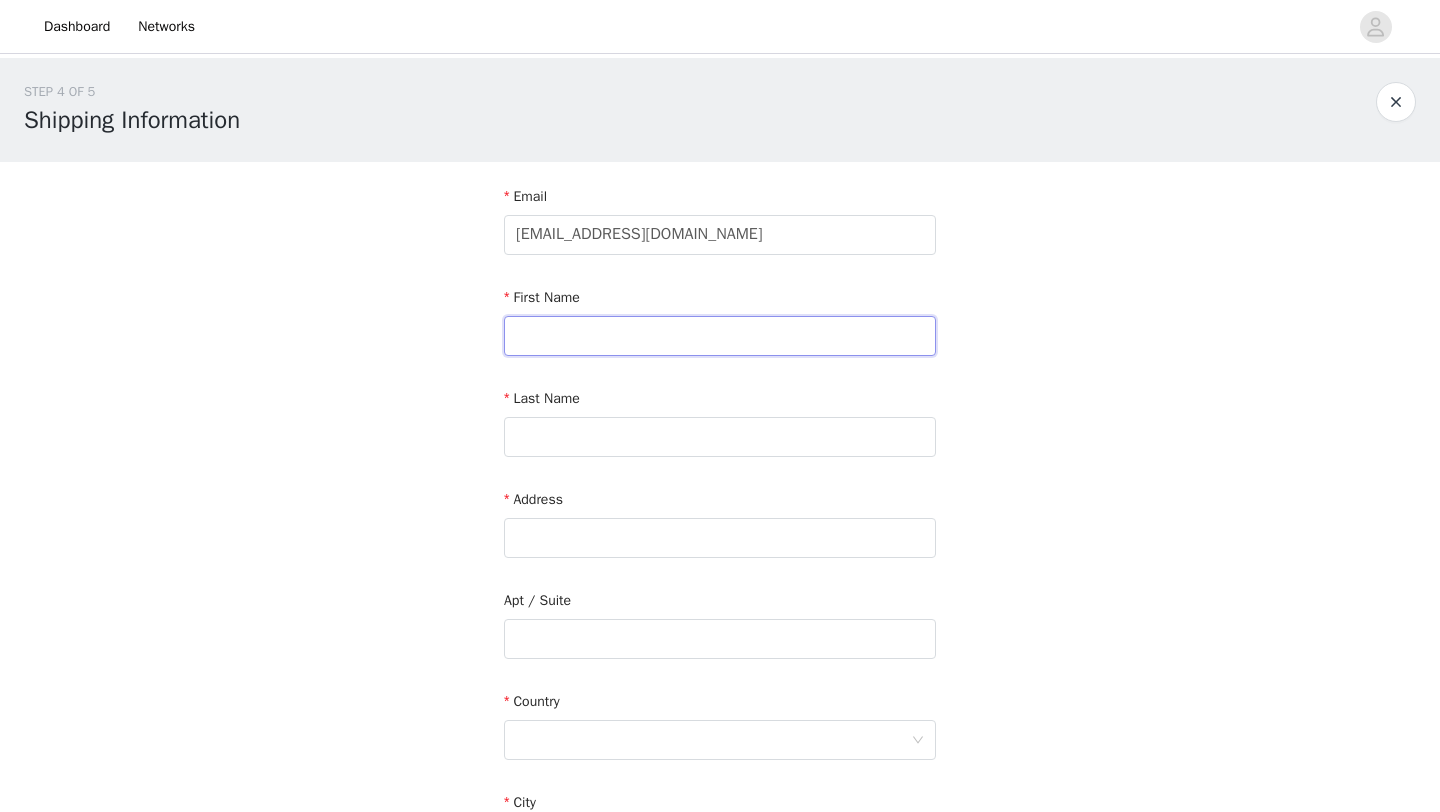 type on "[PERSON_NAME]" 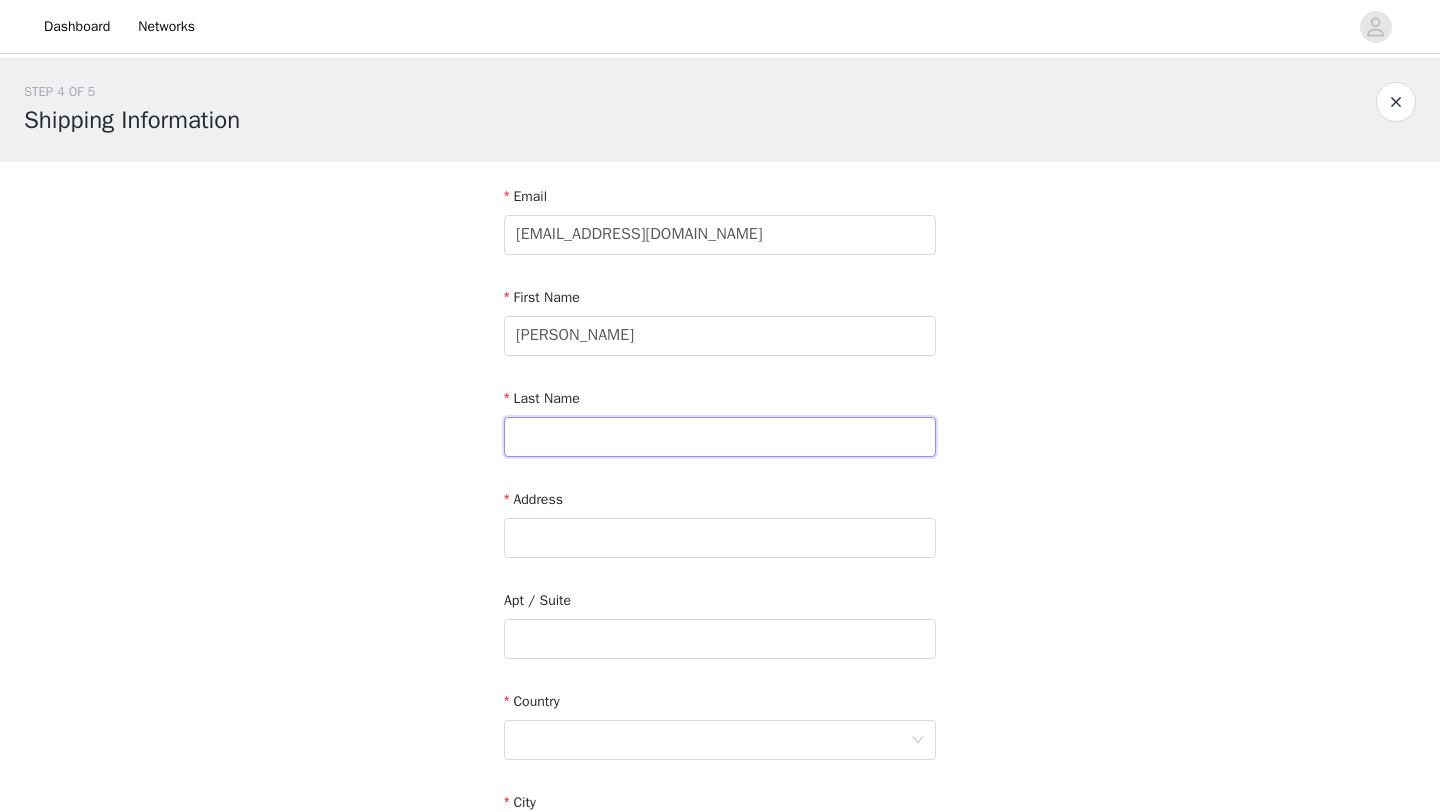 type on "[PERSON_NAME]" 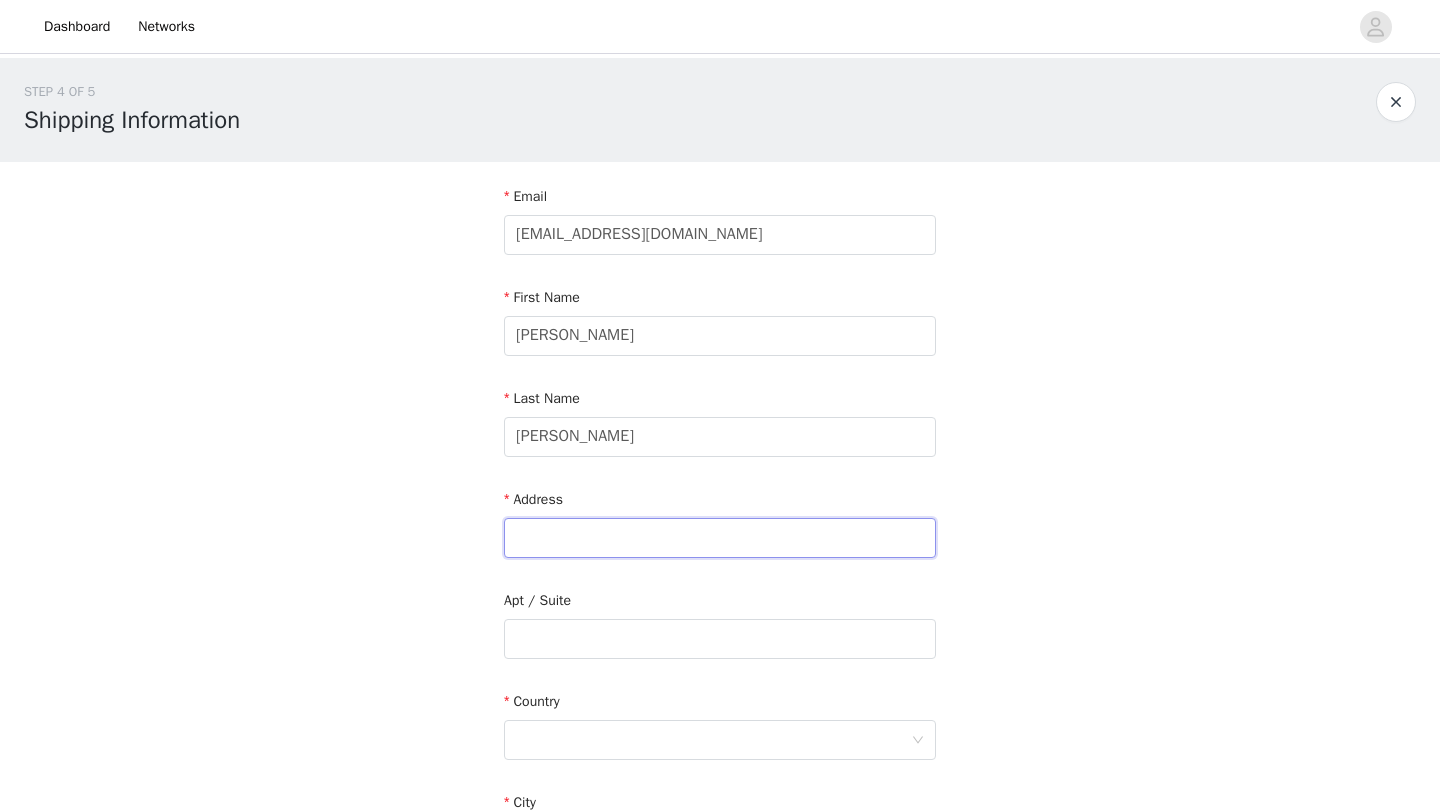 type on "[STREET_ADDRESS]" 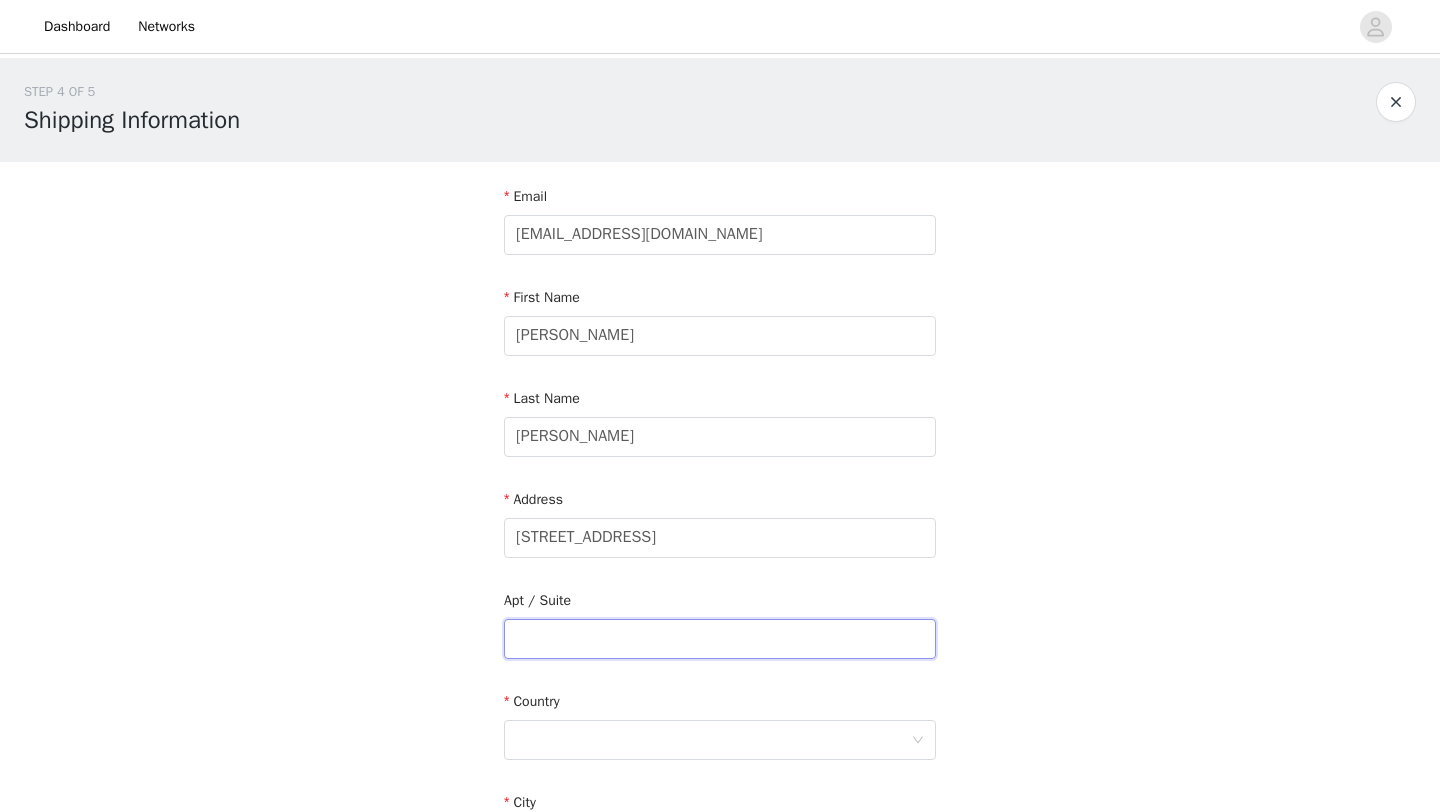 type on "Mangakakahi" 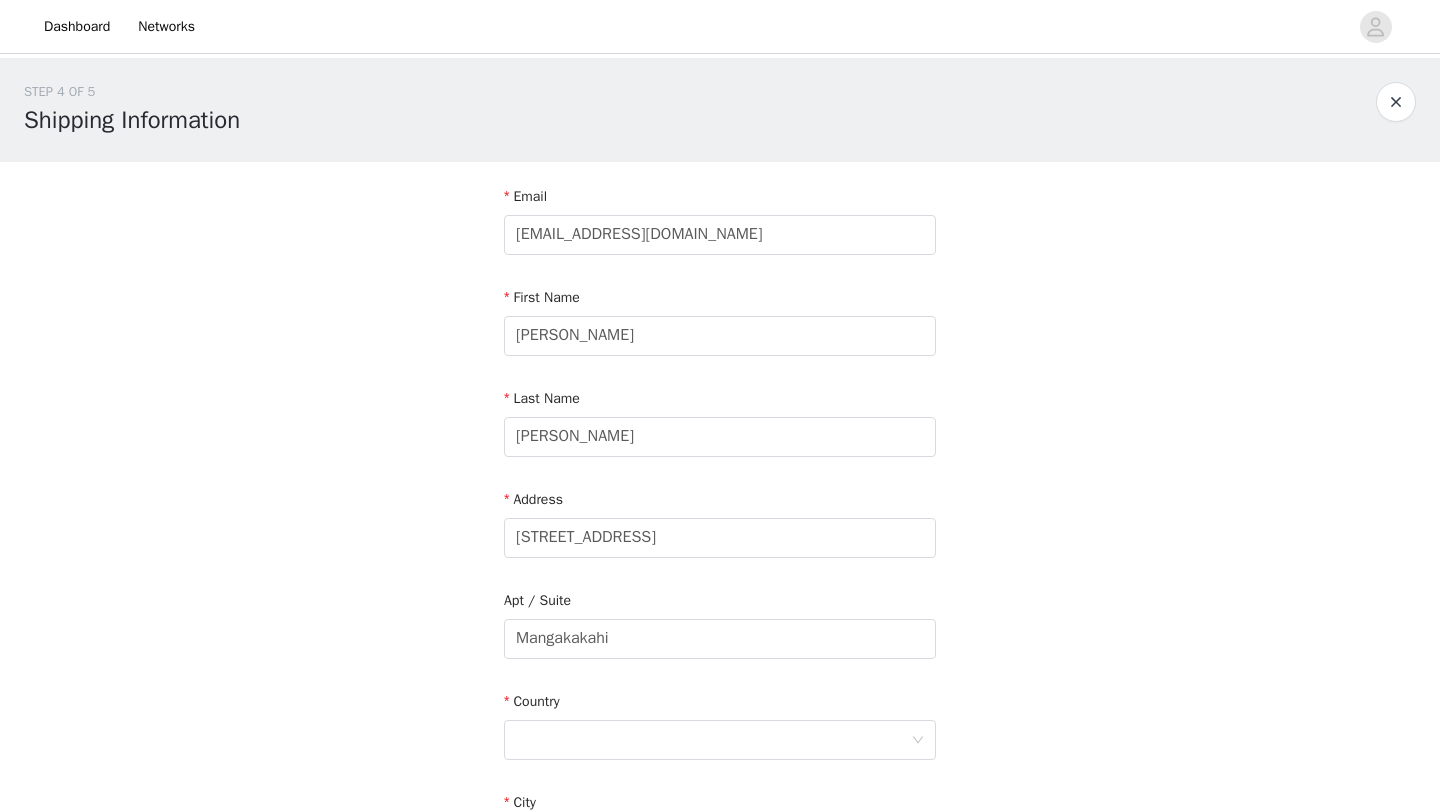 type on "Rotorua" 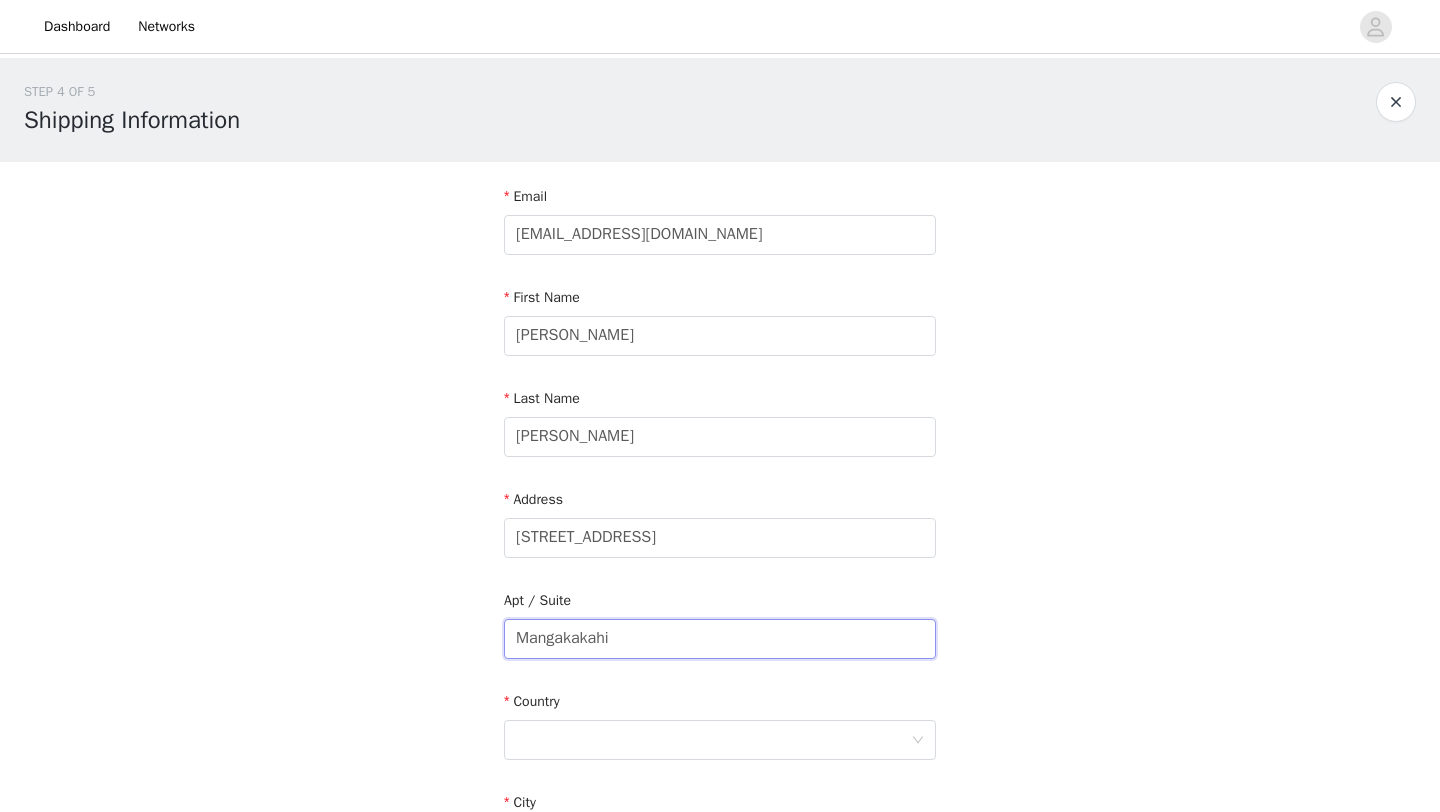 drag, startPoint x: 629, startPoint y: 638, endPoint x: 462, endPoint y: 633, distance: 167.07483 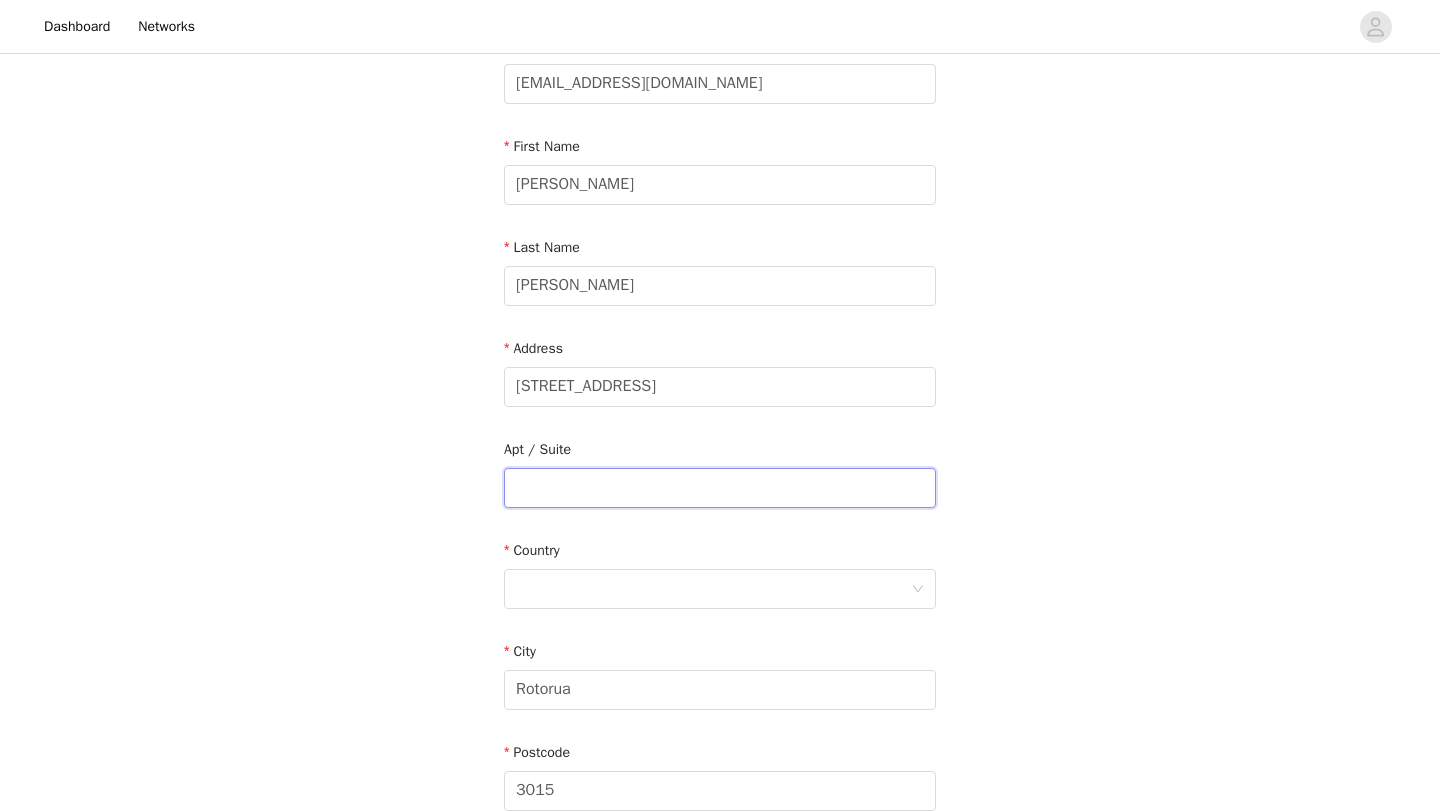 scroll, scrollTop: 193, scrollLeft: 0, axis: vertical 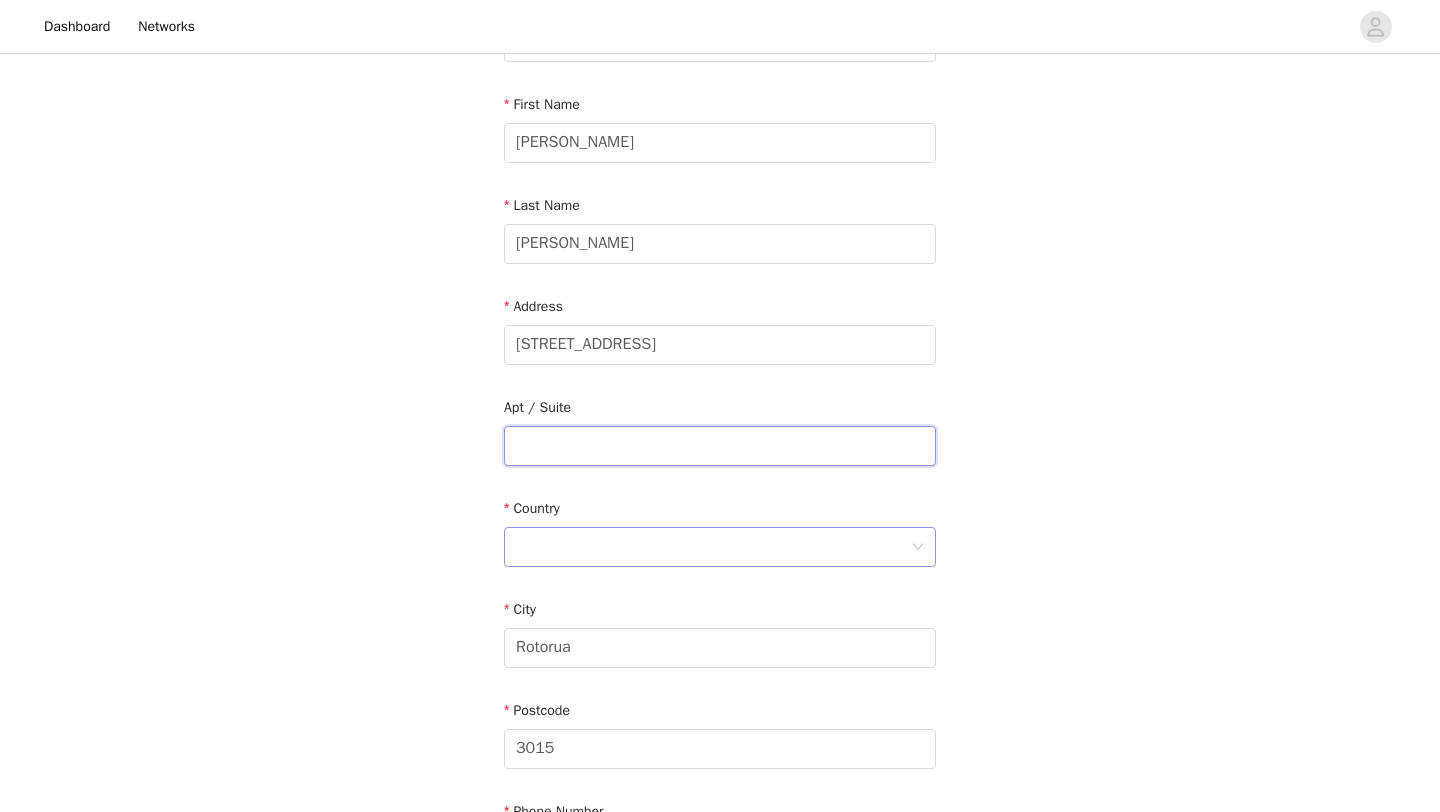 type 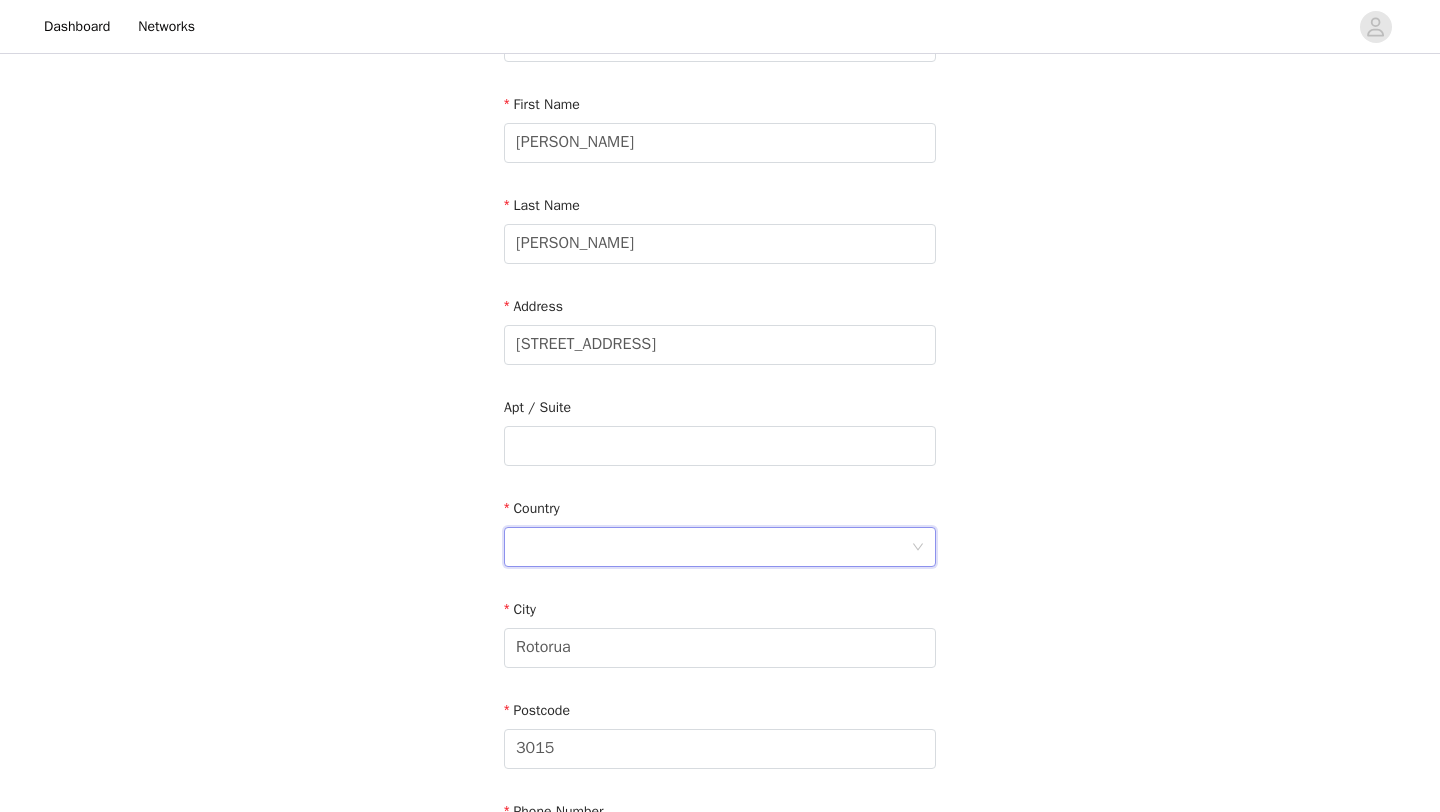 click at bounding box center [713, 547] 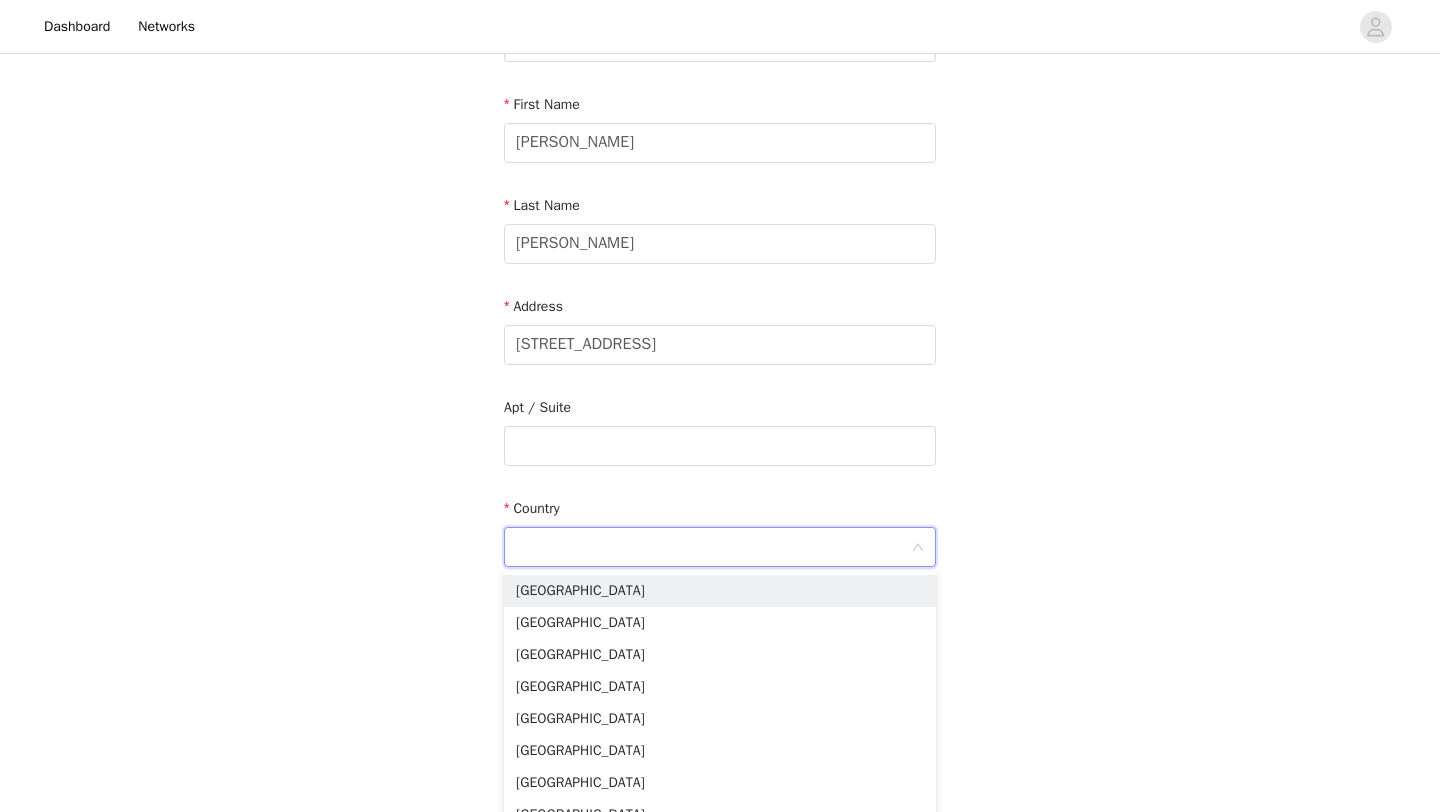type on "n" 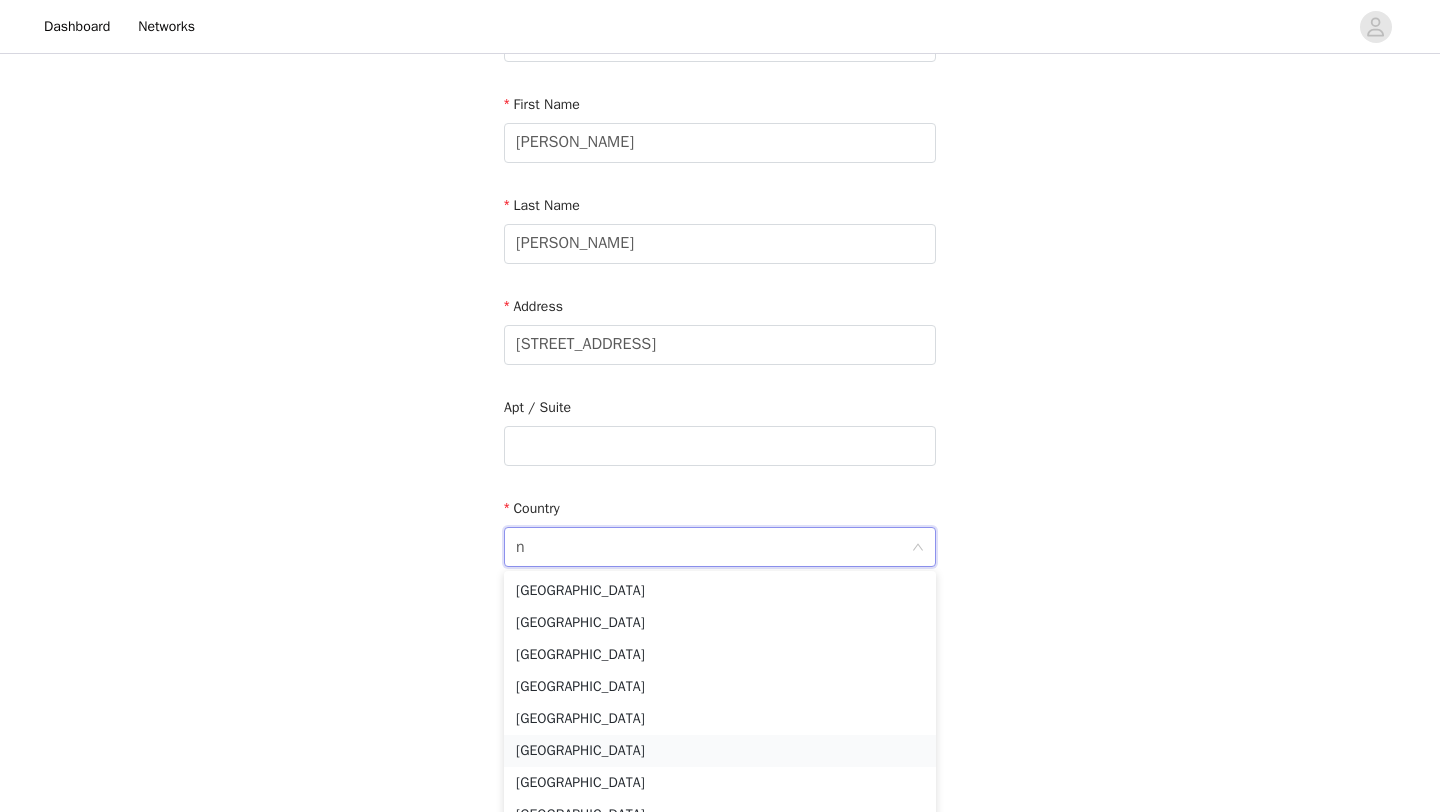 click on "[GEOGRAPHIC_DATA]" at bounding box center (720, 751) 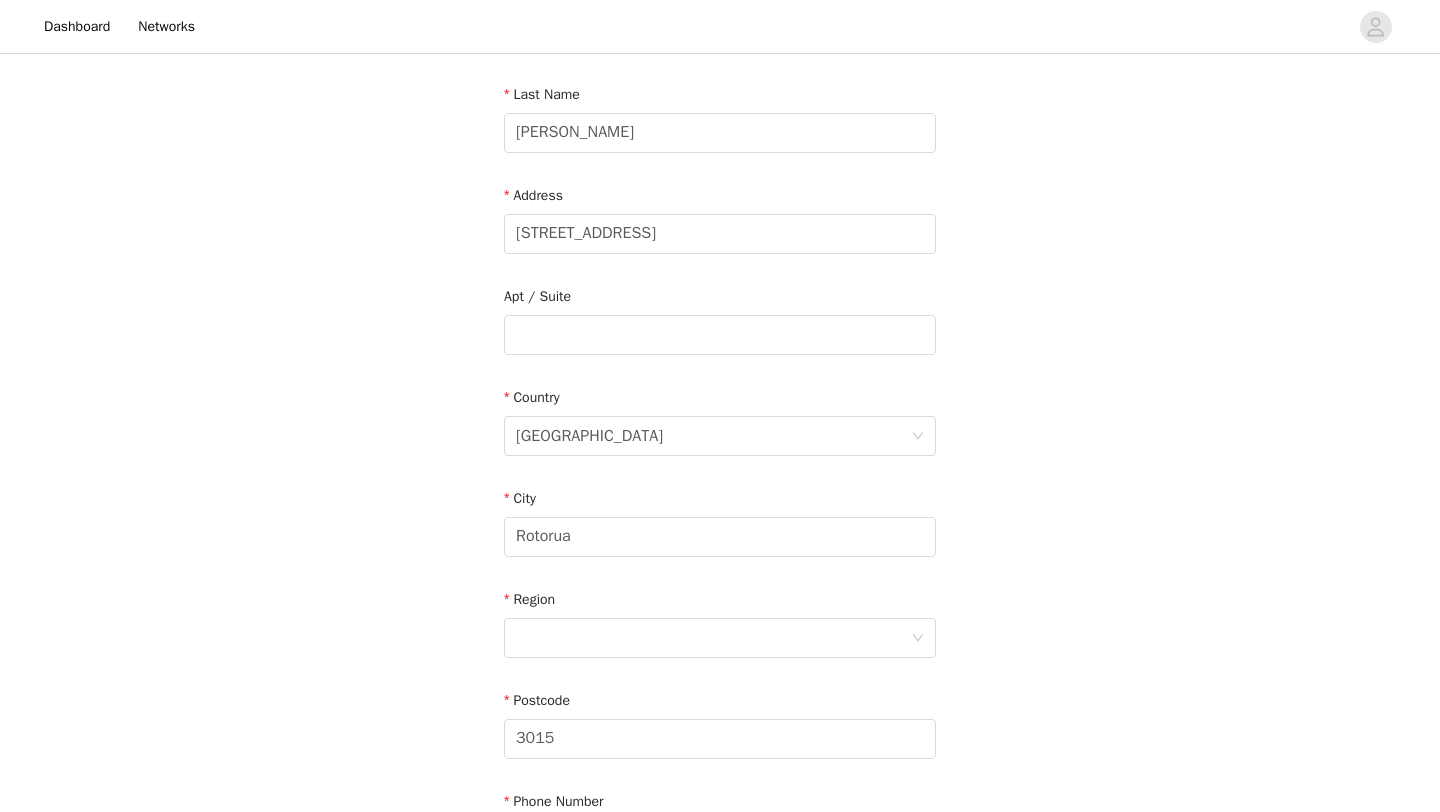 scroll, scrollTop: 308, scrollLeft: 0, axis: vertical 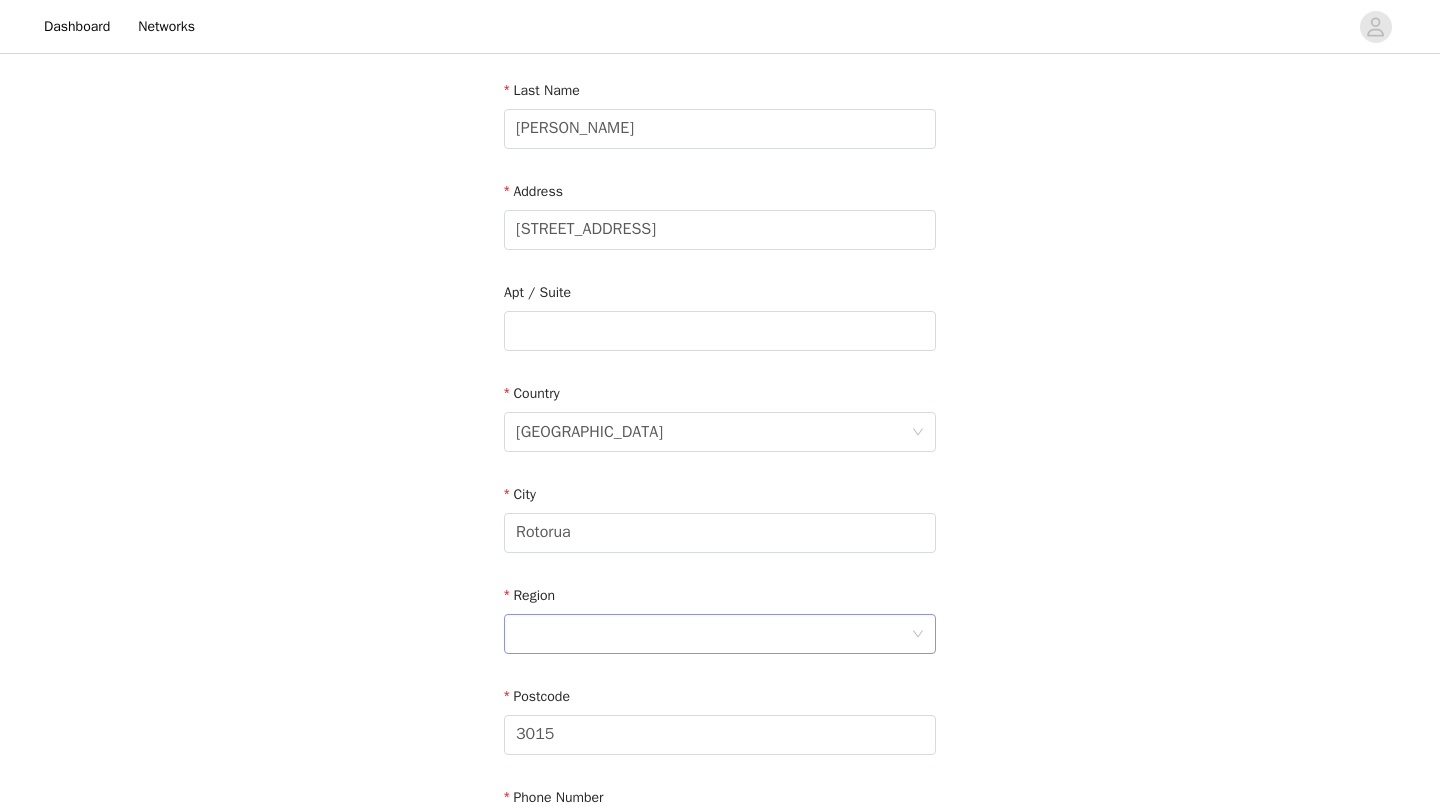 click at bounding box center (713, 634) 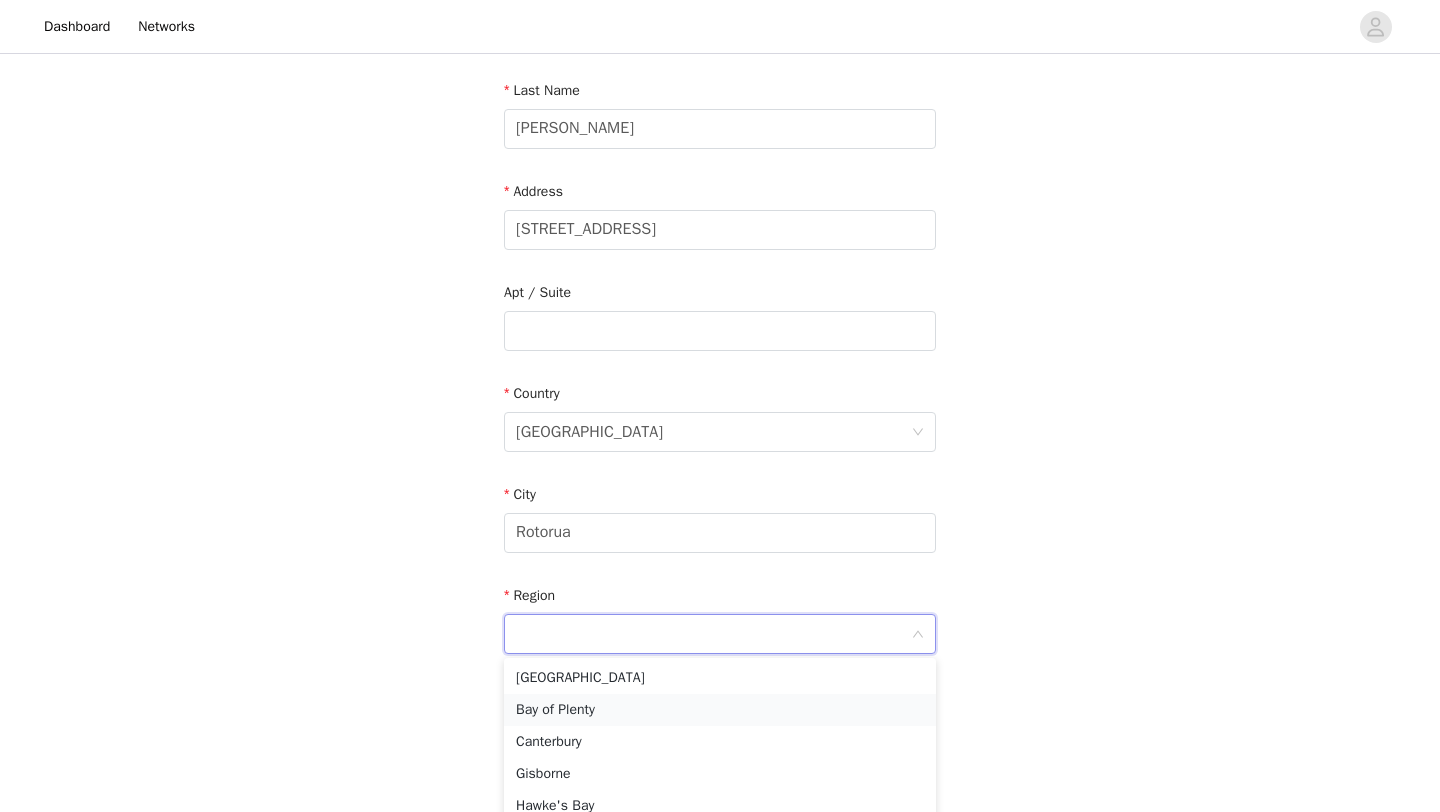 click on "Bay of Plenty" at bounding box center [720, 710] 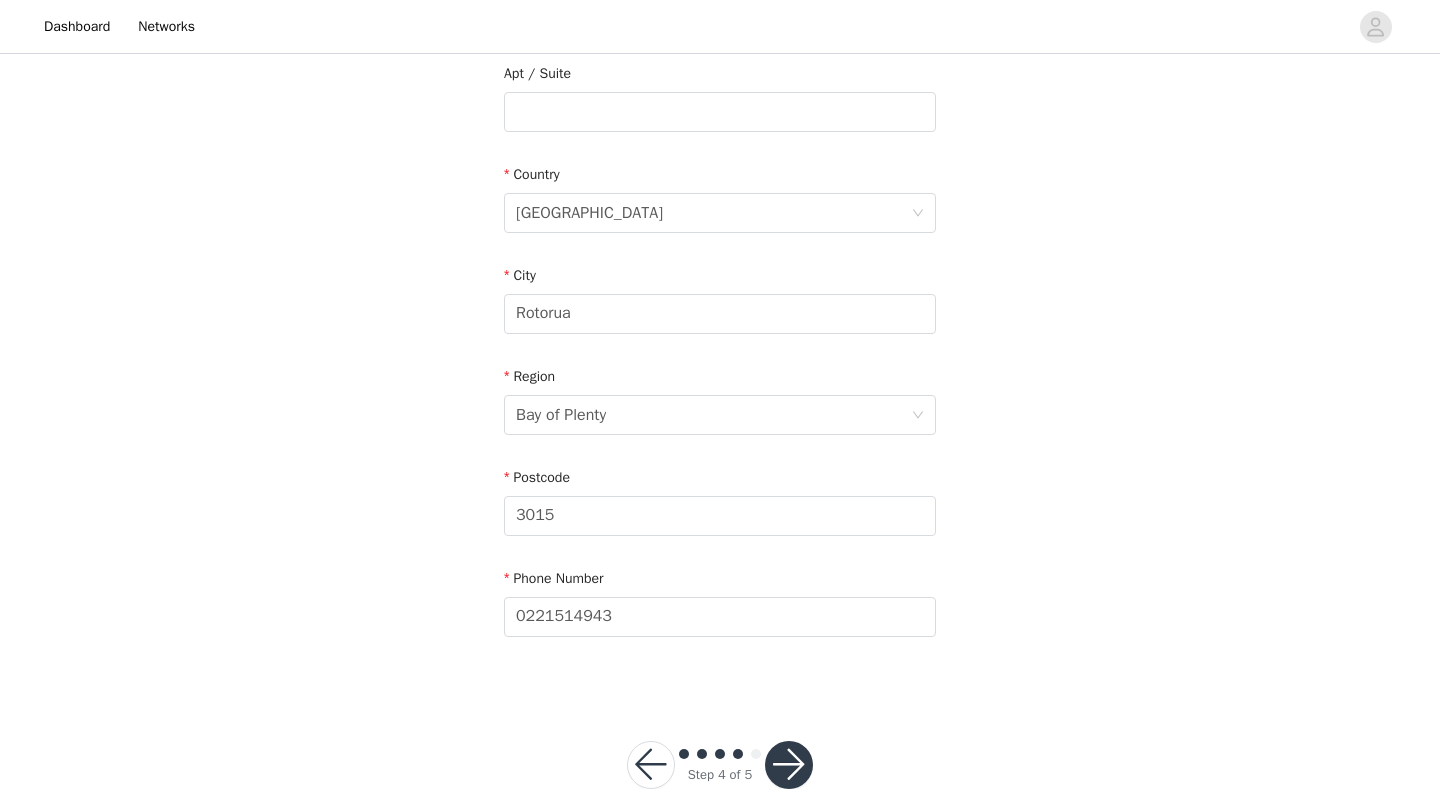 scroll, scrollTop: 551, scrollLeft: 0, axis: vertical 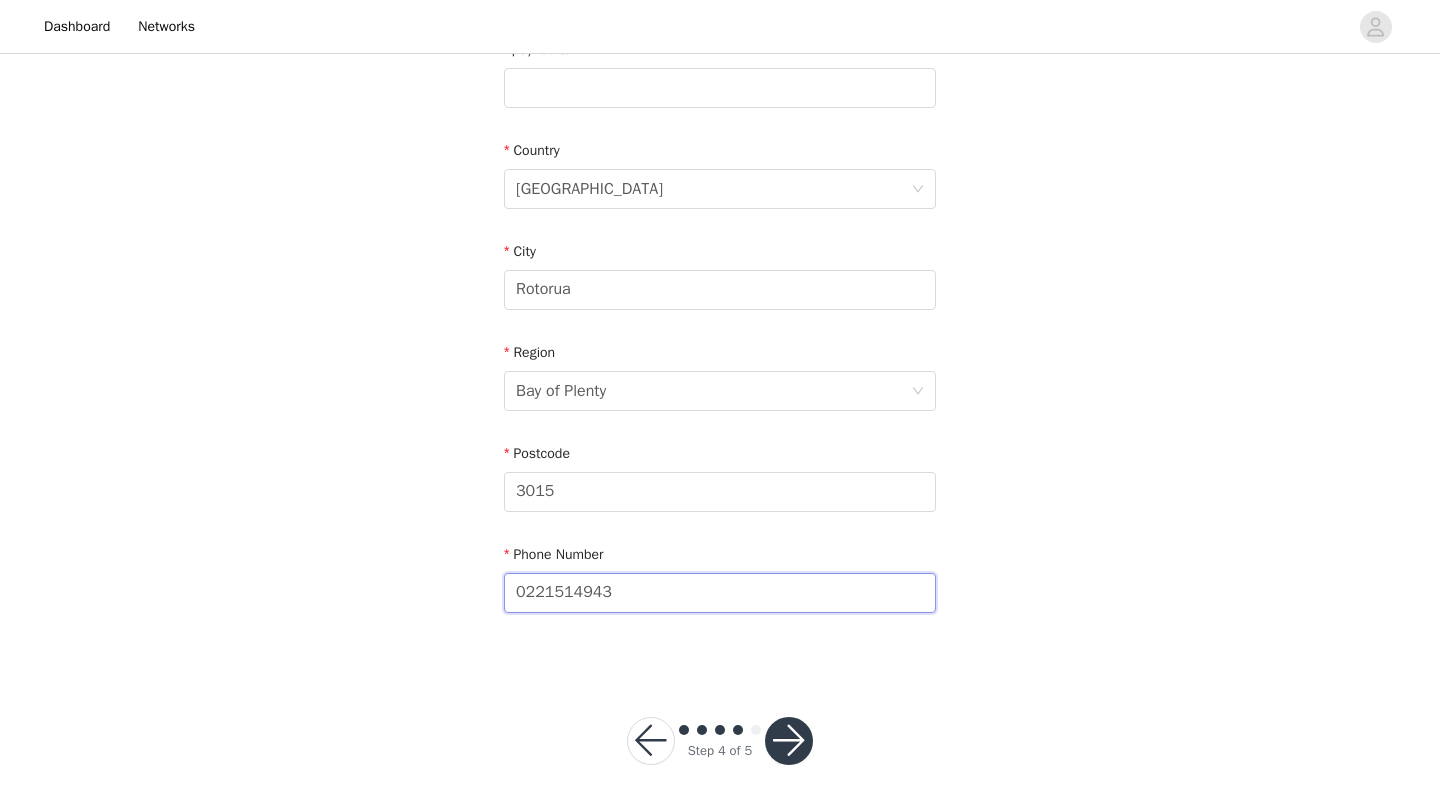 click on "0221514943" at bounding box center (720, 593) 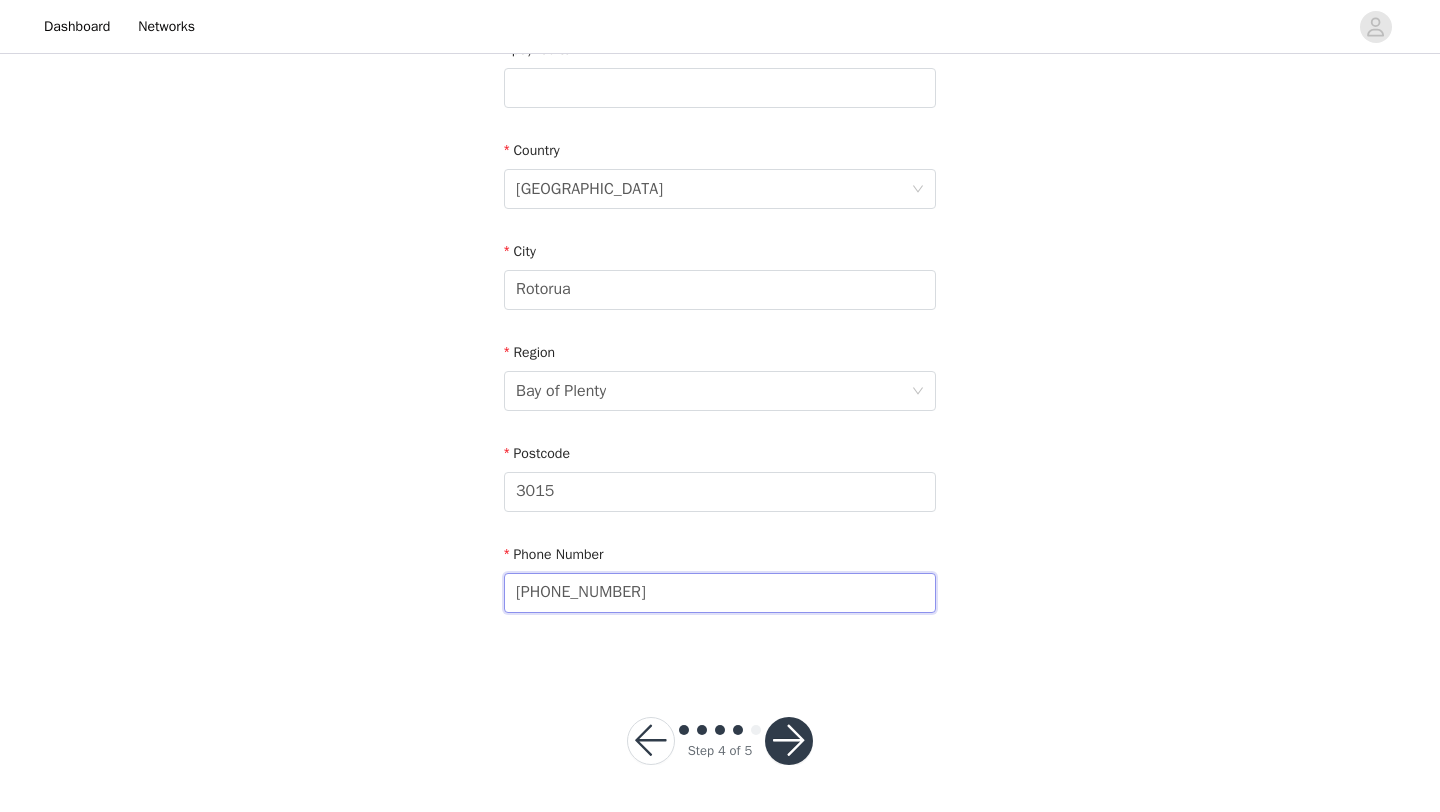 type on "[PHONE_NUMBER]" 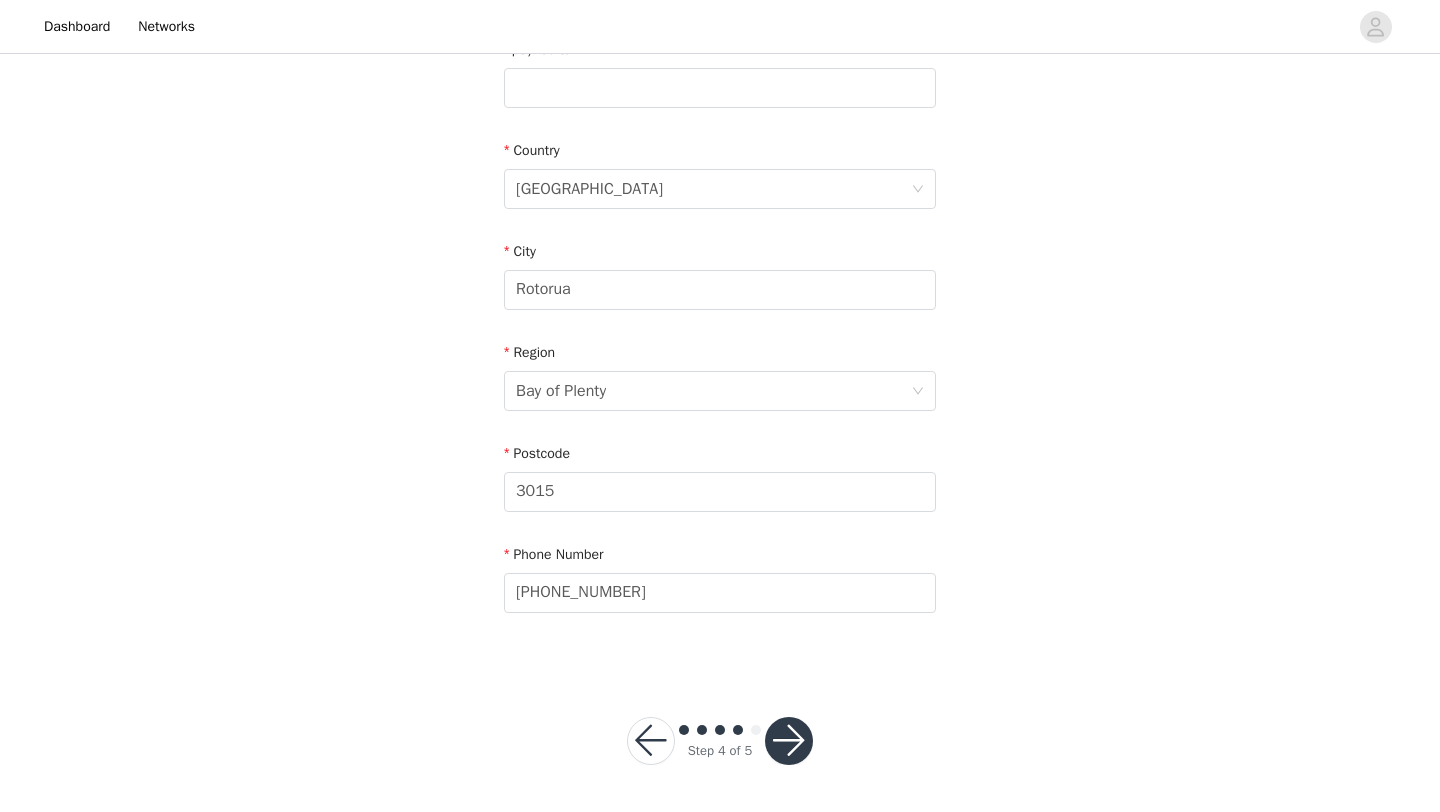 click at bounding box center [789, 741] 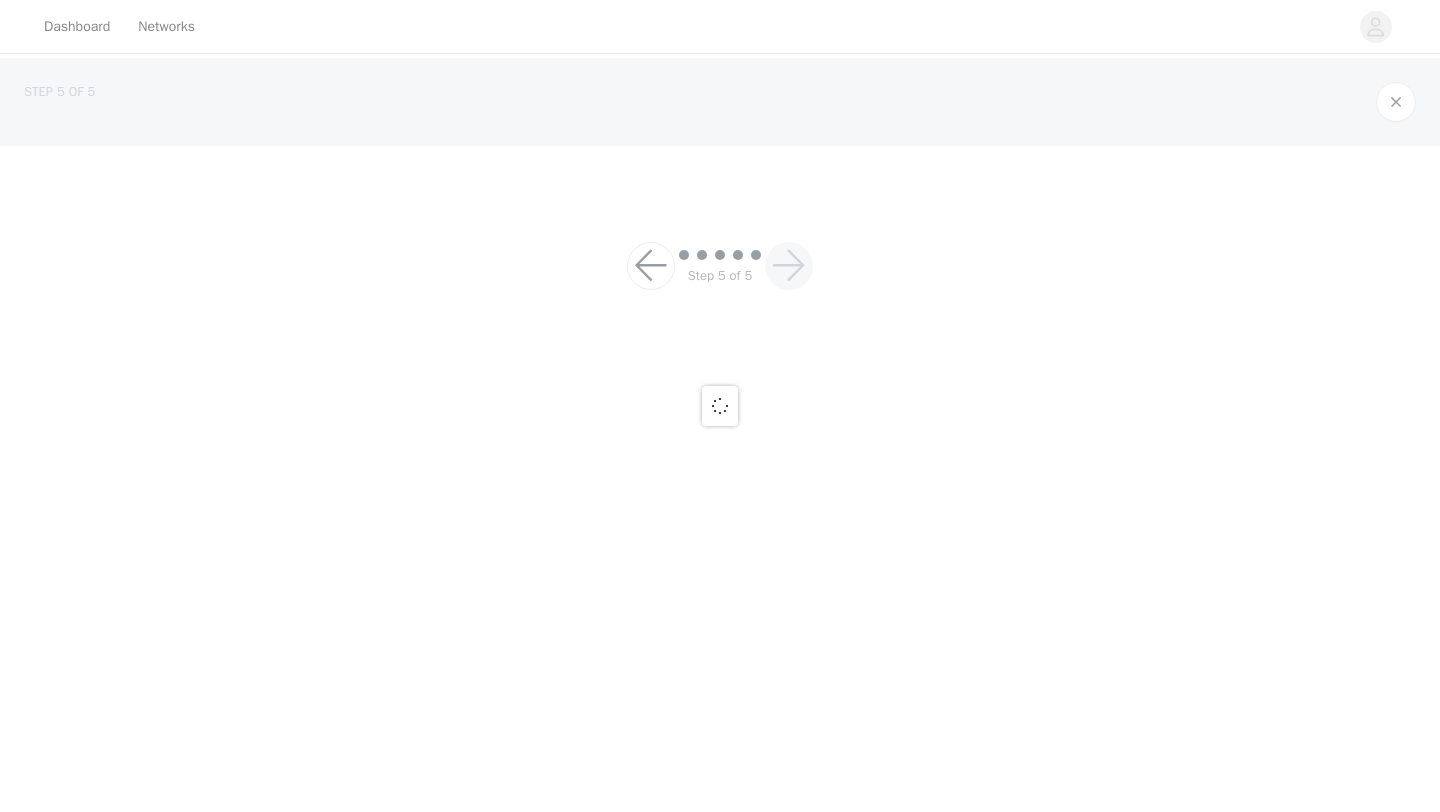 scroll, scrollTop: 0, scrollLeft: 0, axis: both 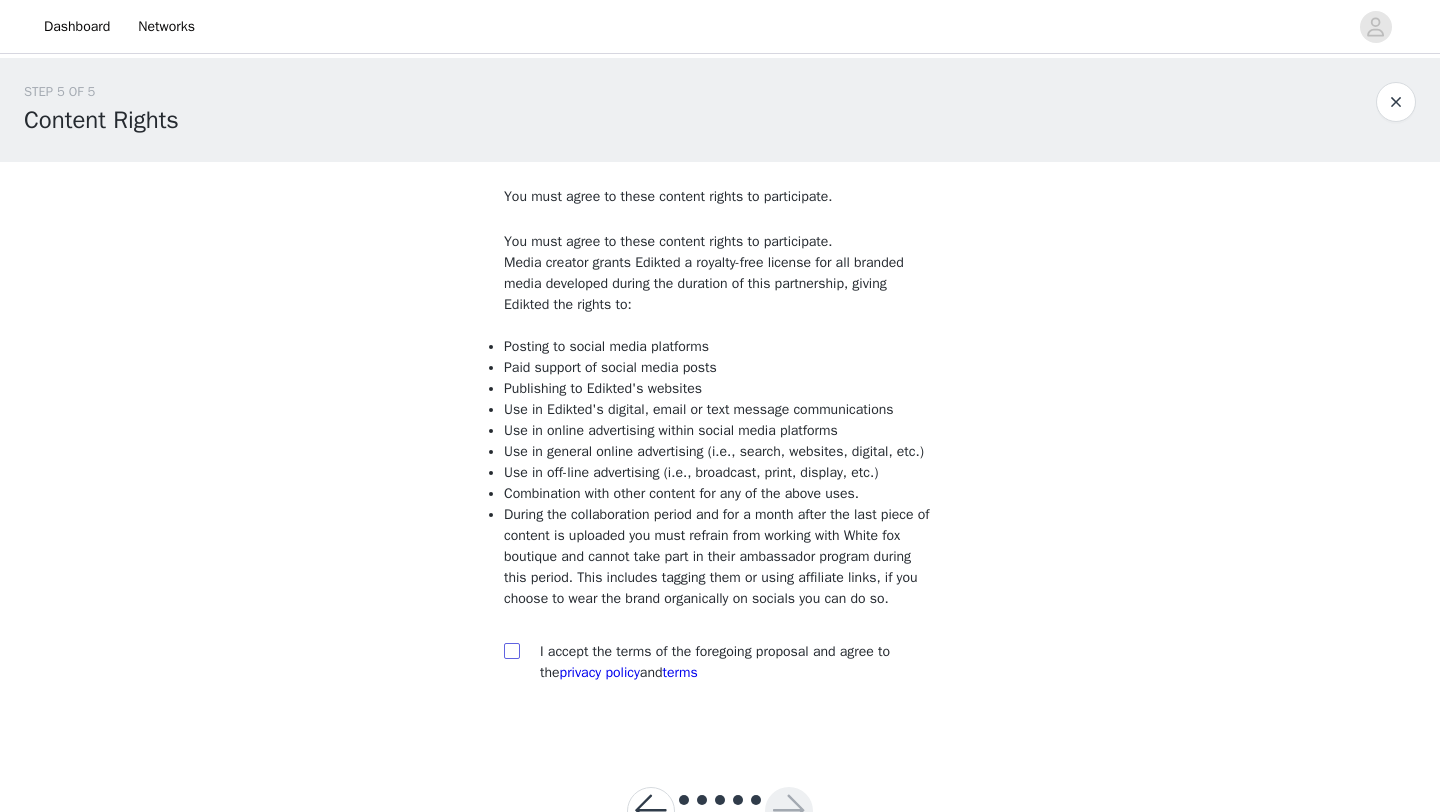 click at bounding box center [511, 650] 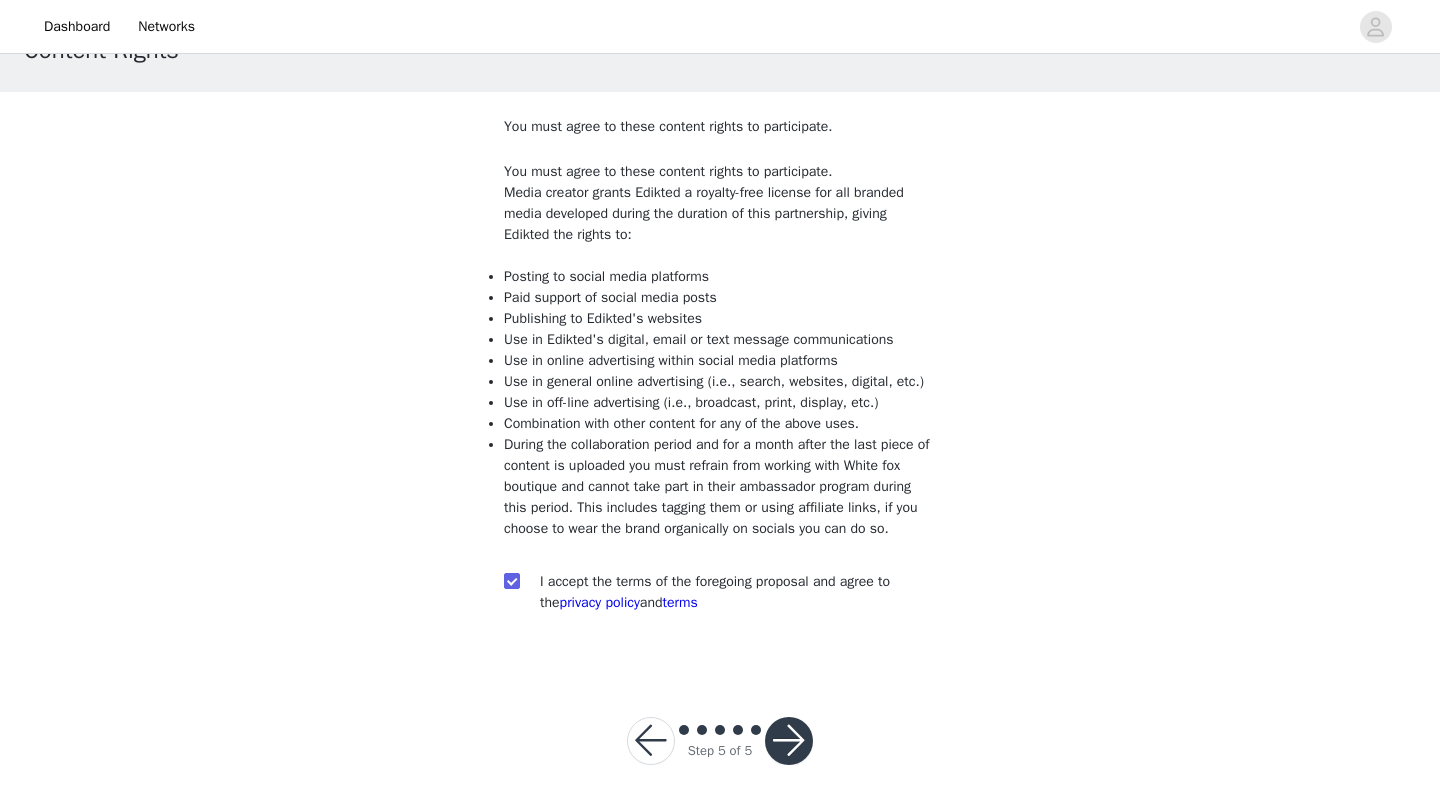 scroll, scrollTop: 112, scrollLeft: 0, axis: vertical 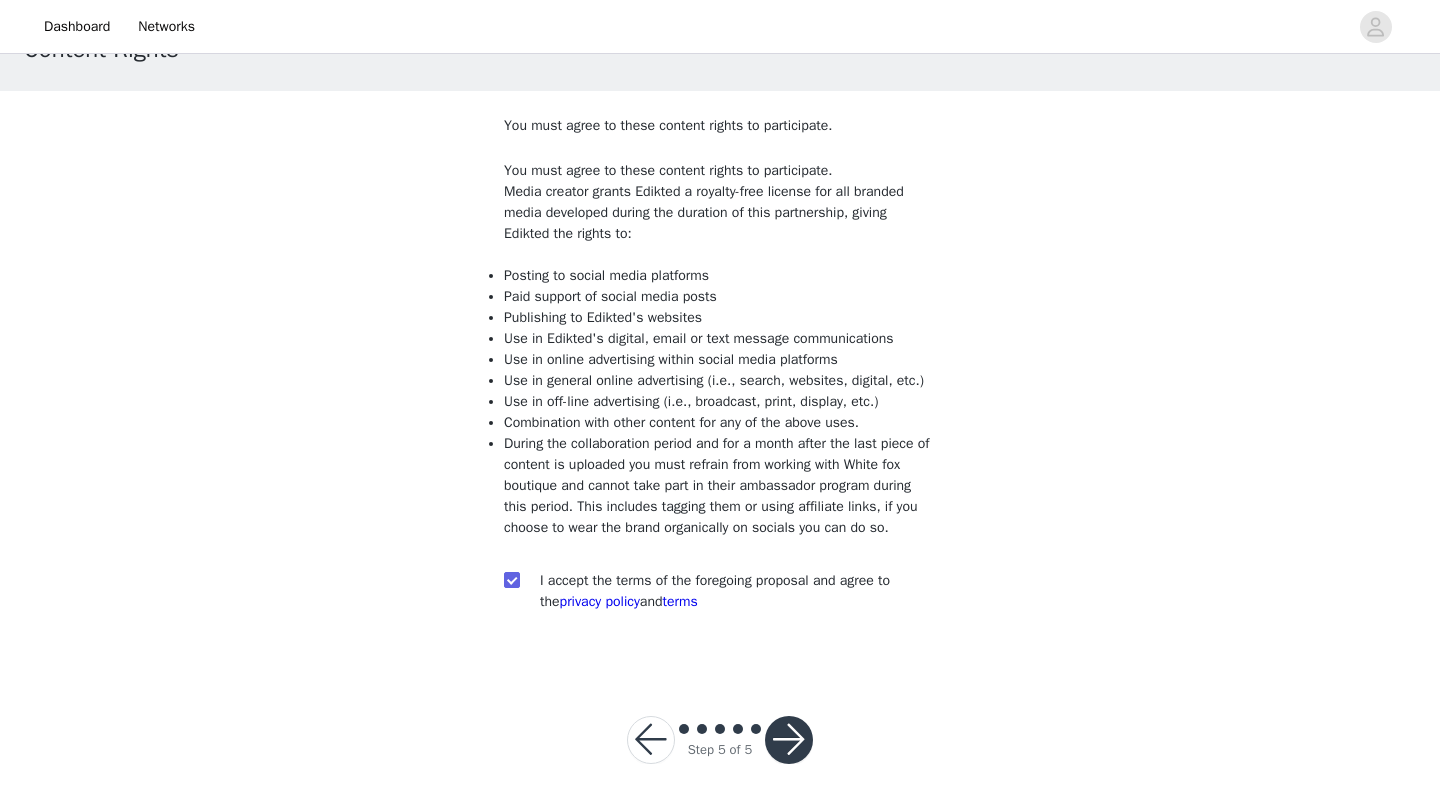 click at bounding box center [789, 740] 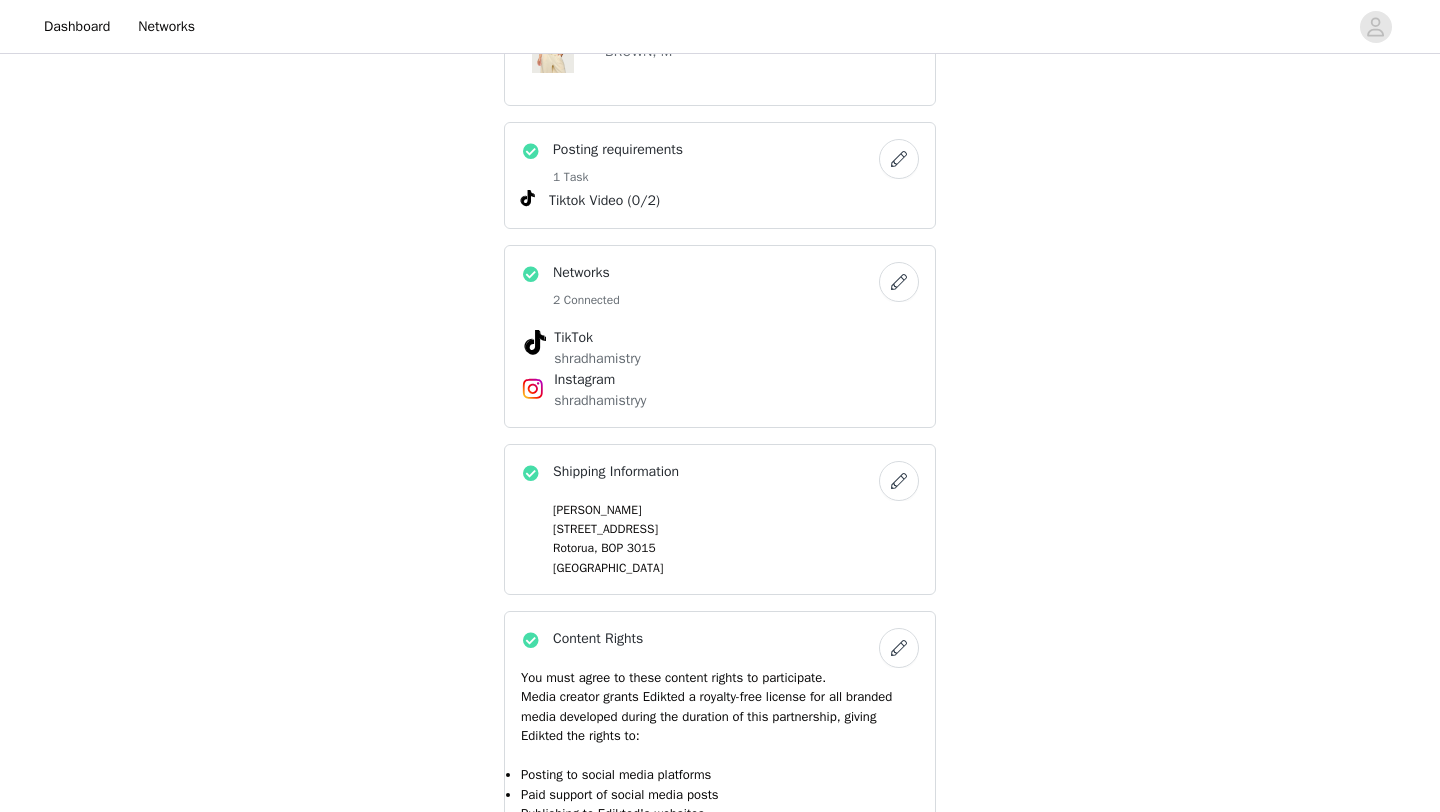 scroll, scrollTop: 1432, scrollLeft: 0, axis: vertical 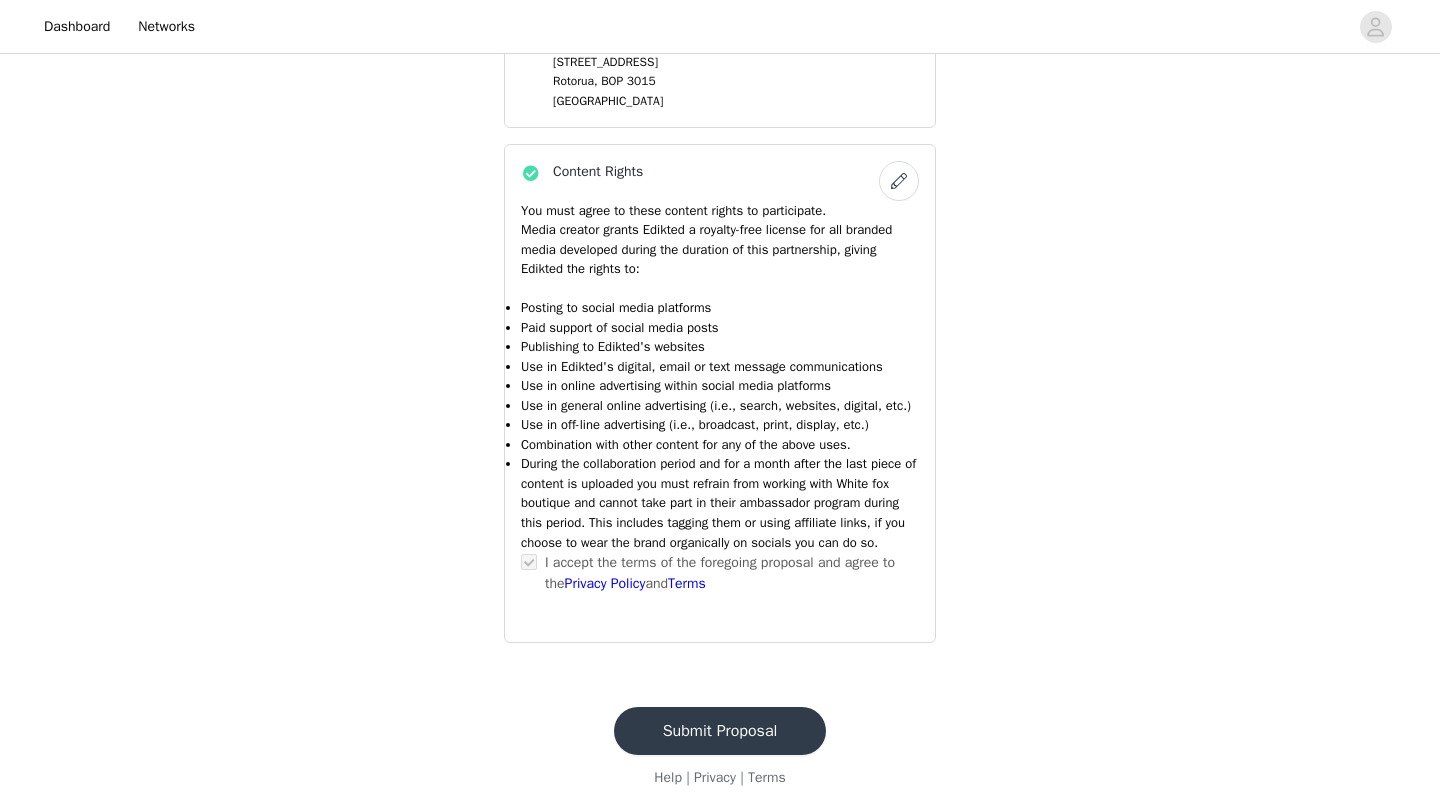 click on "Submit Proposal" at bounding box center (720, 731) 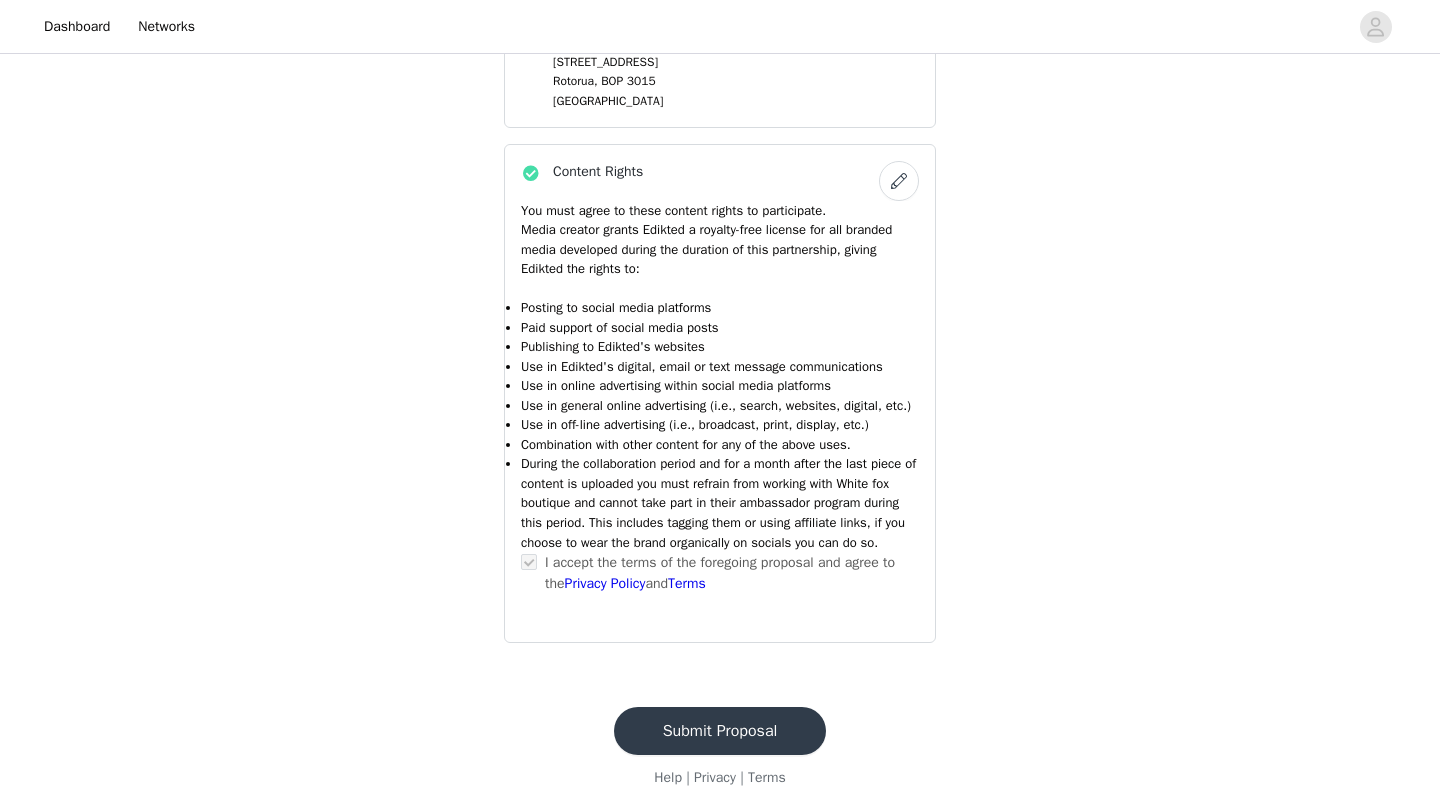 scroll, scrollTop: 0, scrollLeft: 0, axis: both 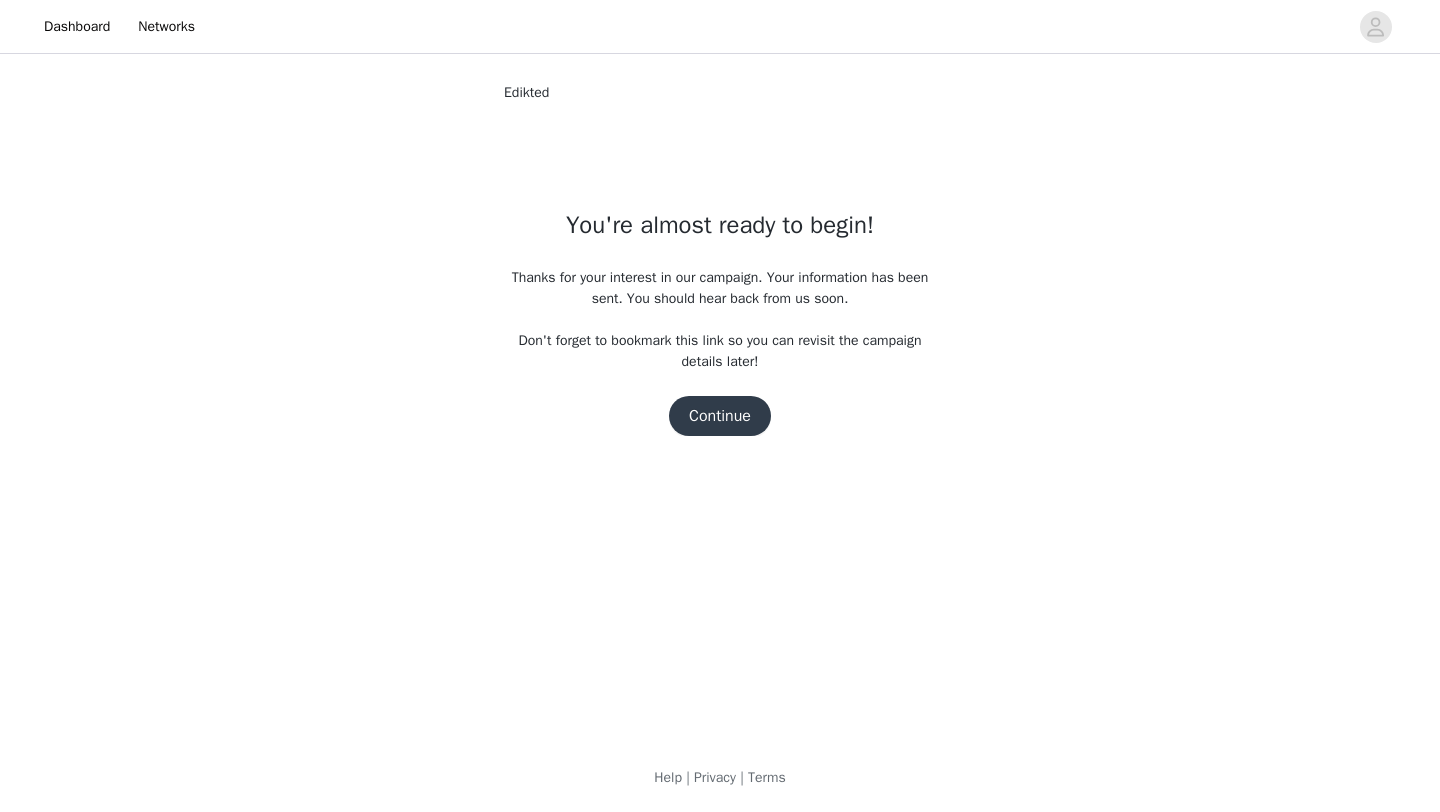 click on "Continue" at bounding box center (720, 416) 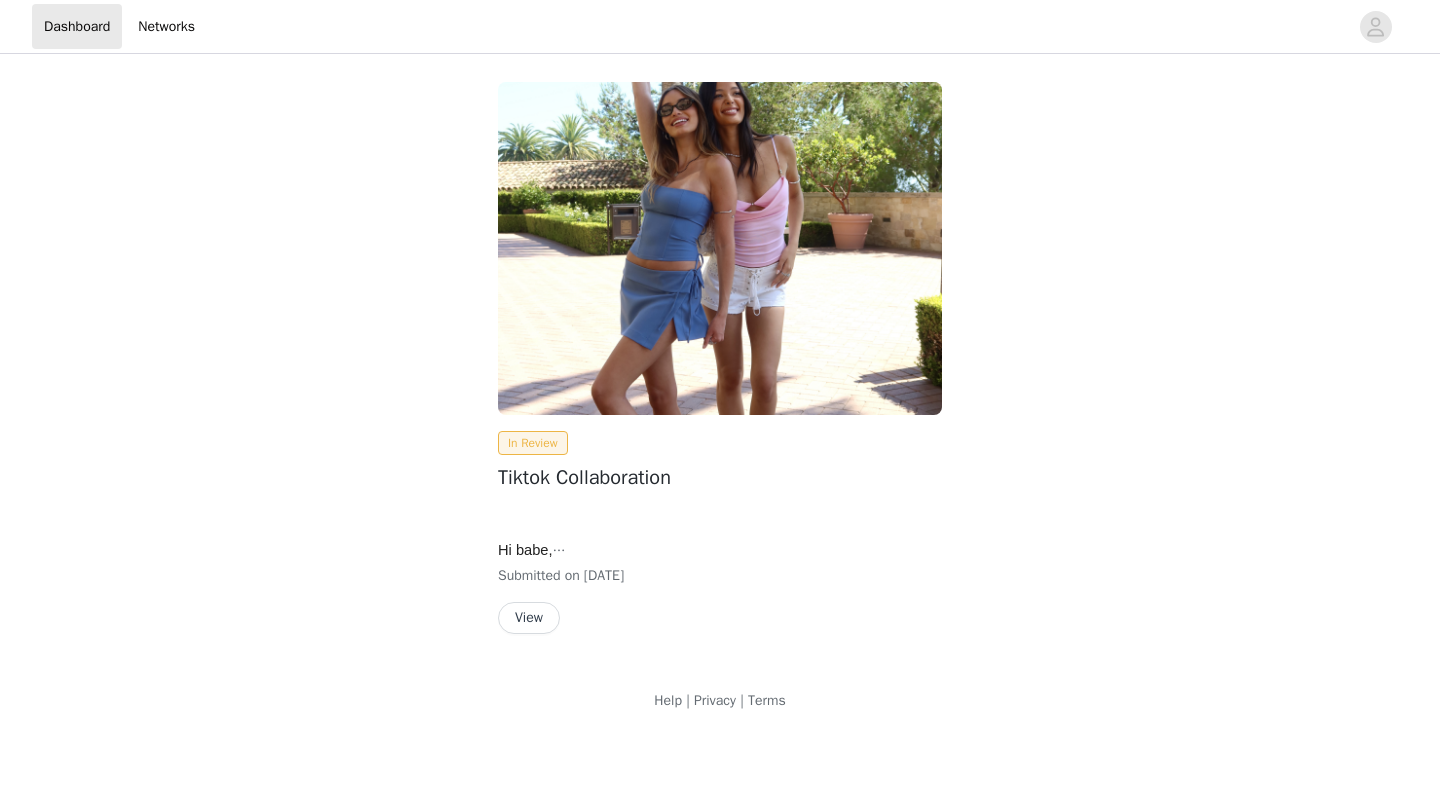 scroll, scrollTop: 0, scrollLeft: 0, axis: both 